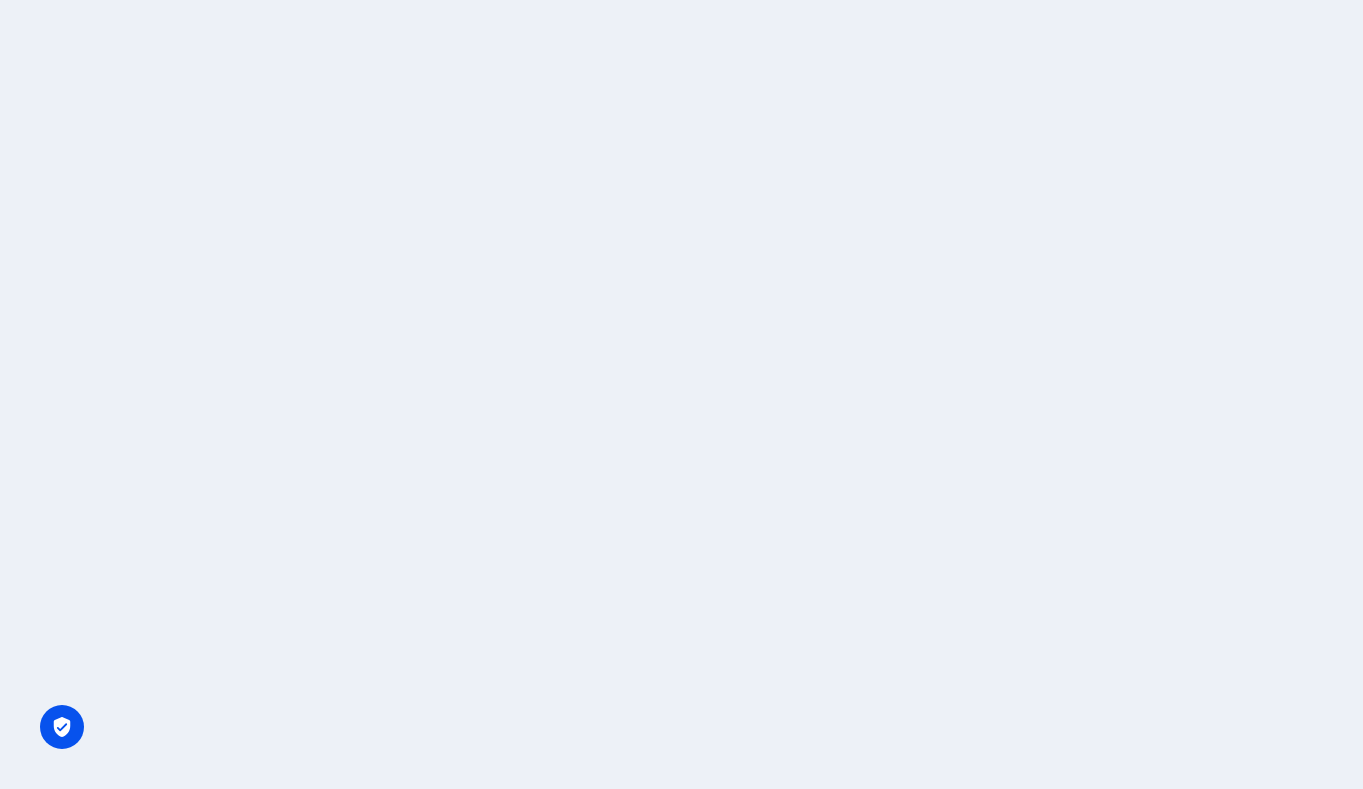 scroll, scrollTop: 0, scrollLeft: 0, axis: both 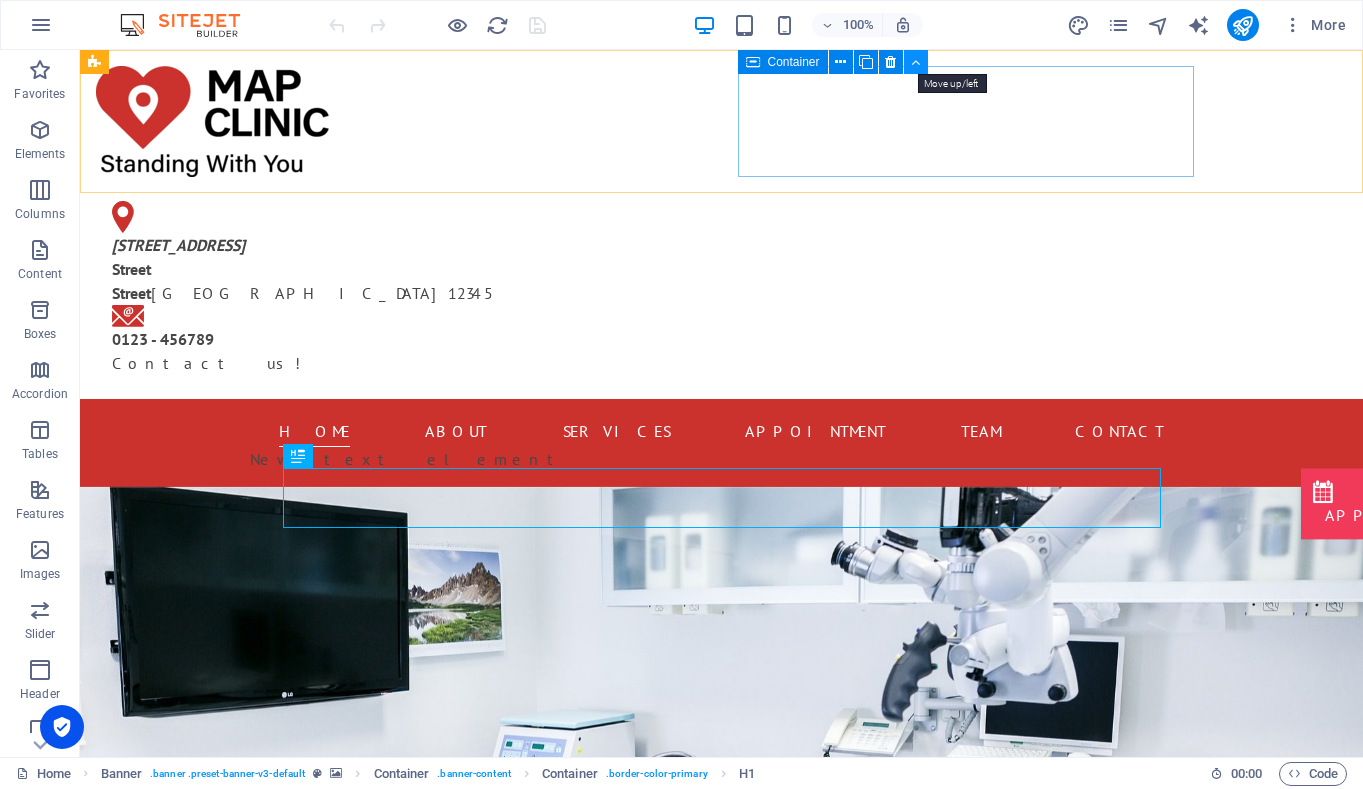 click at bounding box center [915, 62] 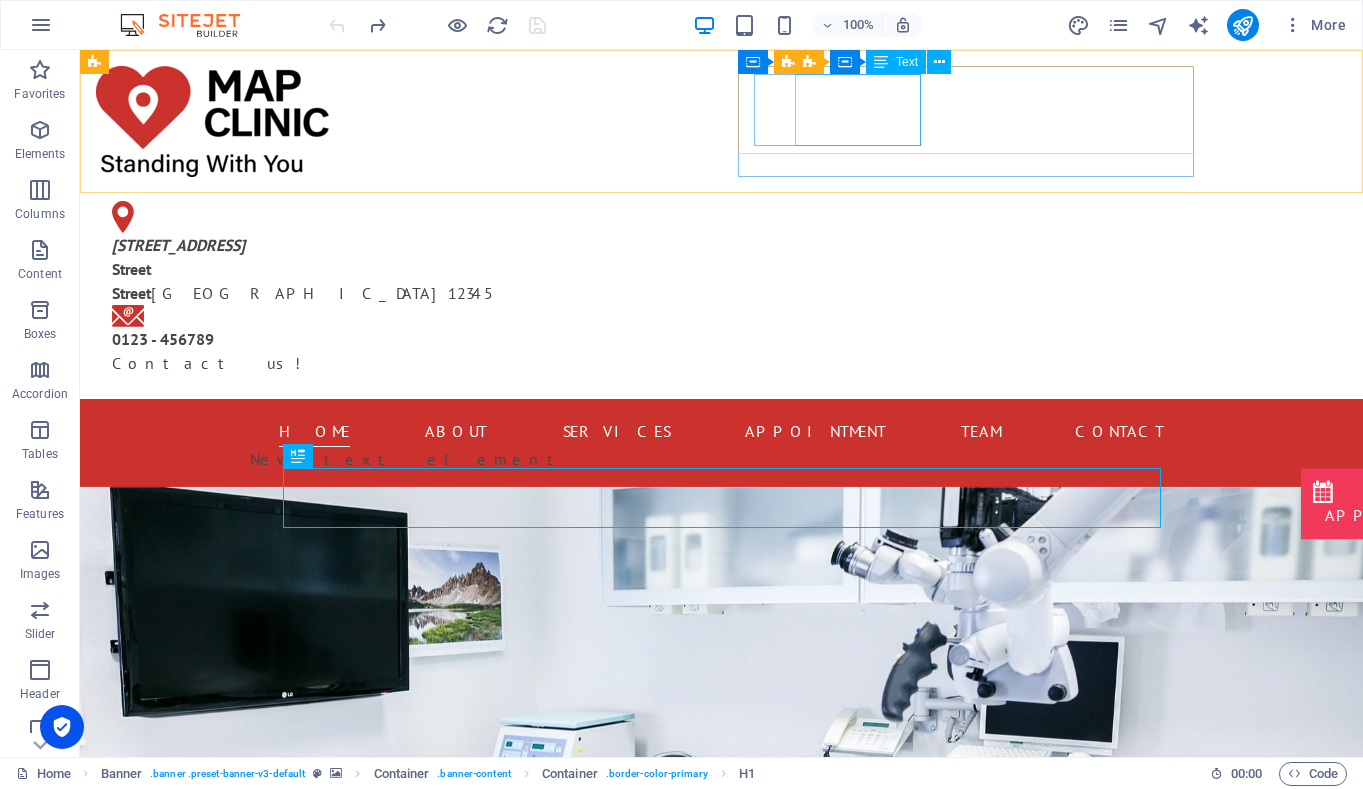 click at bounding box center [881, 62] 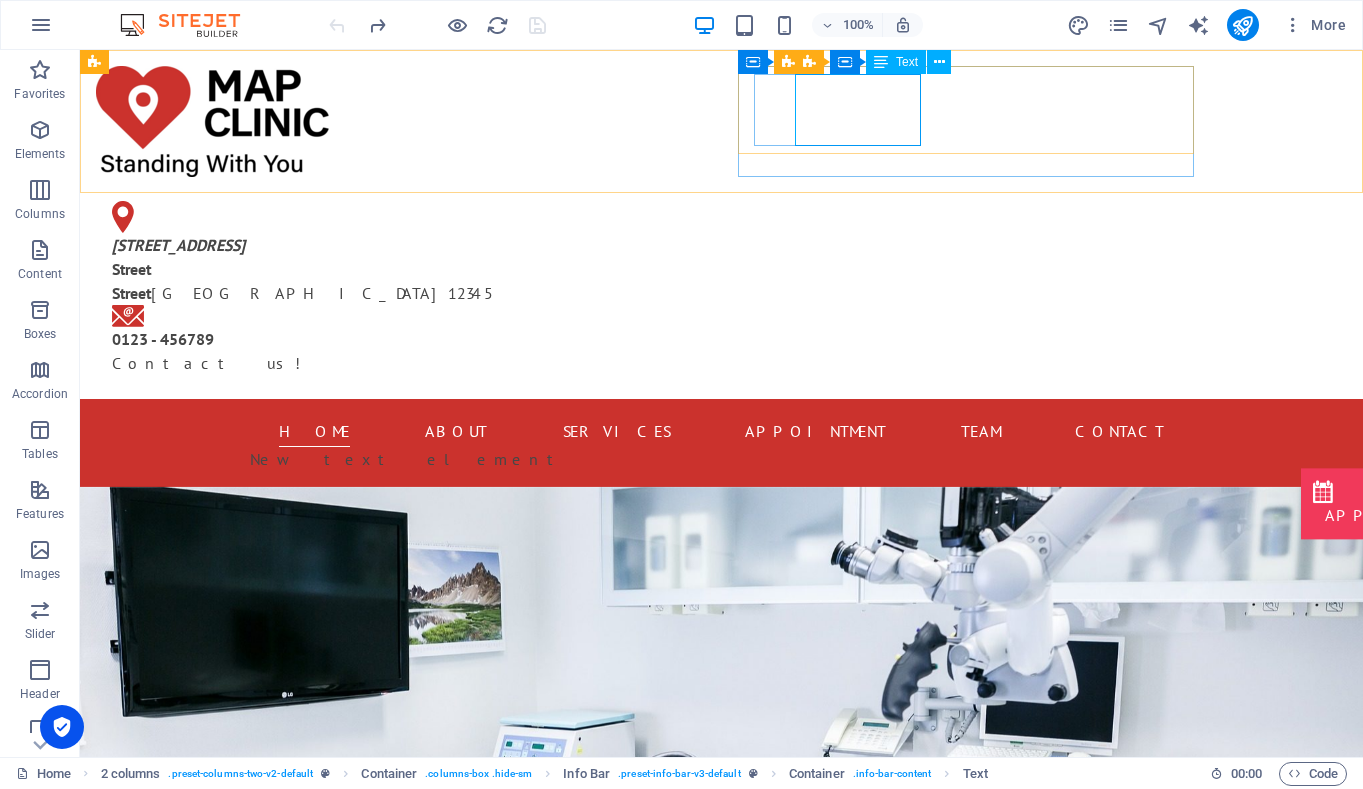 click on "Text" at bounding box center (907, 62) 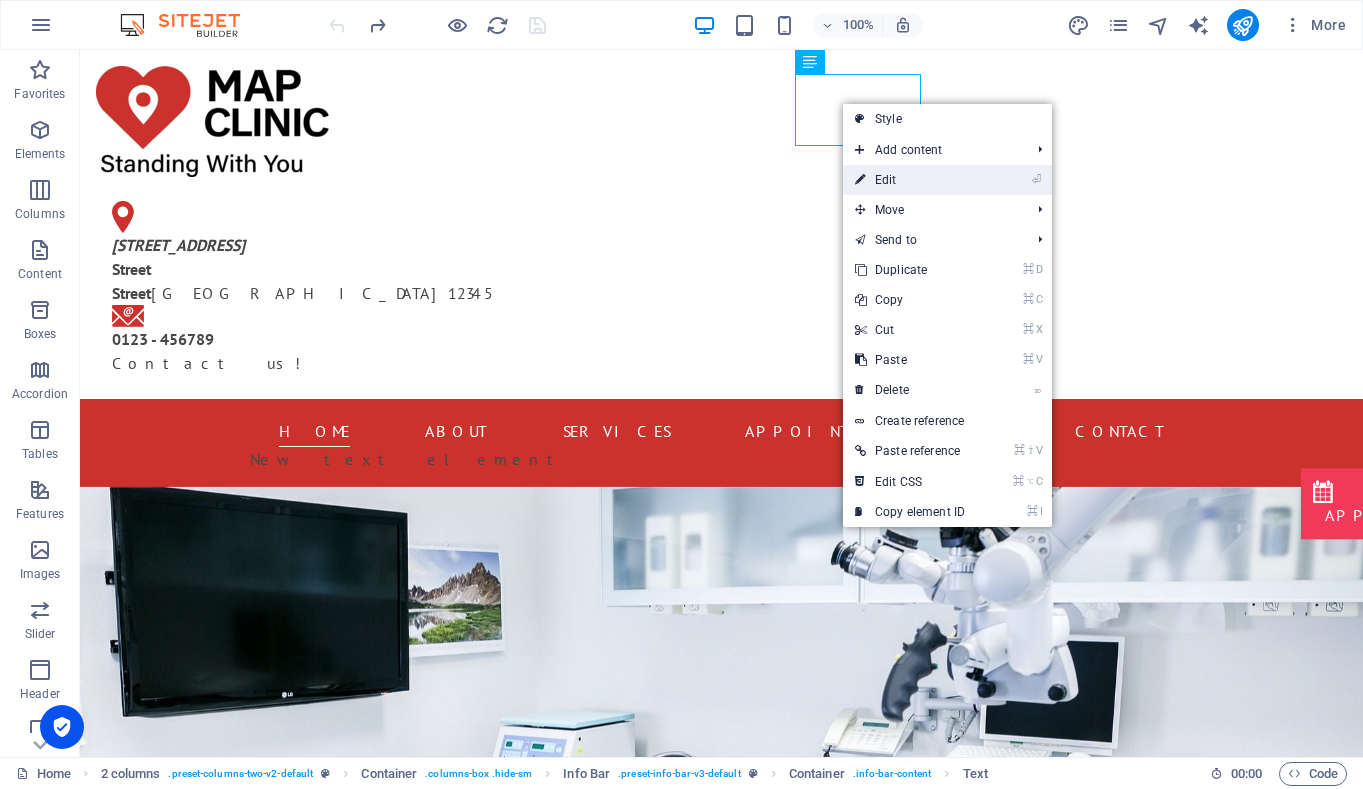 click on "⏎  Edit" at bounding box center (910, 180) 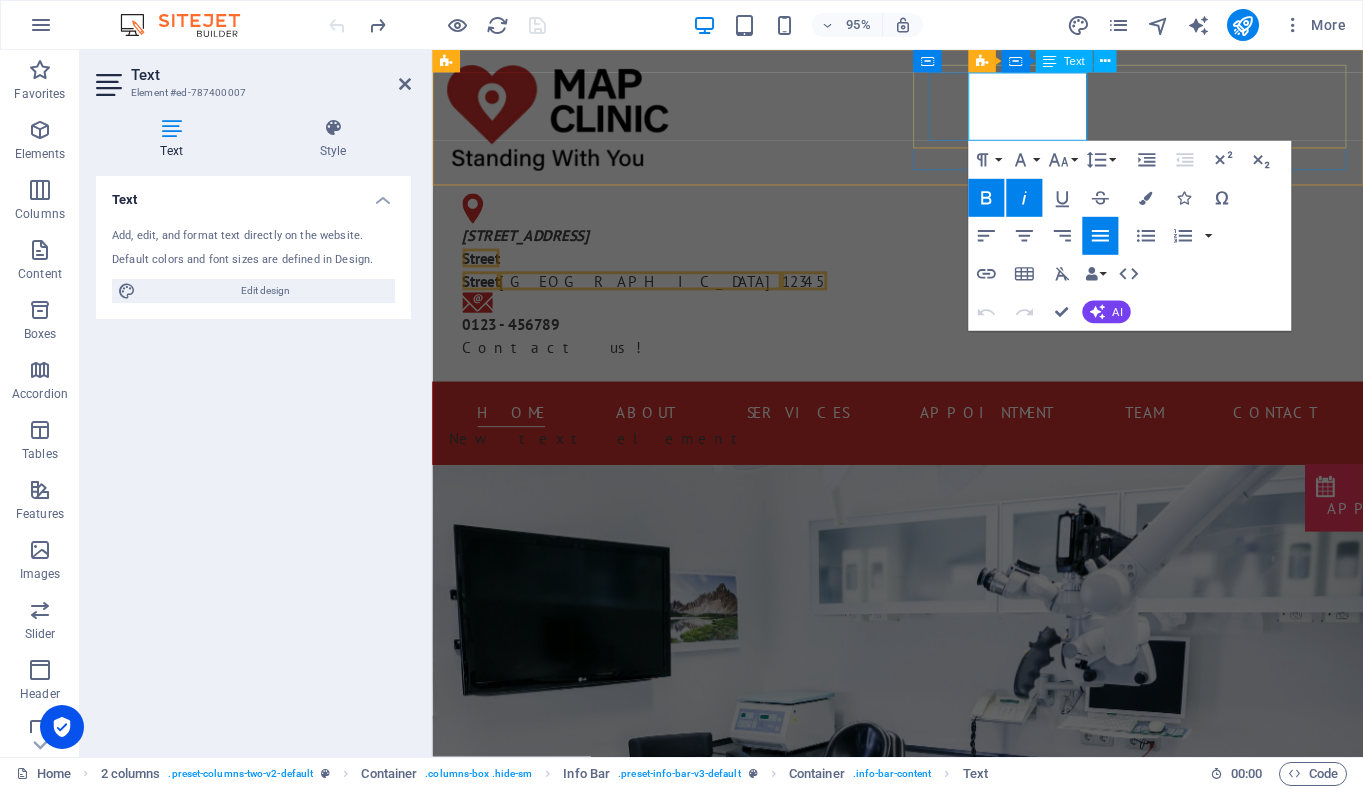 click on "[GEOGRAPHIC_DATA]" at bounding box center (651, 293) 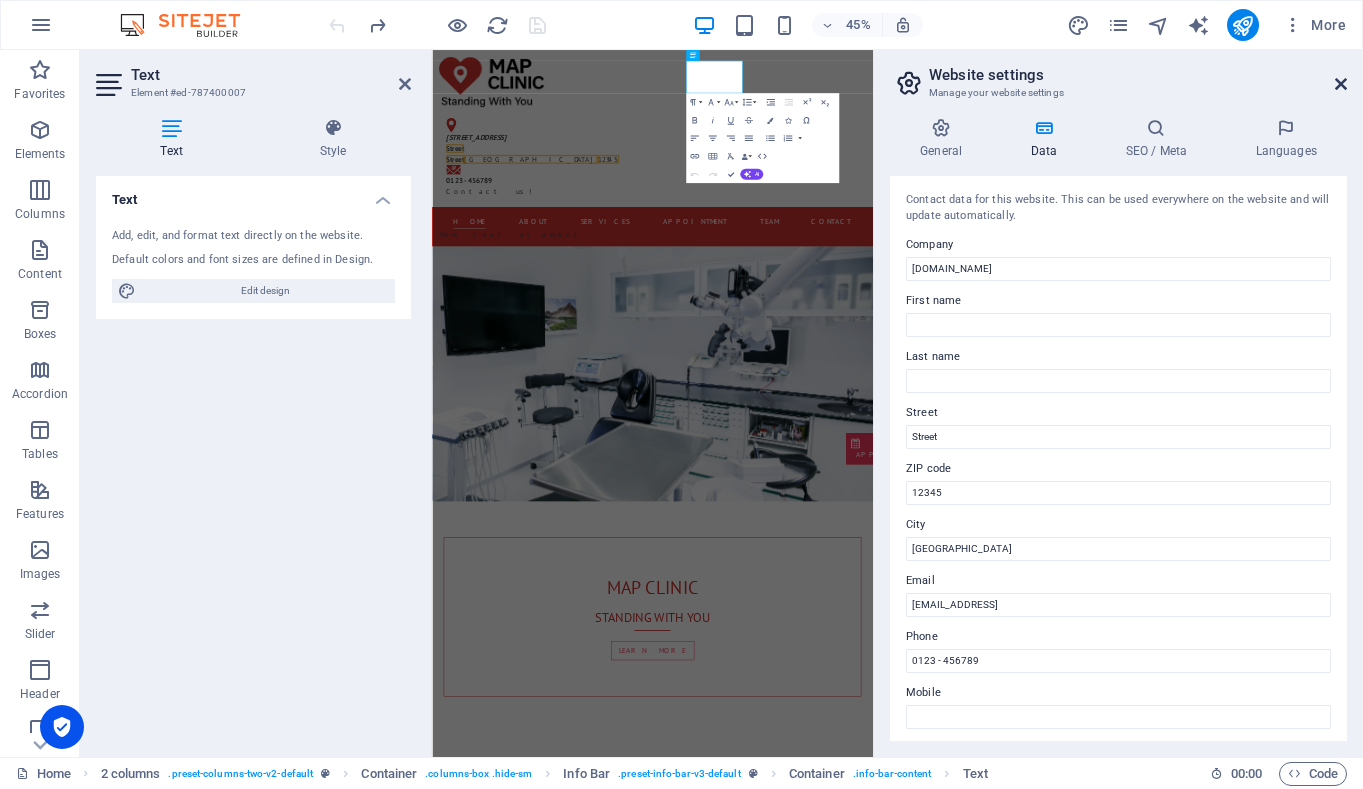 click at bounding box center [1341, 84] 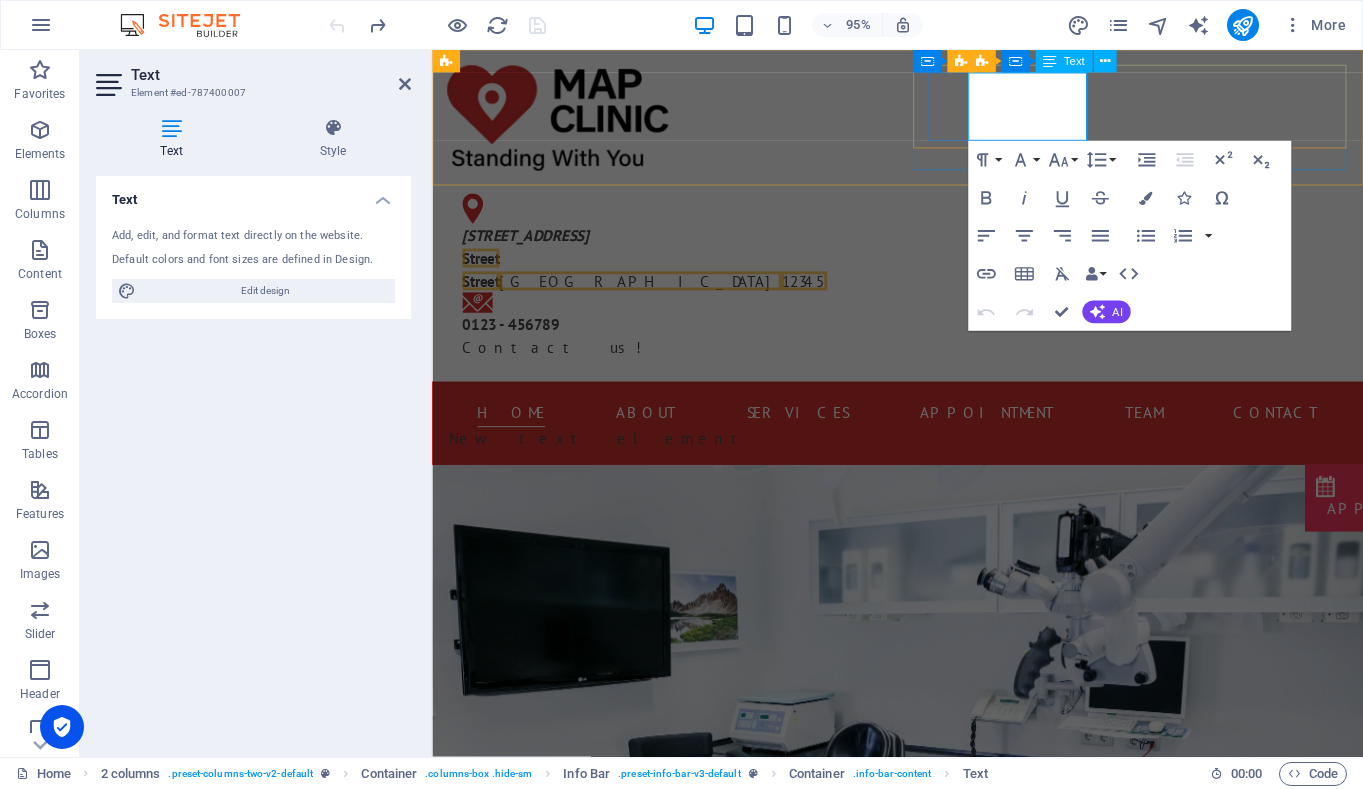 click on "[GEOGRAPHIC_DATA]" at bounding box center (651, 293) 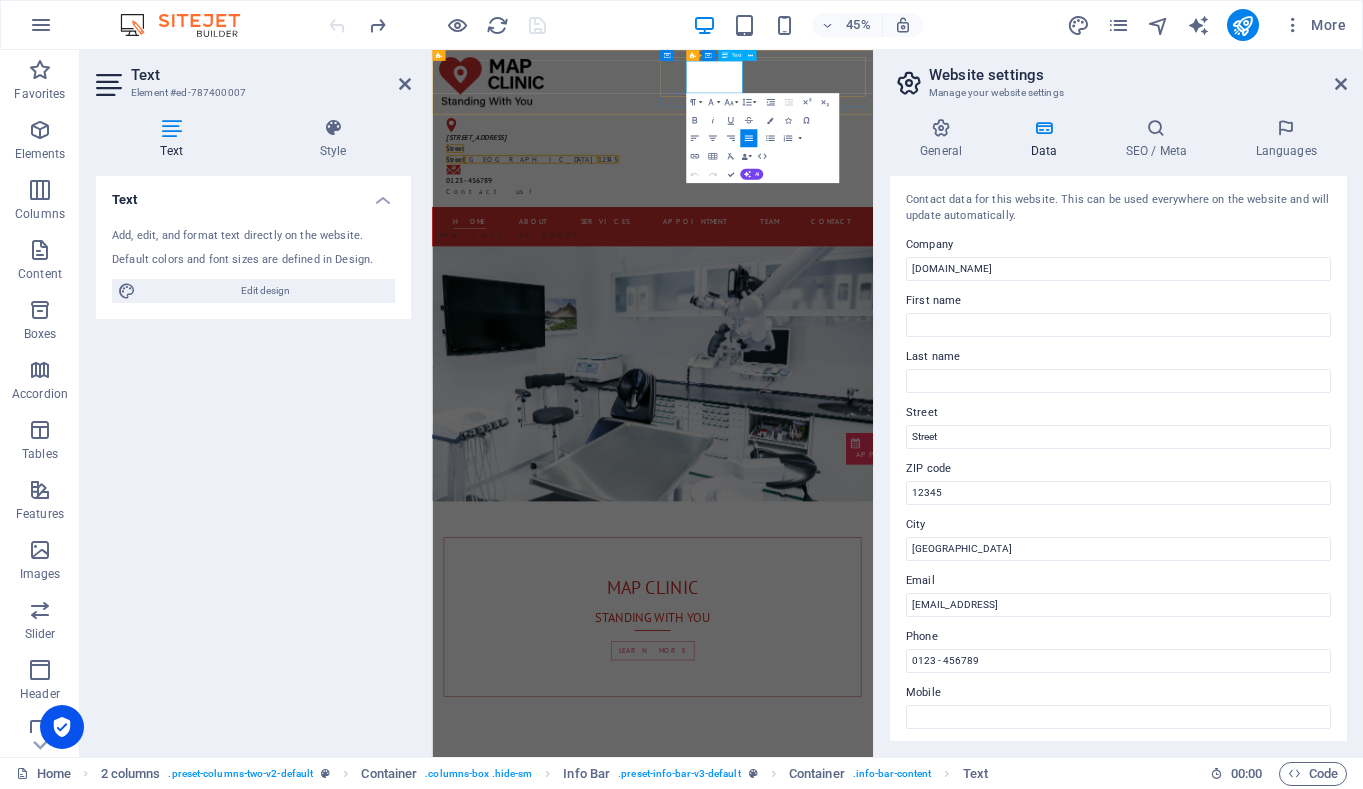 click on "12345" at bounding box center (824, 293) 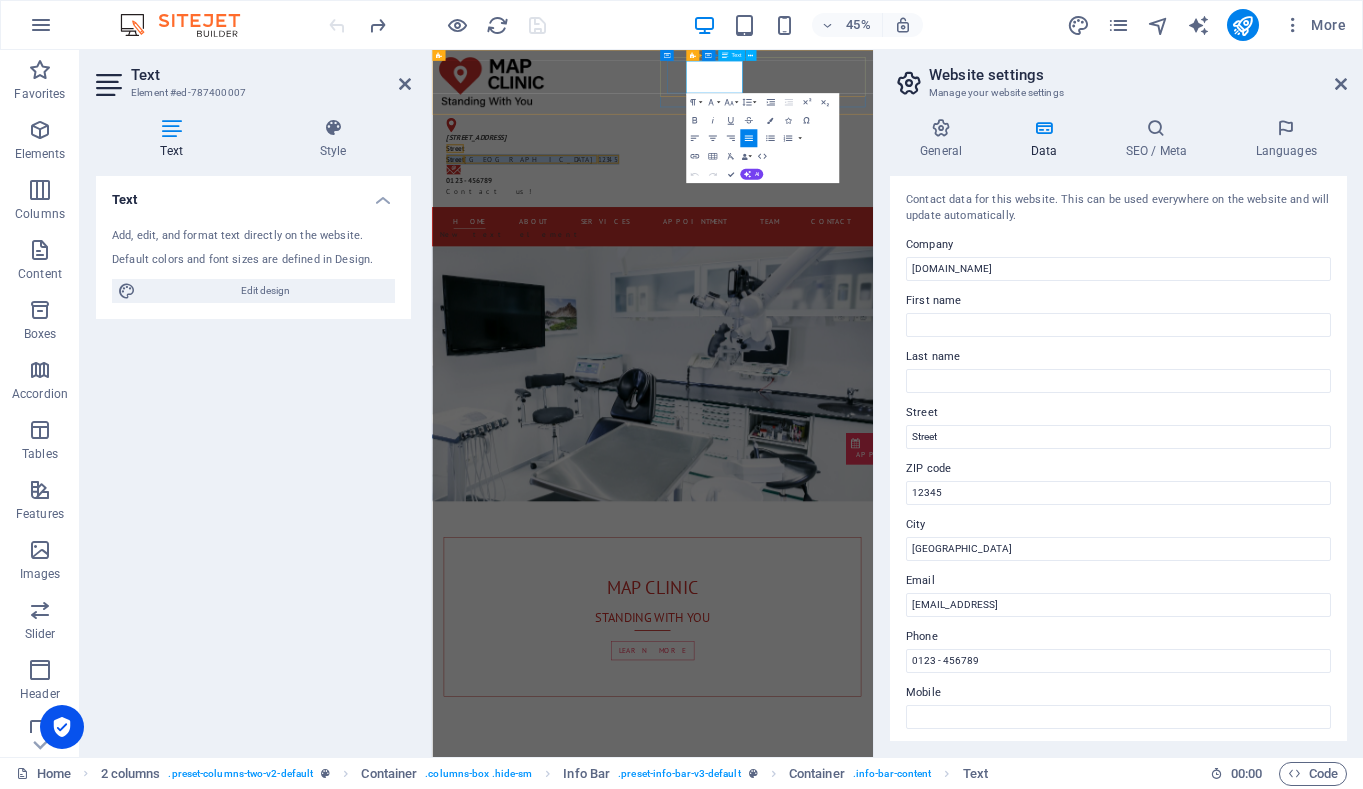click on "12345" at bounding box center (824, 293) 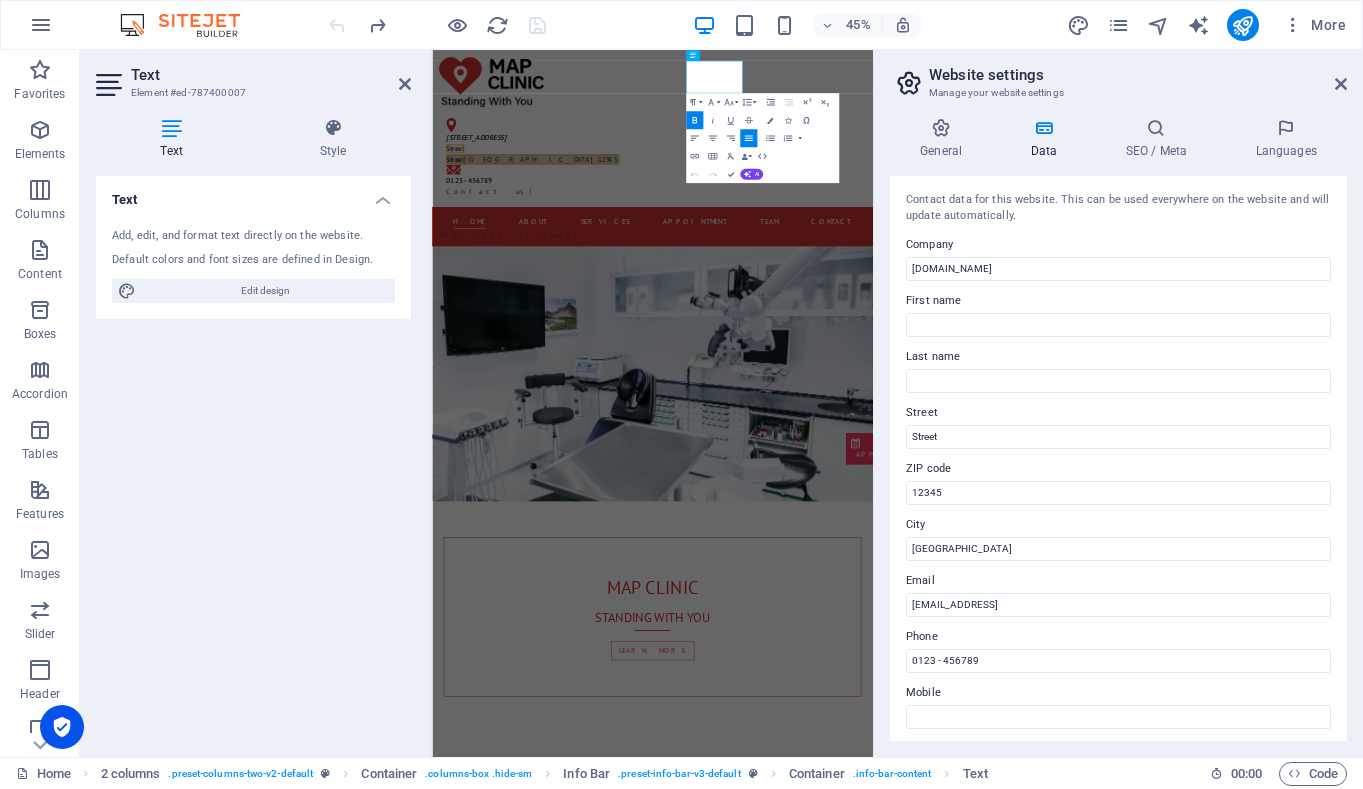 click on "Add, edit, and format text directly on the website." at bounding box center (253, 236) 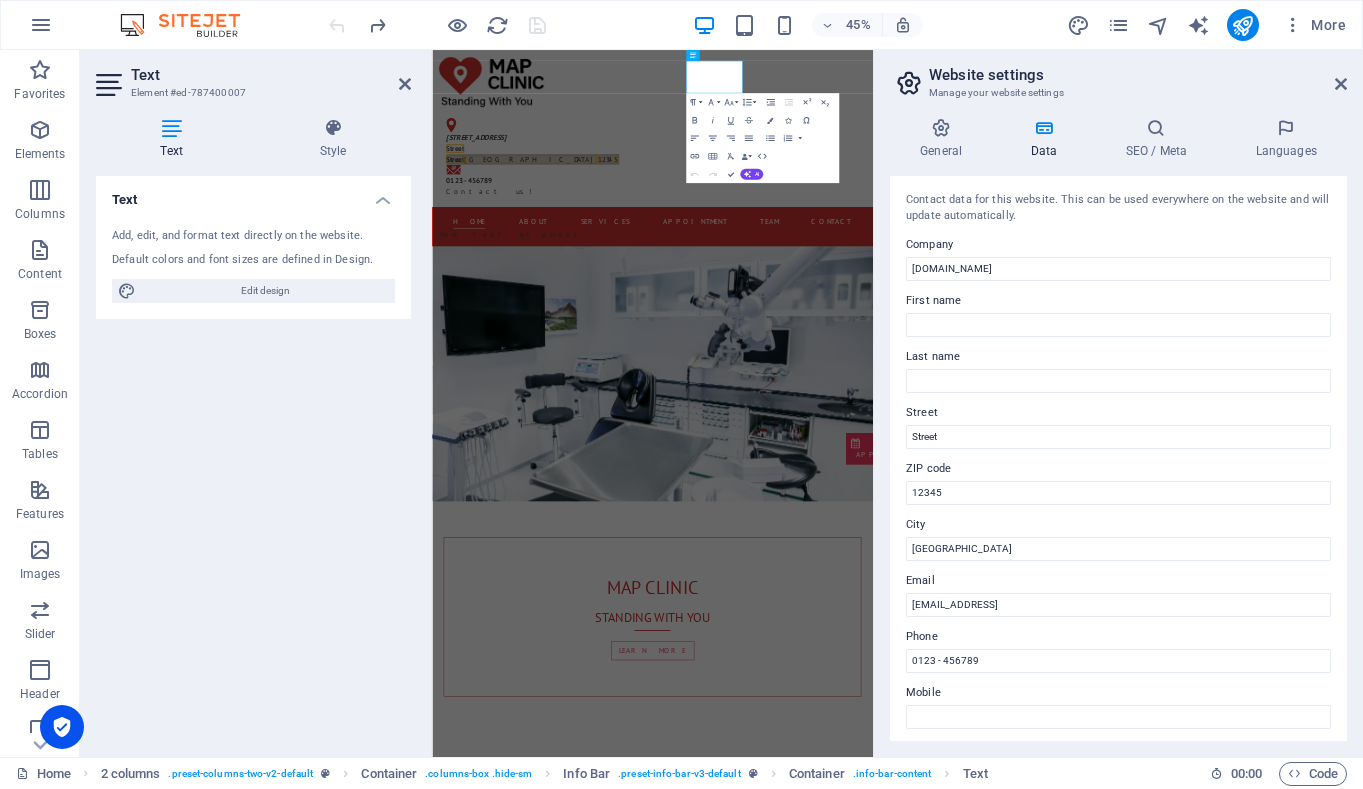 click at bounding box center [171, 128] 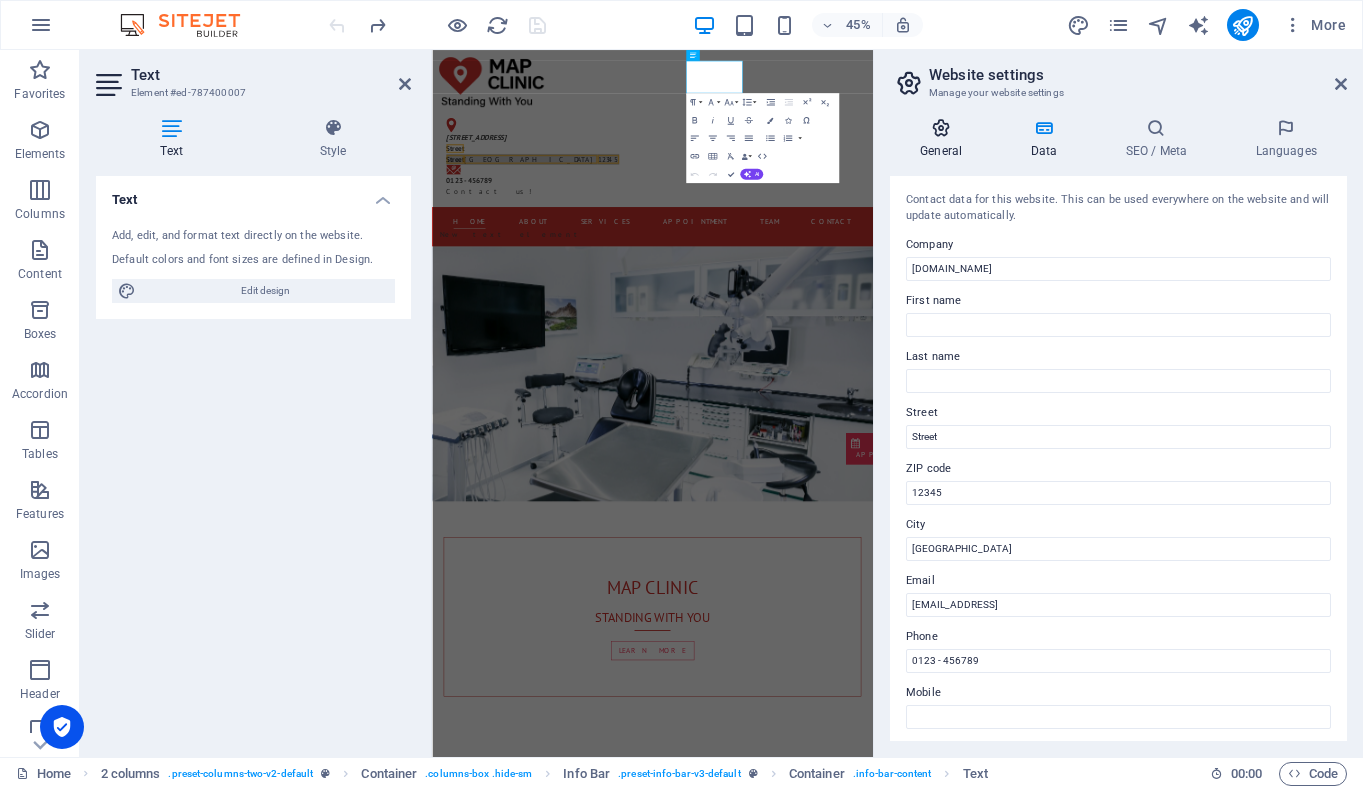 click at bounding box center (941, 128) 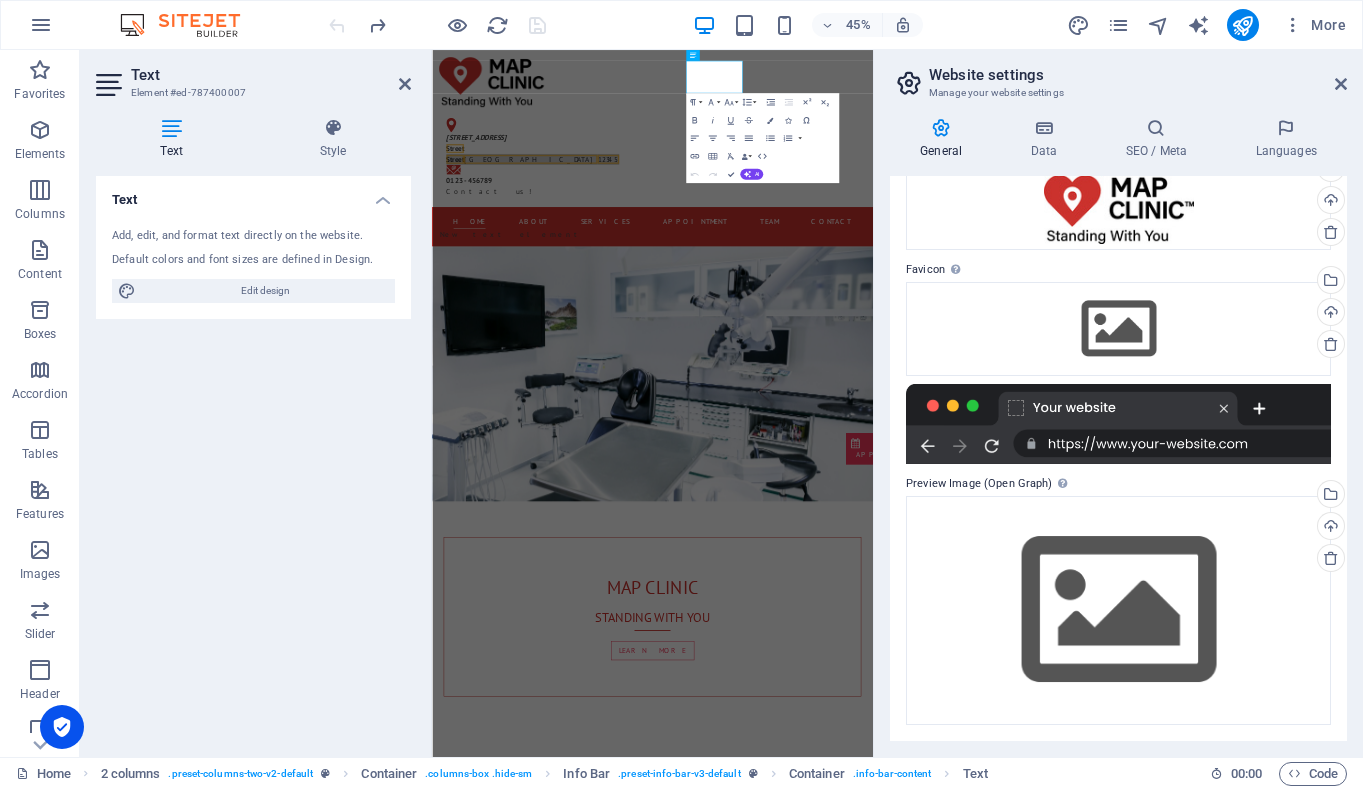scroll, scrollTop: 0, scrollLeft: 0, axis: both 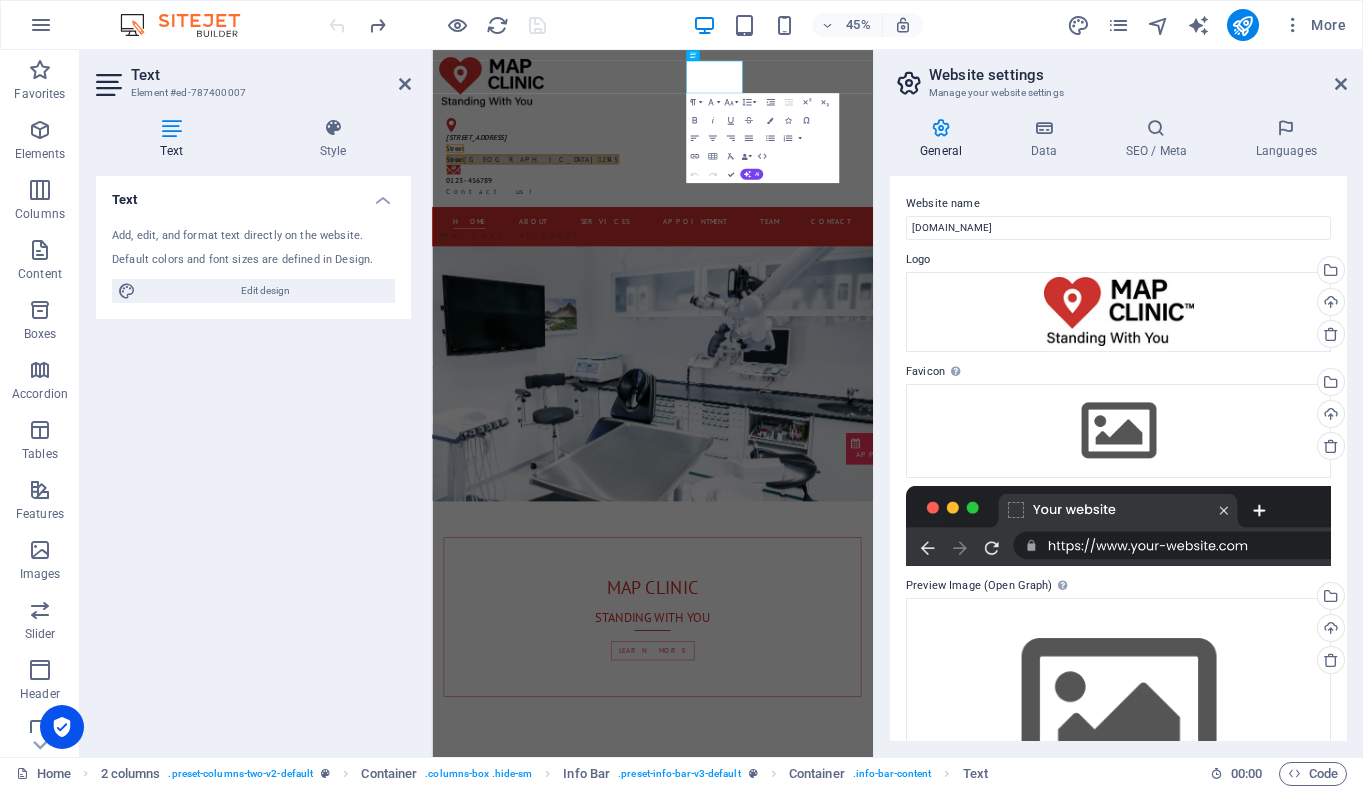 click on "Website settings" at bounding box center (1138, 75) 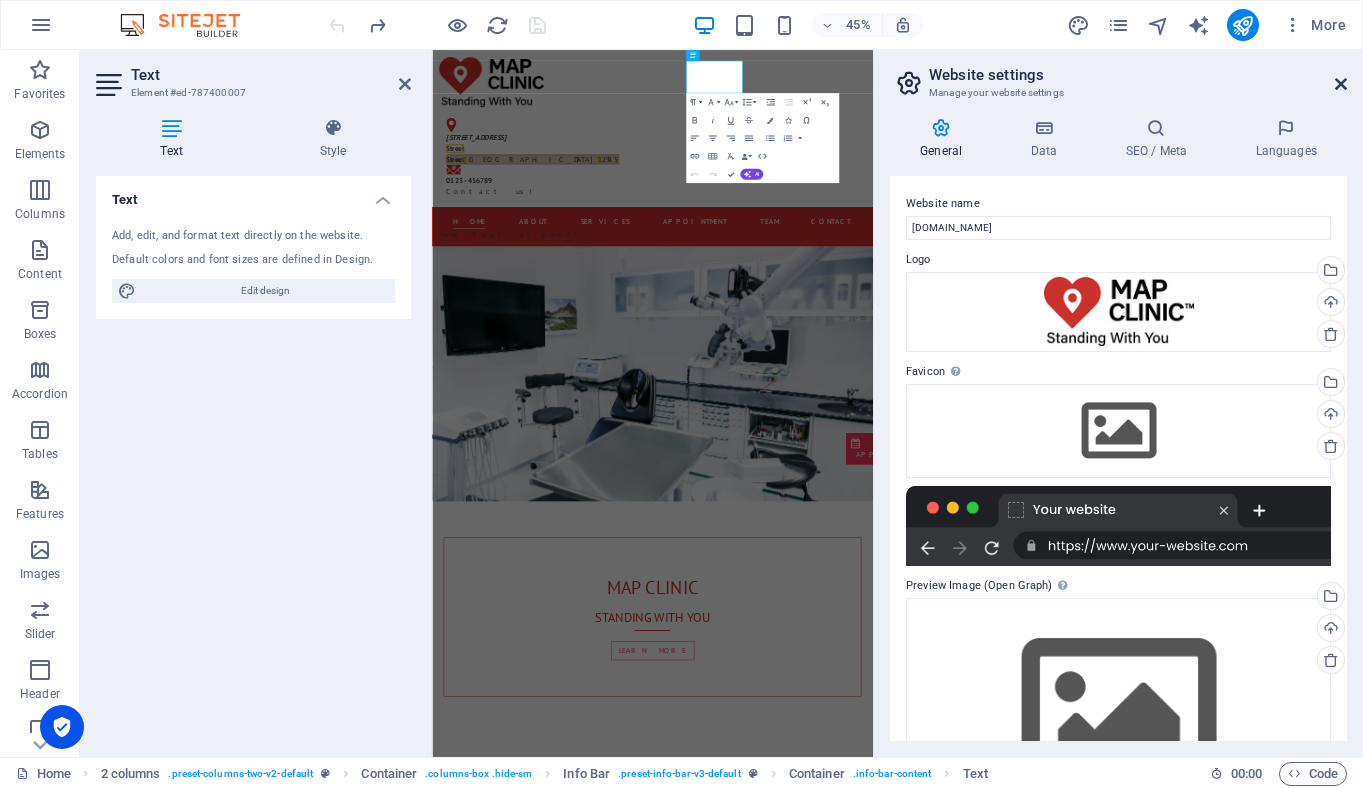 click at bounding box center [1341, 84] 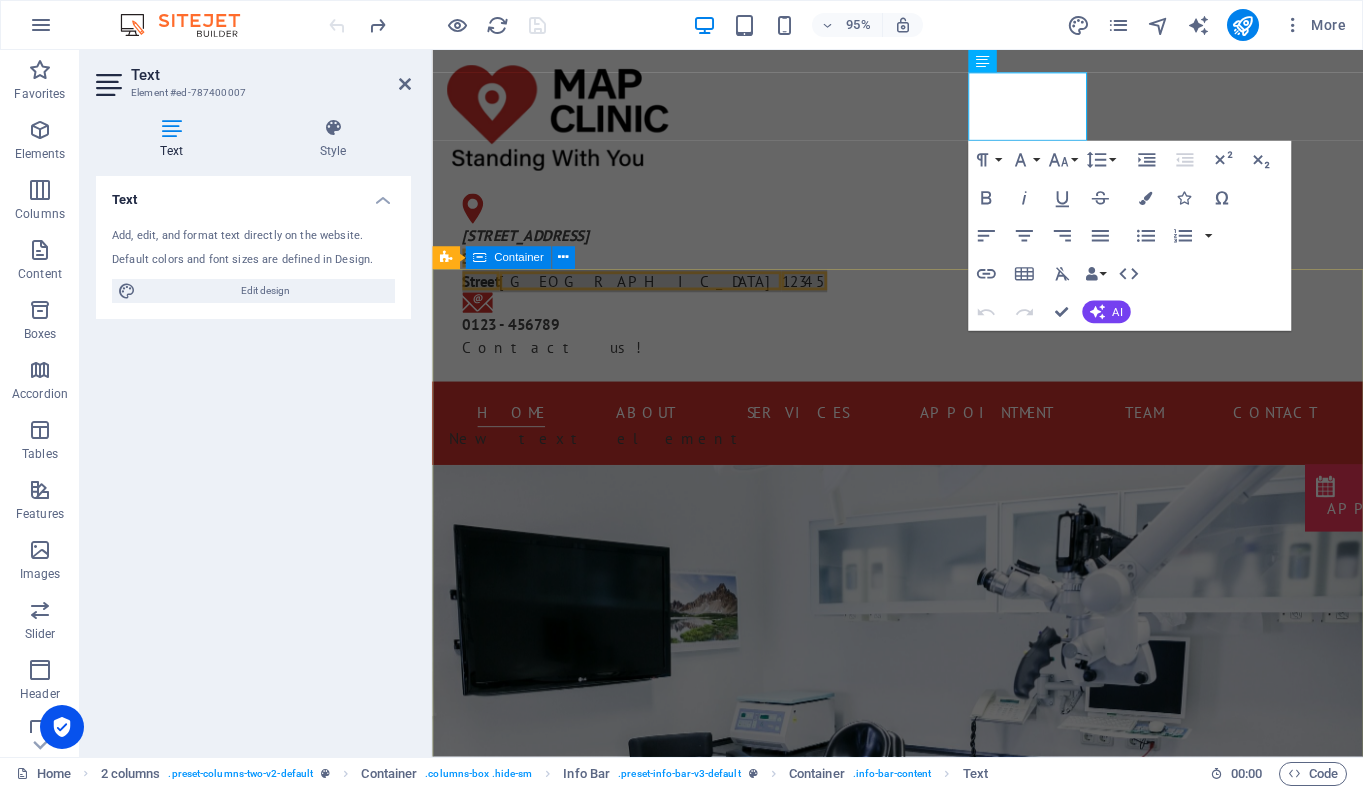 click on "Map clinic  Standing with you Learn more" at bounding box center [922, 1310] 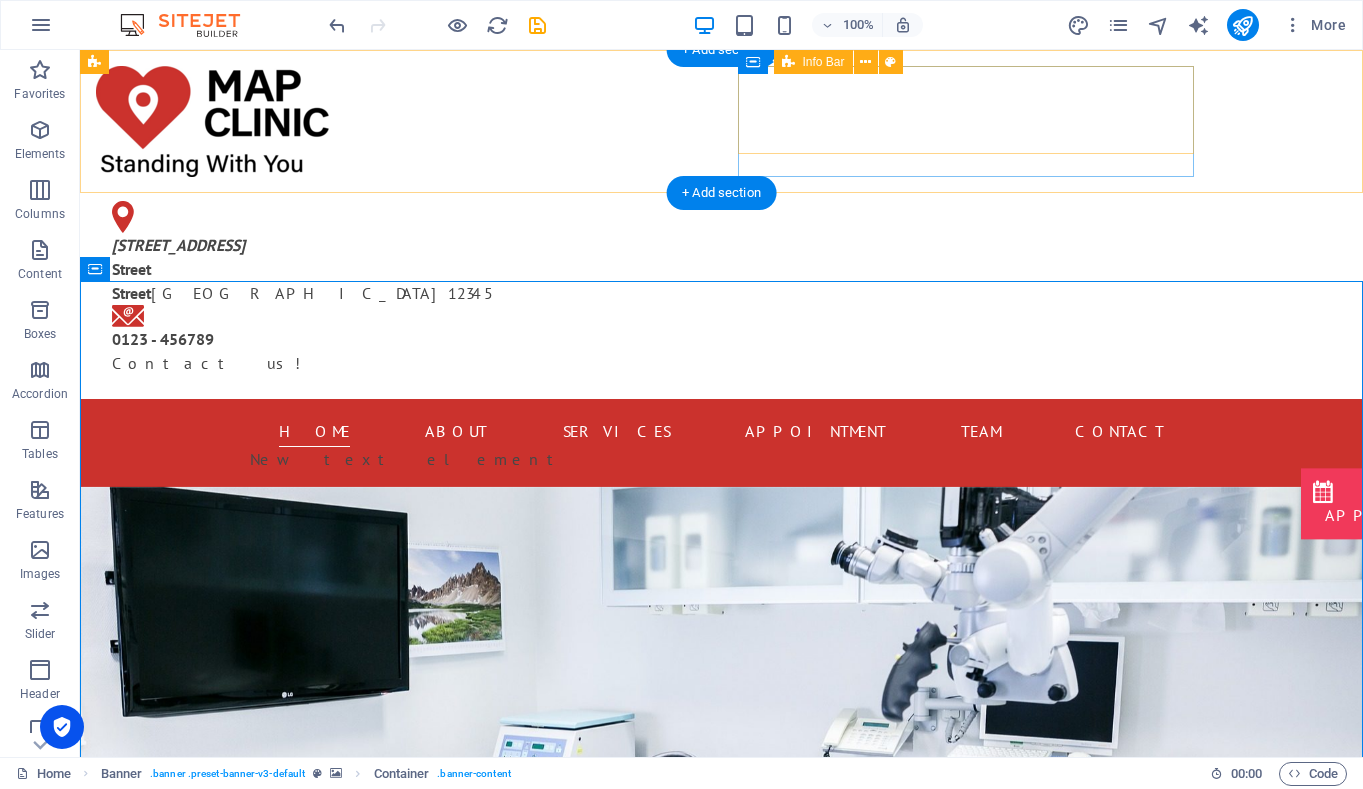 click on "1 / 1 Barkly St Street Street Berlin 12345 0123 - 456789 Contact us!" at bounding box center (324, 288) 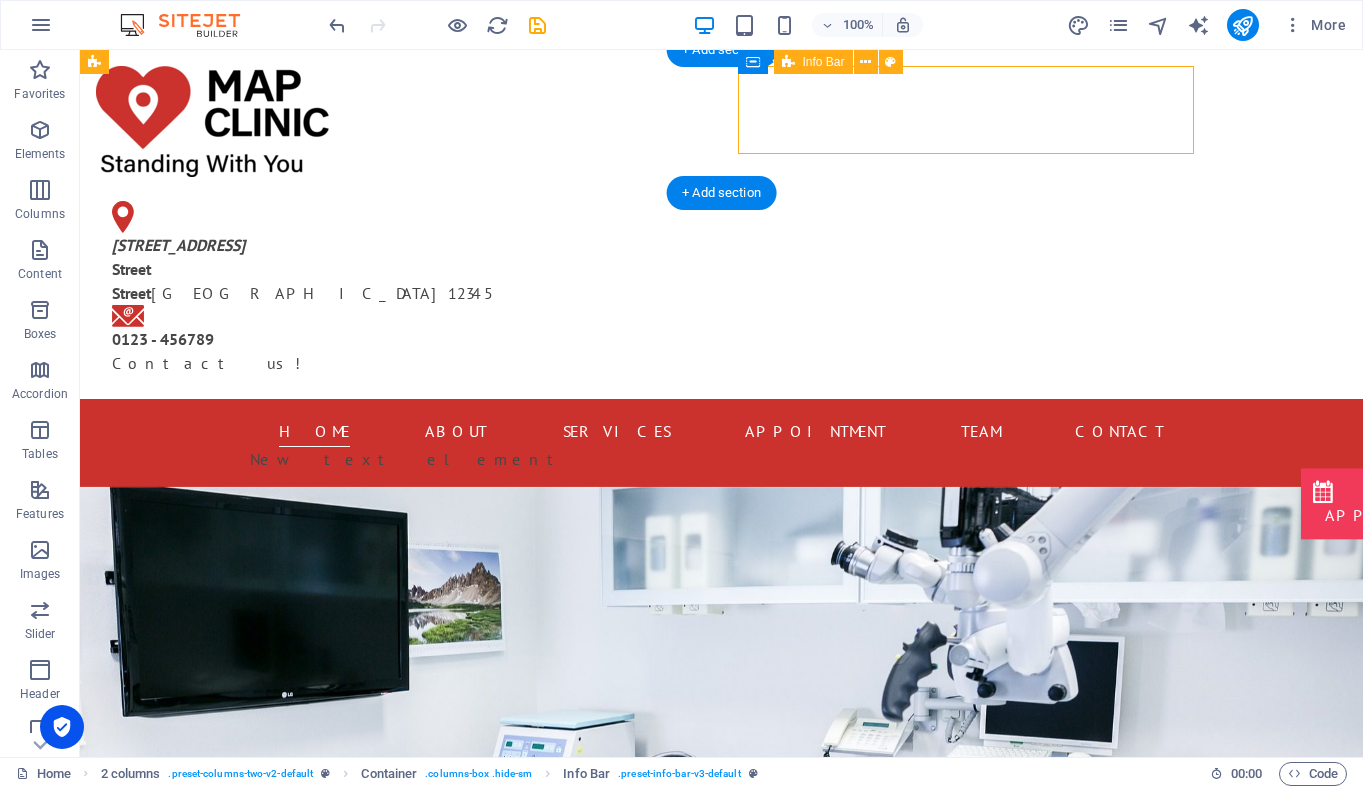 click on "1 / 1 Barkly St Street Street Berlin 12345 0123 - 456789 Contact us!" at bounding box center (324, 288) 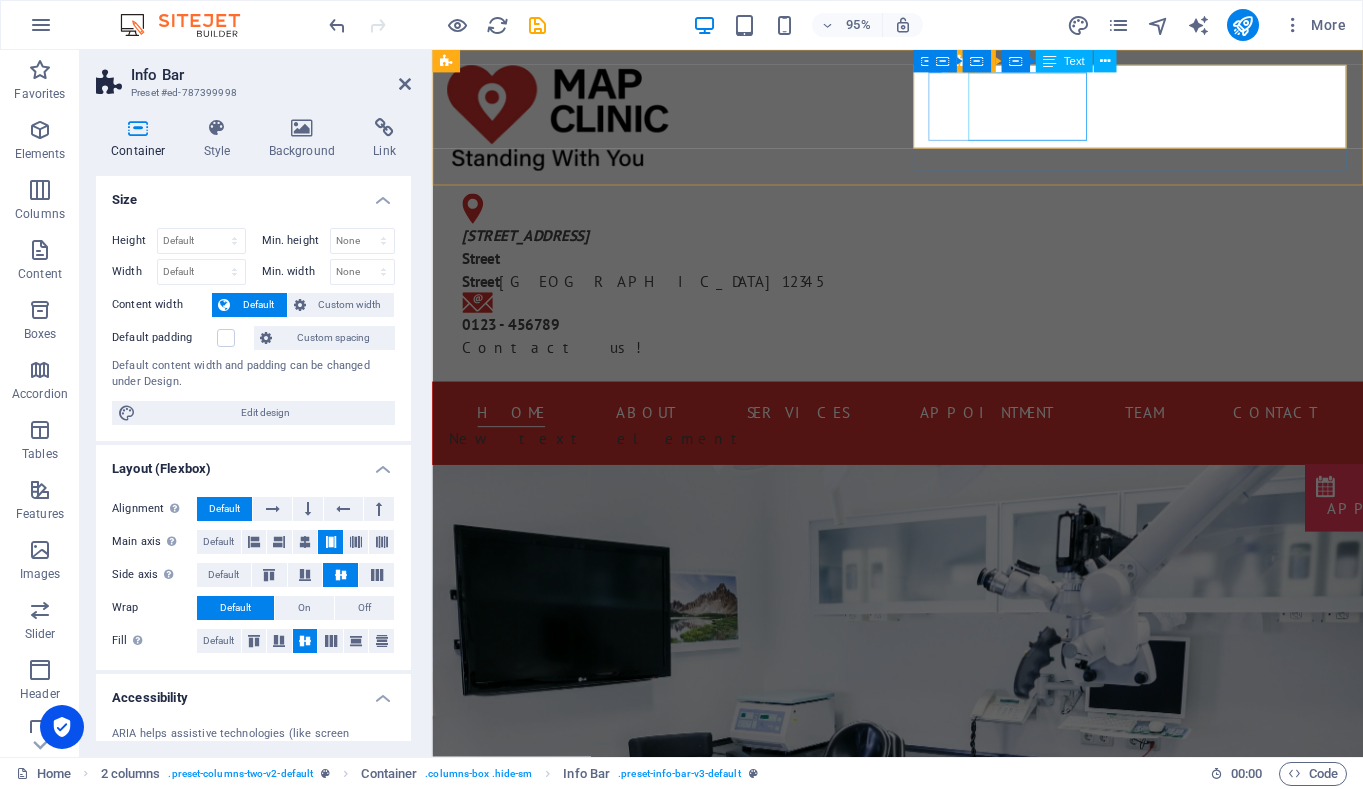click on "1 / 1 Barkly St Street Street Berlin 12345" at bounding box center [668, 269] 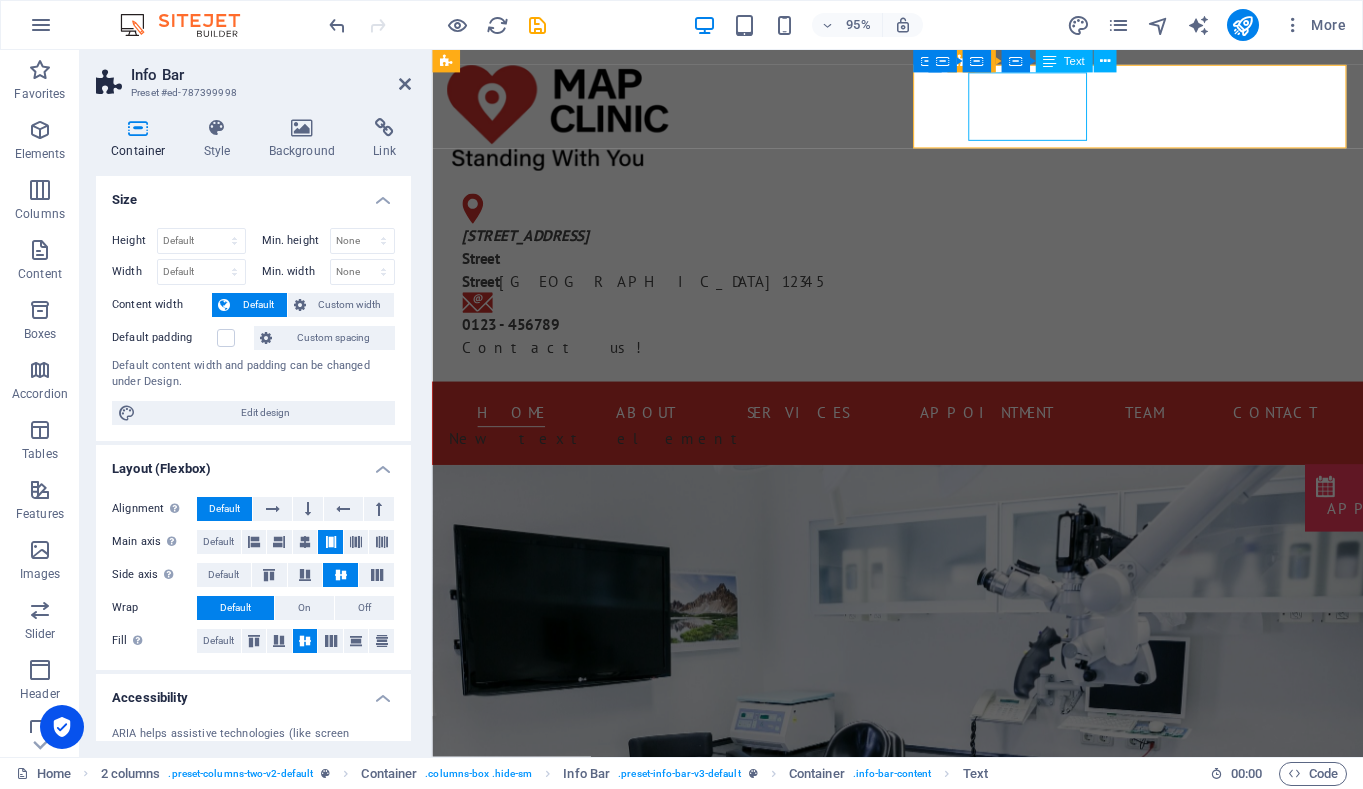 click on "1 / 1 Barkly St Street Street Berlin 12345" at bounding box center (668, 269) 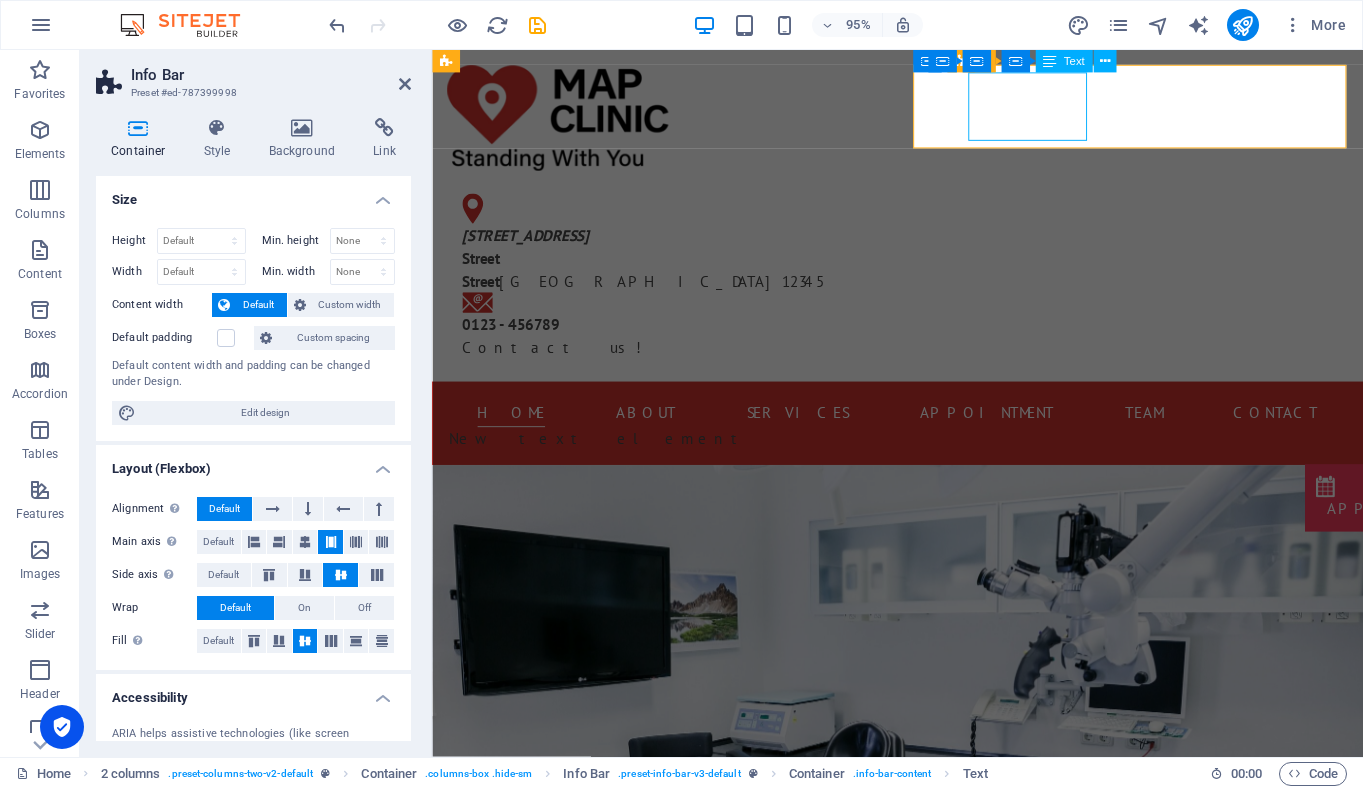 click on "1 / 1 Barkly St Street Street Berlin 12345" at bounding box center (668, 269) 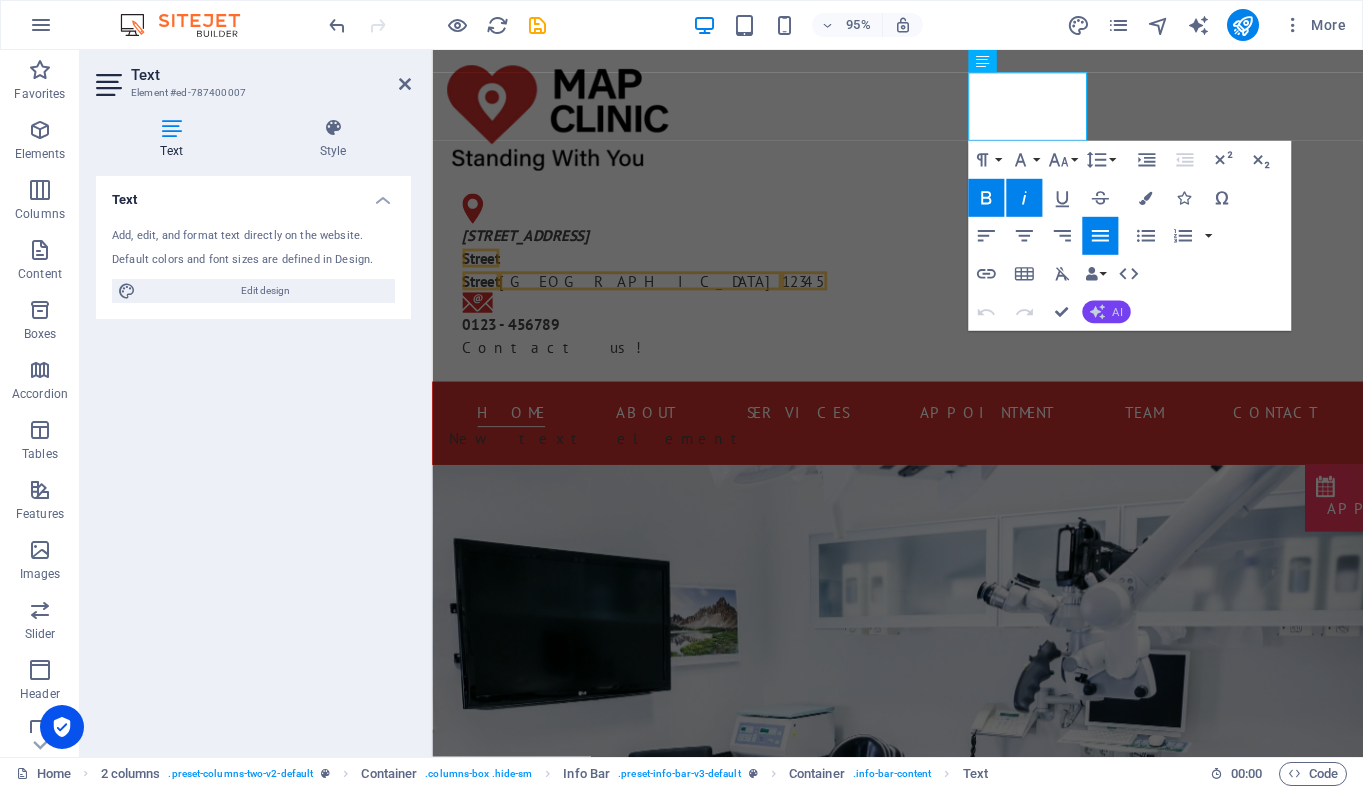 click 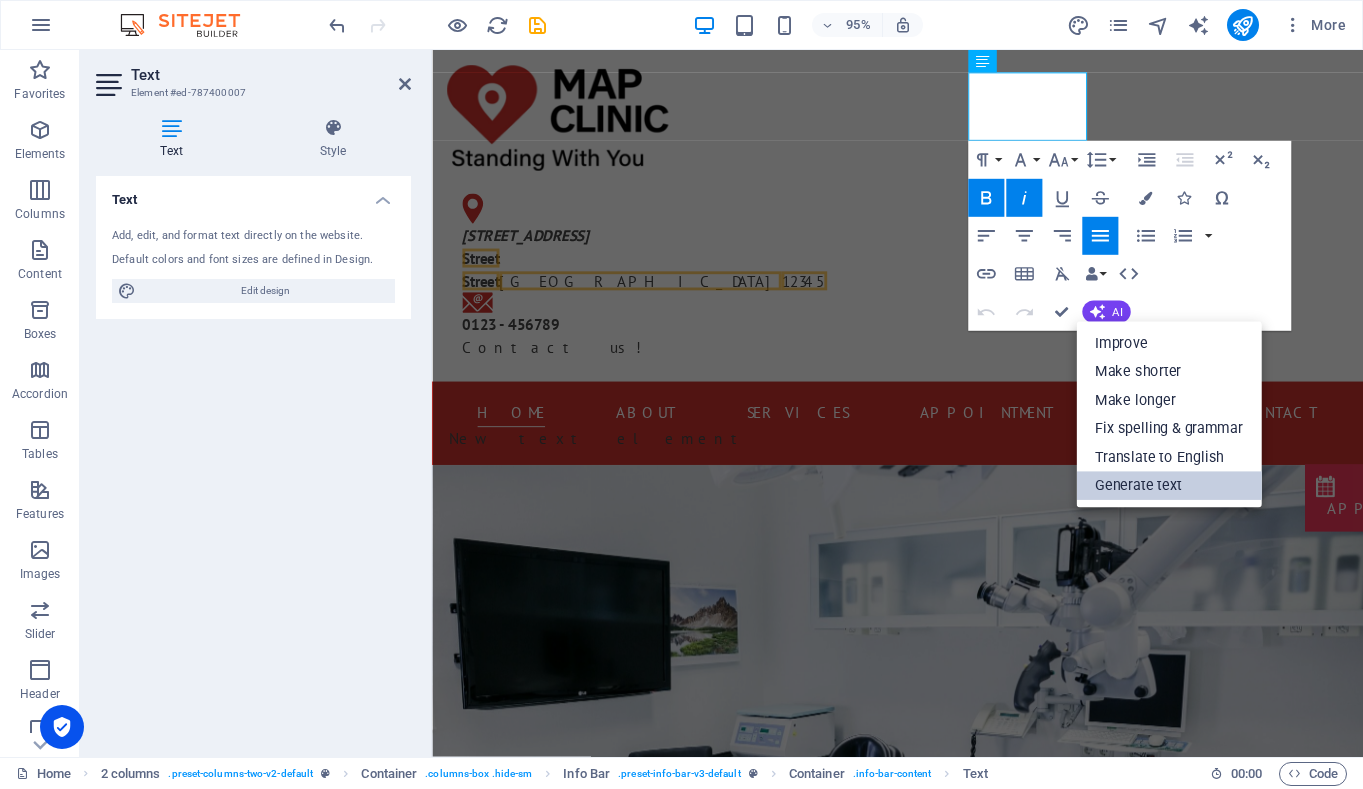 click on "Generate text" at bounding box center [1168, 485] 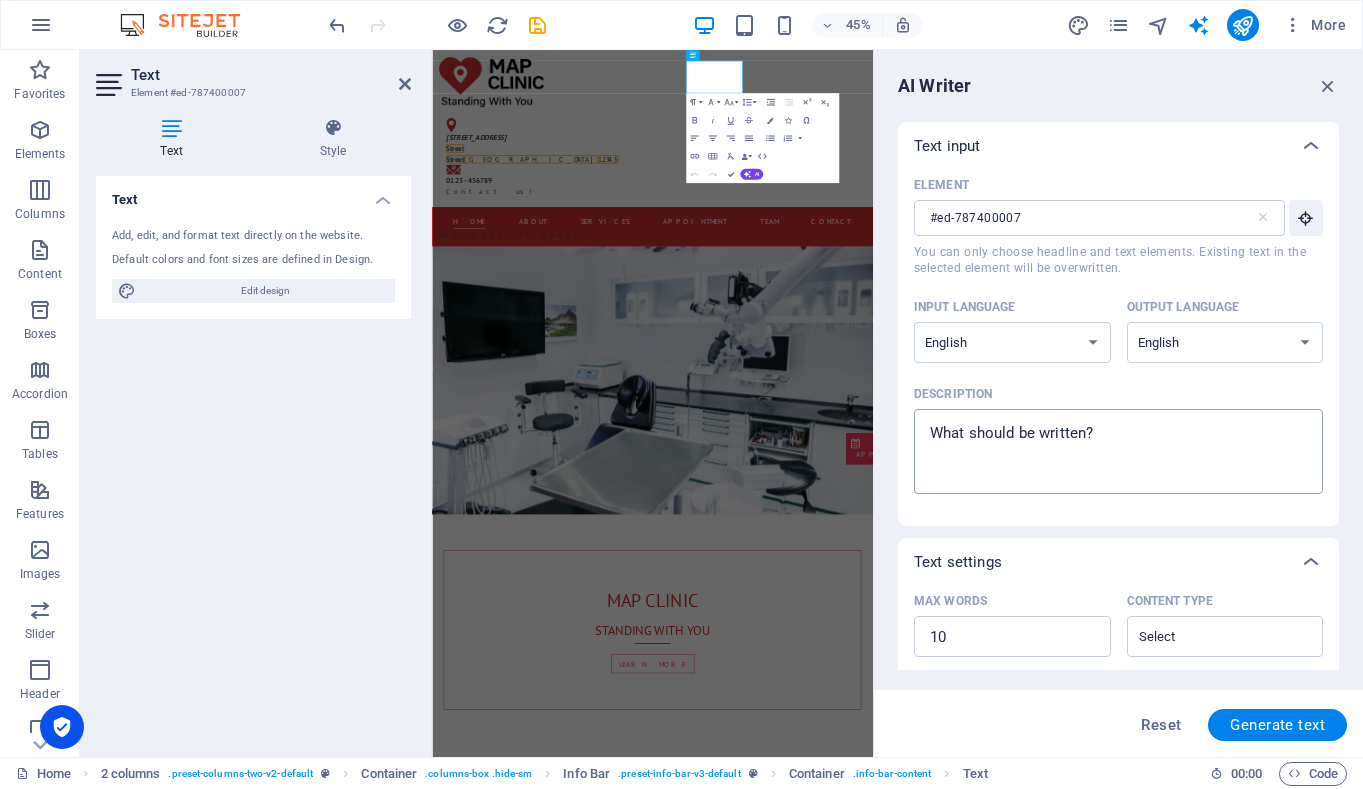 type on "x" 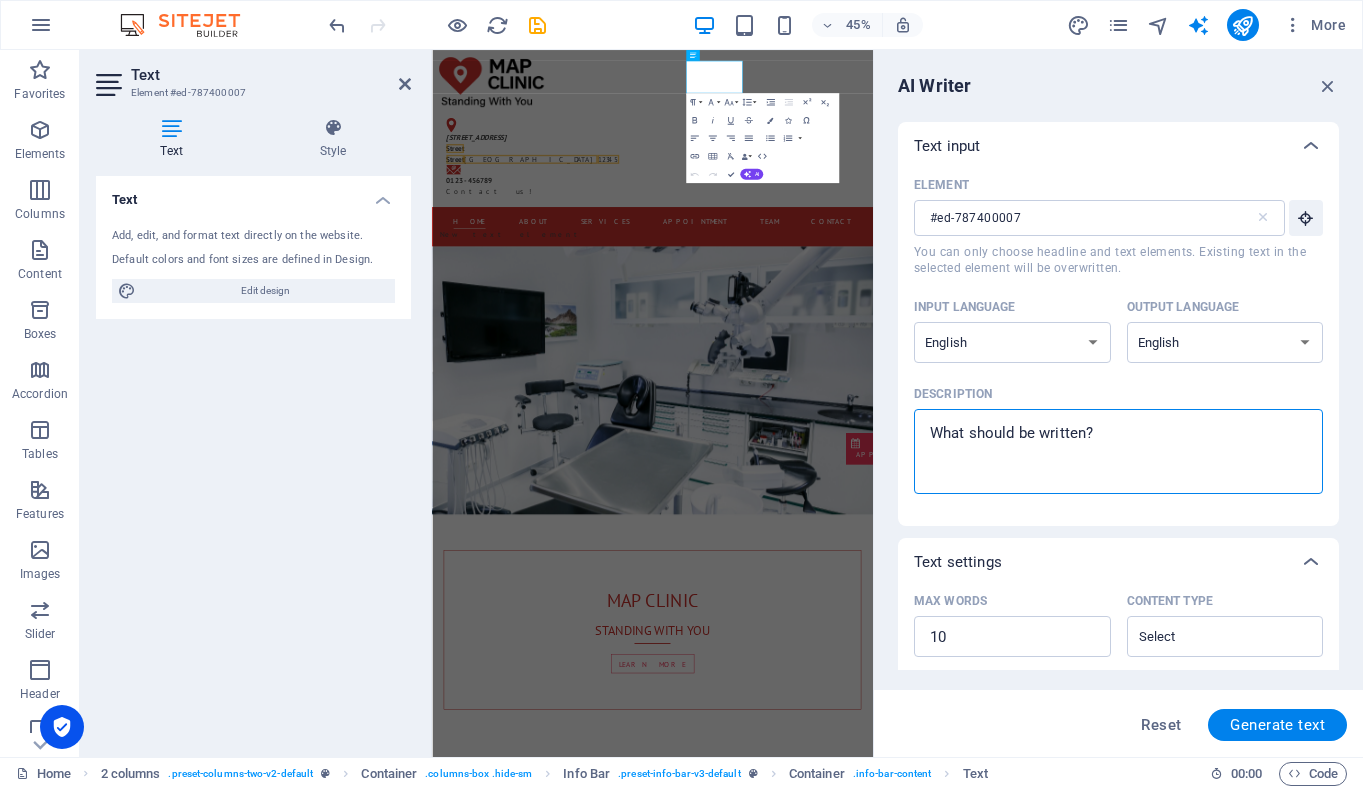 click on "Description x ​" at bounding box center [1118, 451] 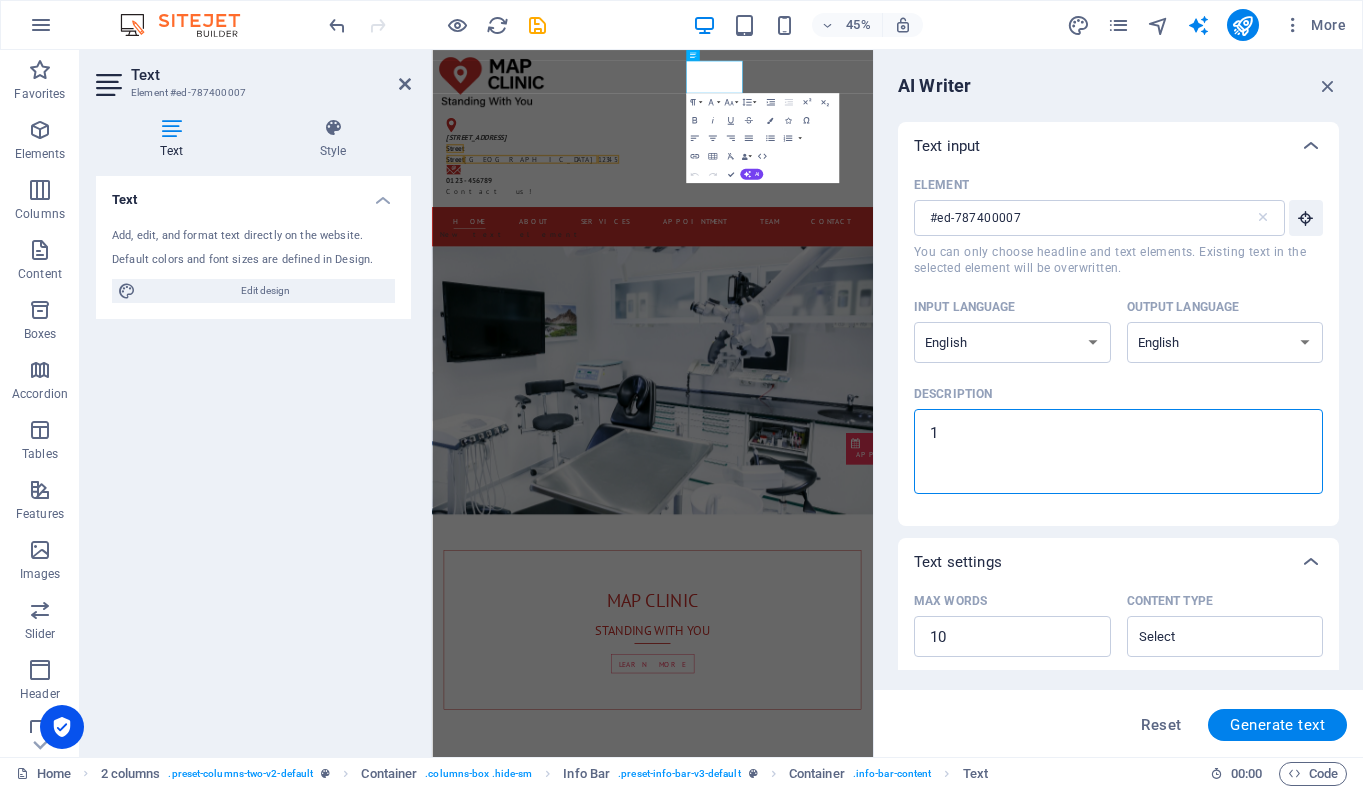 type on "11" 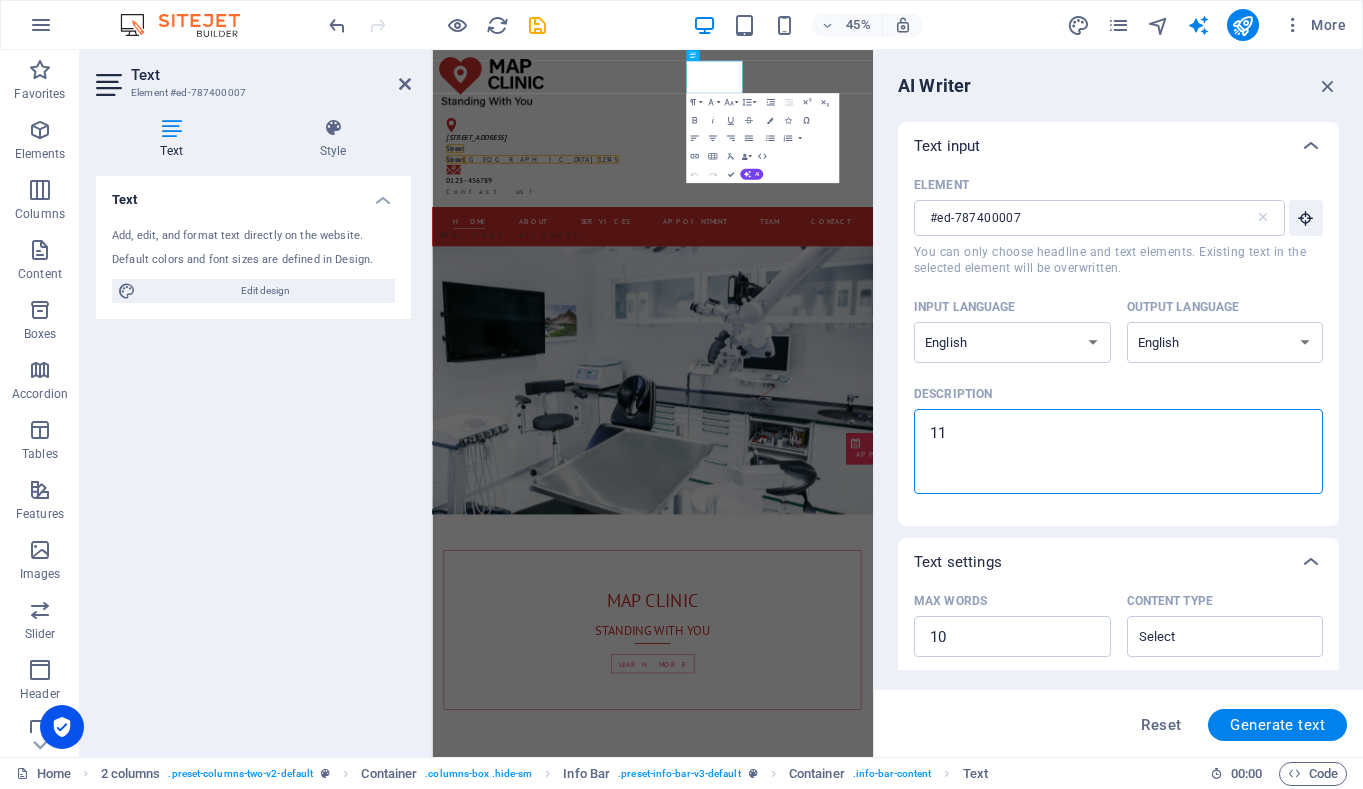 type on "11" 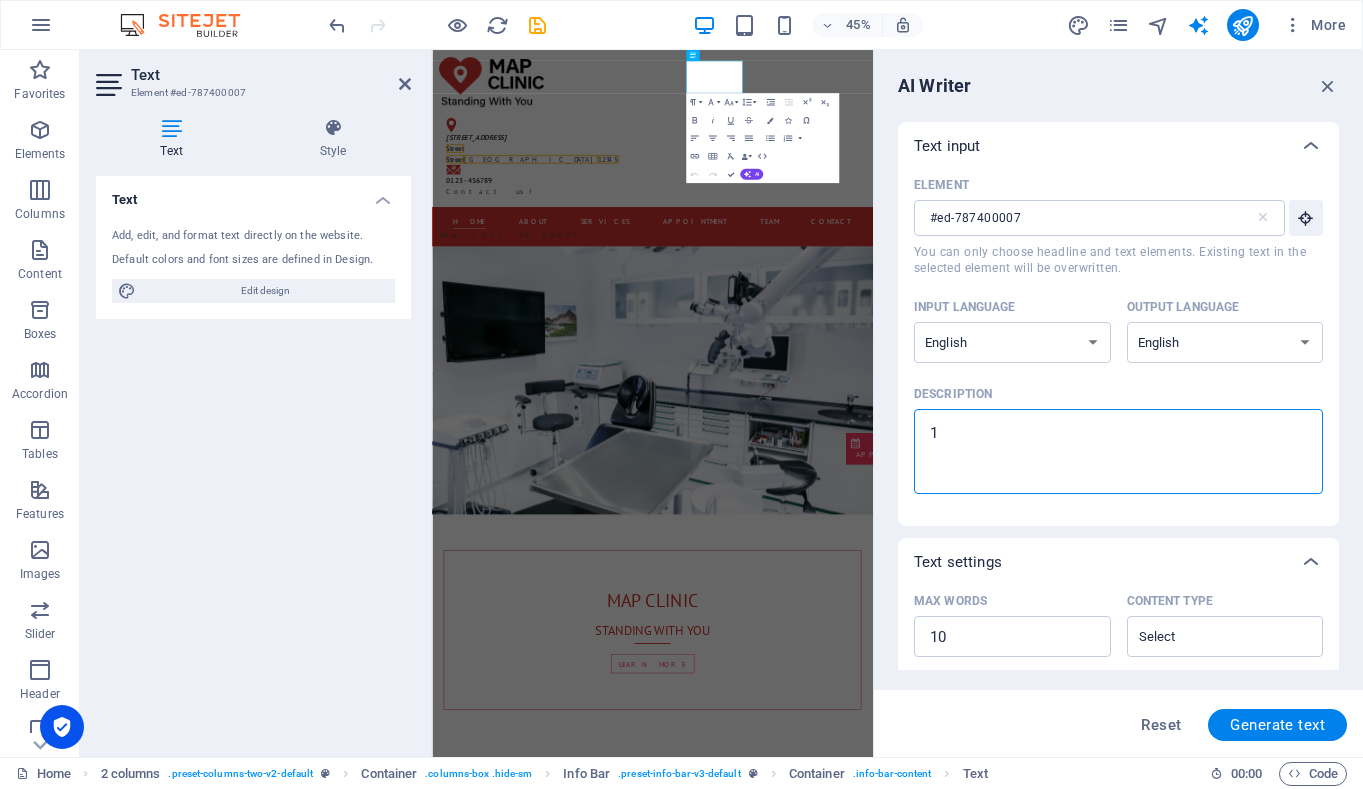 type on "1" 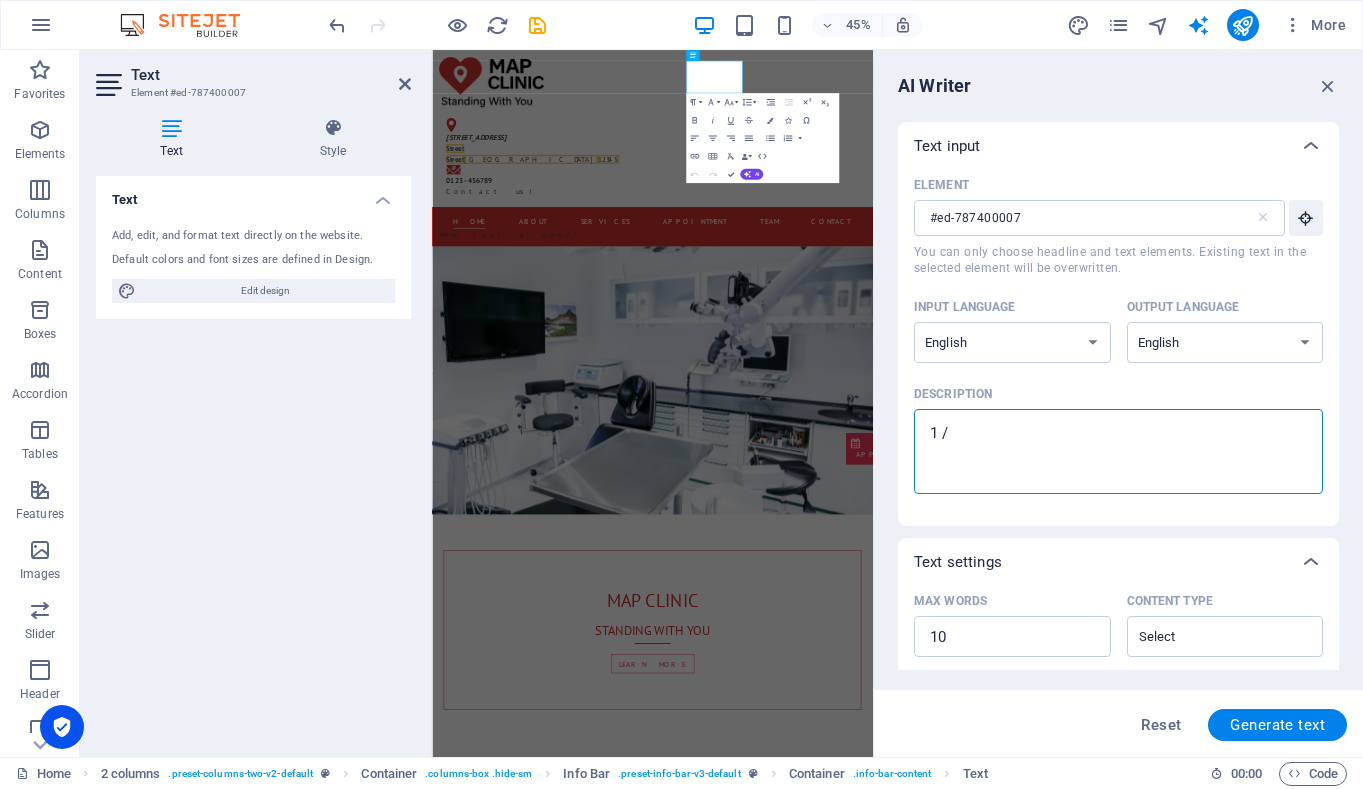 type on "1 /" 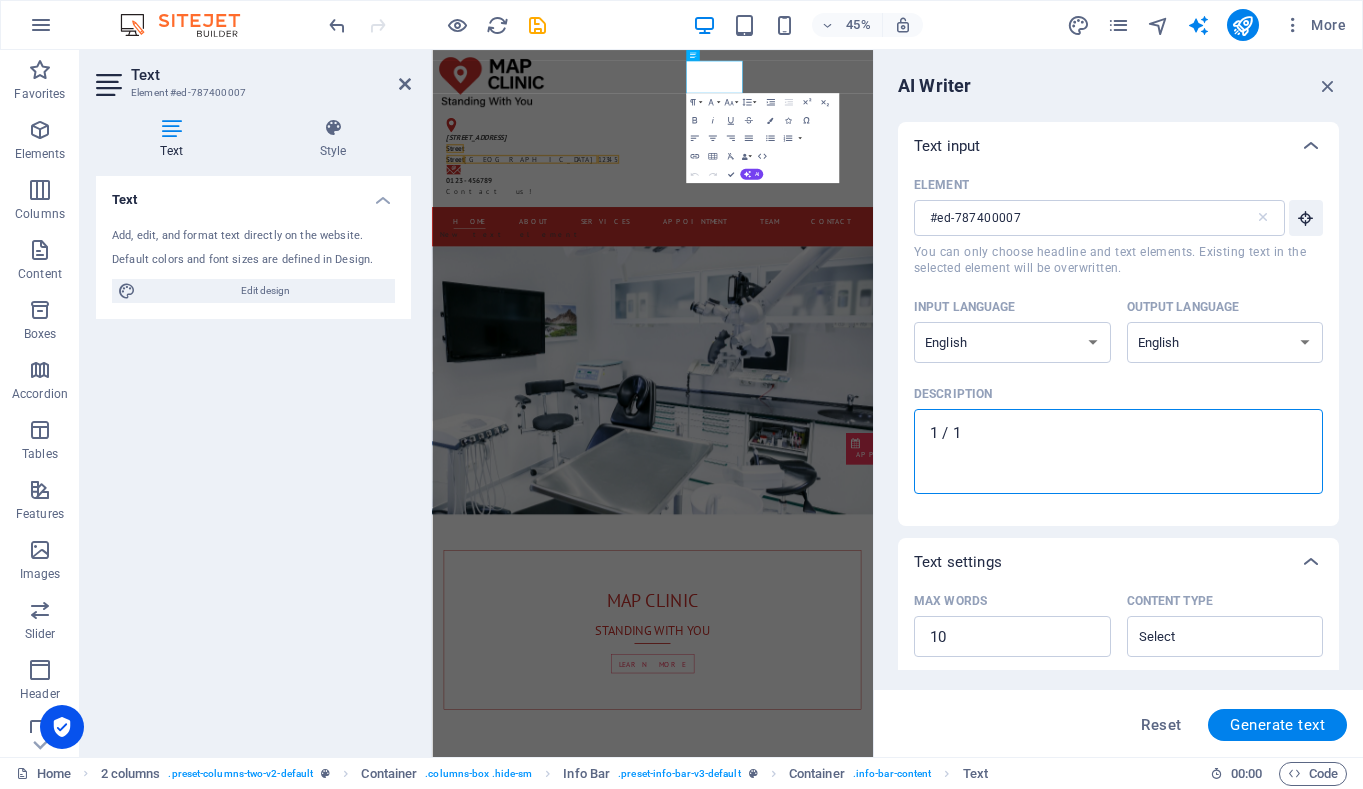 type on "1 / 1" 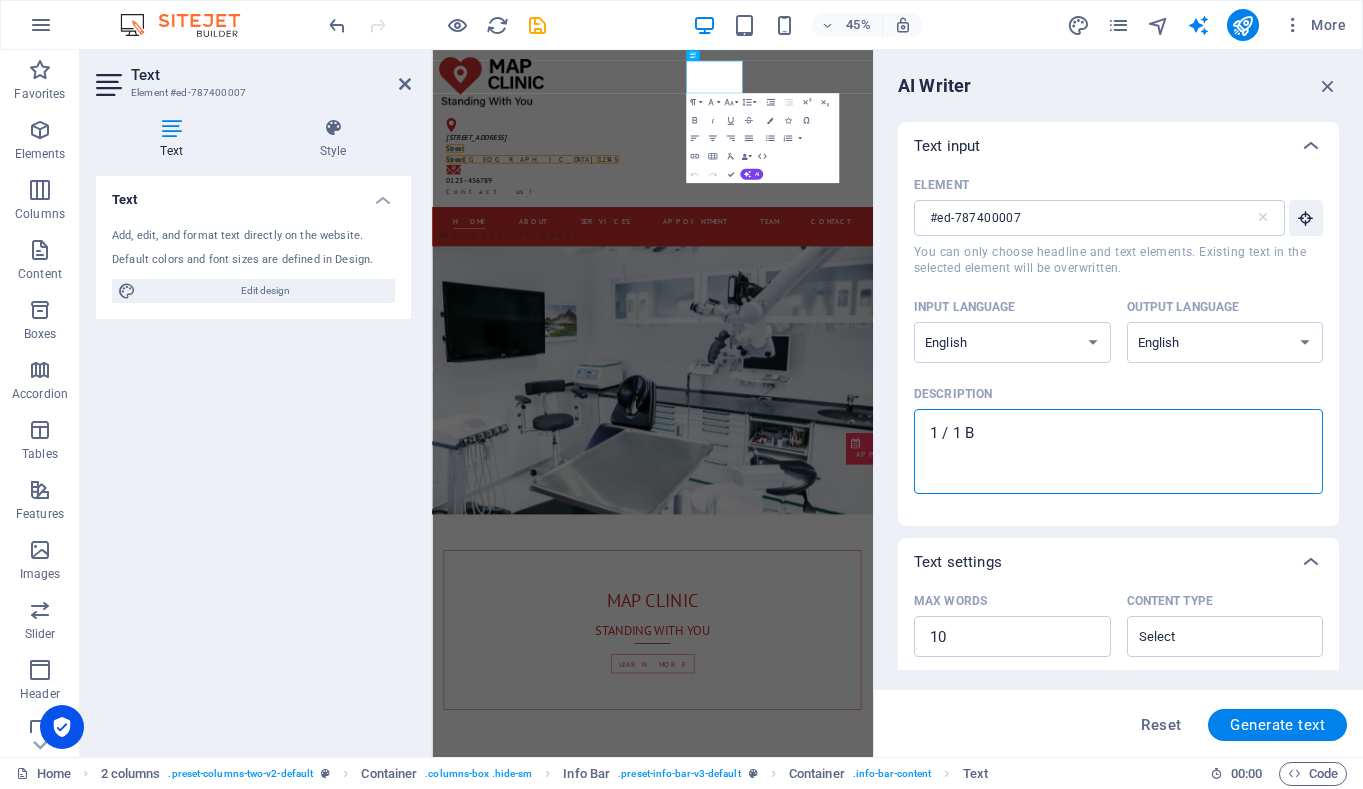 type on "1 / 1 Ba" 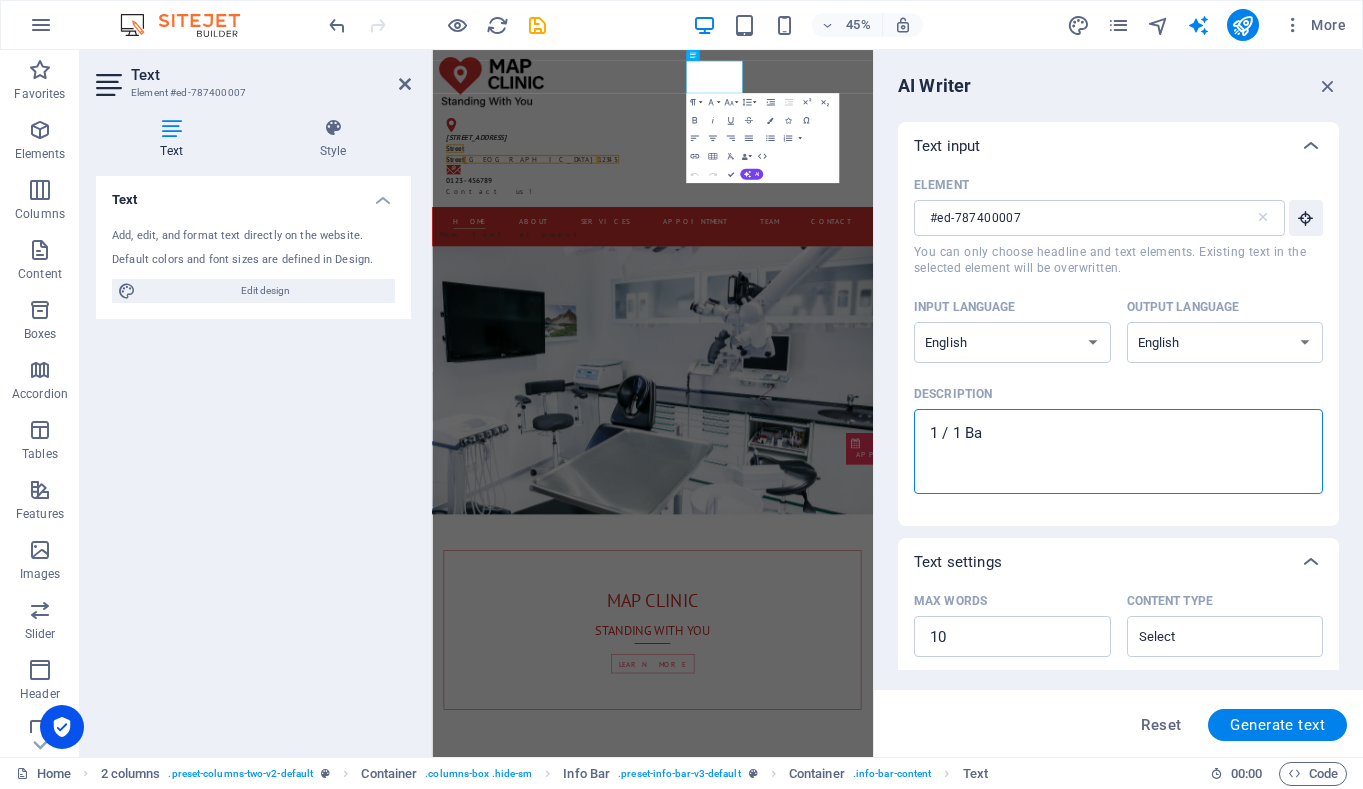 type on "1 / 1 Bar" 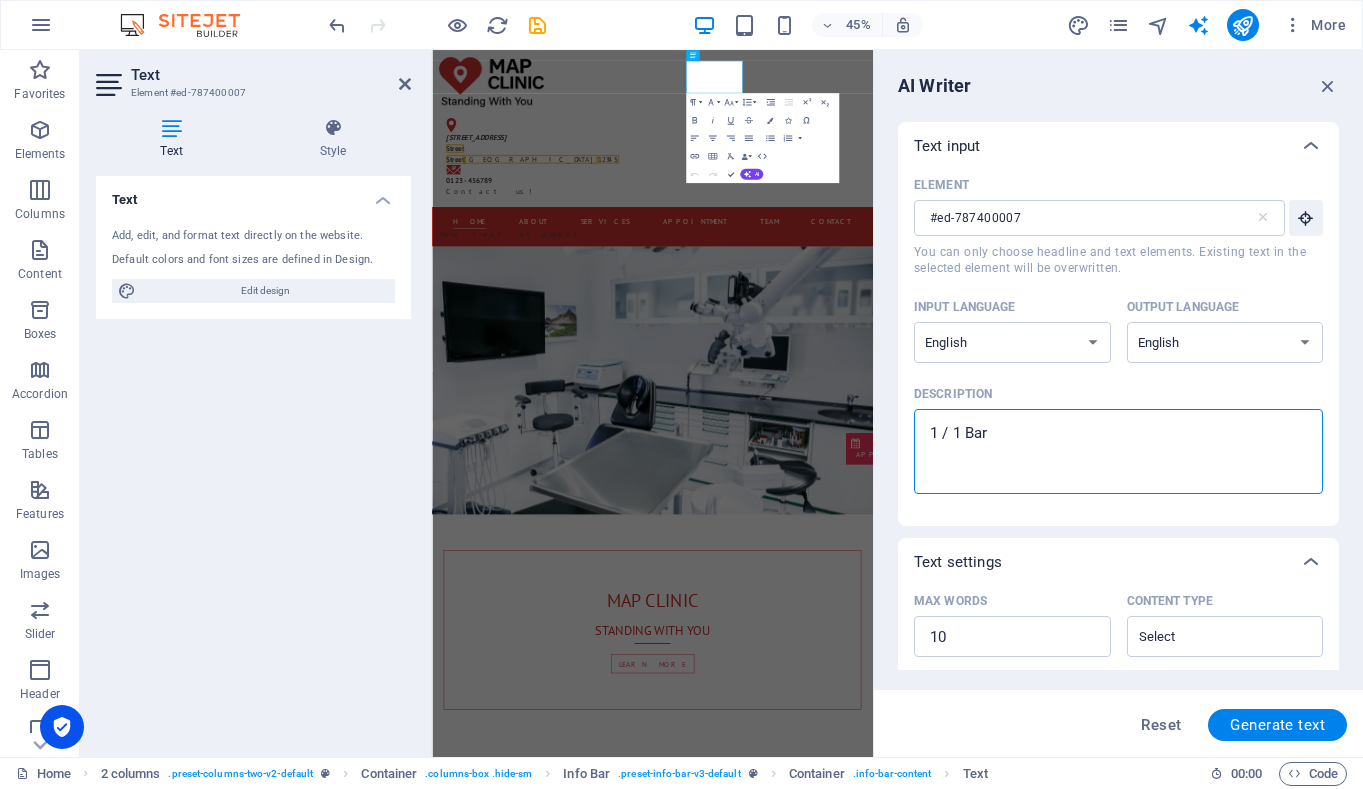 type on "1 / 1 Bark" 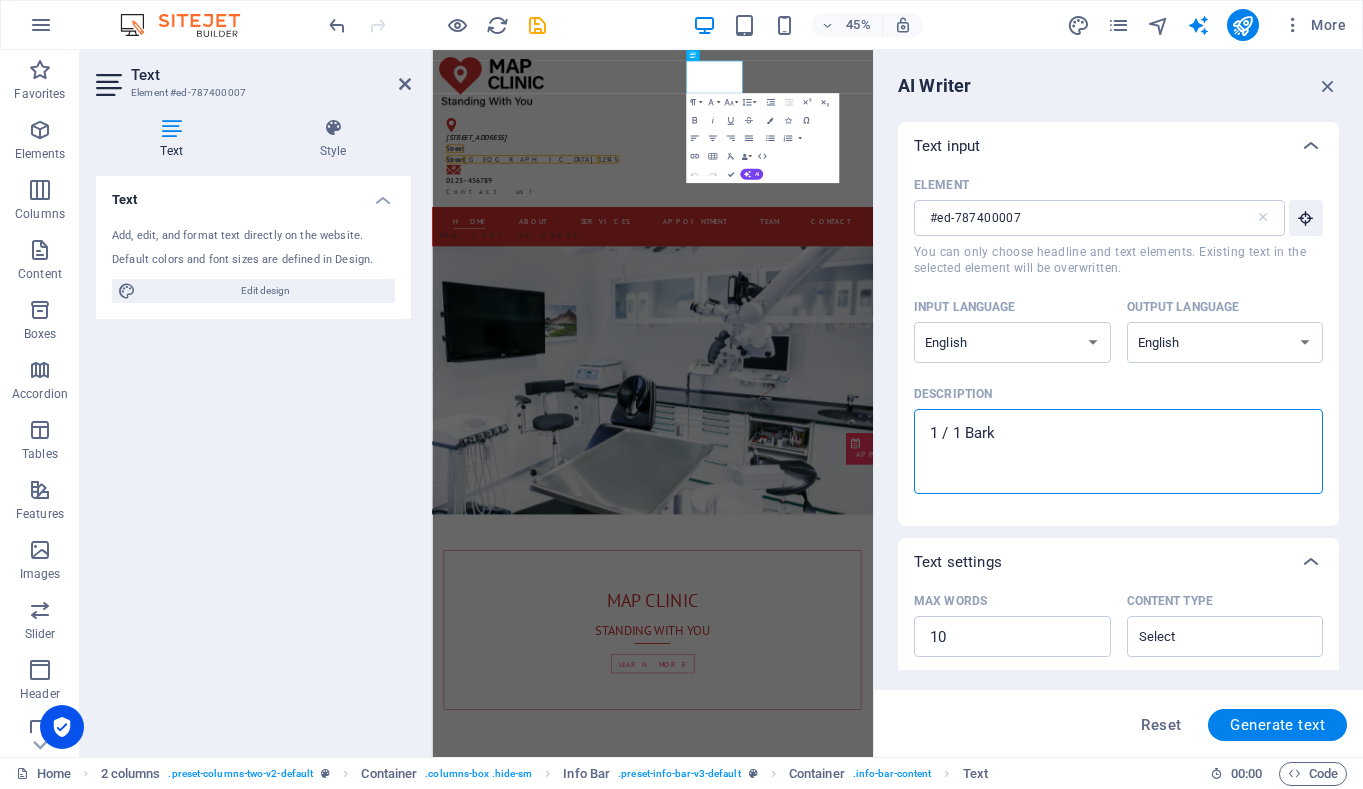 type on "1 / 1 Barkl" 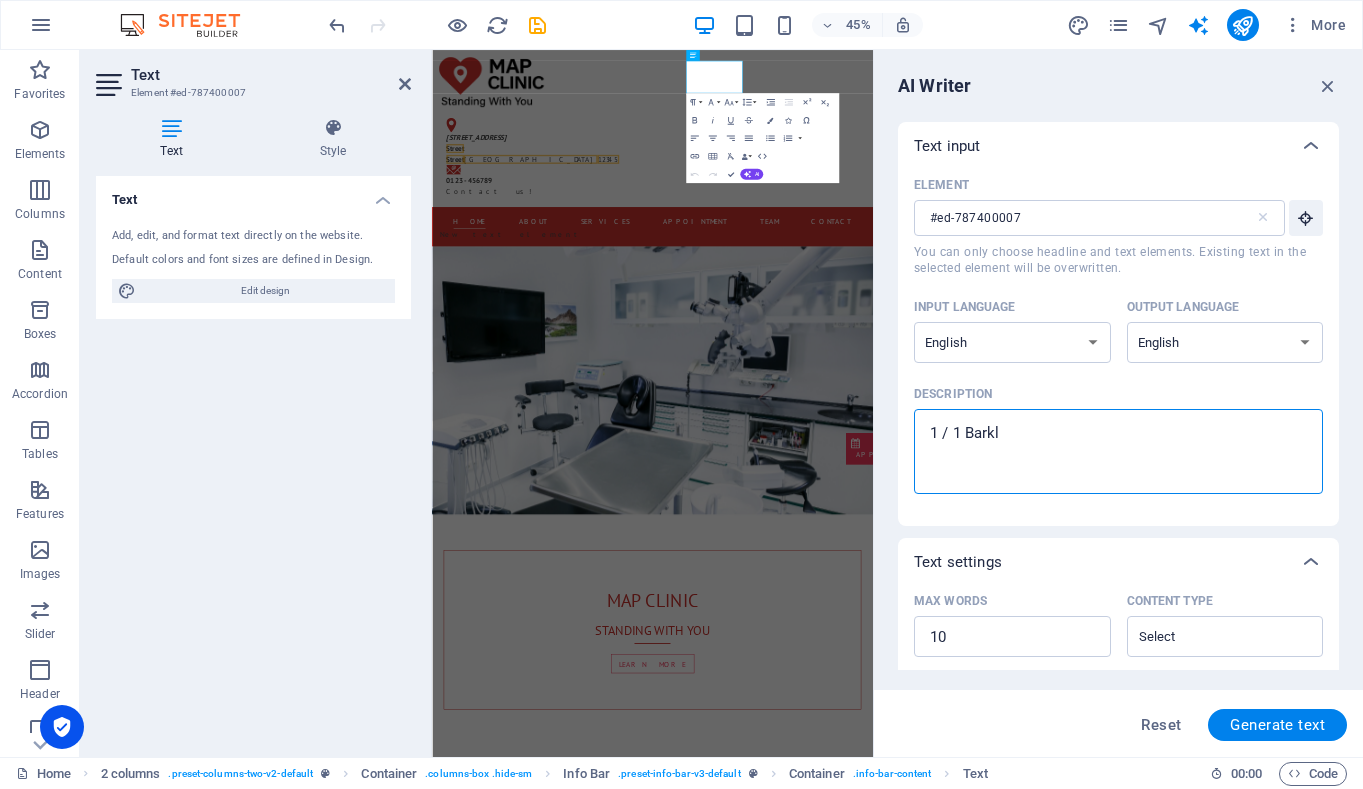 type on "1 / 1 Barkly" 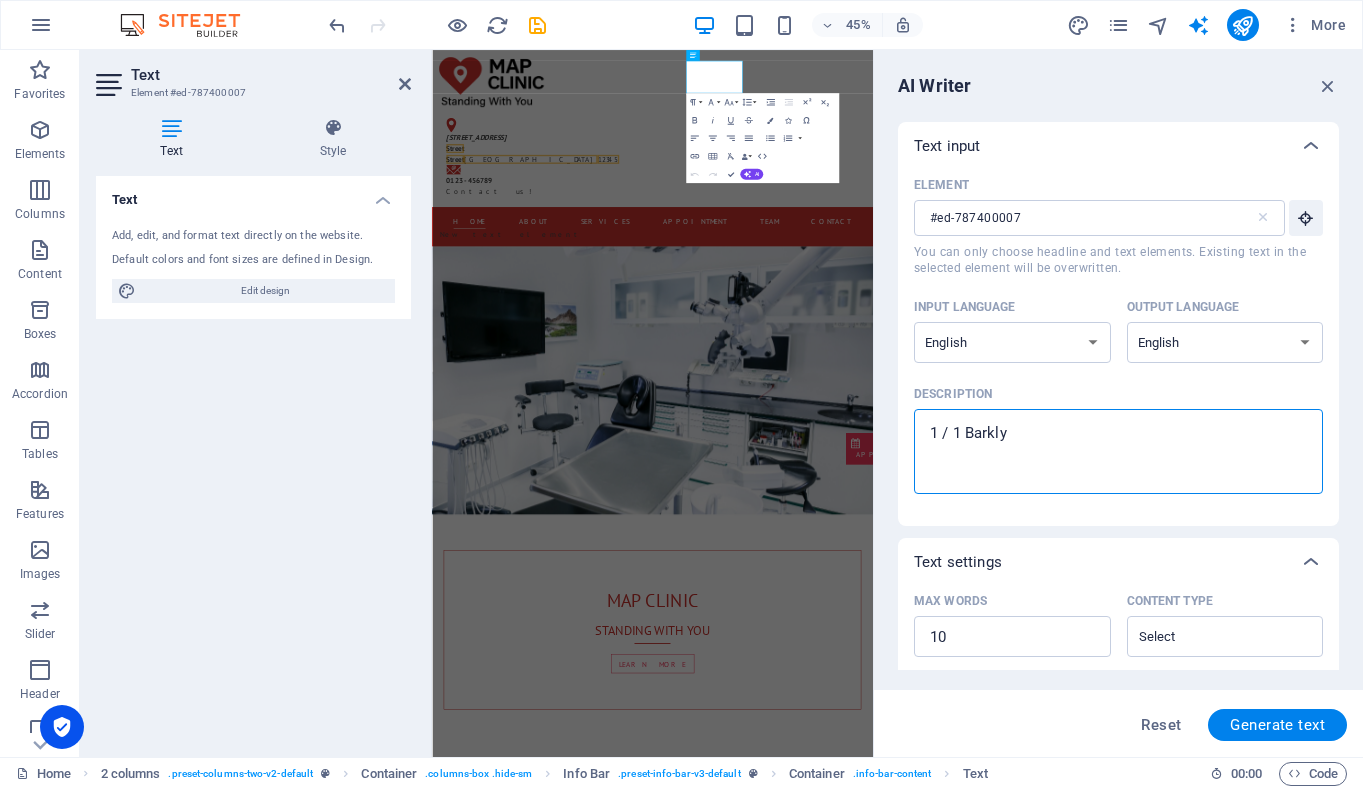 type on "1 / 1 Barkly" 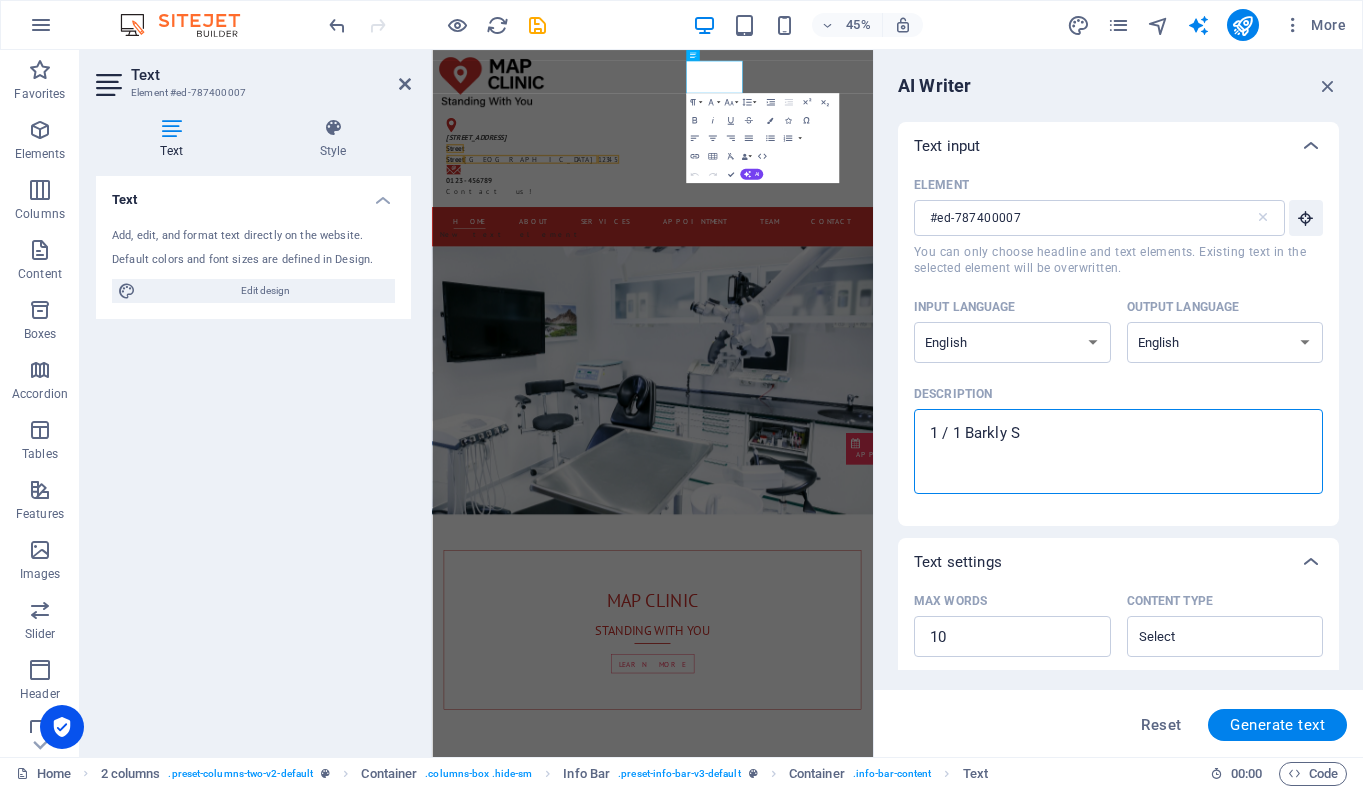 type on "1 / 1 Barkly ST" 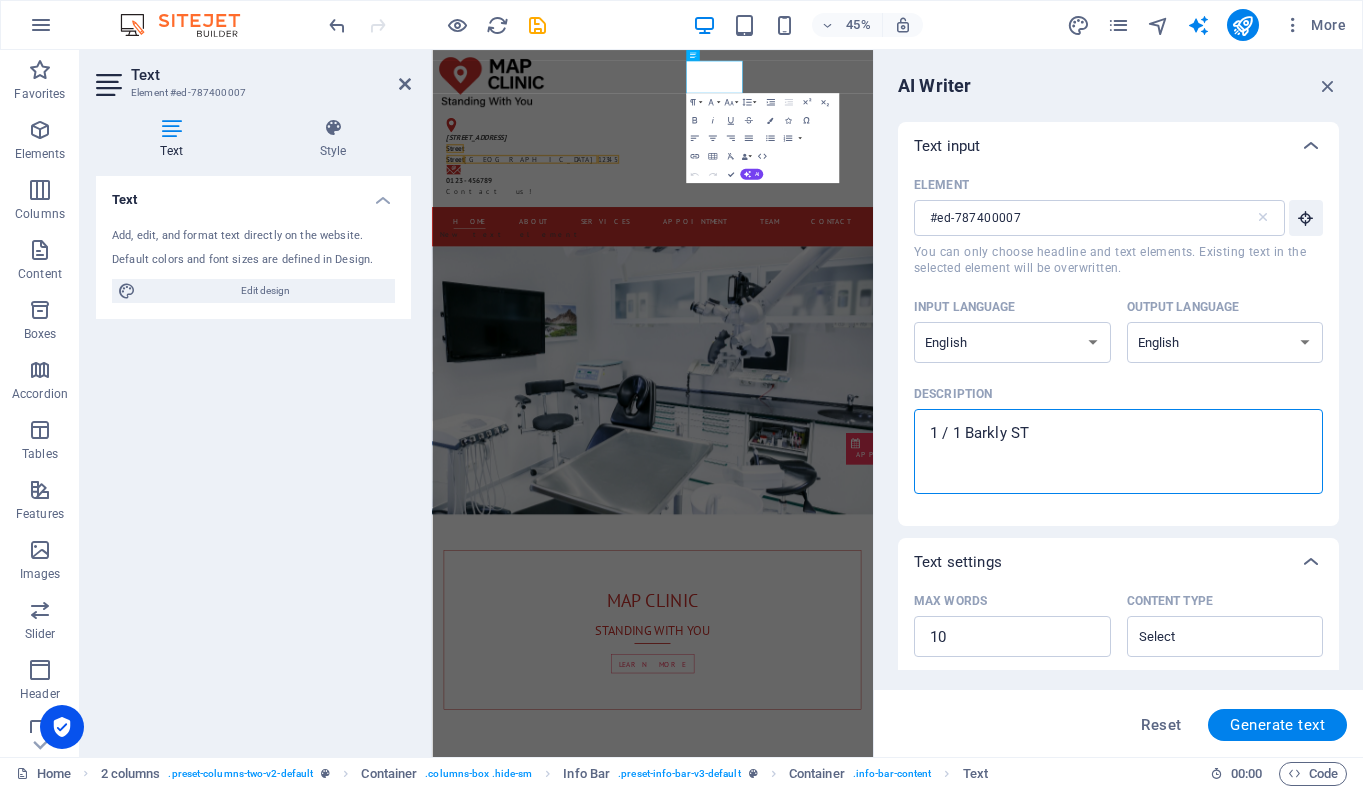 type on "1 / 1 Barkly ST" 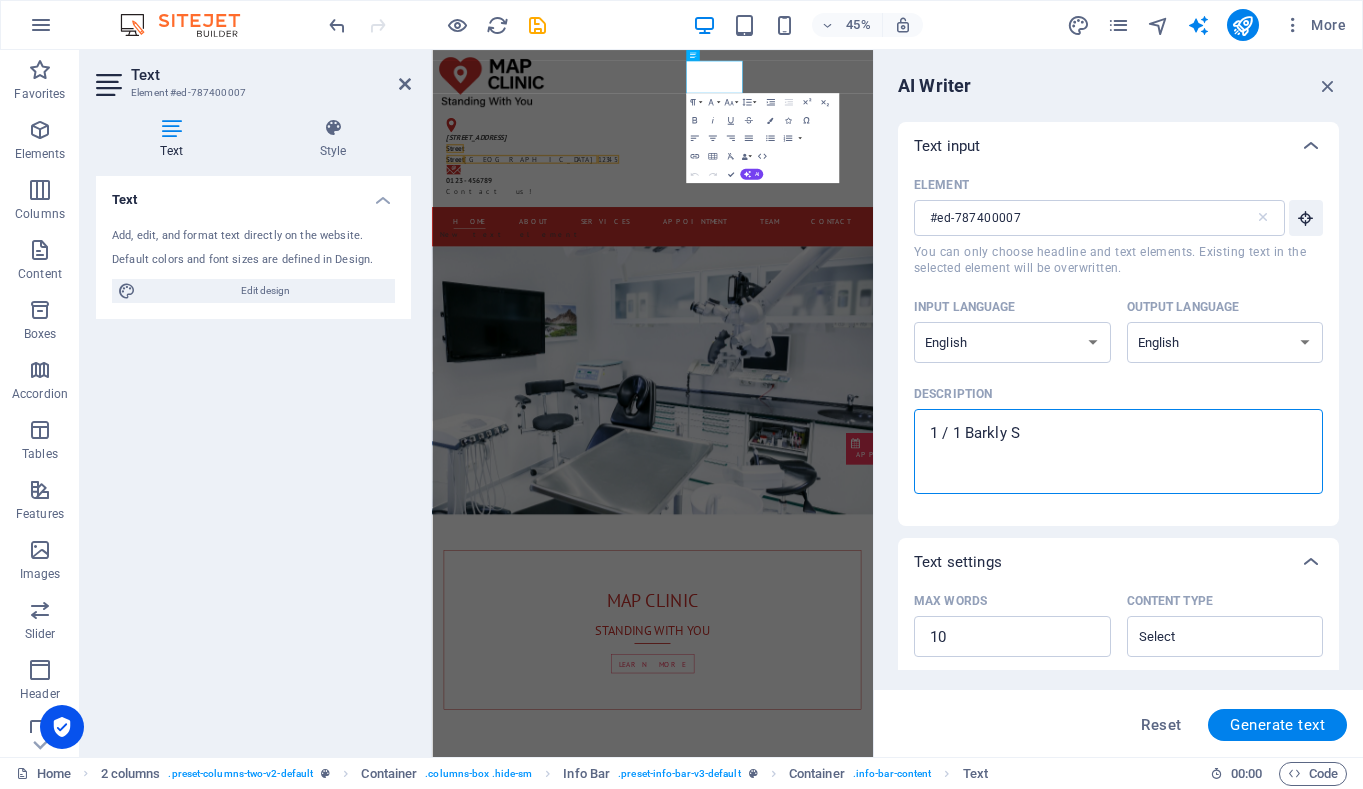 type on "1 / 1 Barkly St" 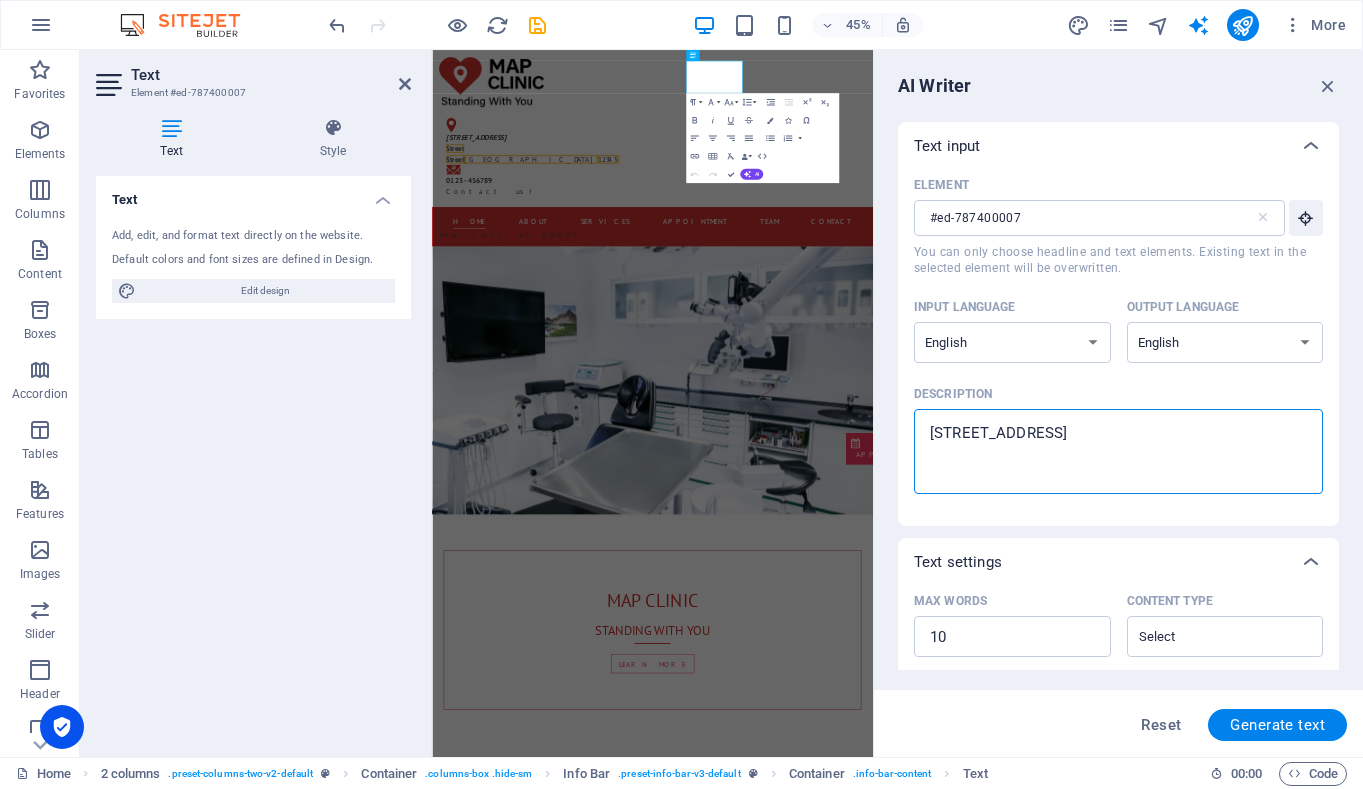 type on "1 / 1 Barkly Str" 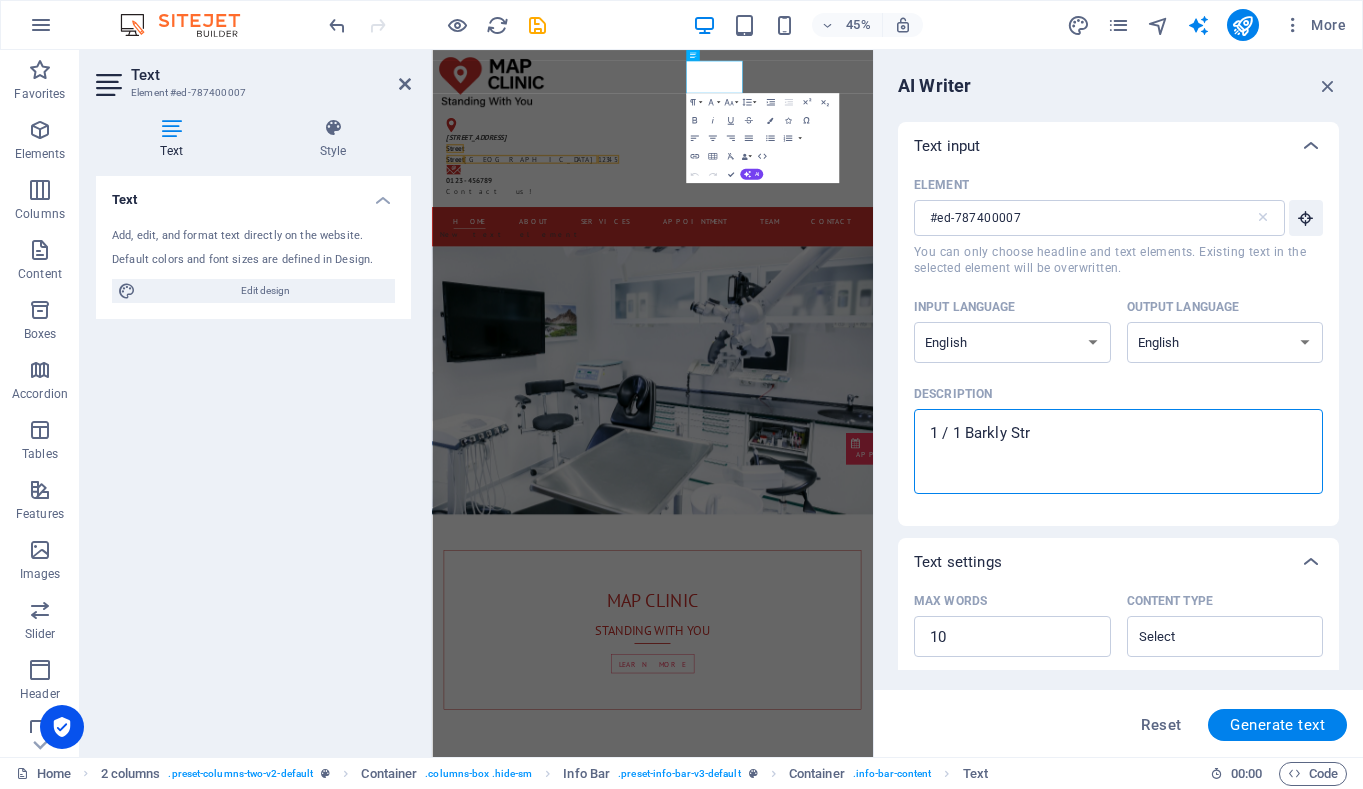 type on "1 / 1 Barkly Stre" 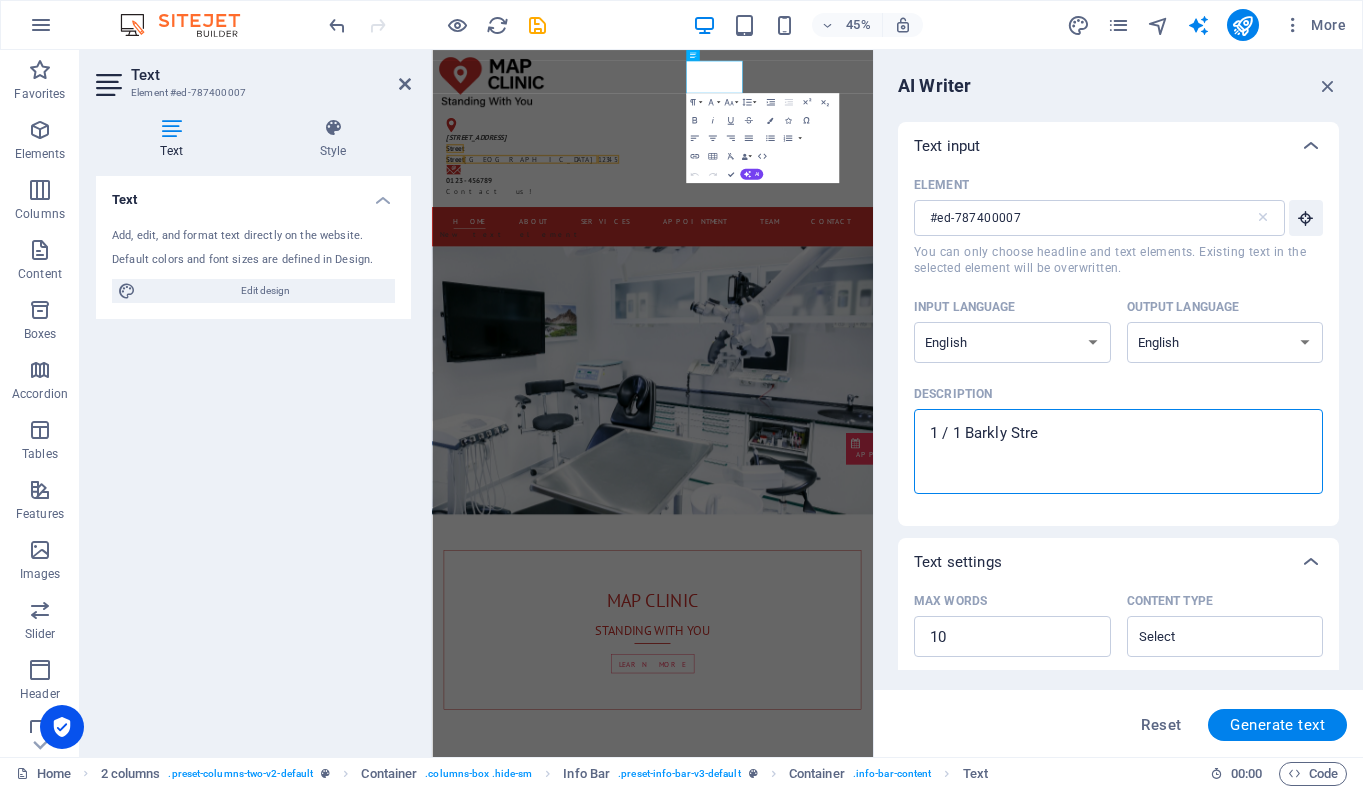 type on "1 / 1 Barkly Stree" 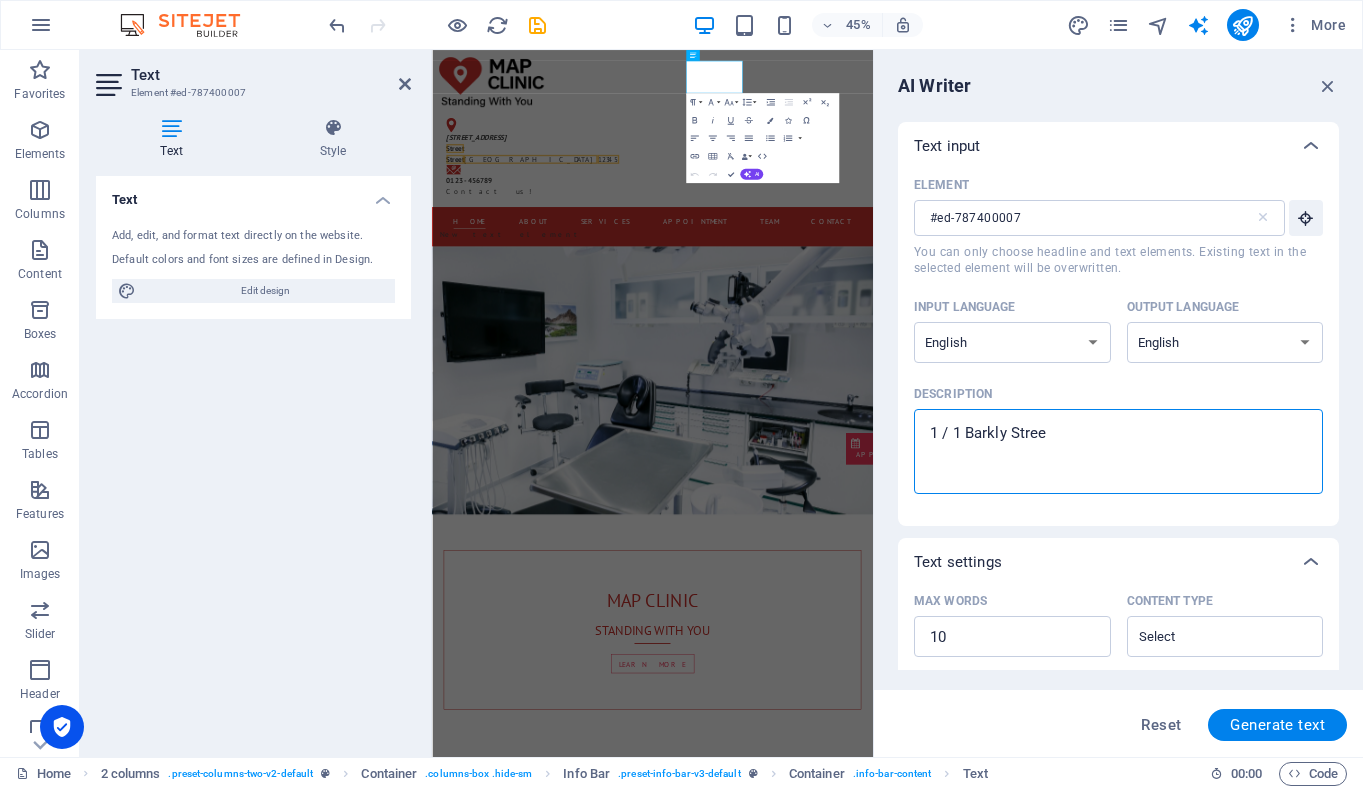 type on "x" 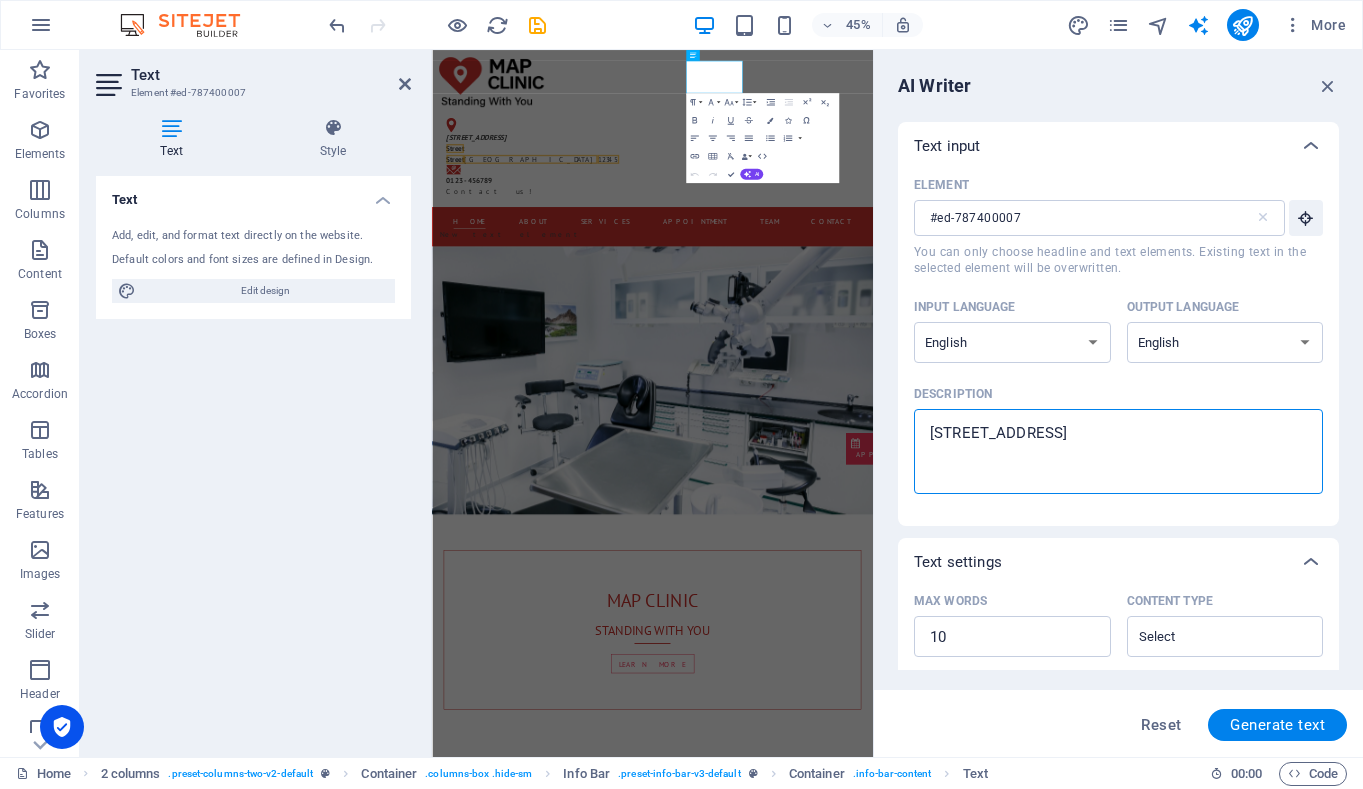 type on "1 / 1 Barkly Street" 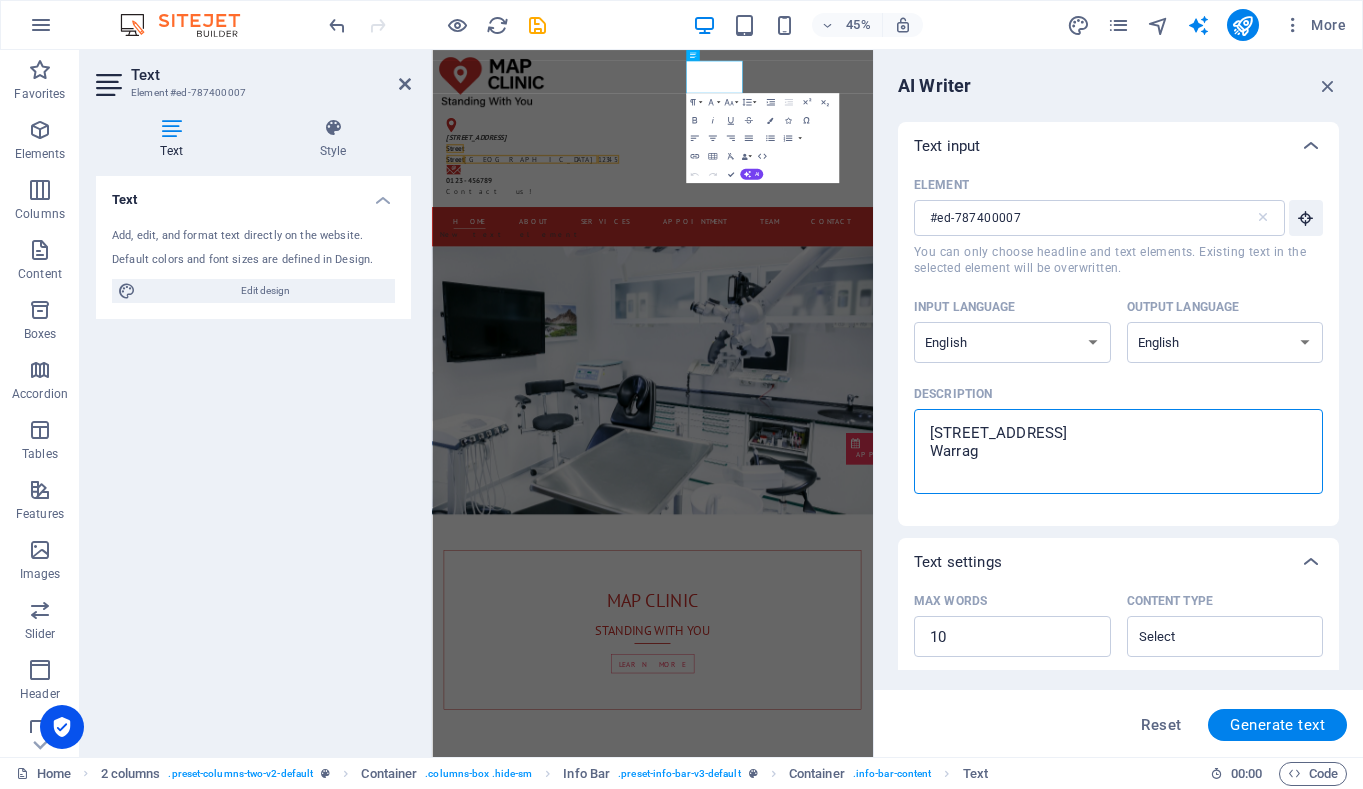 type on "1 / 1 Barkly Street
Warragu" 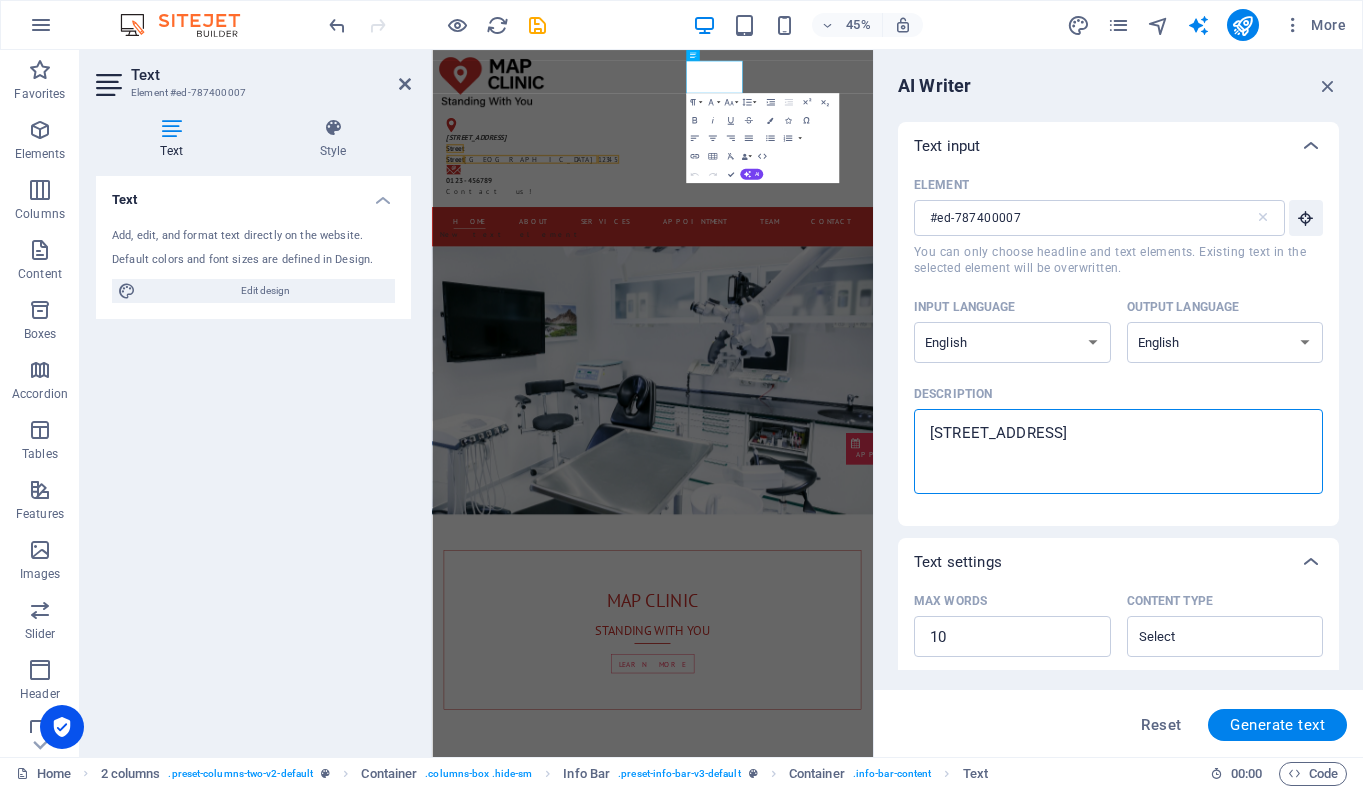 type on "1 / 1 Barkly Street
Warragul" 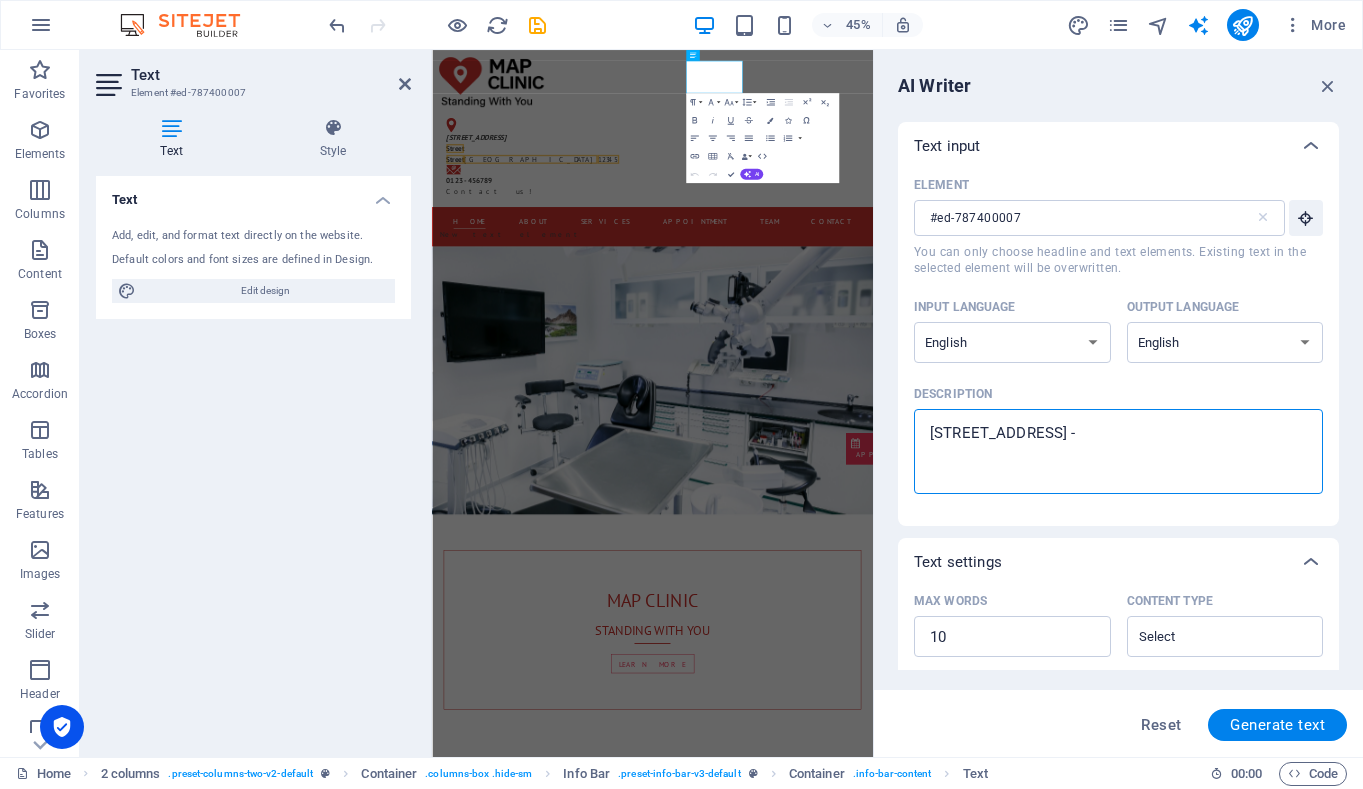 type on "1 / 1 Barkly Street
Warragul -" 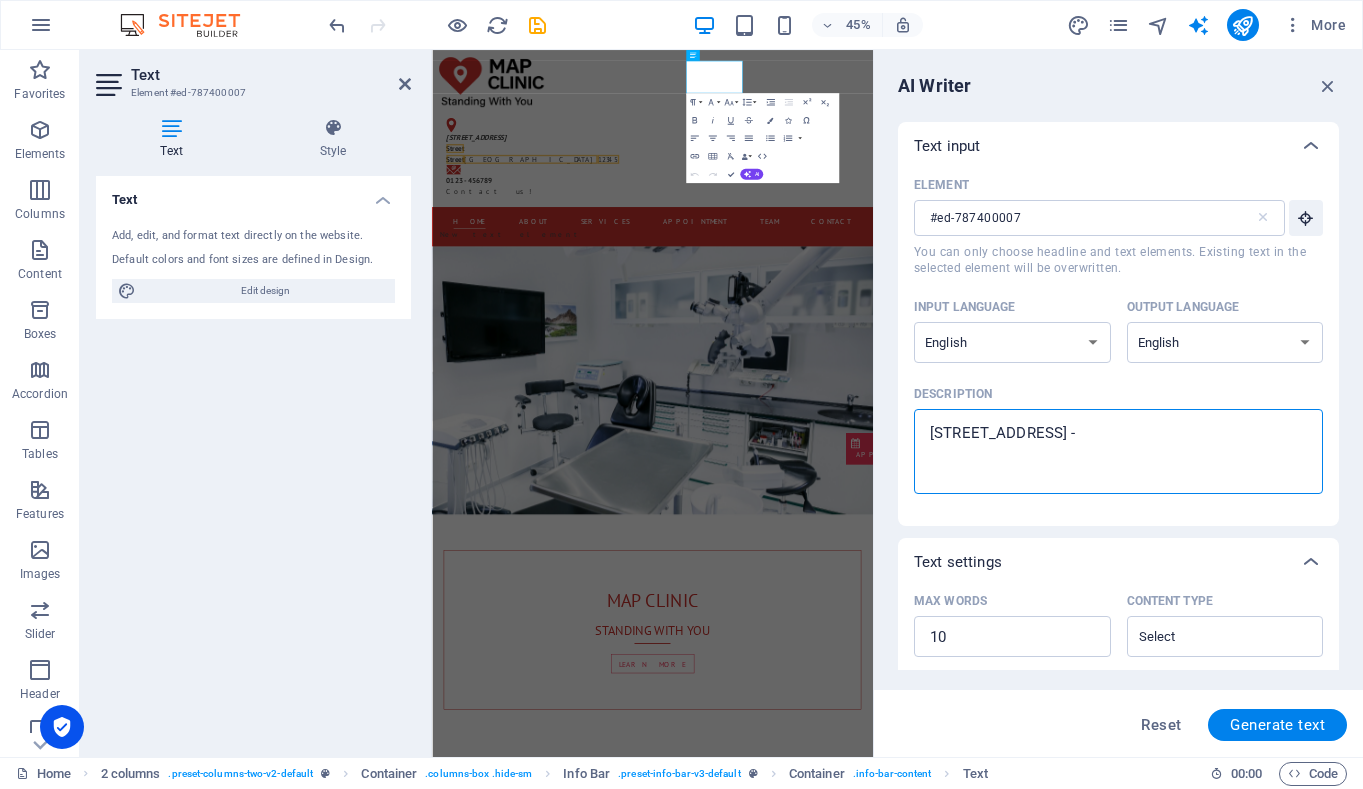 type on "1 / 1 Barkly Street
Warragul - p" 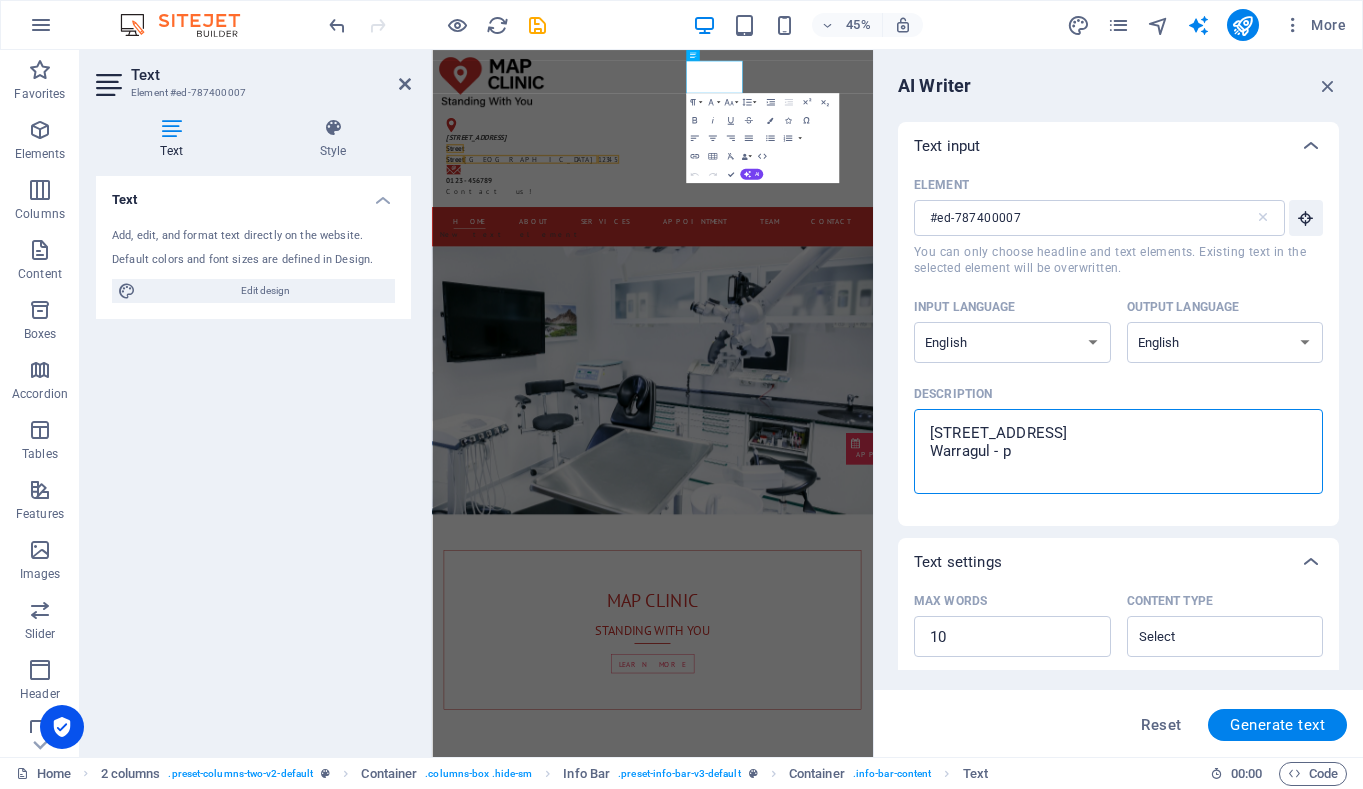 type on "1 / 1 Barkly Street
Warragul - po" 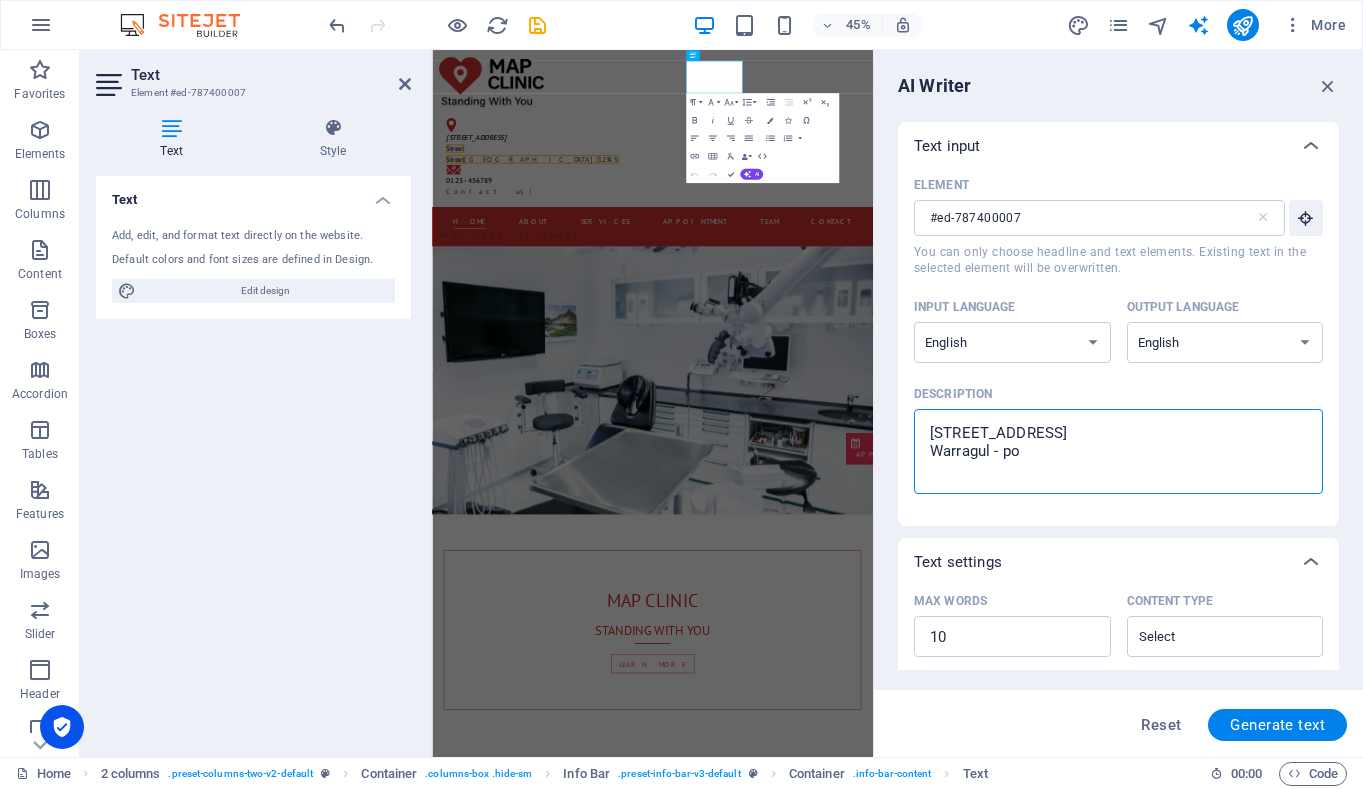 type on "1 / 1 Barkly Street
Warragul - pos" 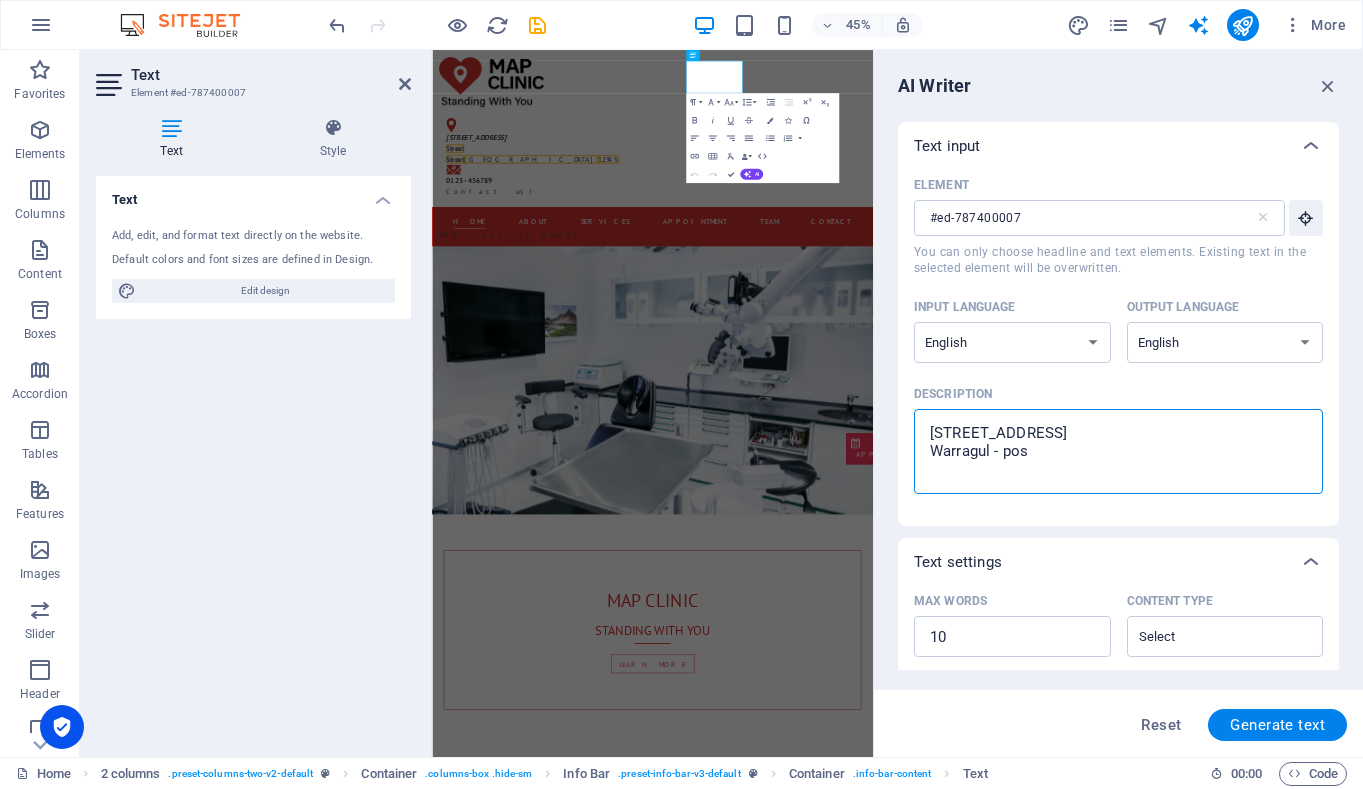 type on "1 / 1 Barkly Street
Warragul - post" 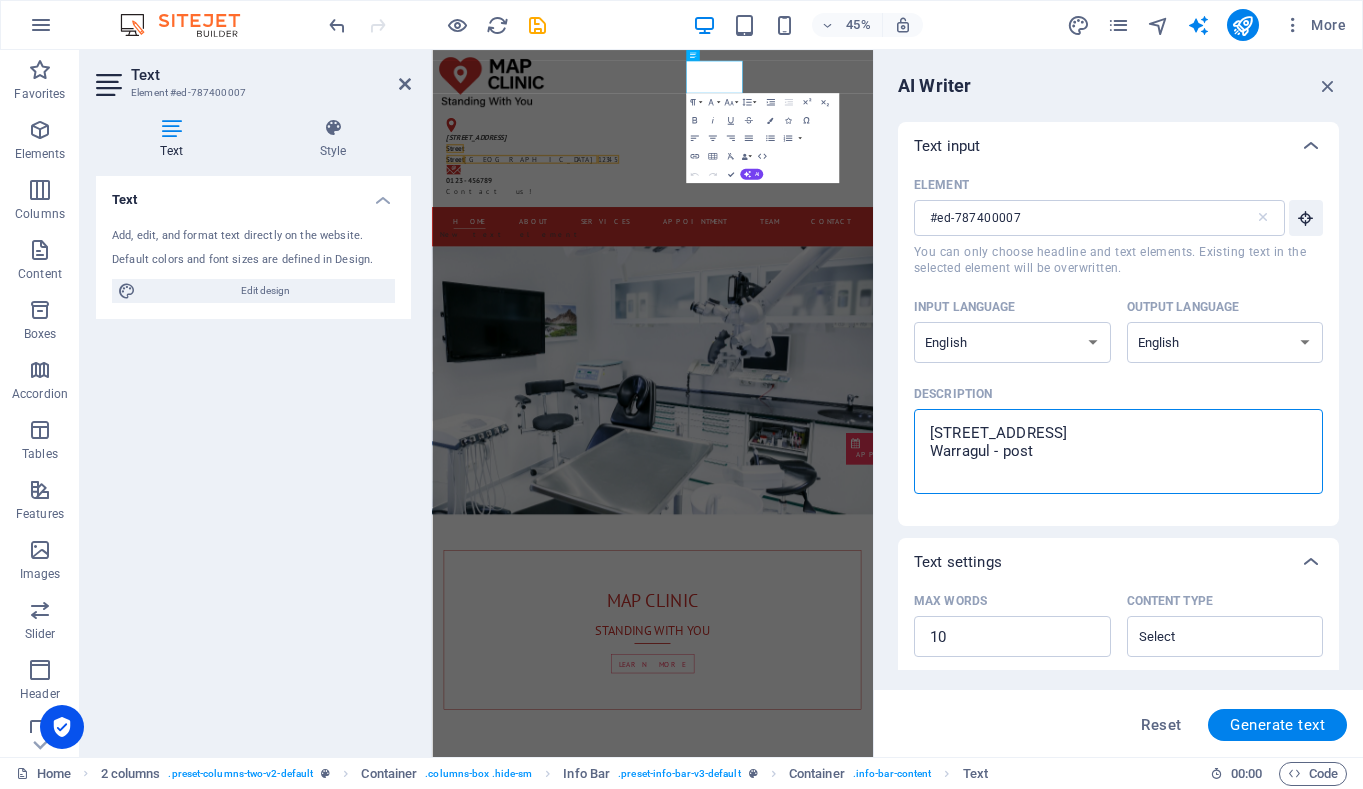 type on "1 / 1 Barkly Street
Warragul - post" 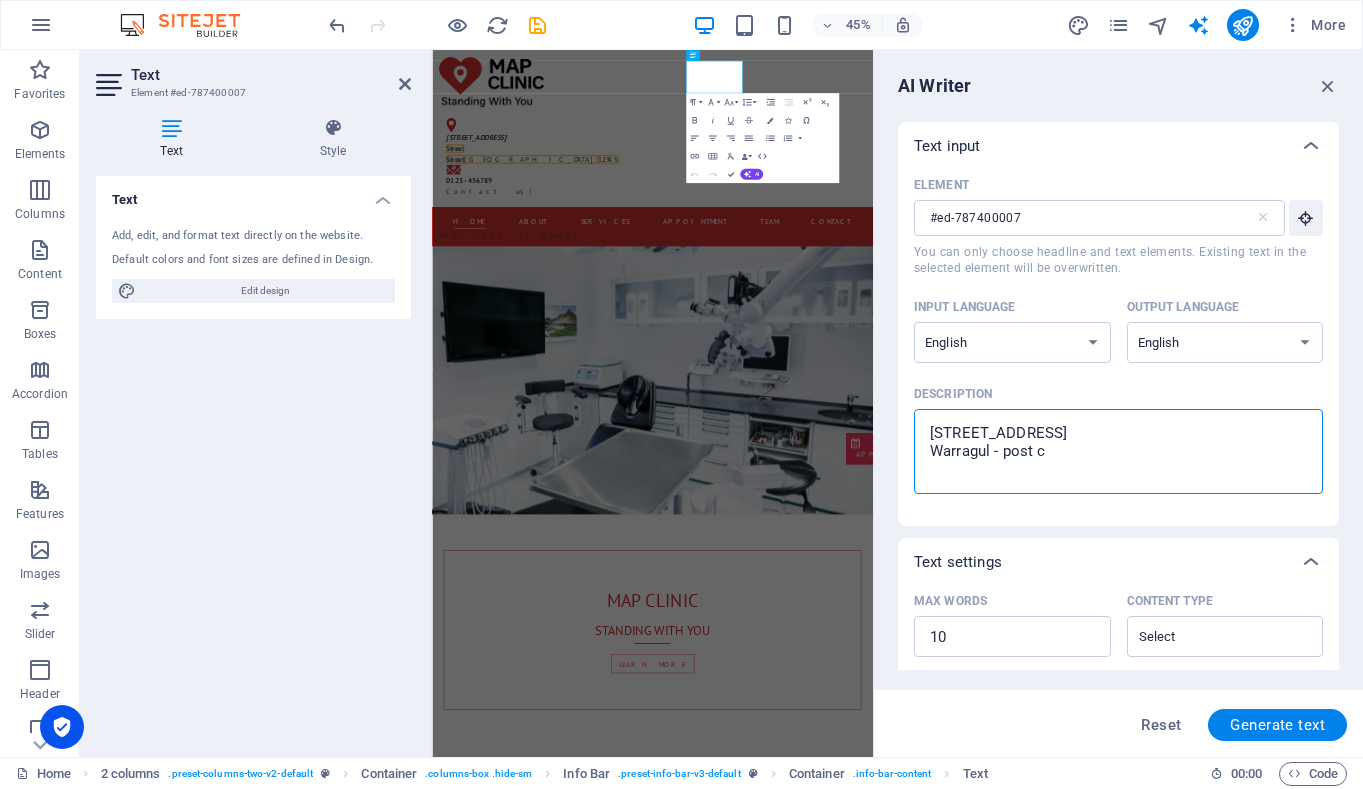 type on "1 / 1 Barkly Street
Warragul - post co" 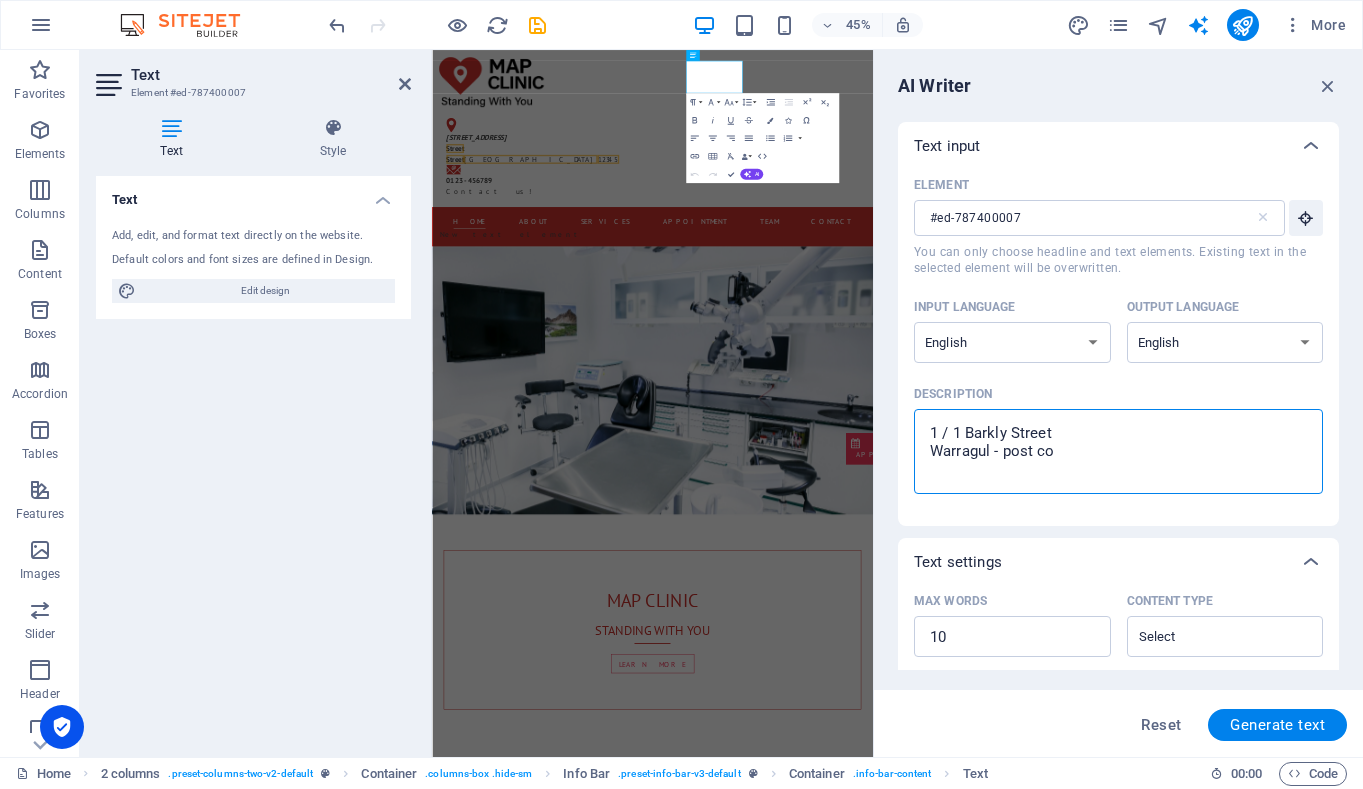type on "1 / 1 Barkly Street
Warragul - post cod" 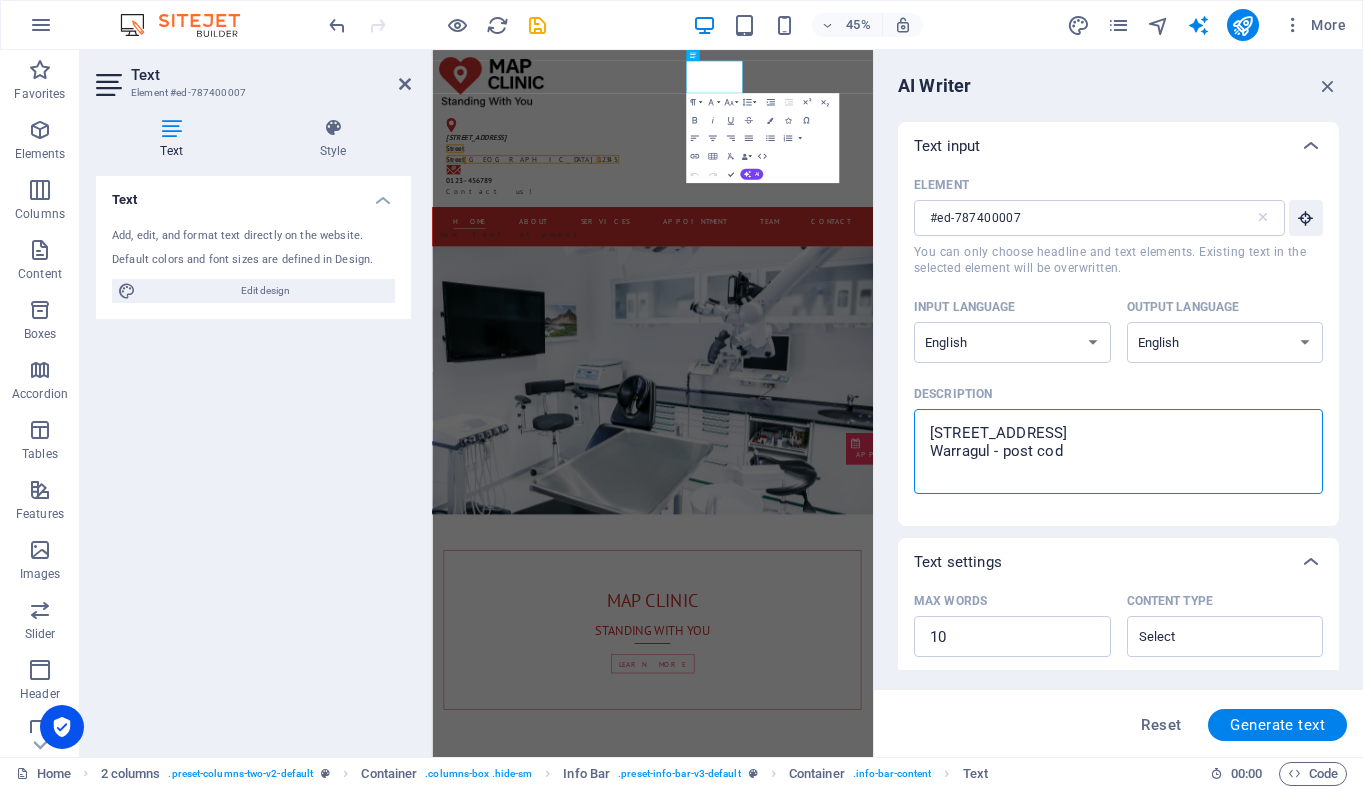 type on "1 / 1 Barkly Street
Warragul - post code" 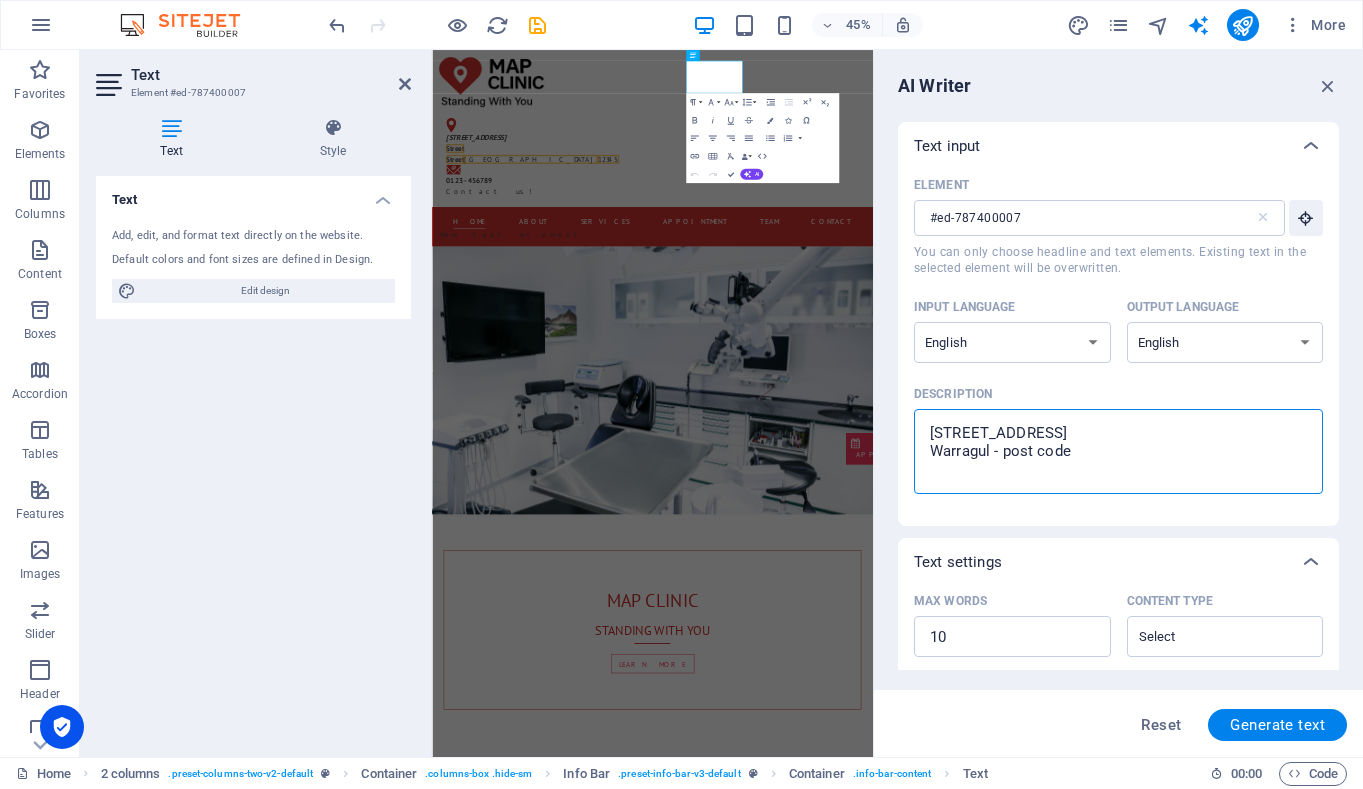 type on "1 / 1 Barkly Street
Warragul - post code" 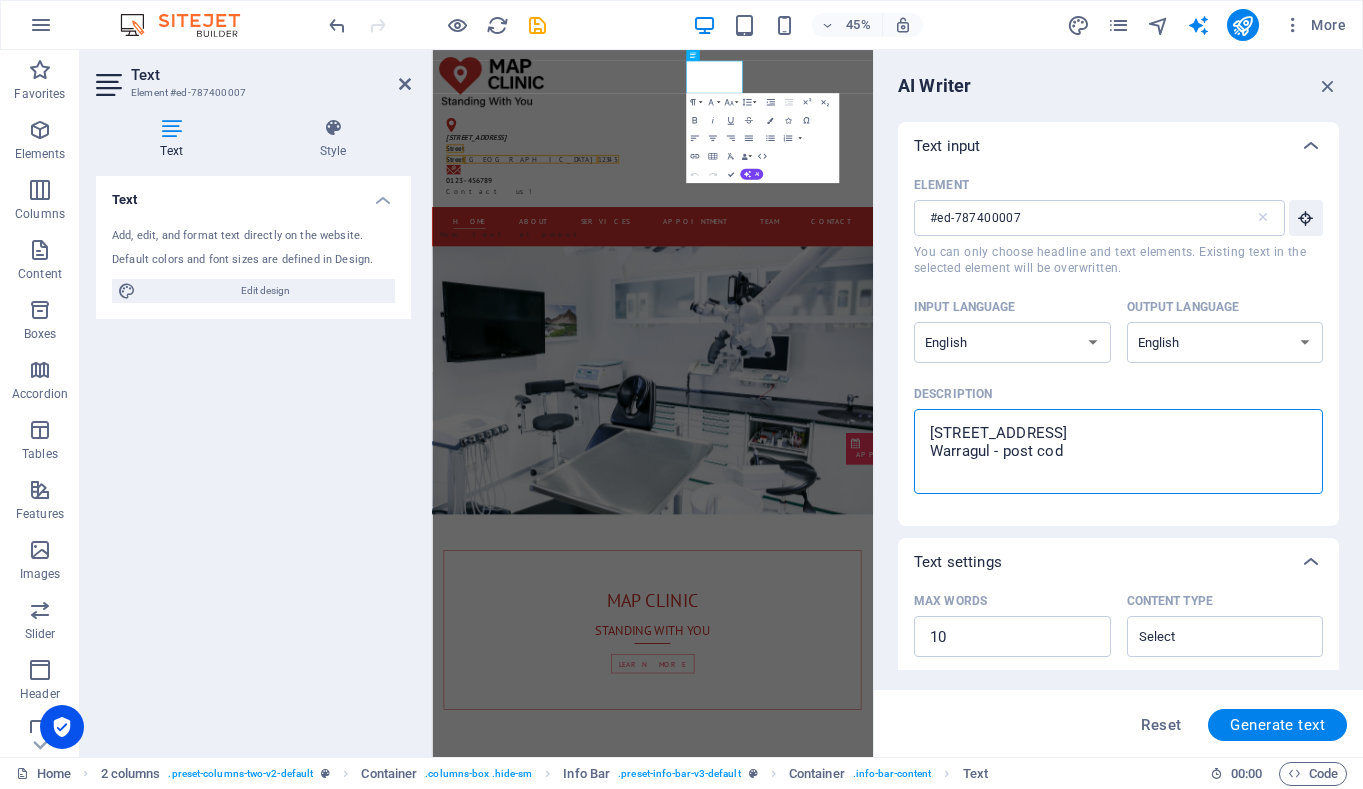type on "1 / 1 Barkly Street
Warragul - post co" 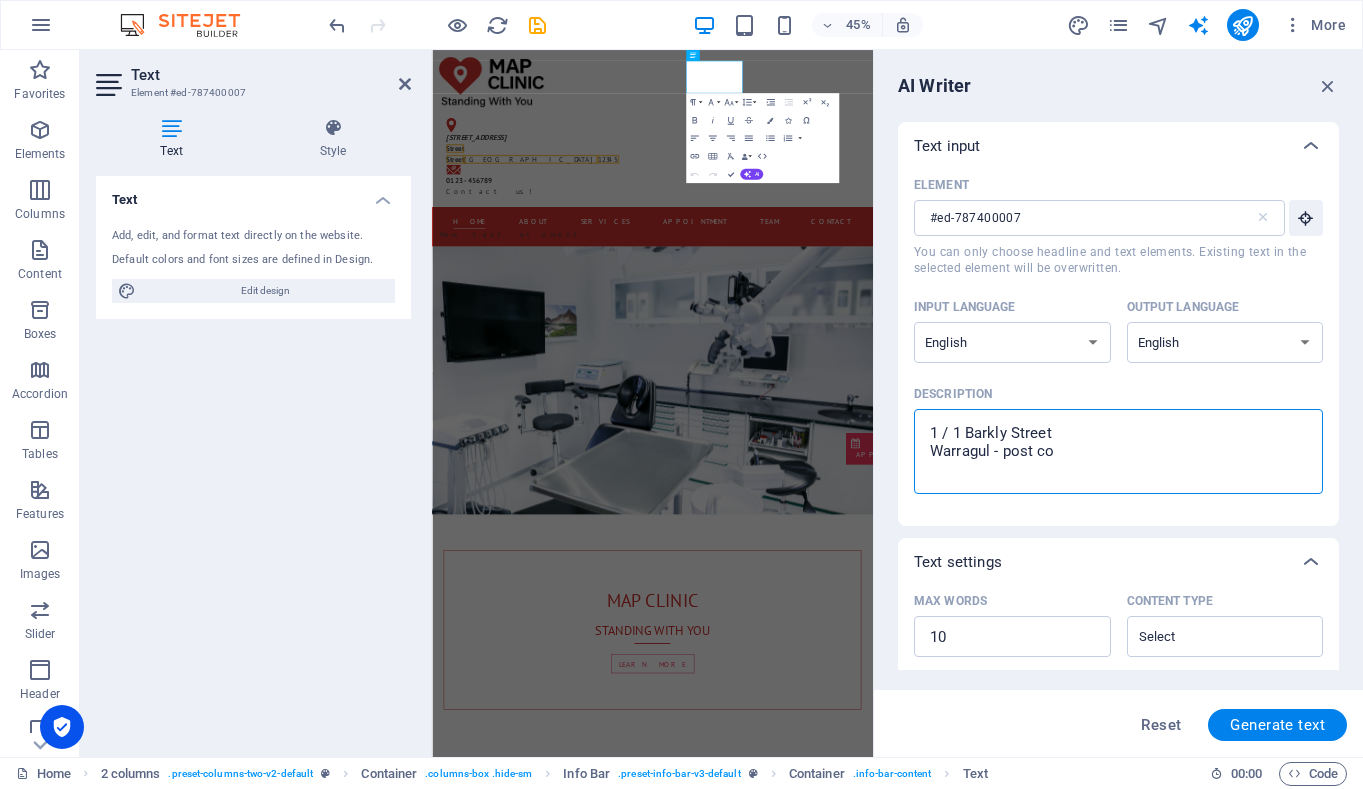 type on "1 / 1 Barkly Street
Warragul - post c" 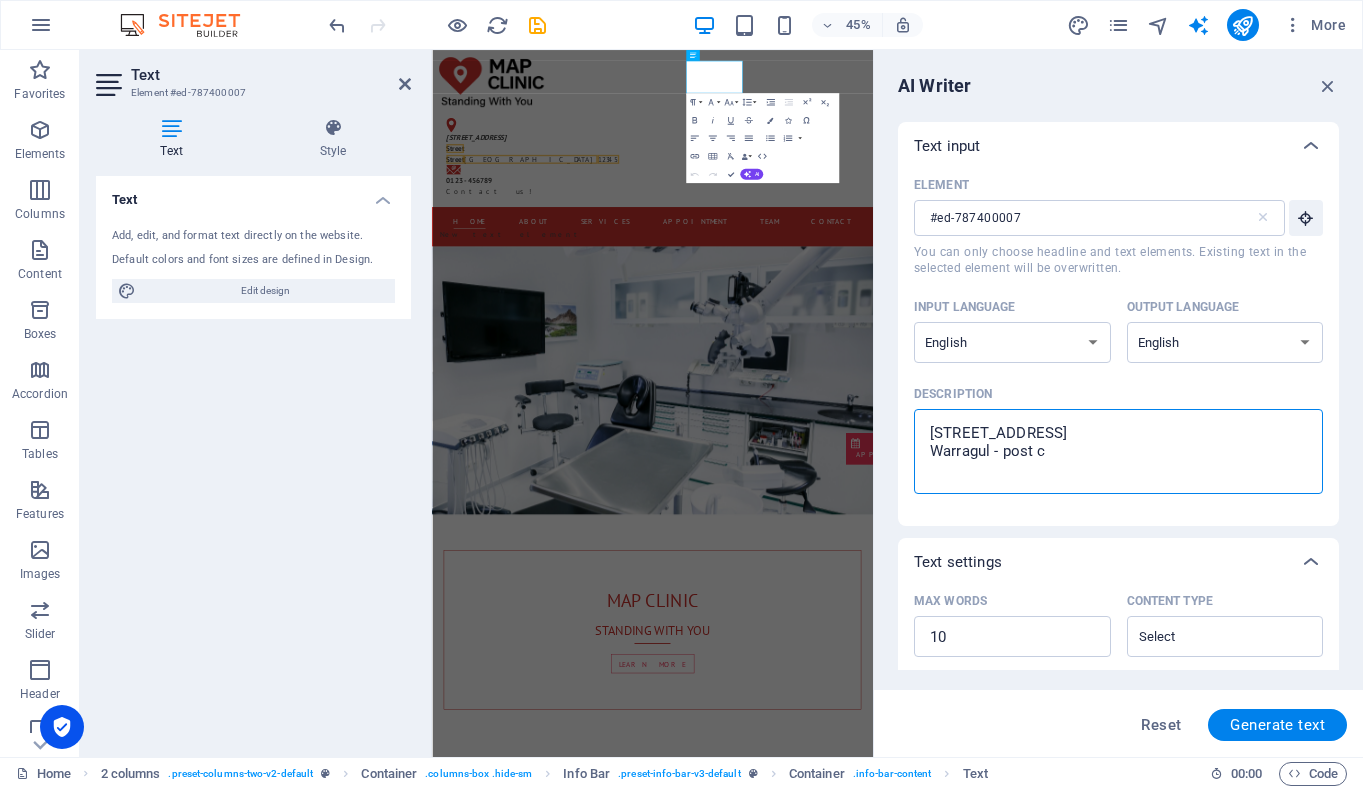type on "1 / 1 Barkly Street
Warragul - post" 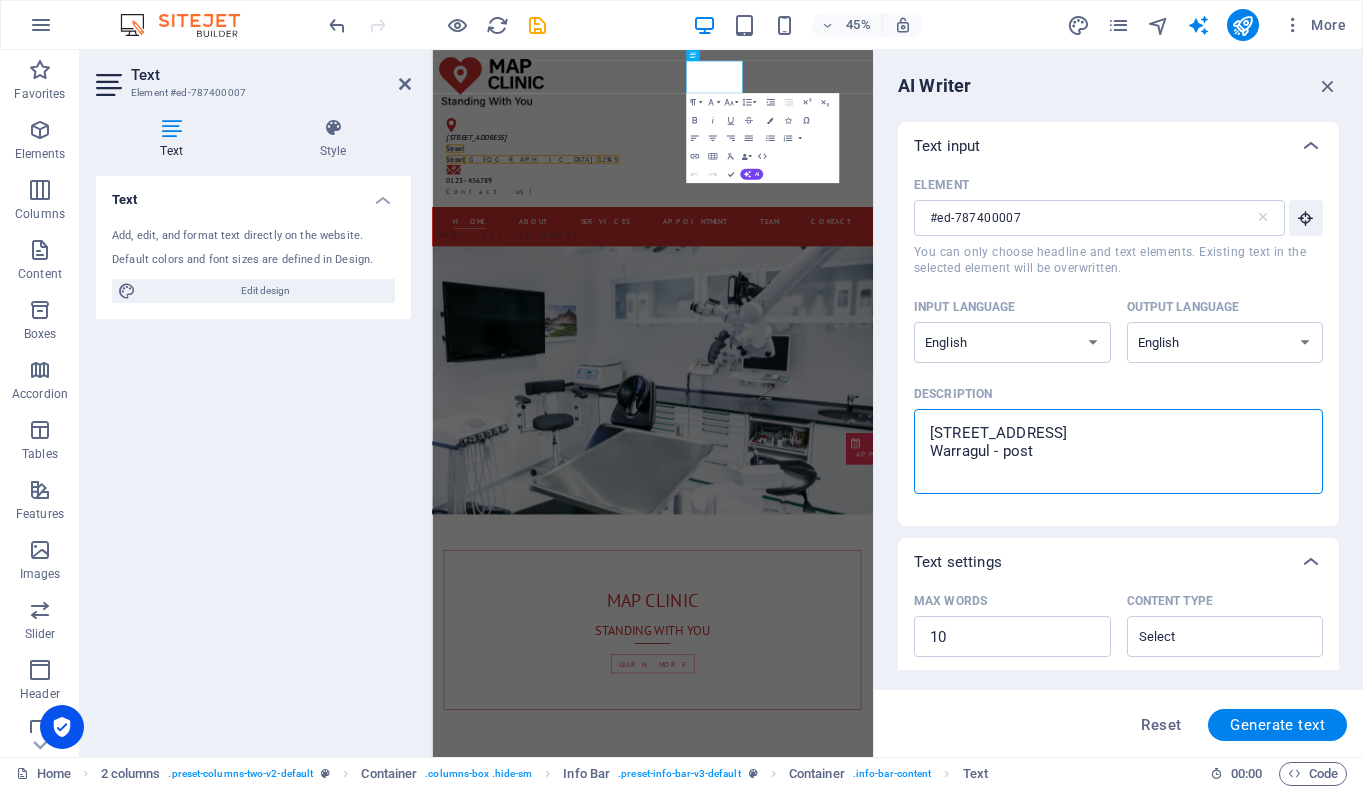type on "1 / 1 Barkly Street
Warragul - post" 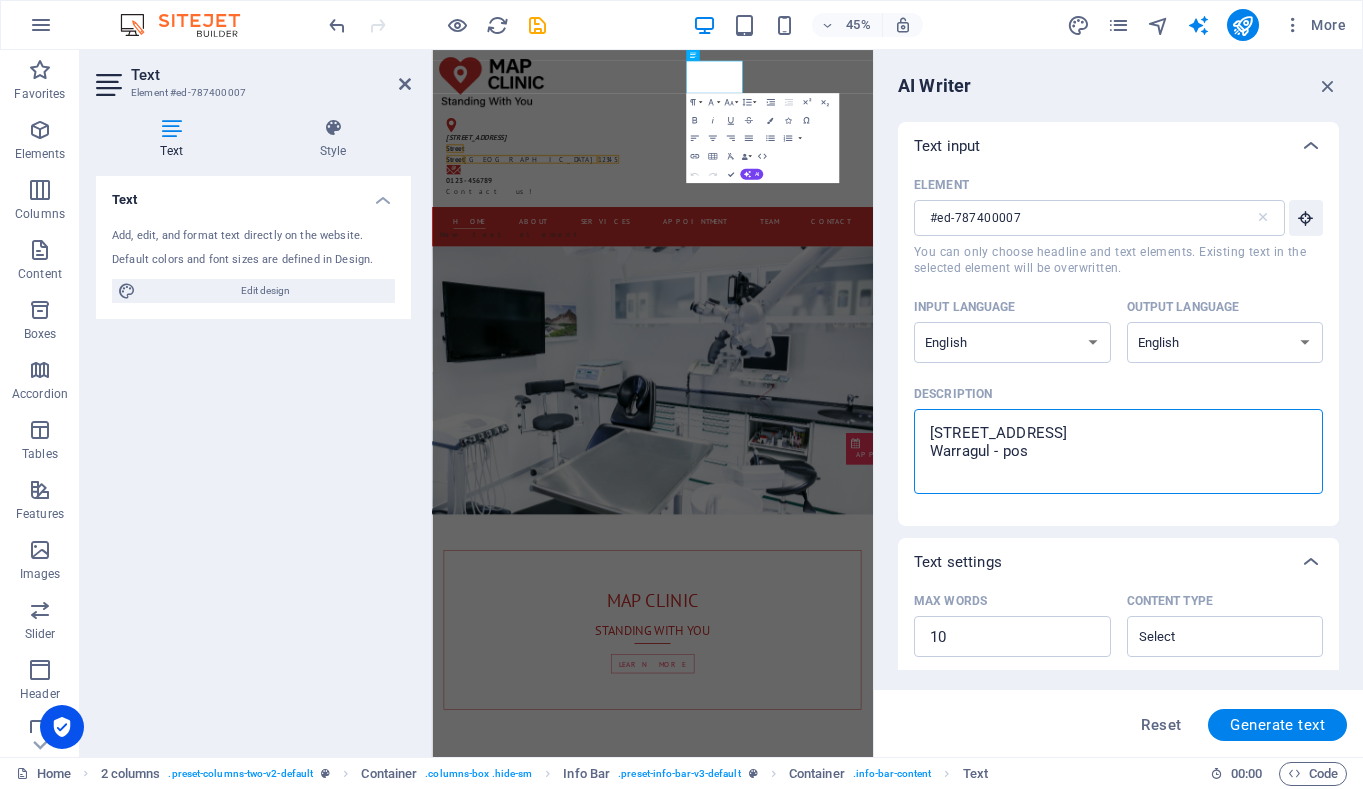 type on "1 / 1 Barkly Street
Warragul - po" 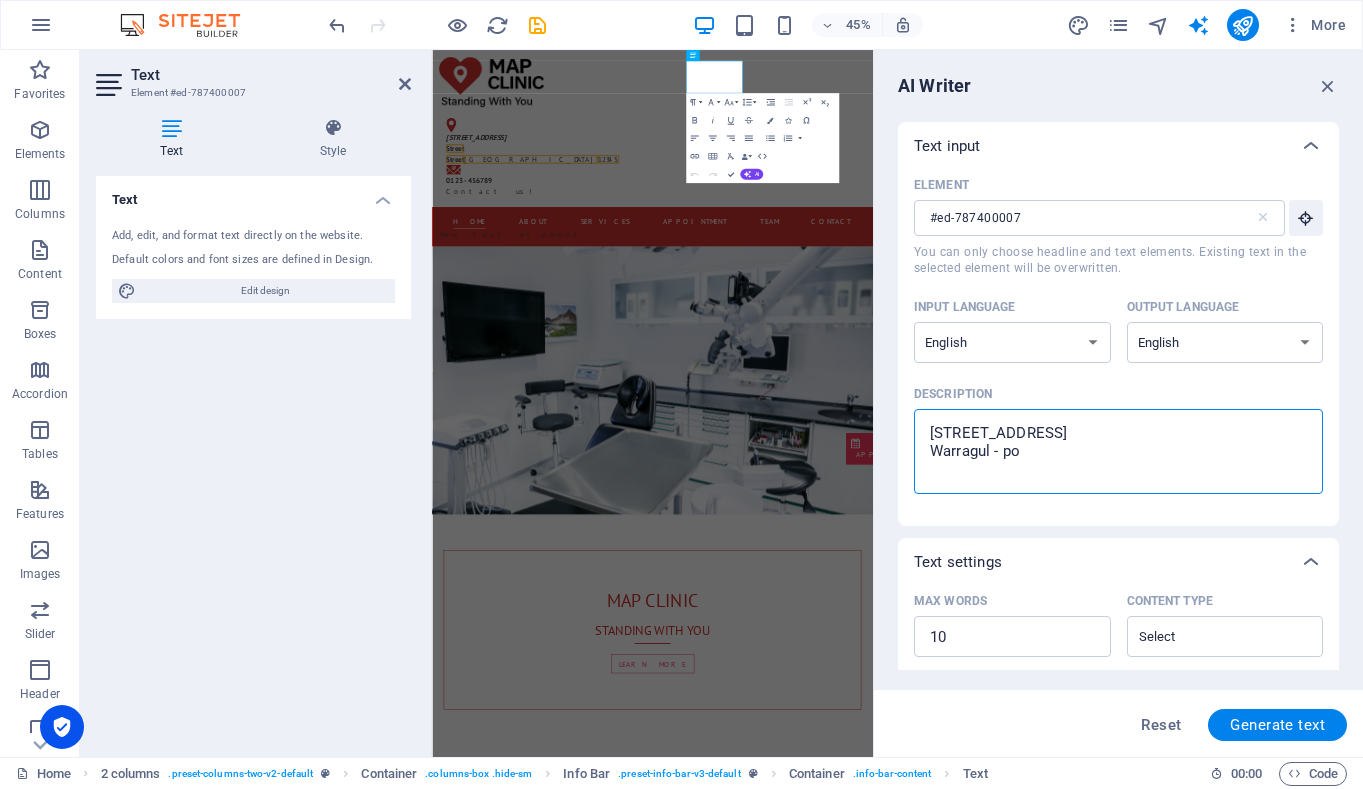 type on "1 / 1 Barkly Street
Warragul - p" 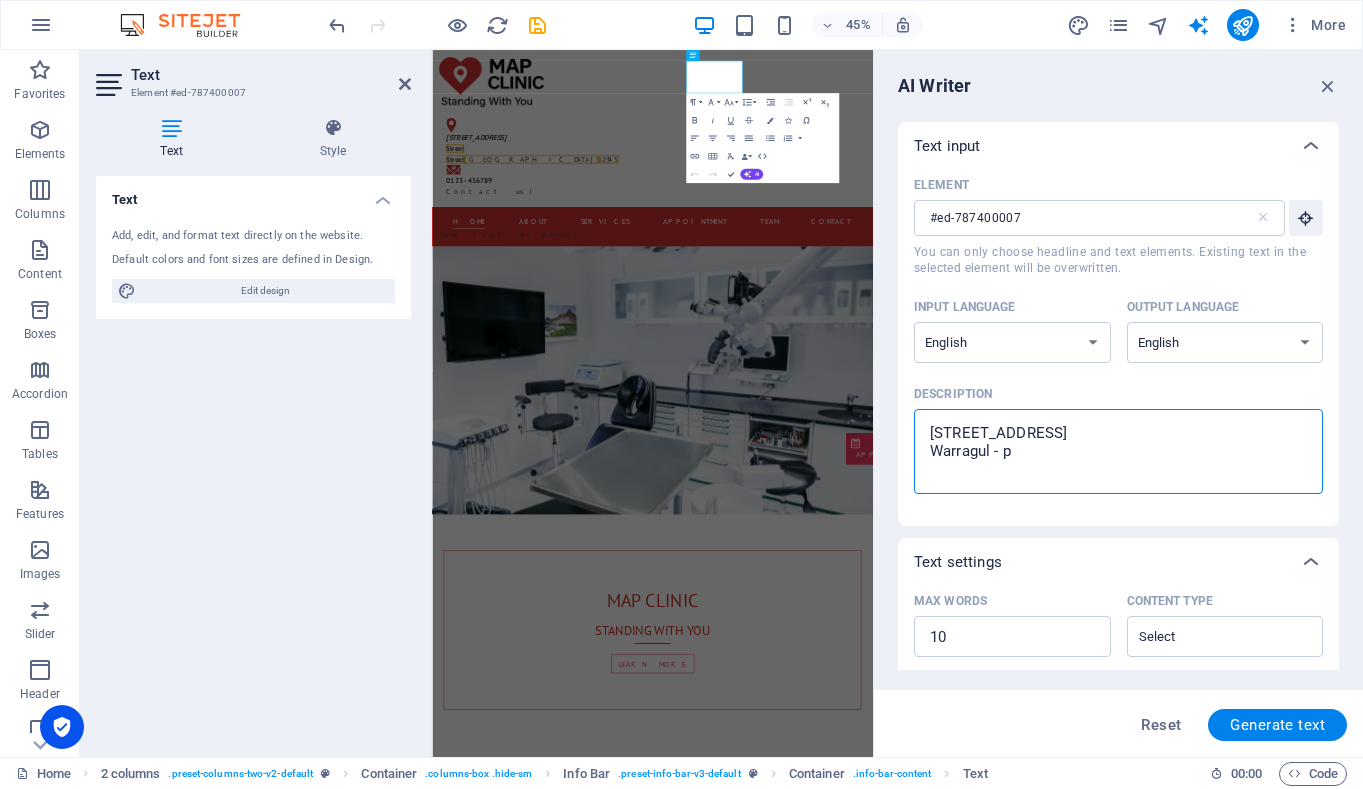type on "1 / 1 Barkly Street
Warragul -" 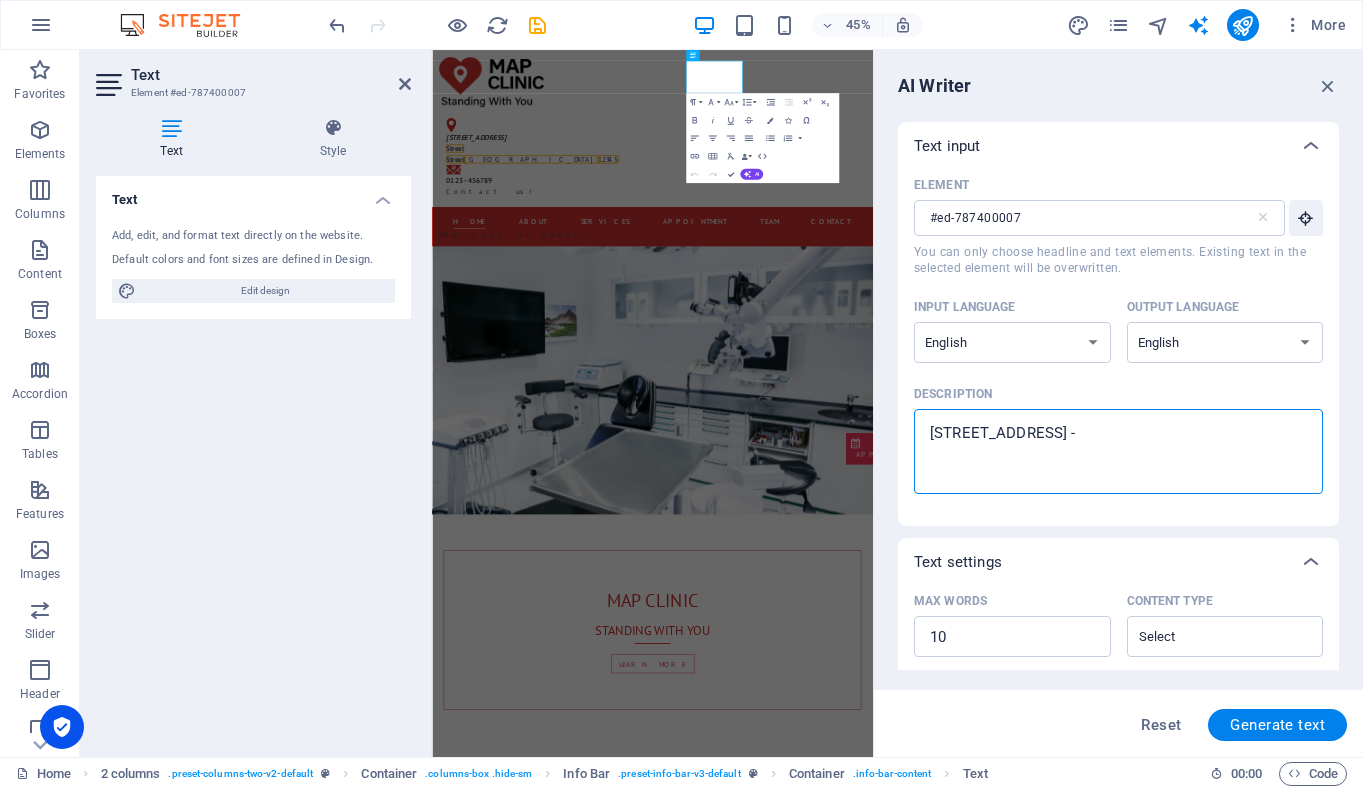 type on "1 / 1 Barkly Street
Warragul - V" 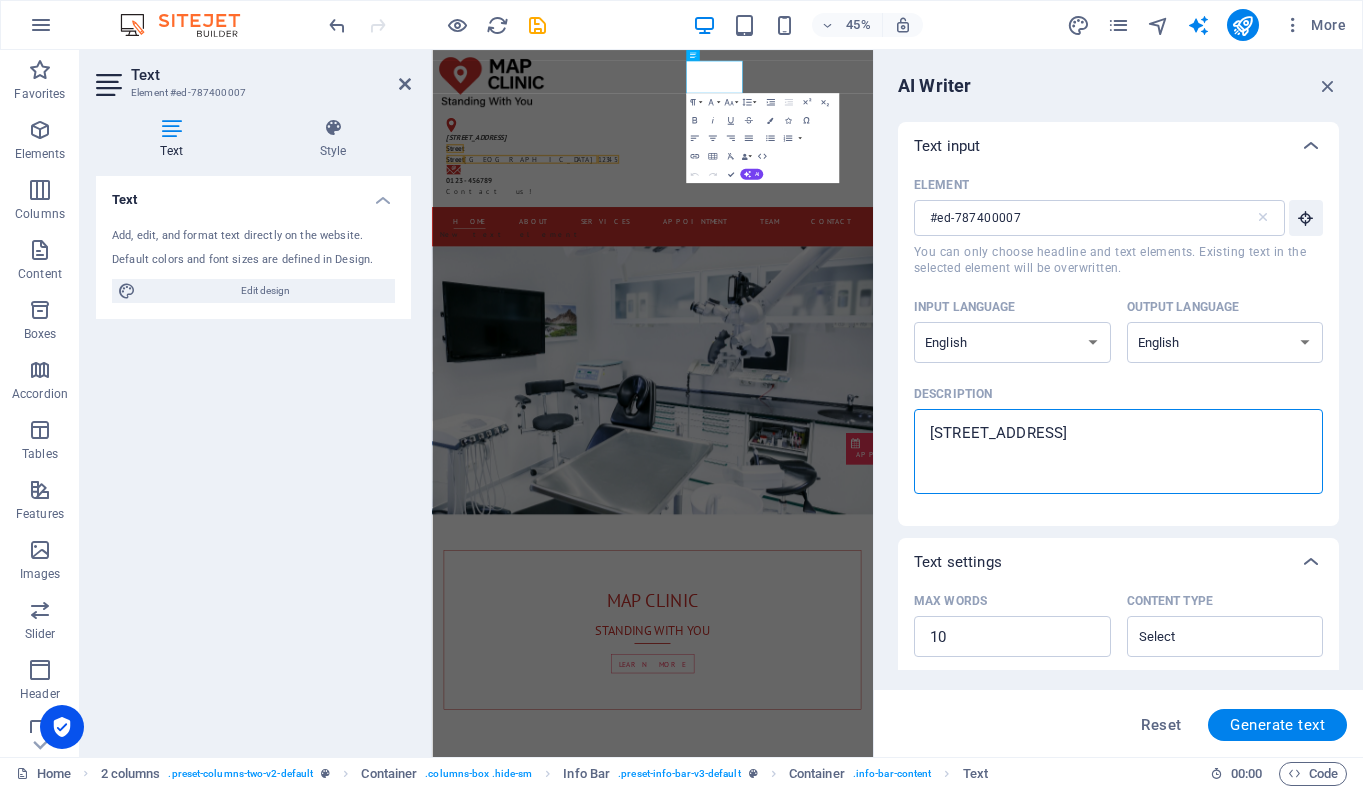 type on "1 / 1 Barkly Street
Warragul - Vi" 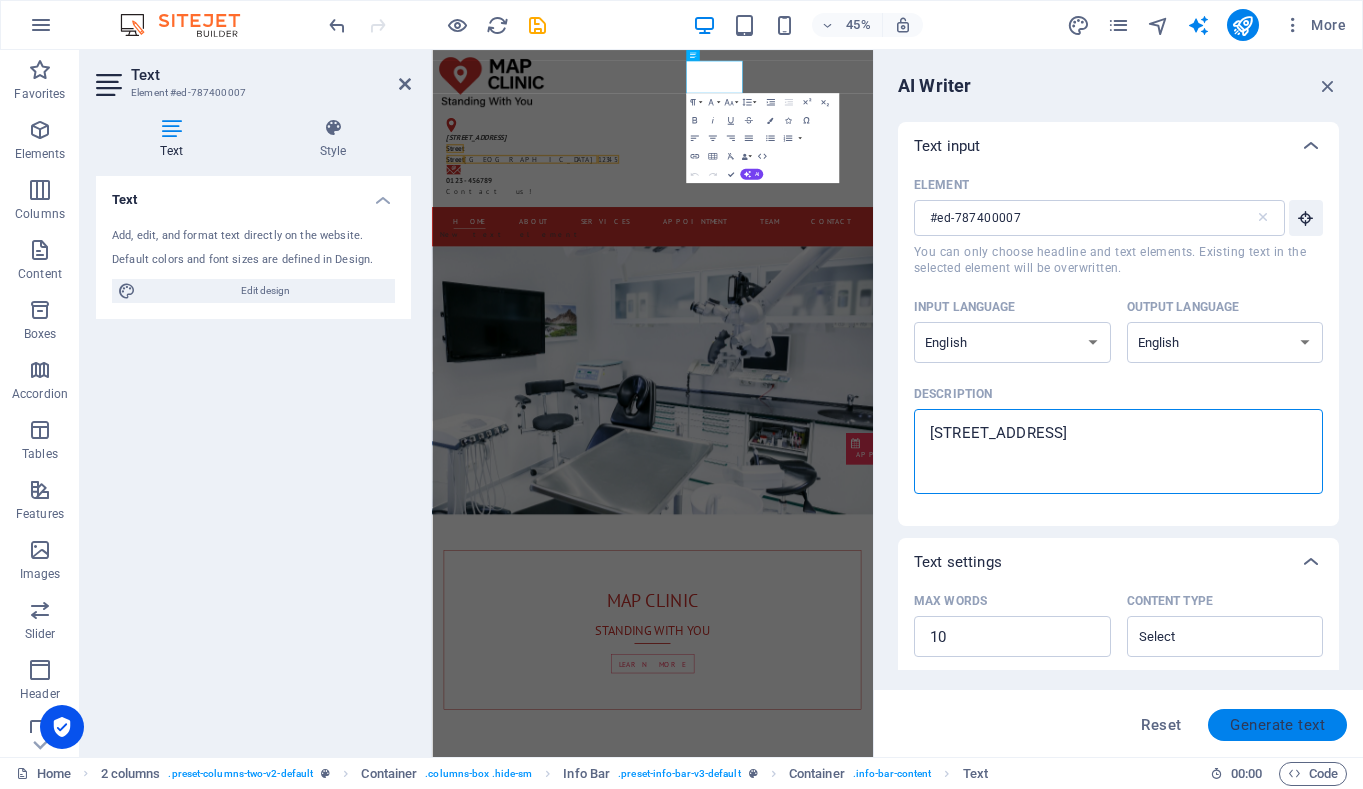 type on "1 / 1 Barkly Street
Warragul - Vic 3820" 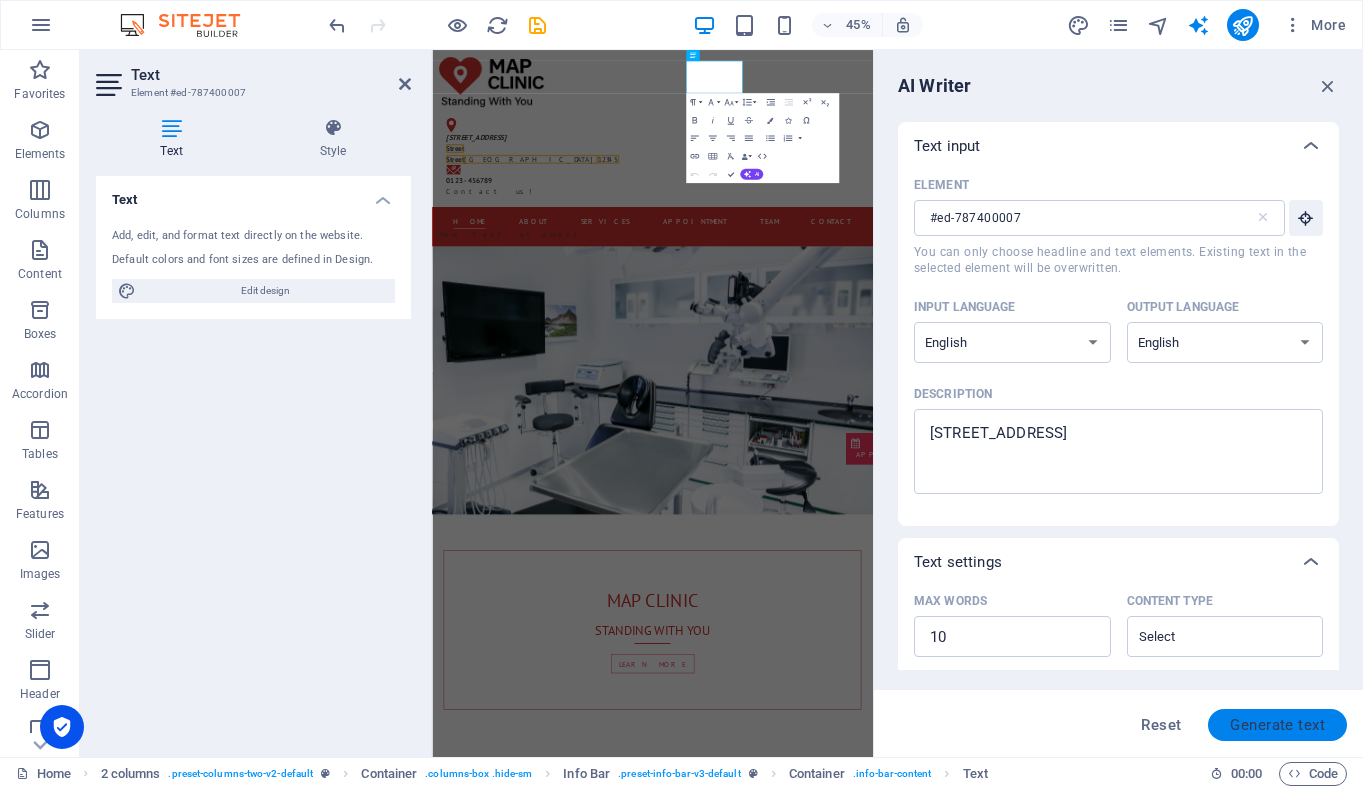 click on "Generate text" at bounding box center (1277, 725) 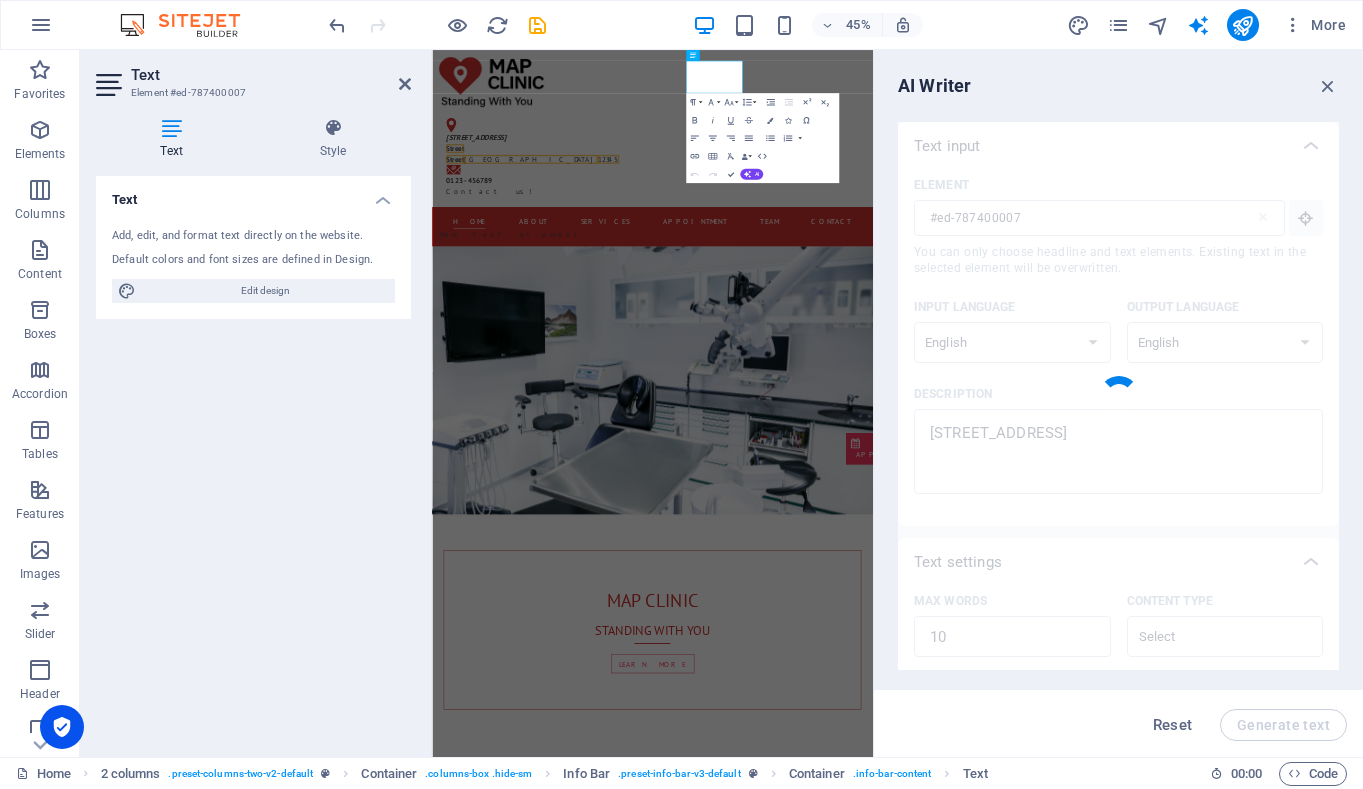 type 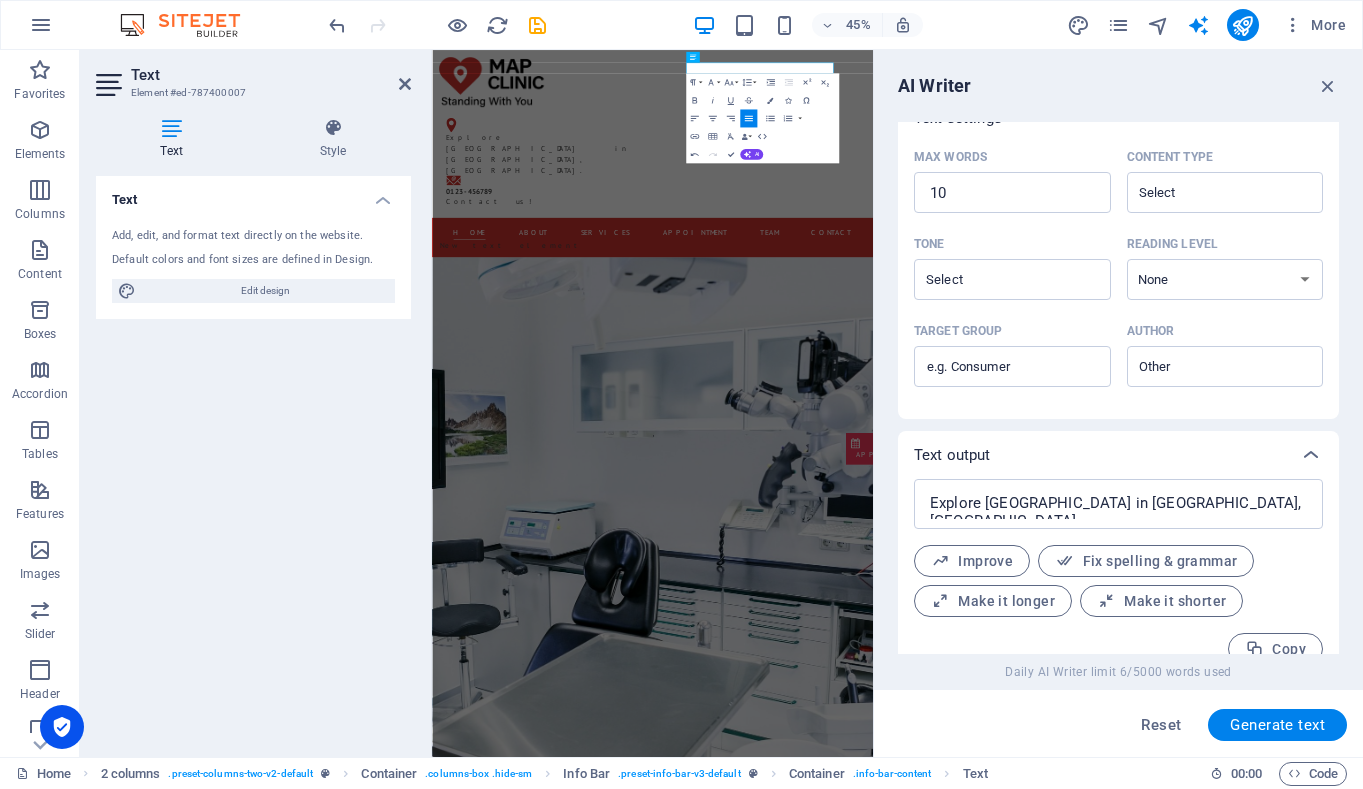 scroll, scrollTop: 471, scrollLeft: 0, axis: vertical 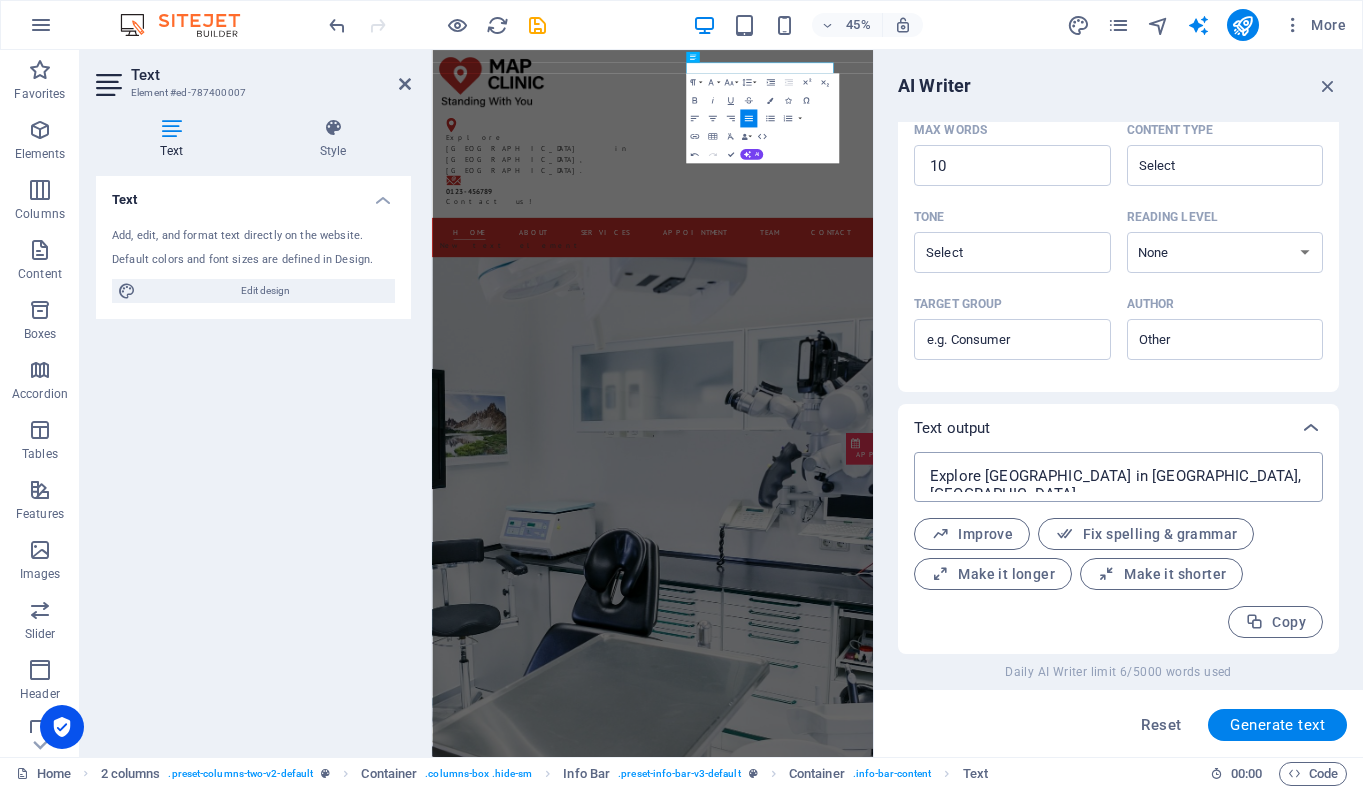 type on "x" 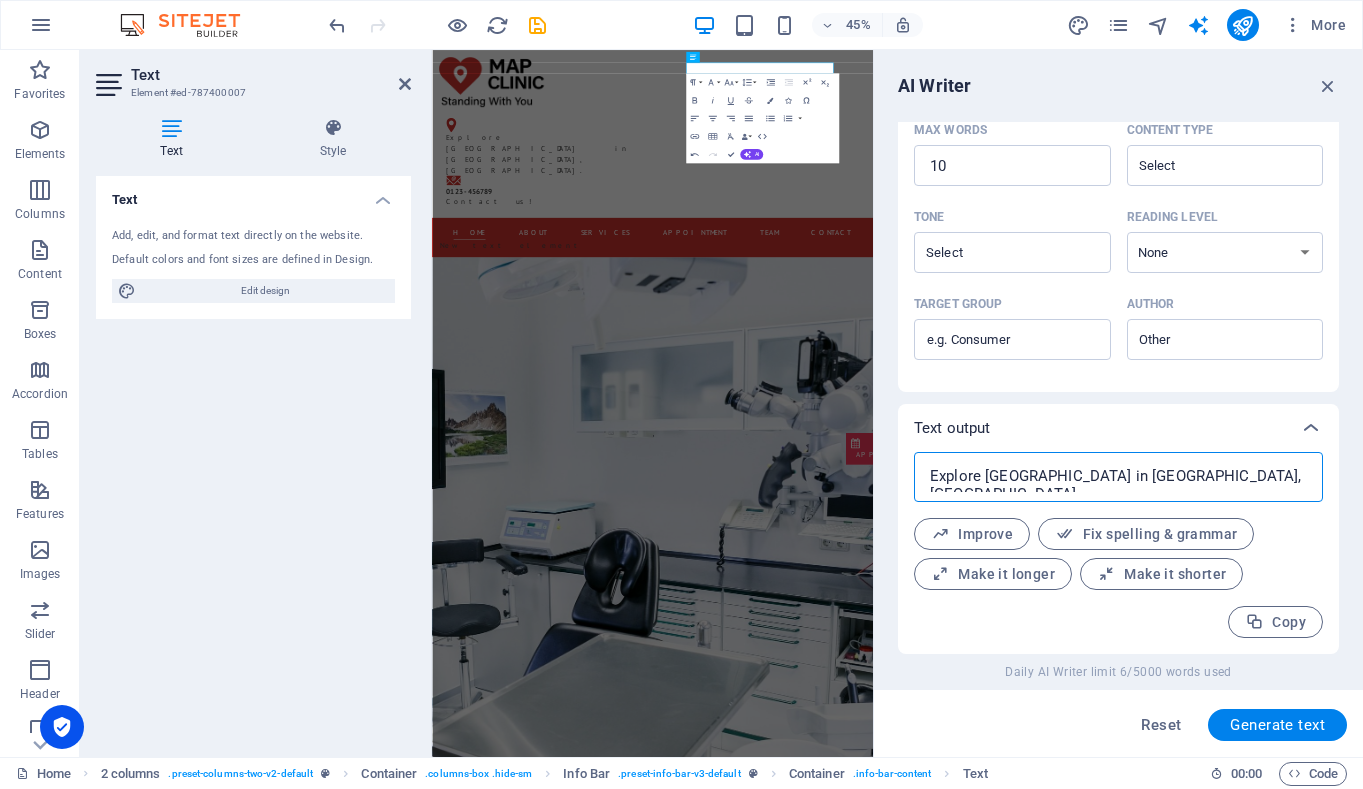 click on "Explore Barkly Street in Warragul, Victoria 3820." at bounding box center (1118, 477) 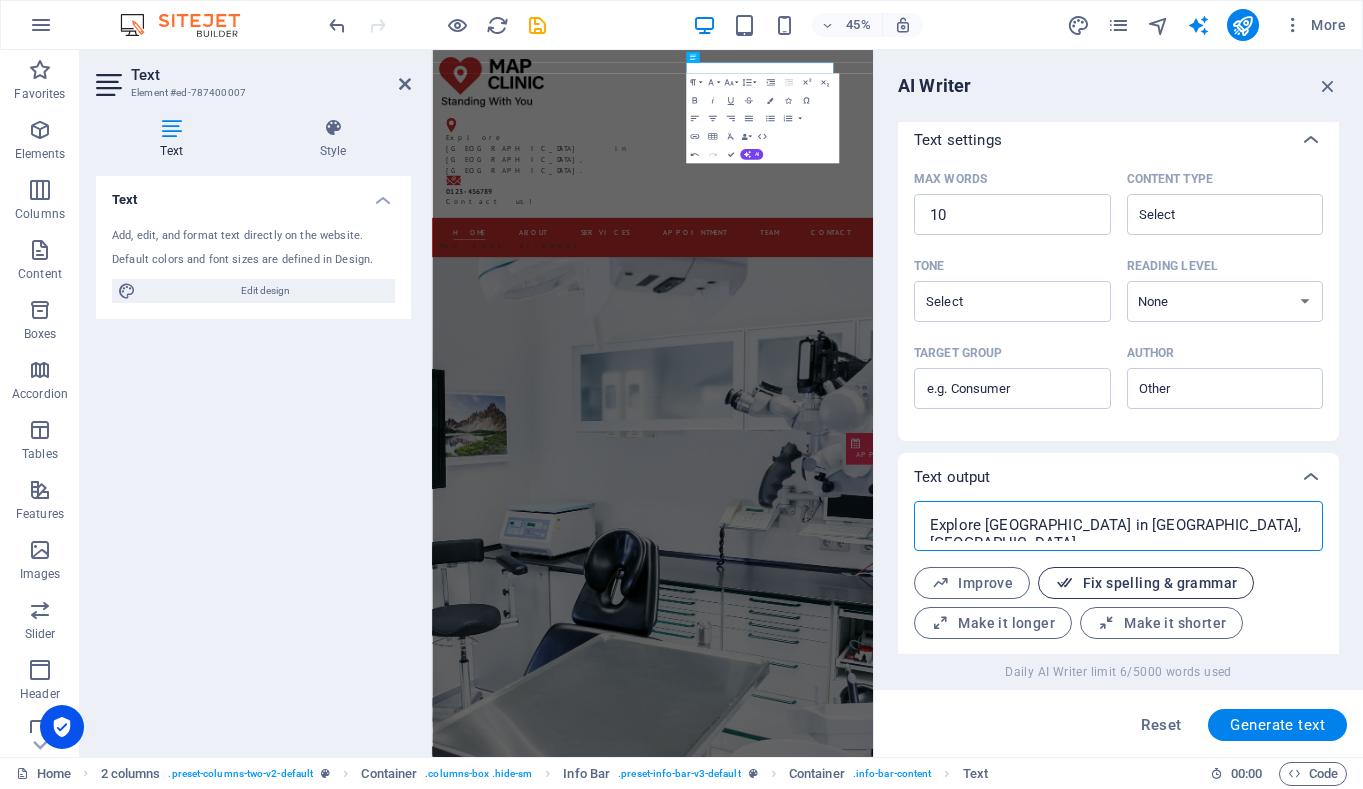 scroll, scrollTop: 471, scrollLeft: 0, axis: vertical 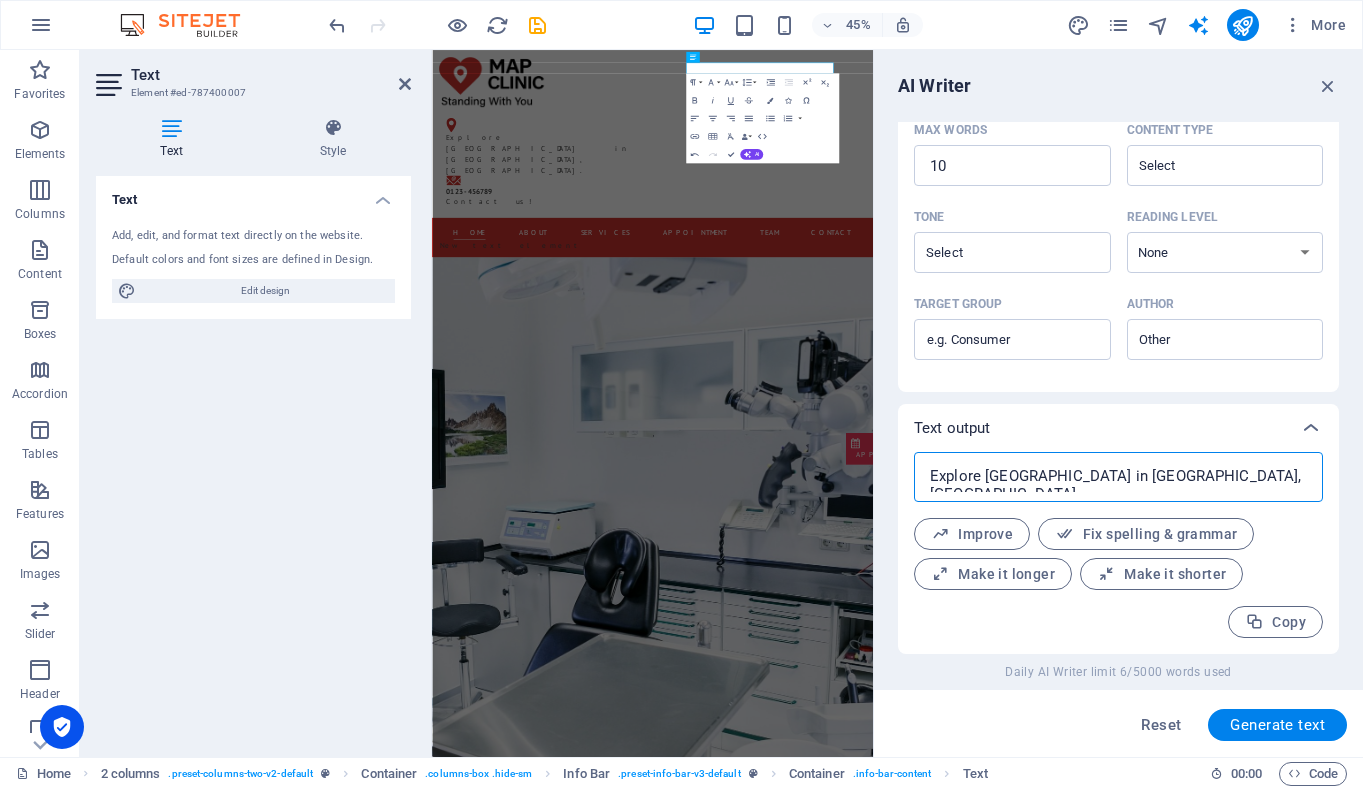 click on "Explore Barkly Street in Warragul, Victoria 3820." at bounding box center (1118, 477) 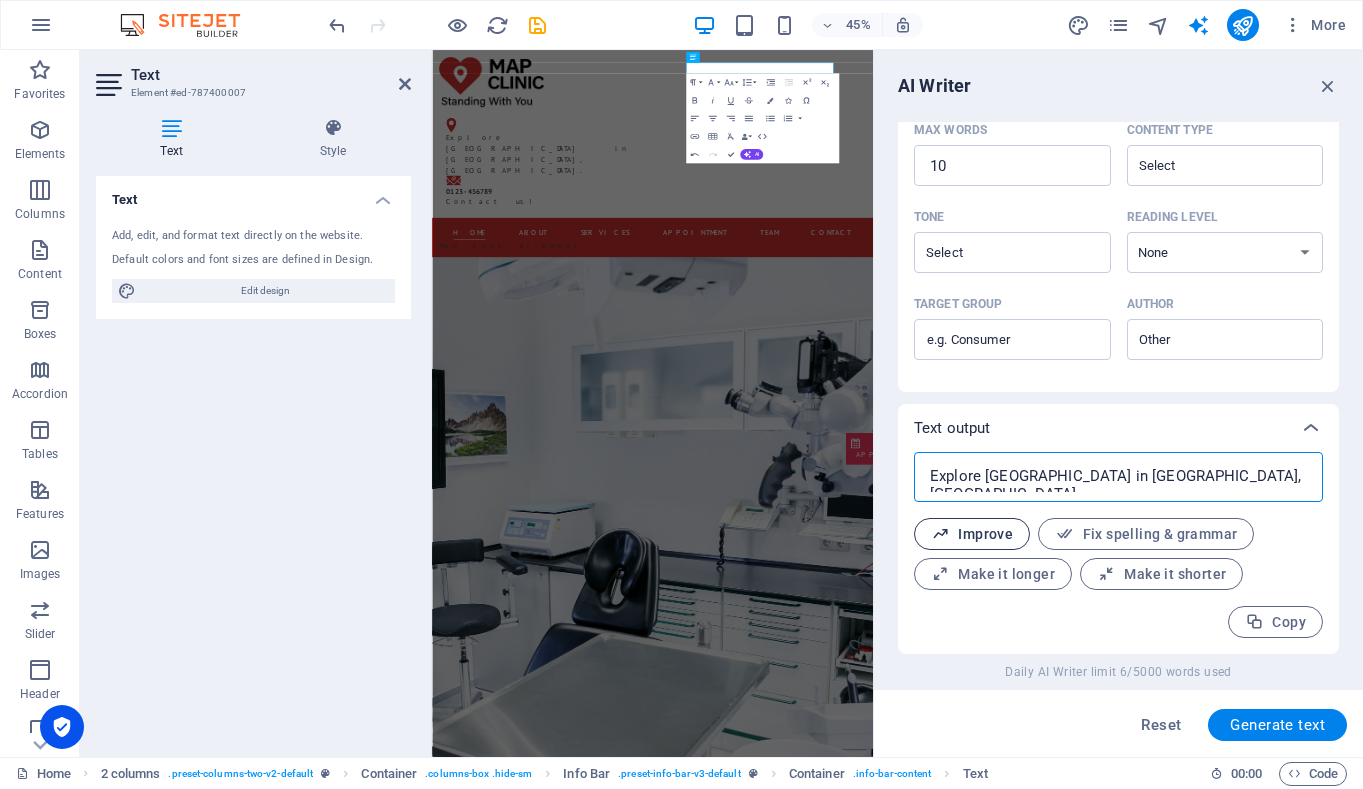 type on "Explore Barkly Street in Warragul, Victoria 3820." 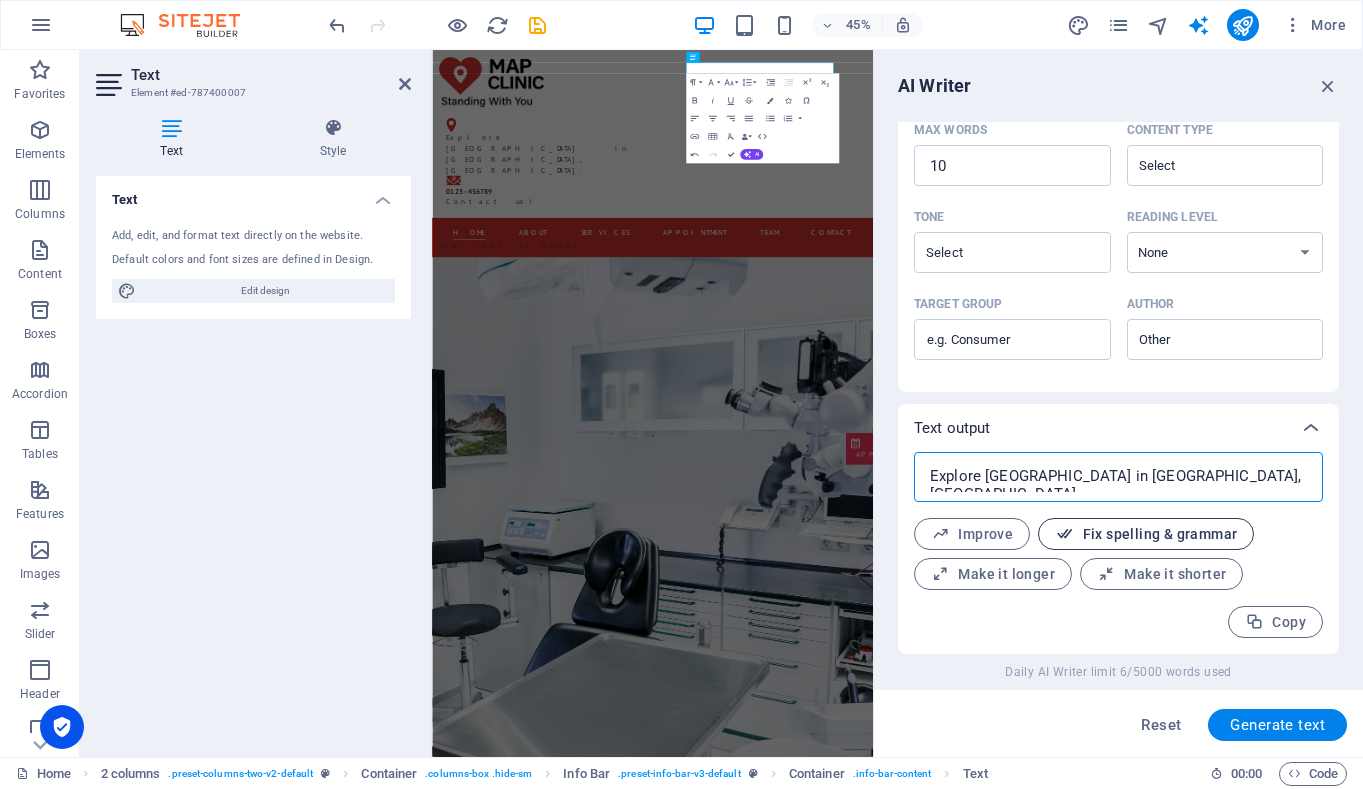 type on "x" 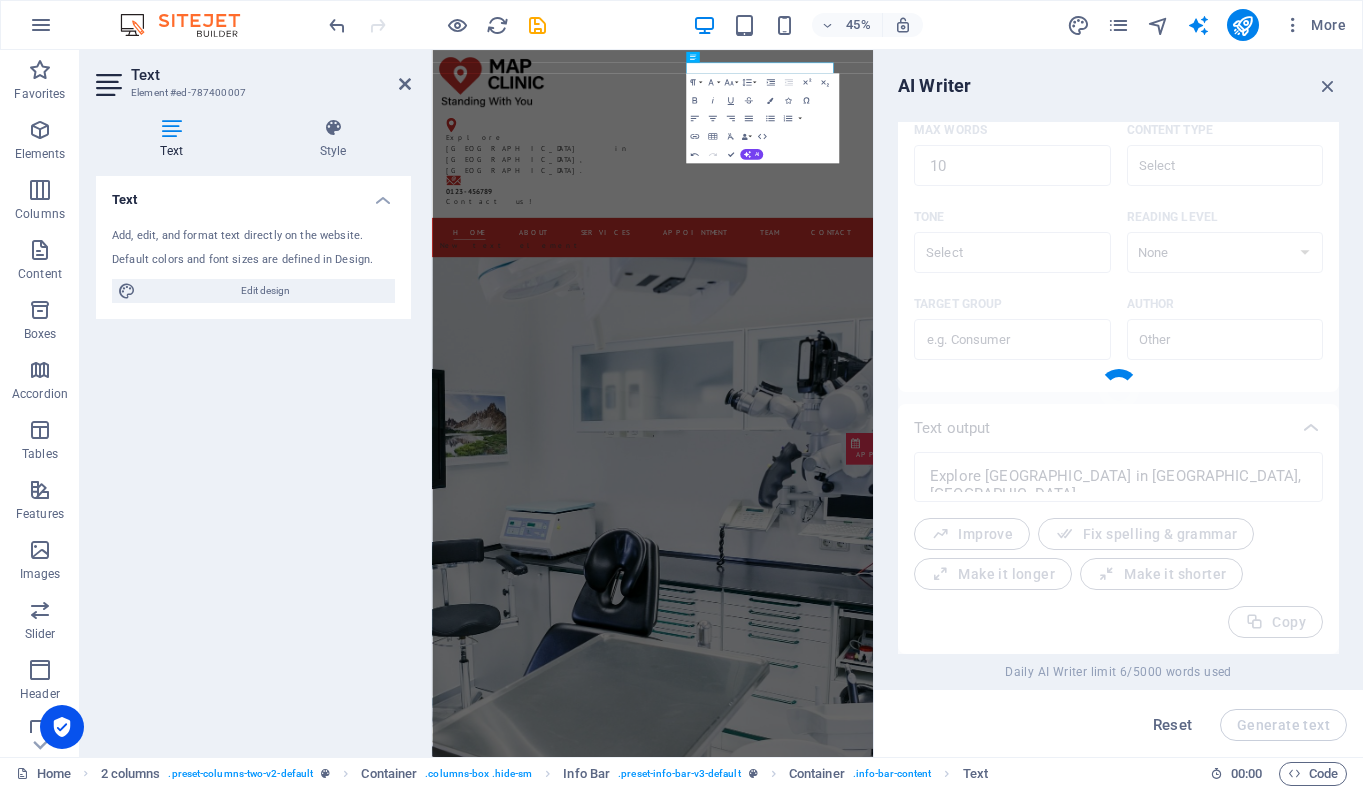 type on "x" 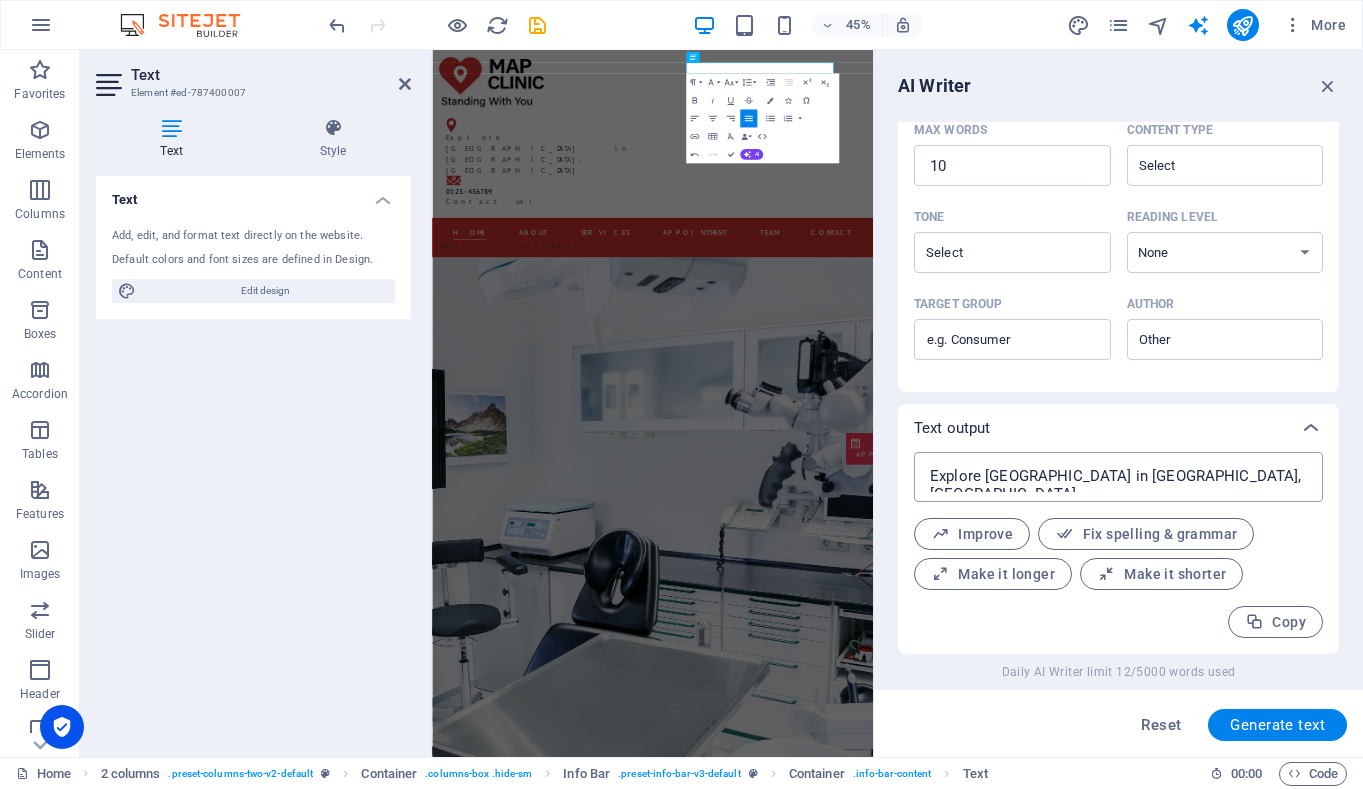 type on "x" 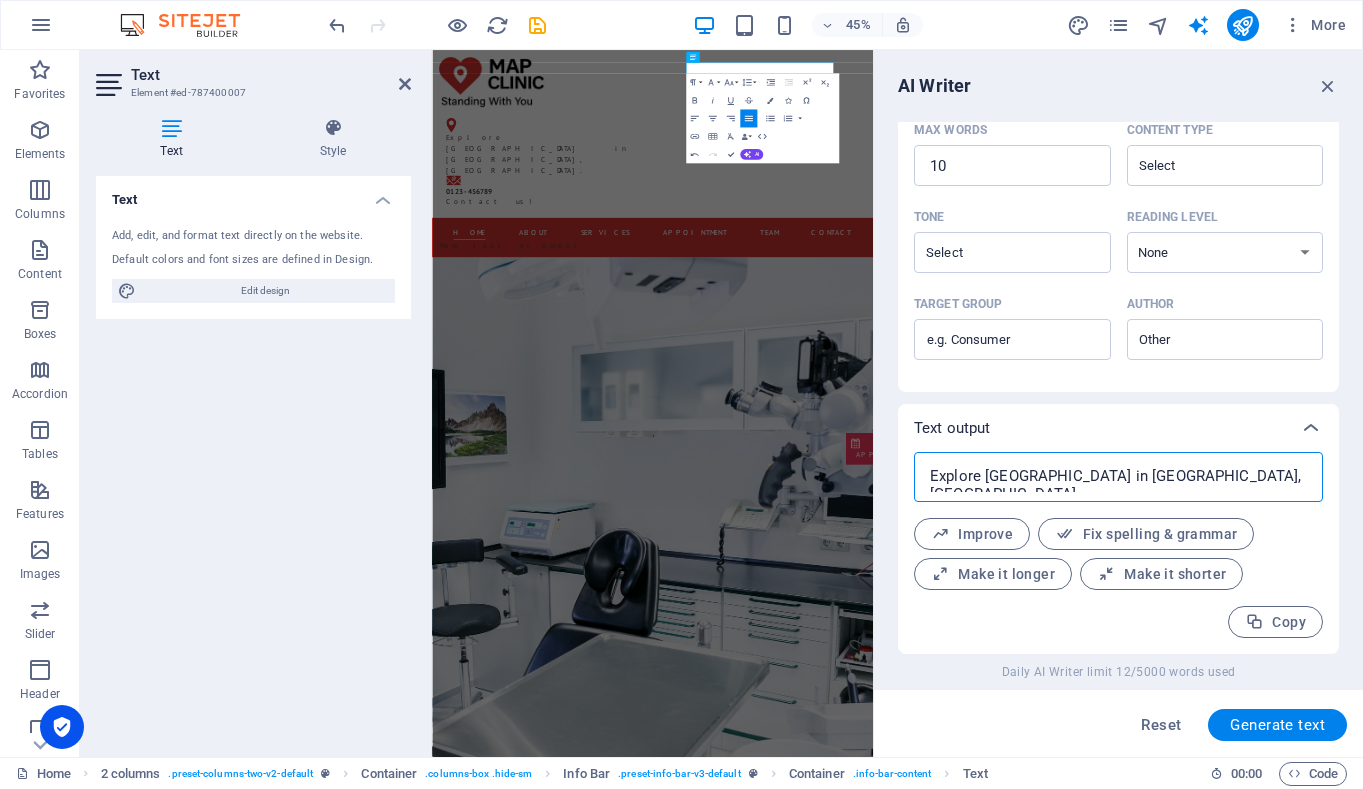 click on "Explore Barkly Street in Warragul, Victoria 3820." at bounding box center (1118, 477) 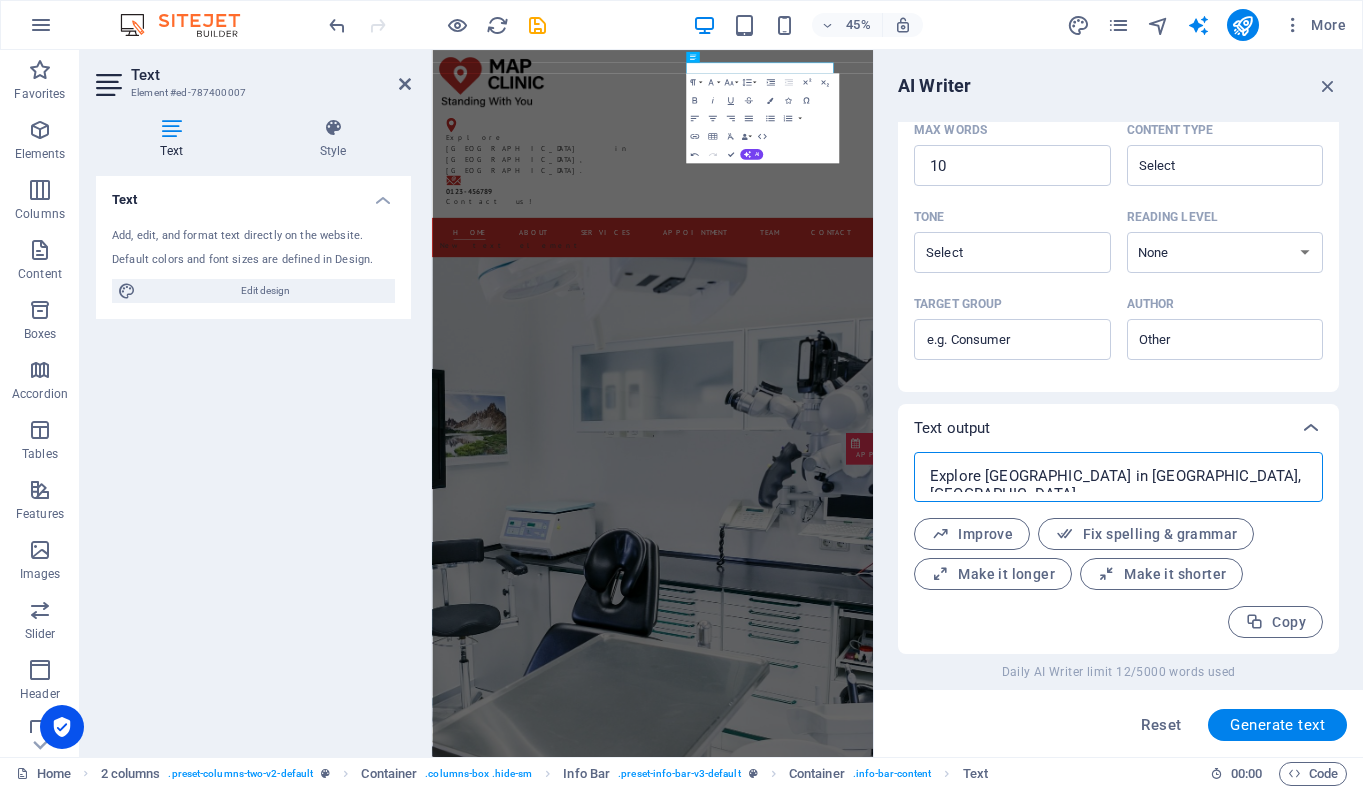 type on "Explore Barkly Street in Warragul, Victoria 3820." 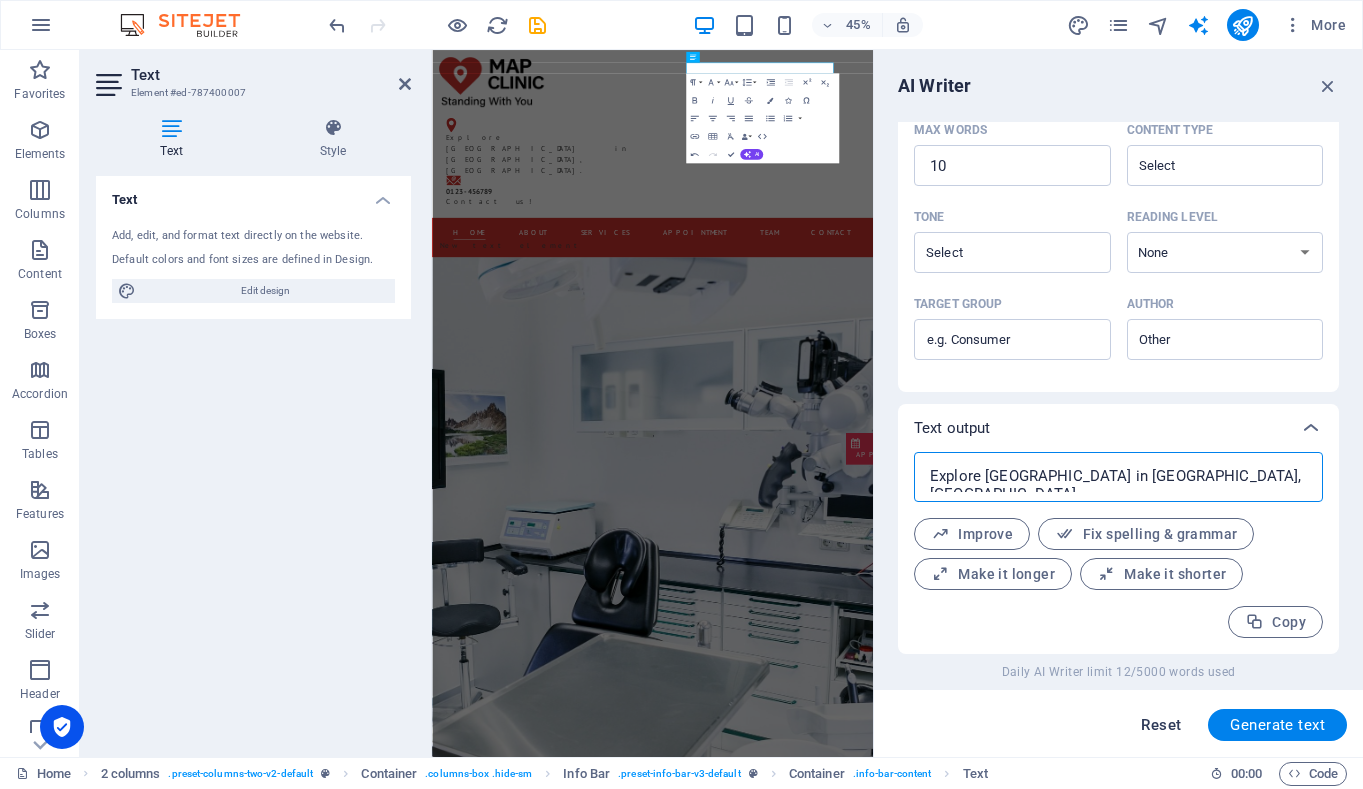 type on "x" 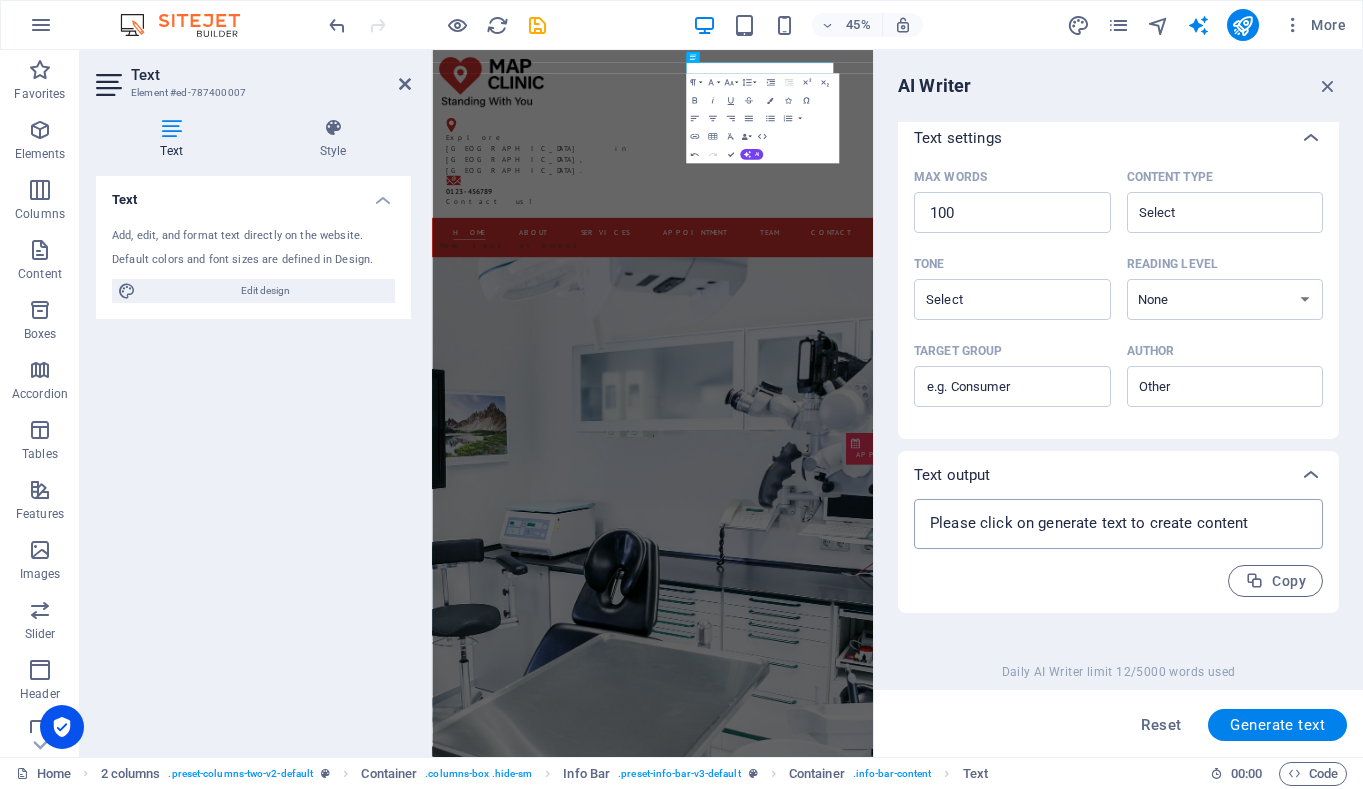 scroll, scrollTop: 419, scrollLeft: 0, axis: vertical 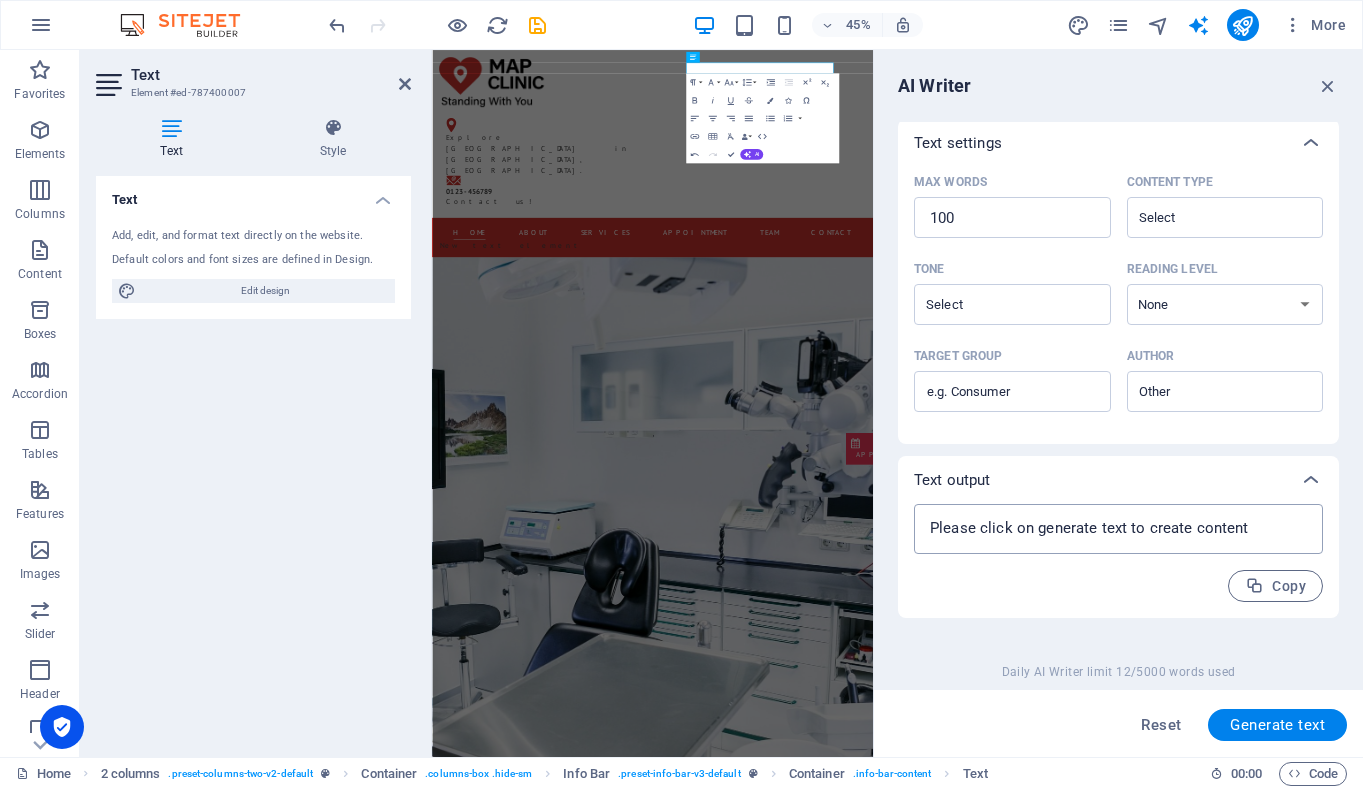 type on "x" 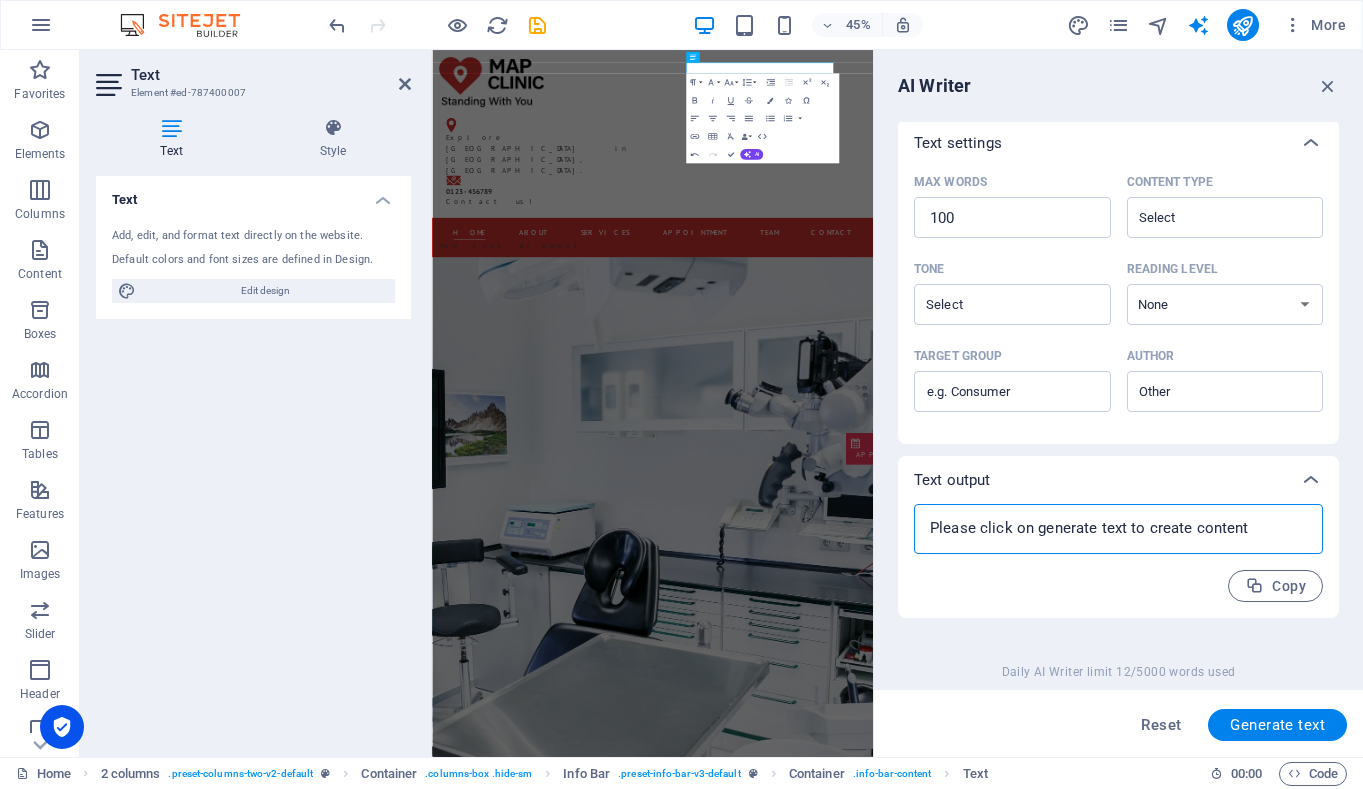 type 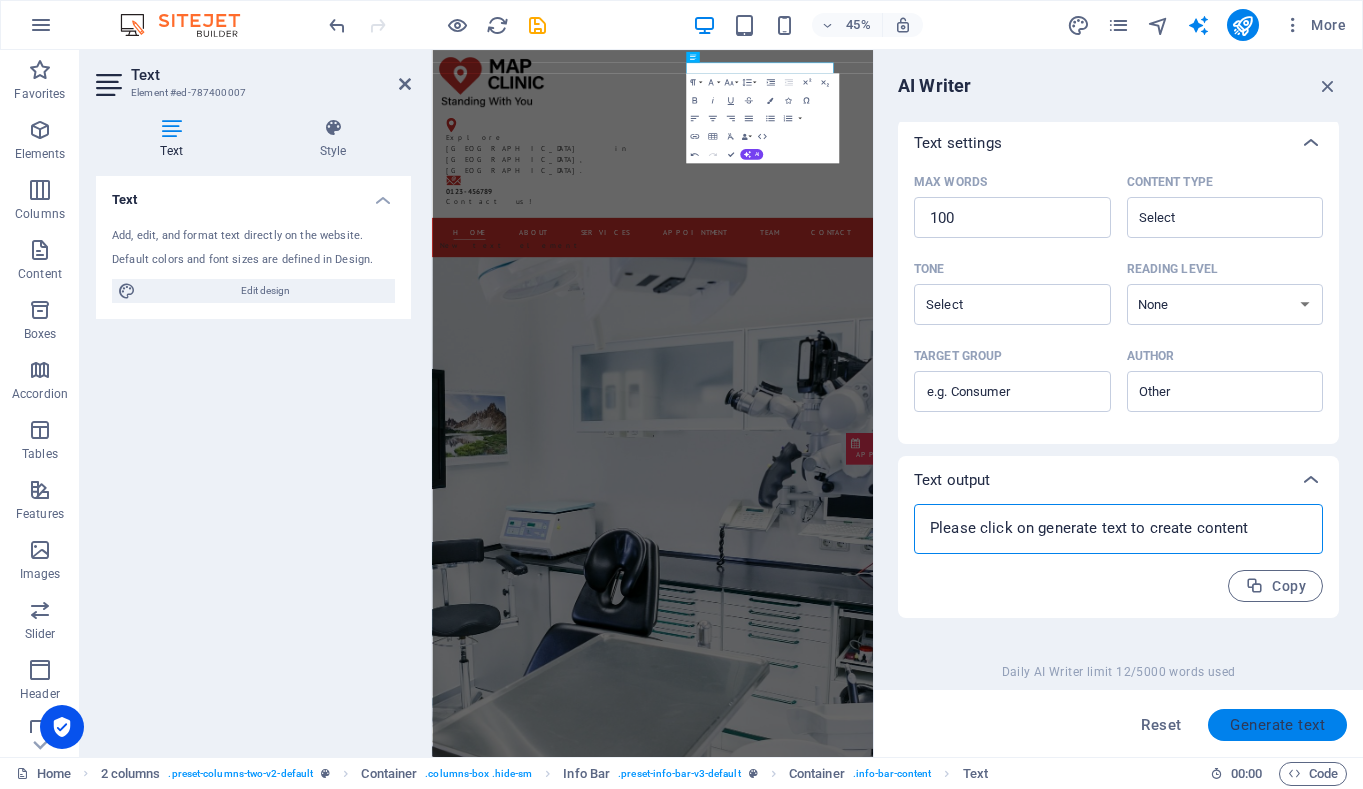 type on "x" 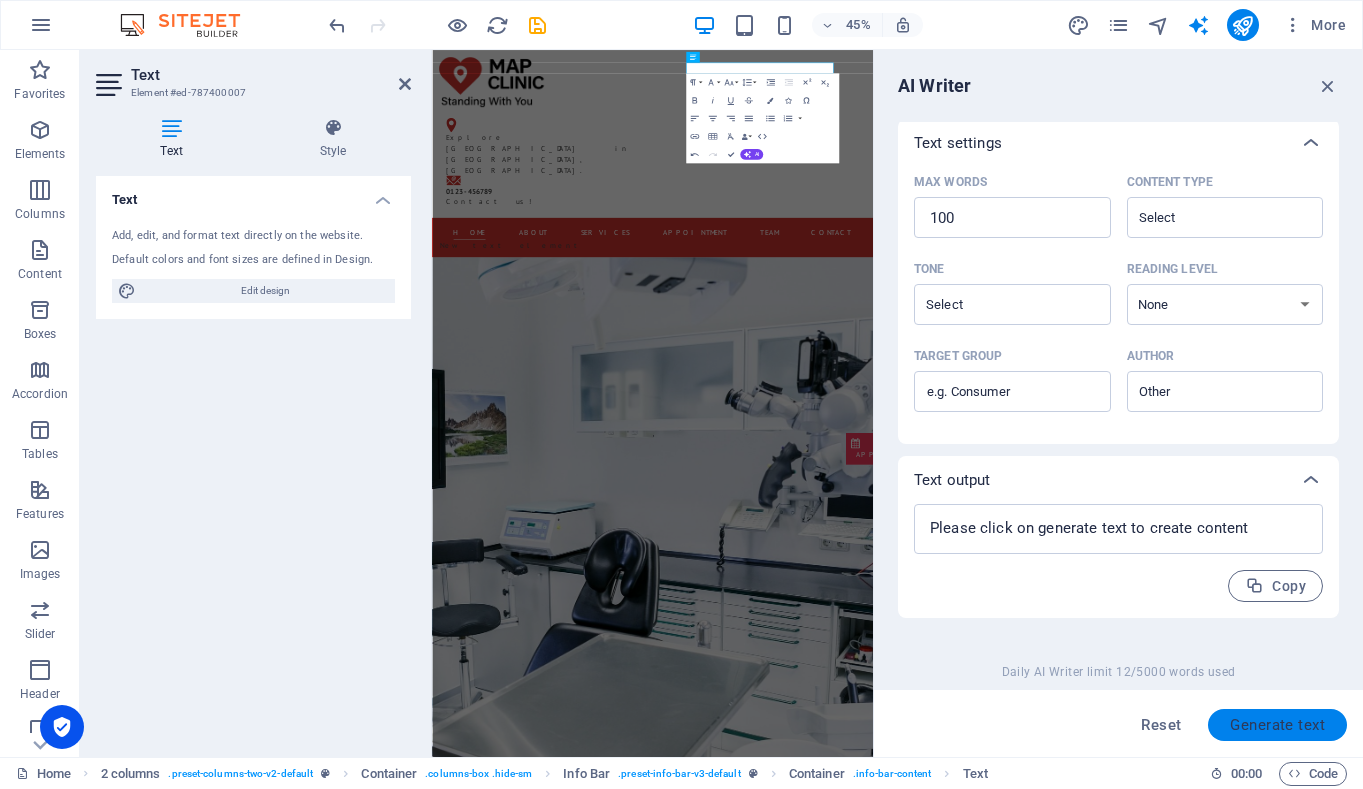 click on "Generate text" at bounding box center [1277, 725] 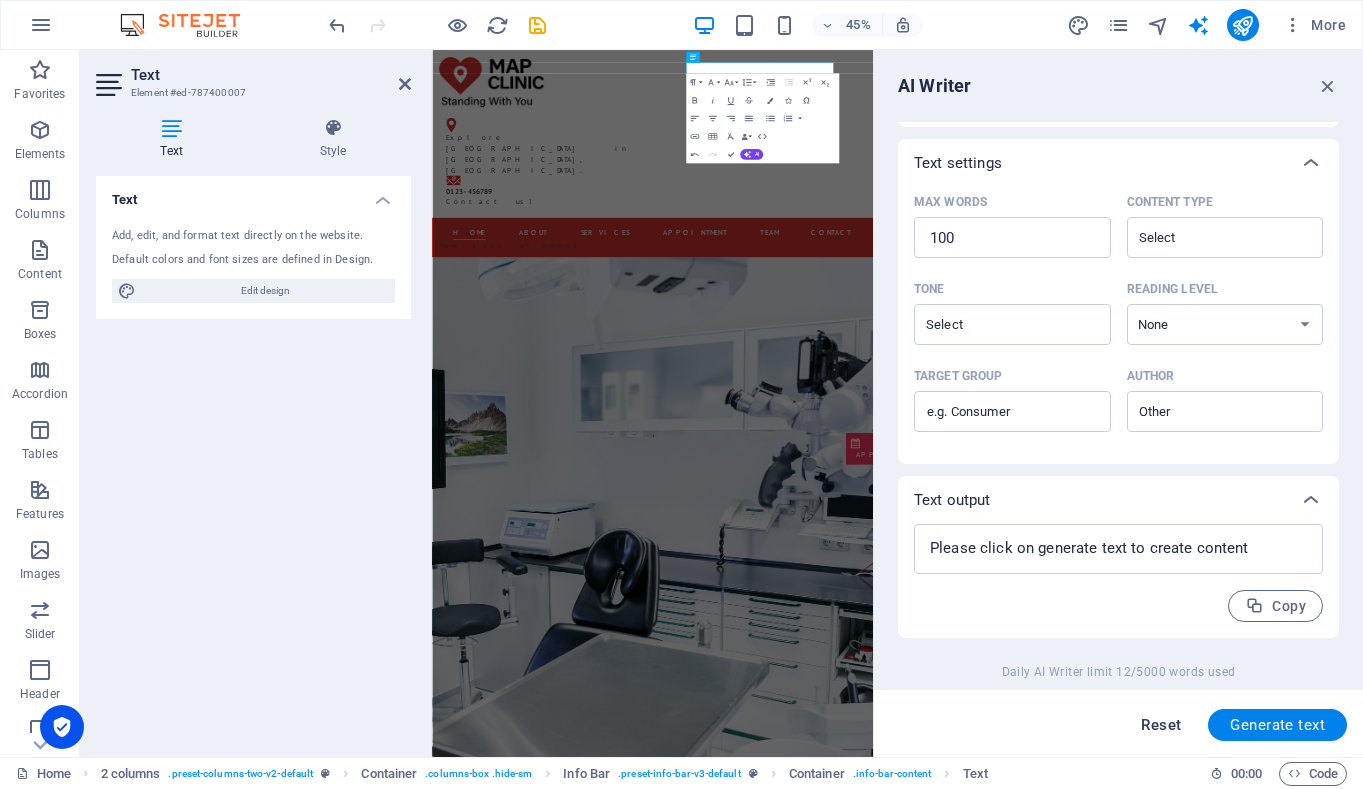 click on "Reset" at bounding box center [1161, 725] 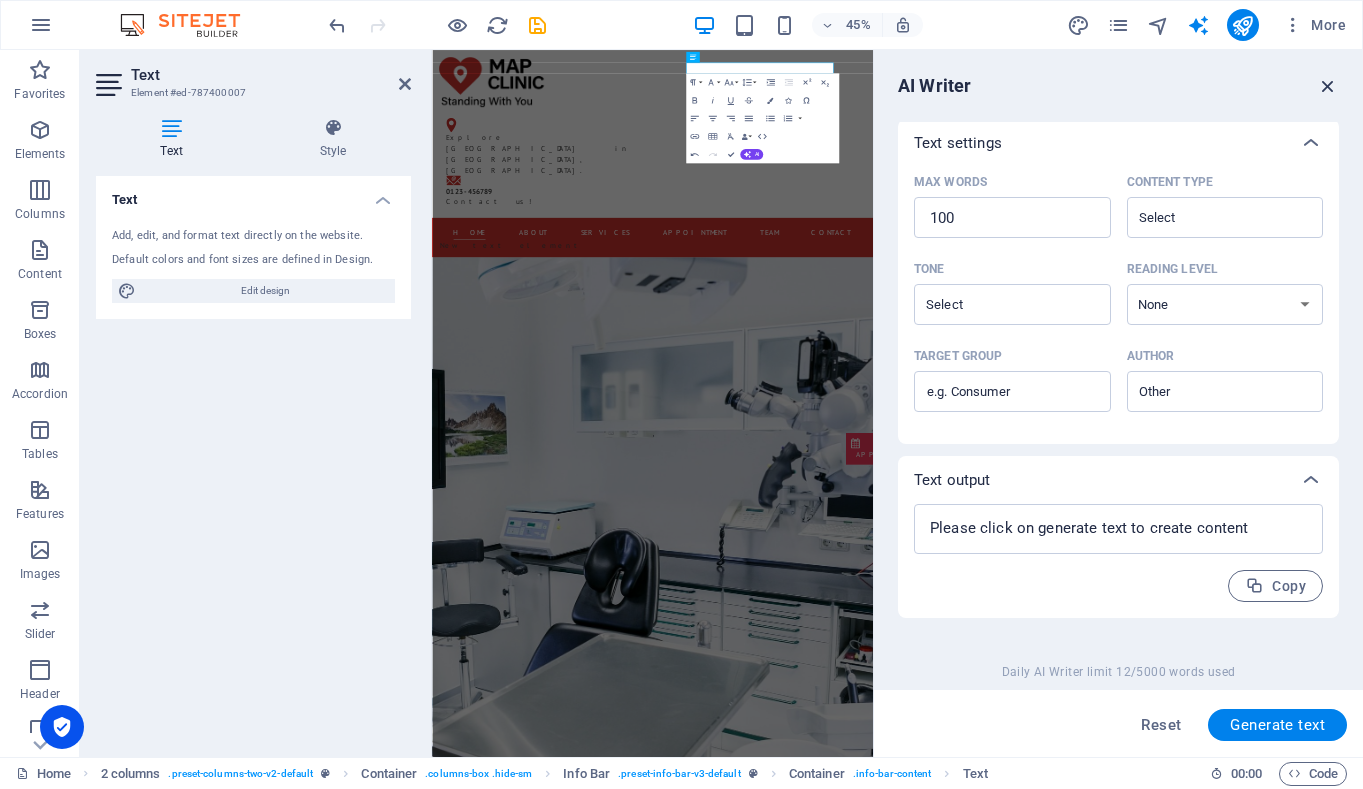 click at bounding box center [1328, 86] 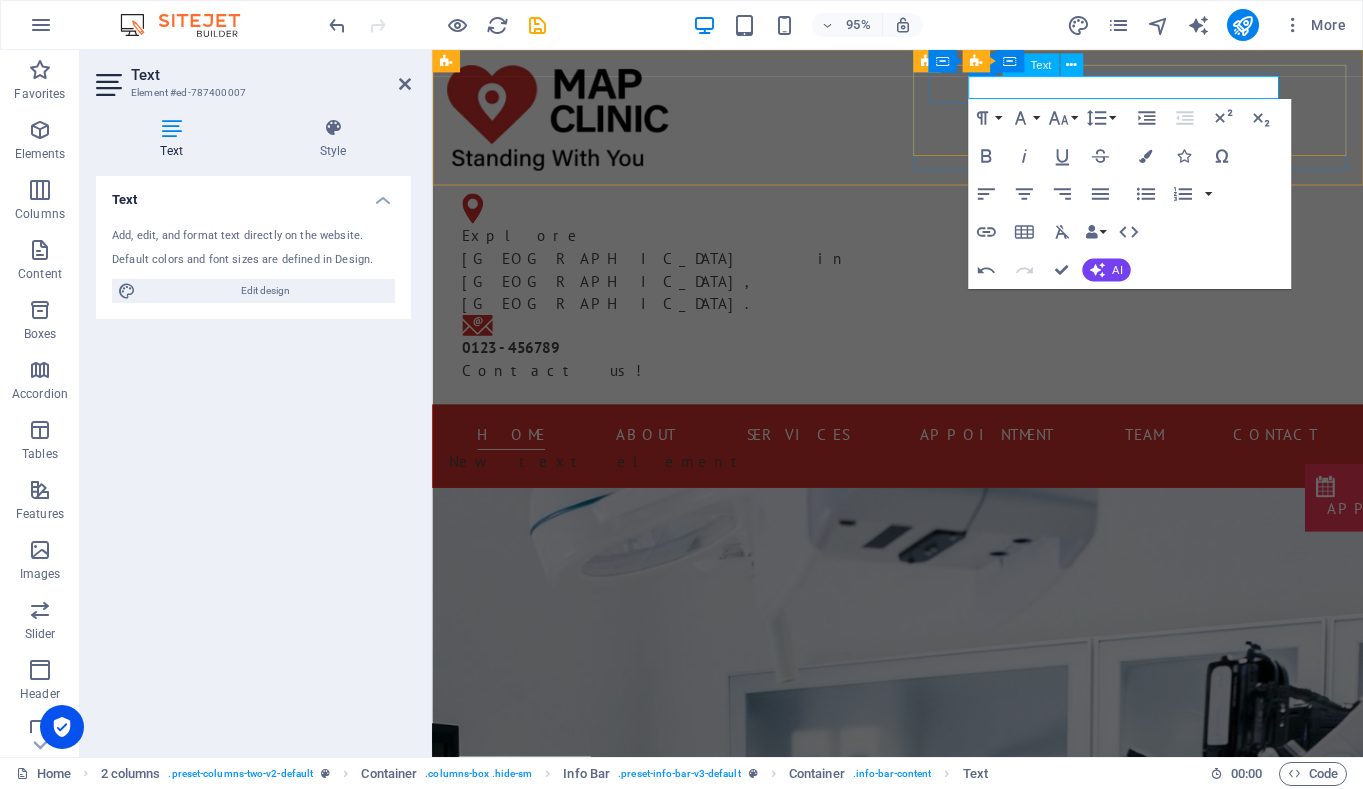 click on "Explore Barkly Street in Warragul, Victoria 3820." at bounding box center (668, 281) 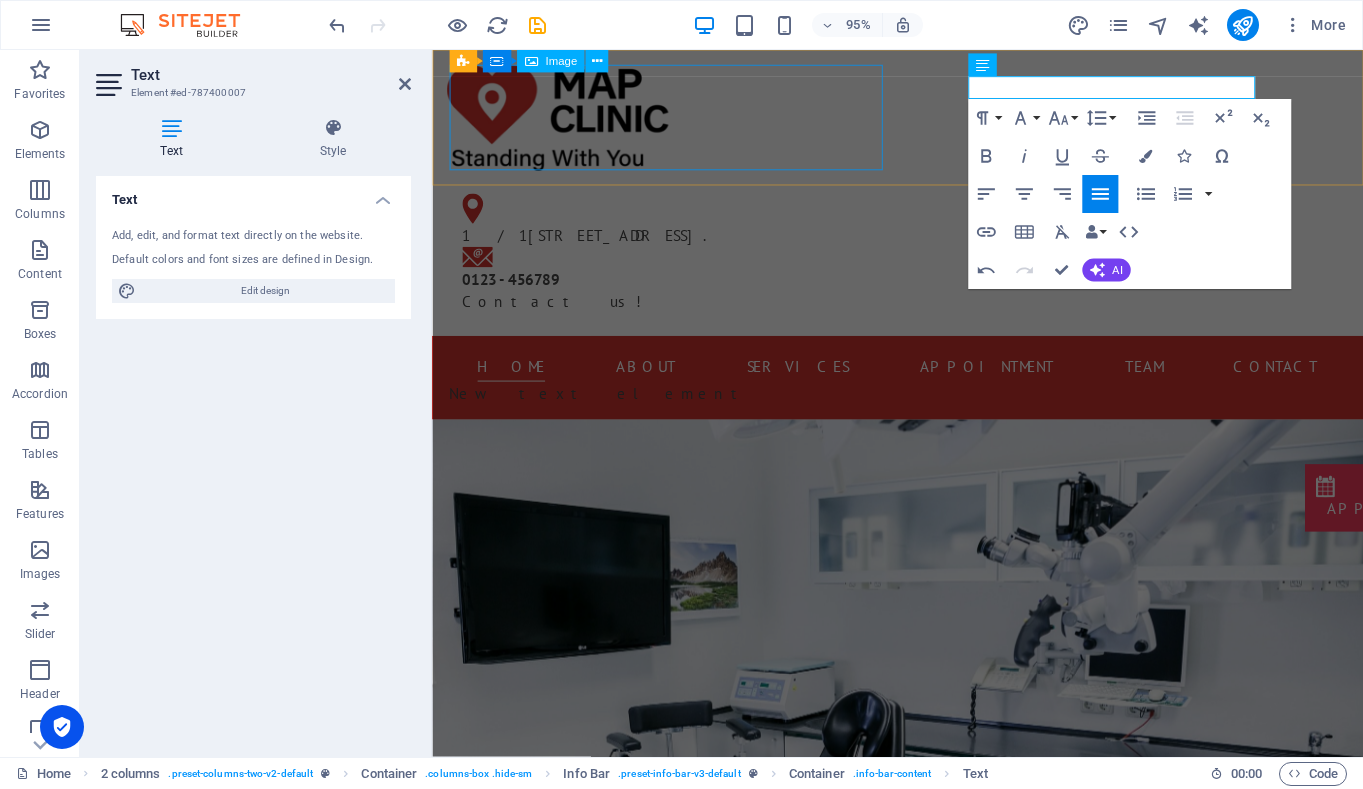 click at bounding box center (676, 121) 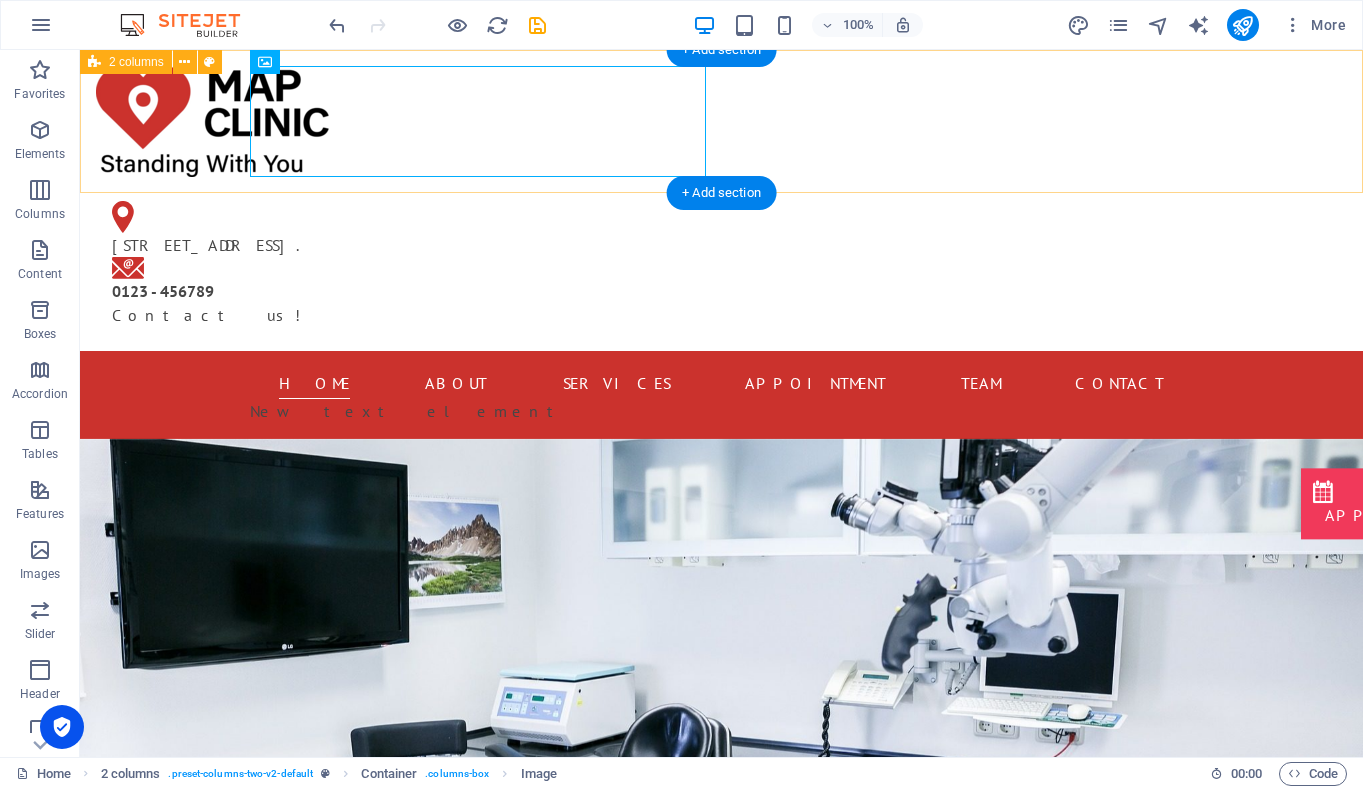 click on "1 /1 Barkly Street in Warragul, Victoria 3820. 0123 - 456789 Contact us!" at bounding box center (721, 200) 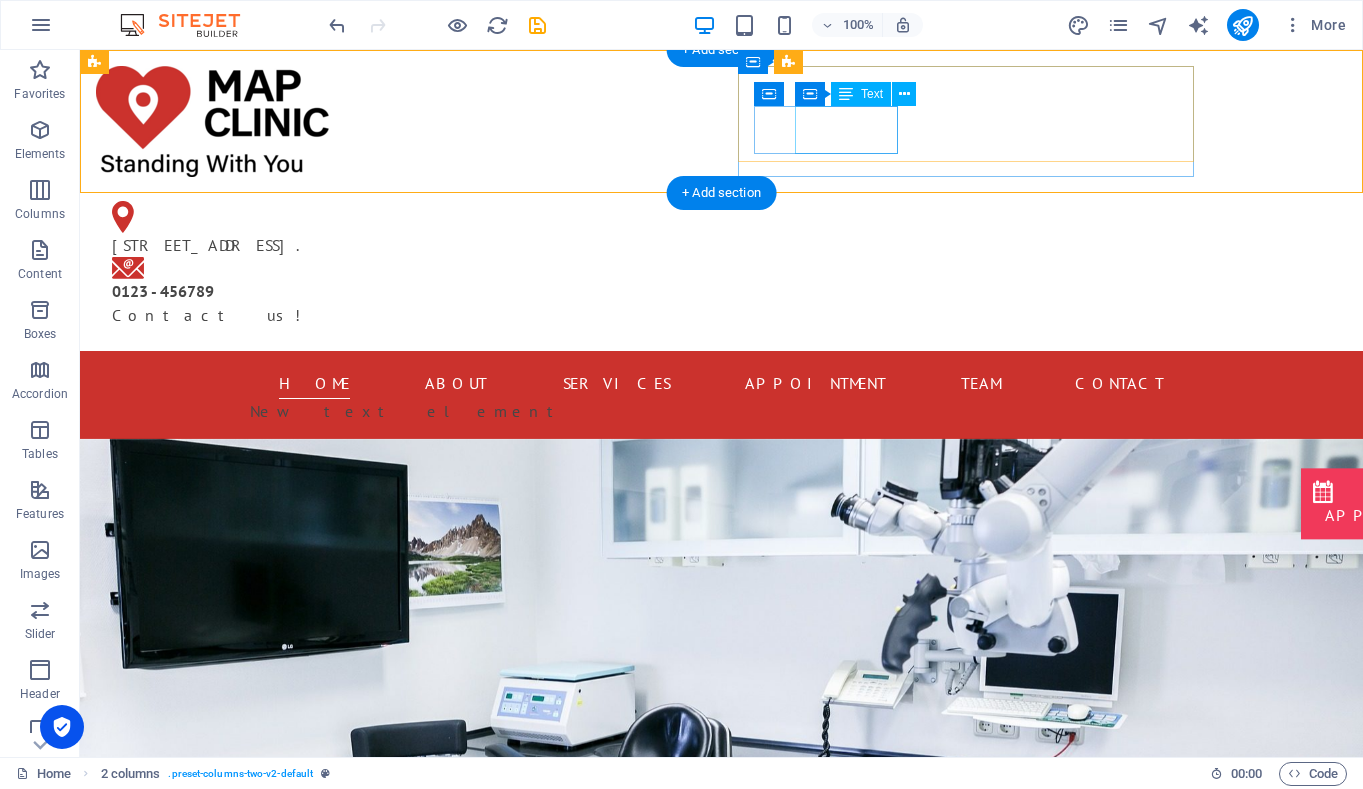 click on "0123 - 456789 Contact us!" at bounding box center (324, 303) 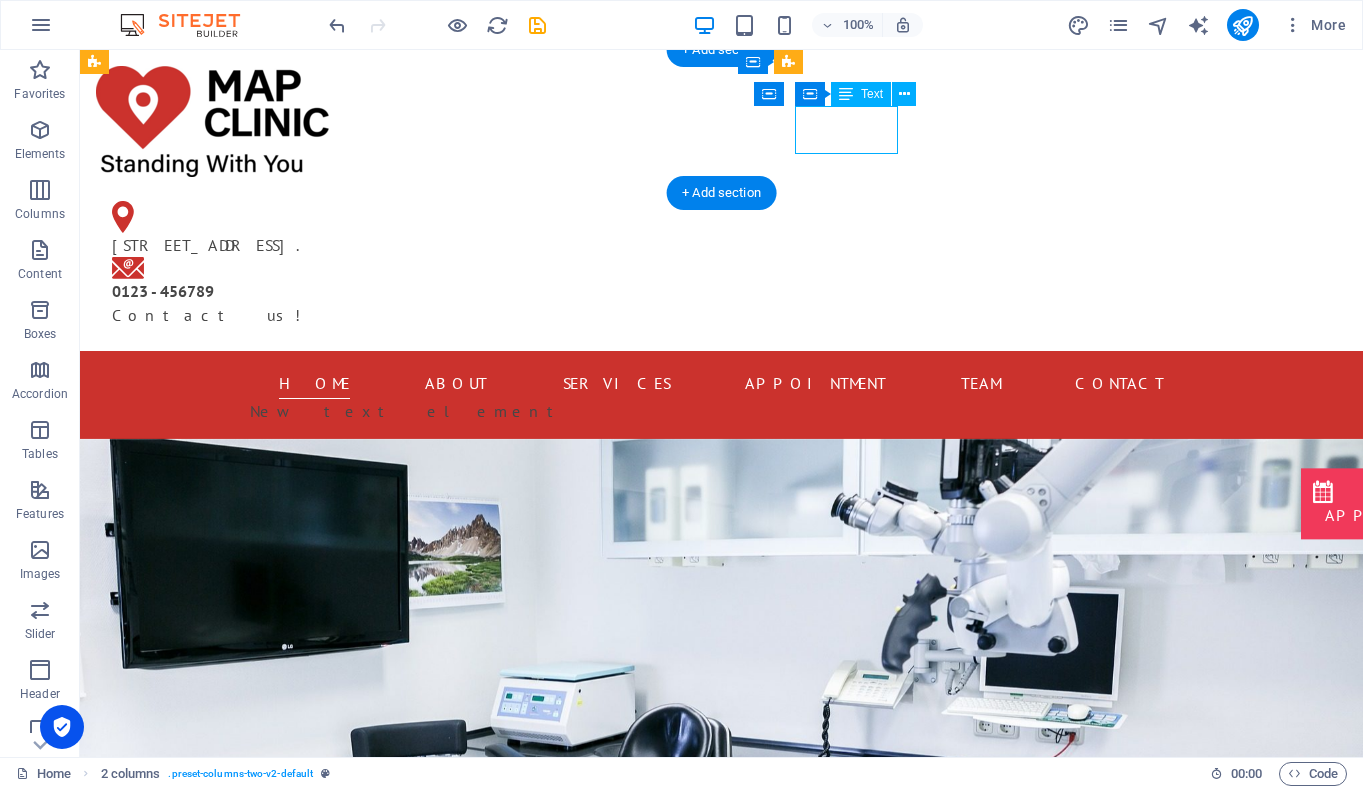 click on "0123 - 456789 Contact us!" at bounding box center (324, 303) 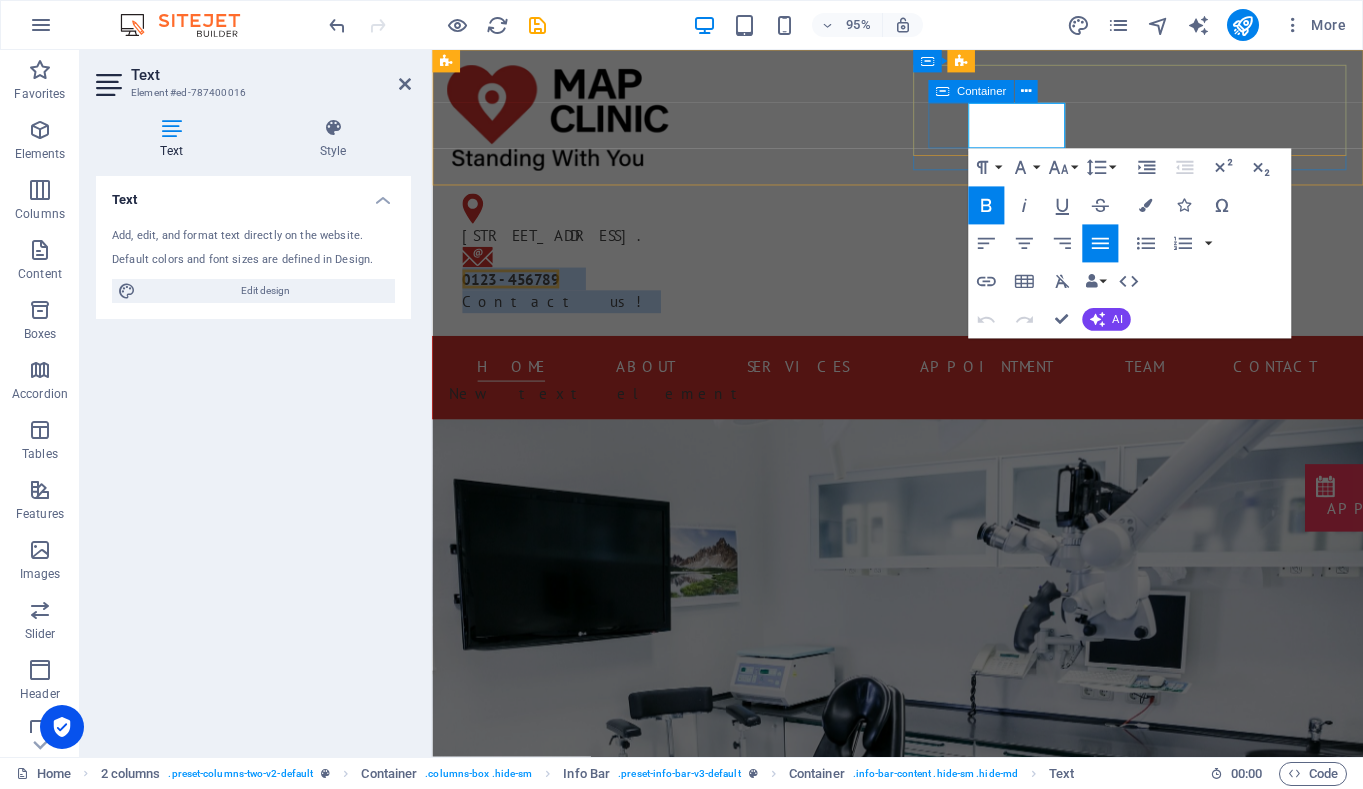 drag, startPoint x: 1079, startPoint y: 136, endPoint x: 986, endPoint y: 110, distance: 96.56604 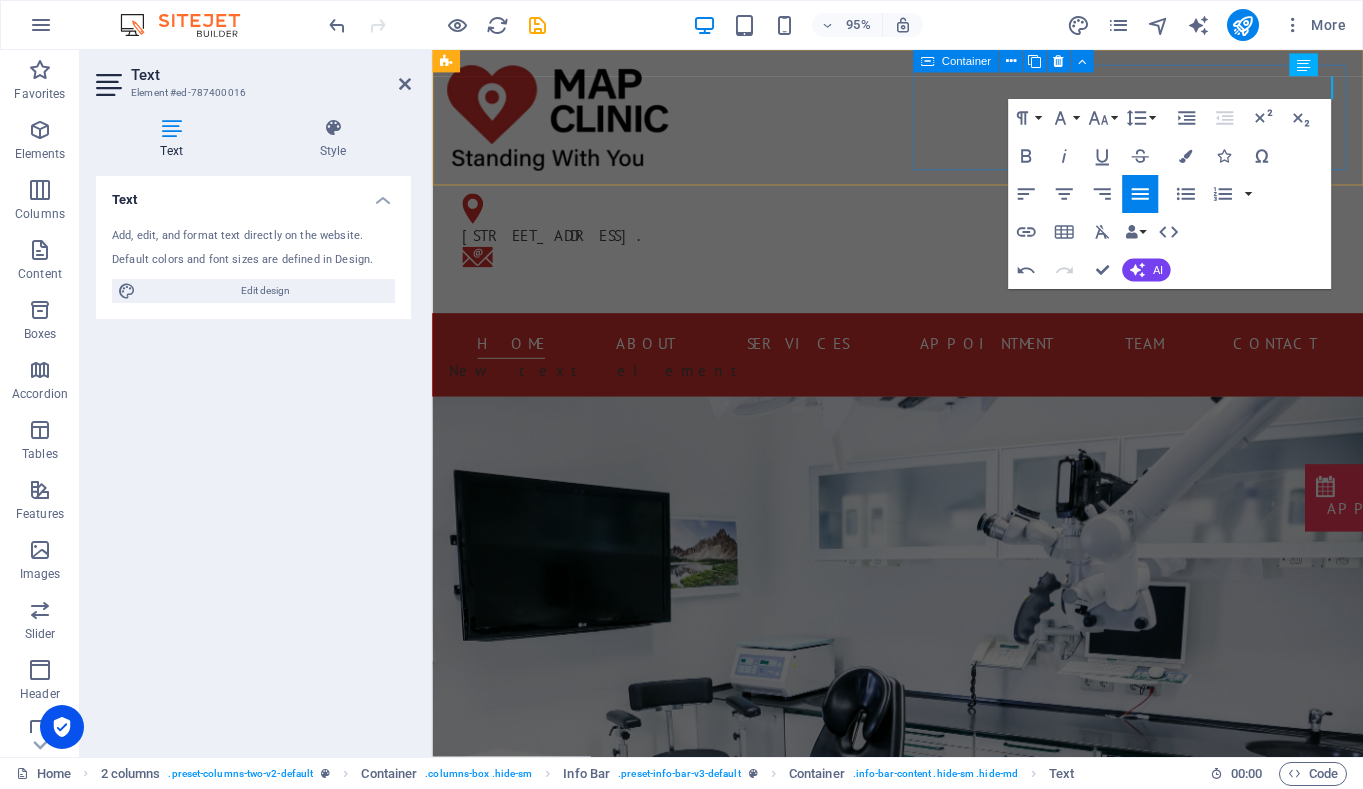 type 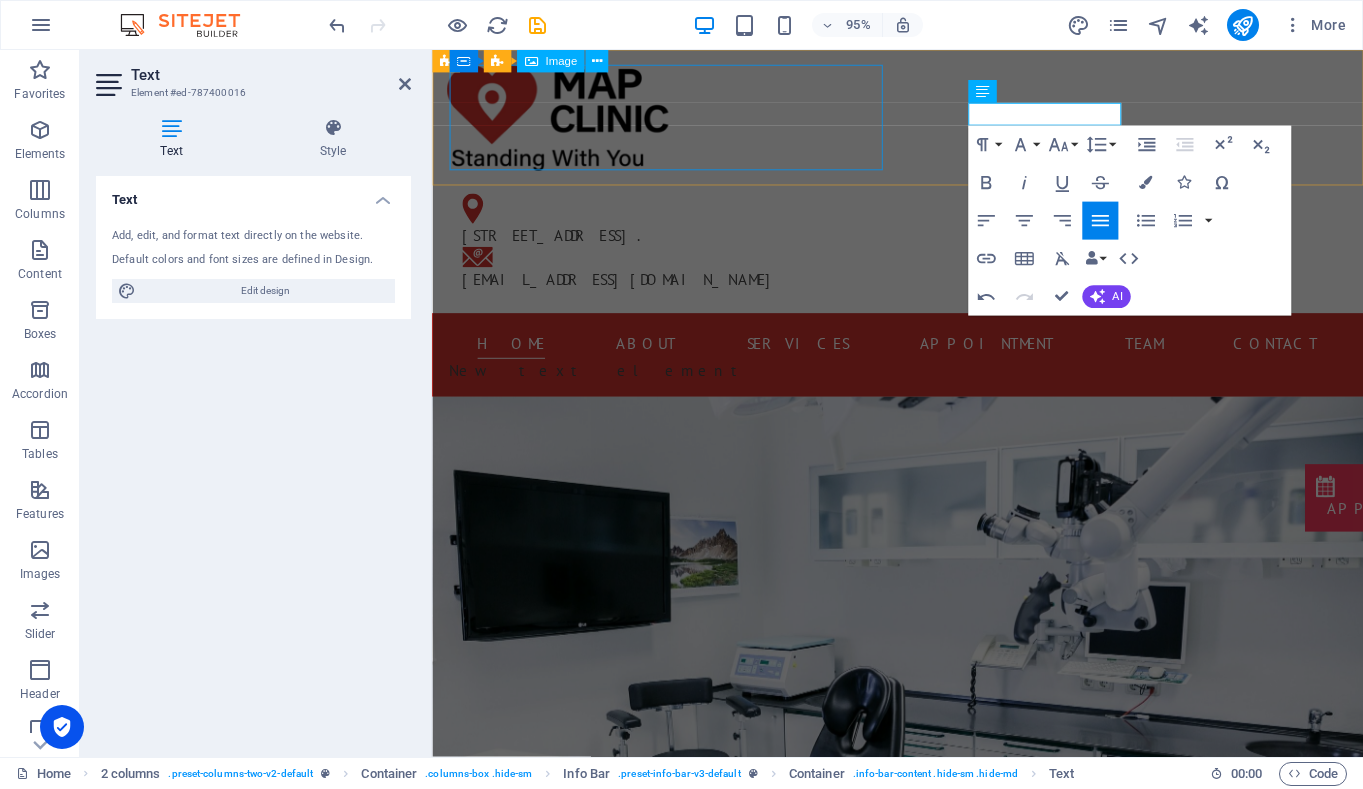 click at bounding box center (676, 121) 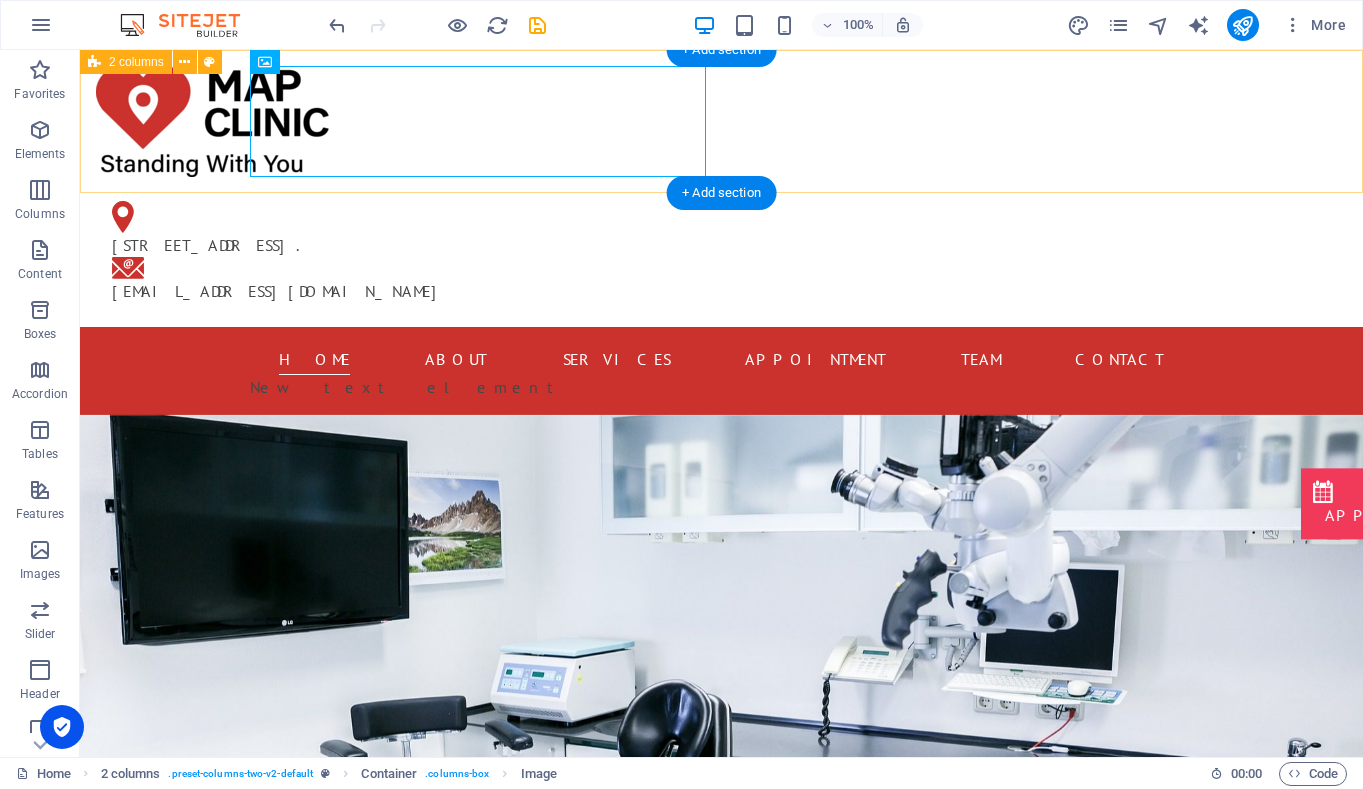 click on "[STREET_ADDRESS]. [EMAIL_ADDRESS][DOMAIN_NAME]" at bounding box center (721, 188) 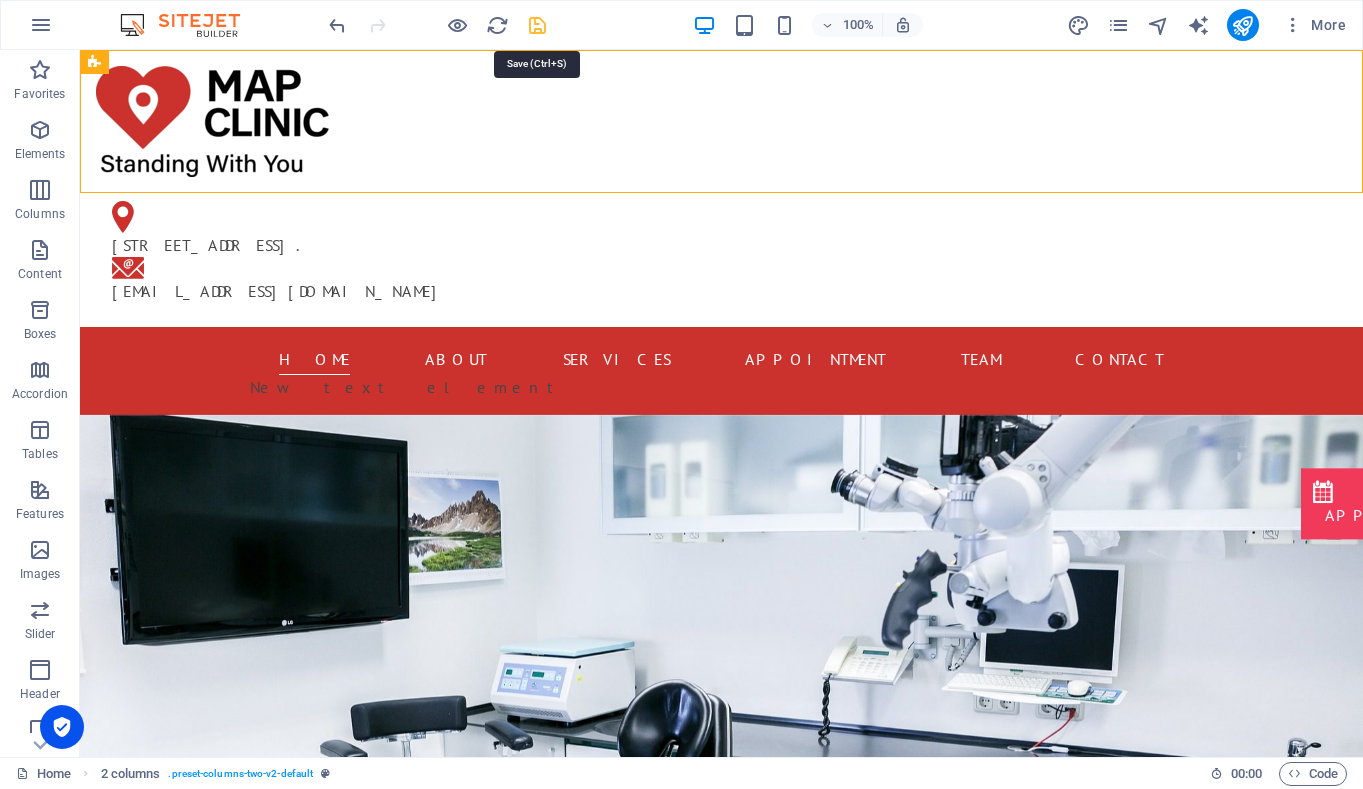 click at bounding box center [537, 25] 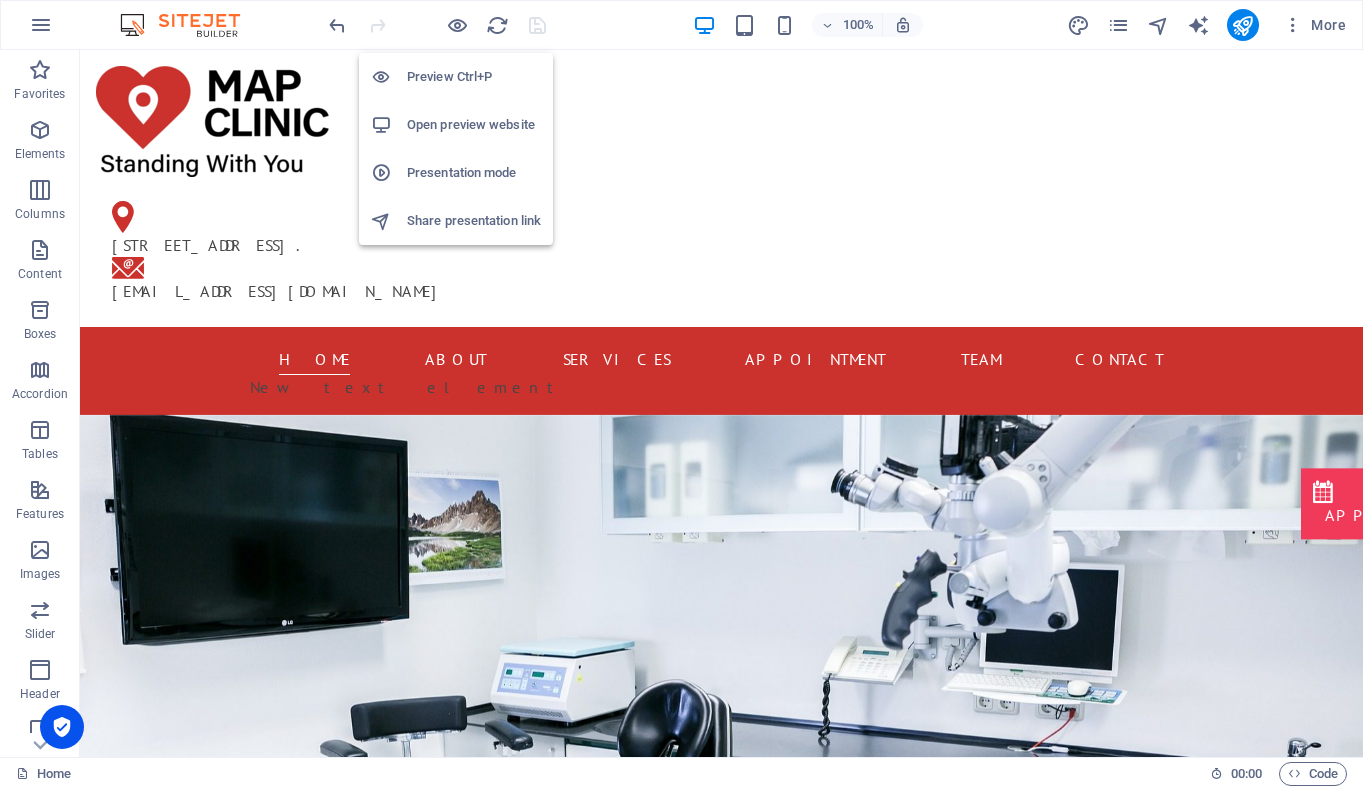 click on "Open preview website" at bounding box center [474, 125] 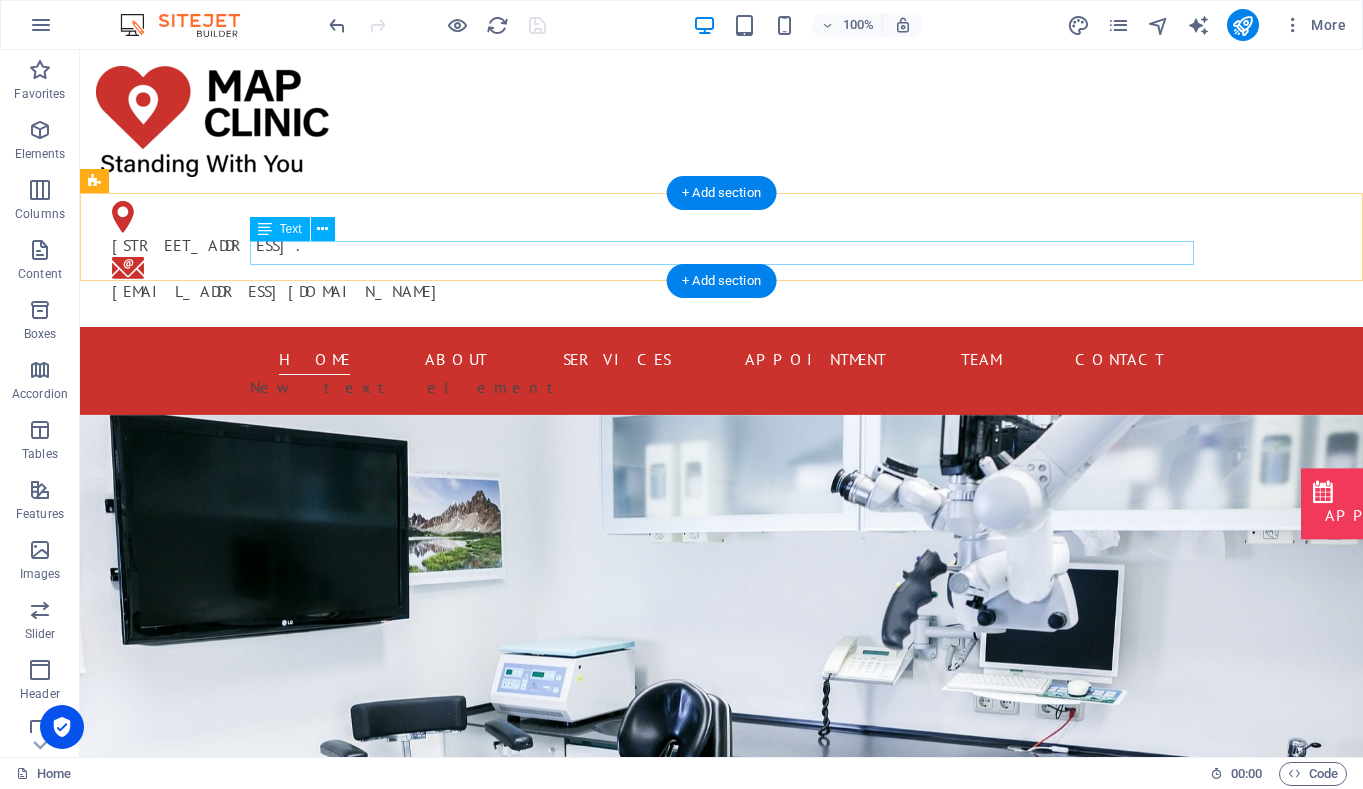 click on "New text element" at bounding box center (722, 387) 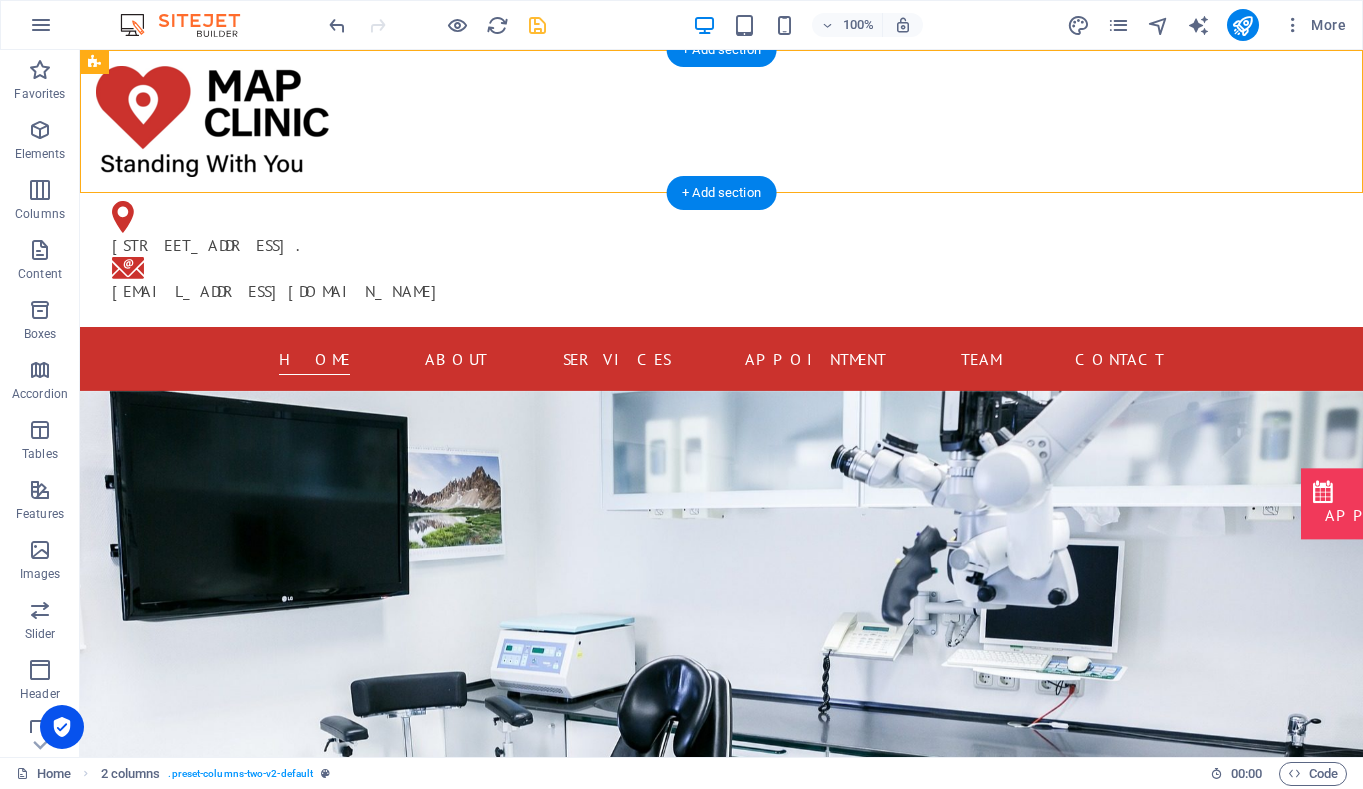 drag, startPoint x: 1022, startPoint y: 114, endPoint x: 762, endPoint y: 135, distance: 260.8467 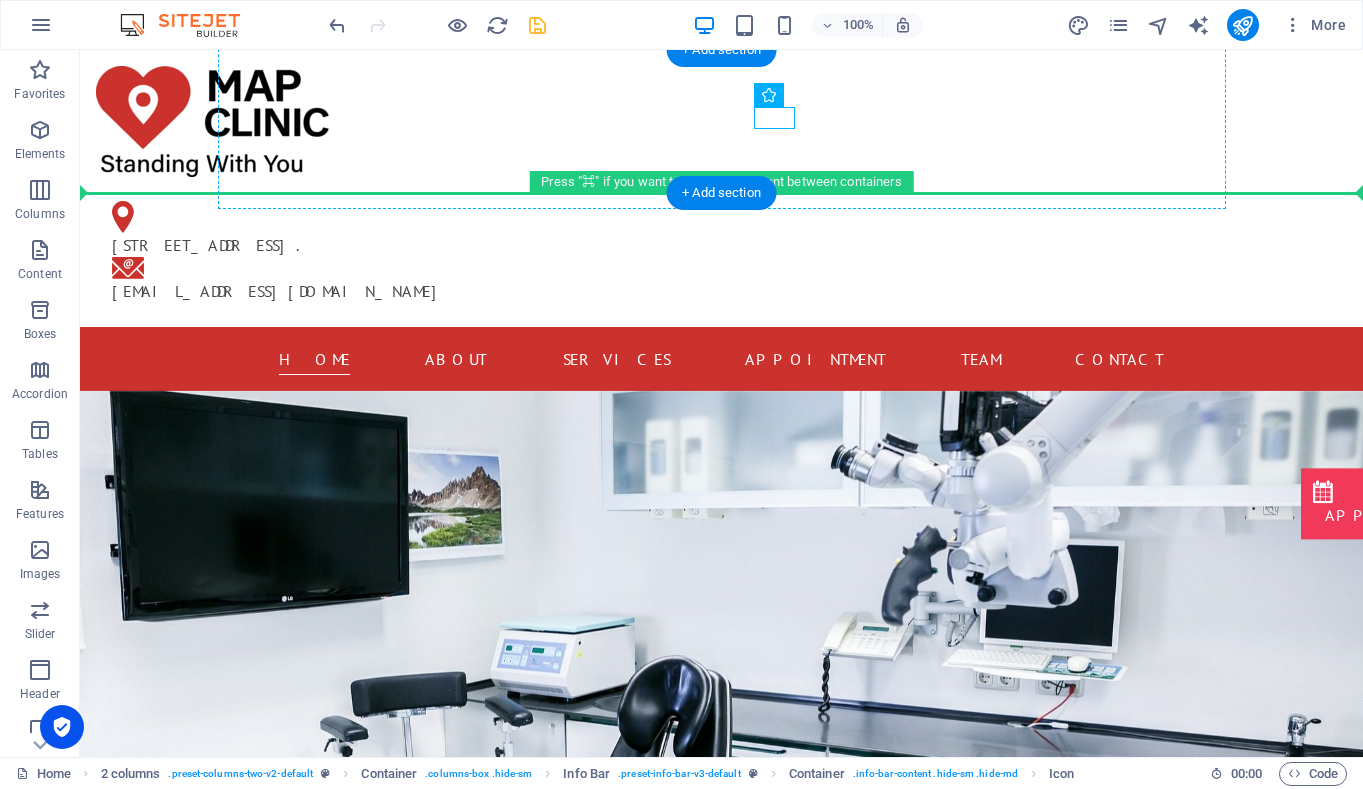 drag, startPoint x: 785, startPoint y: 118, endPoint x: 785, endPoint y: 148, distance: 30 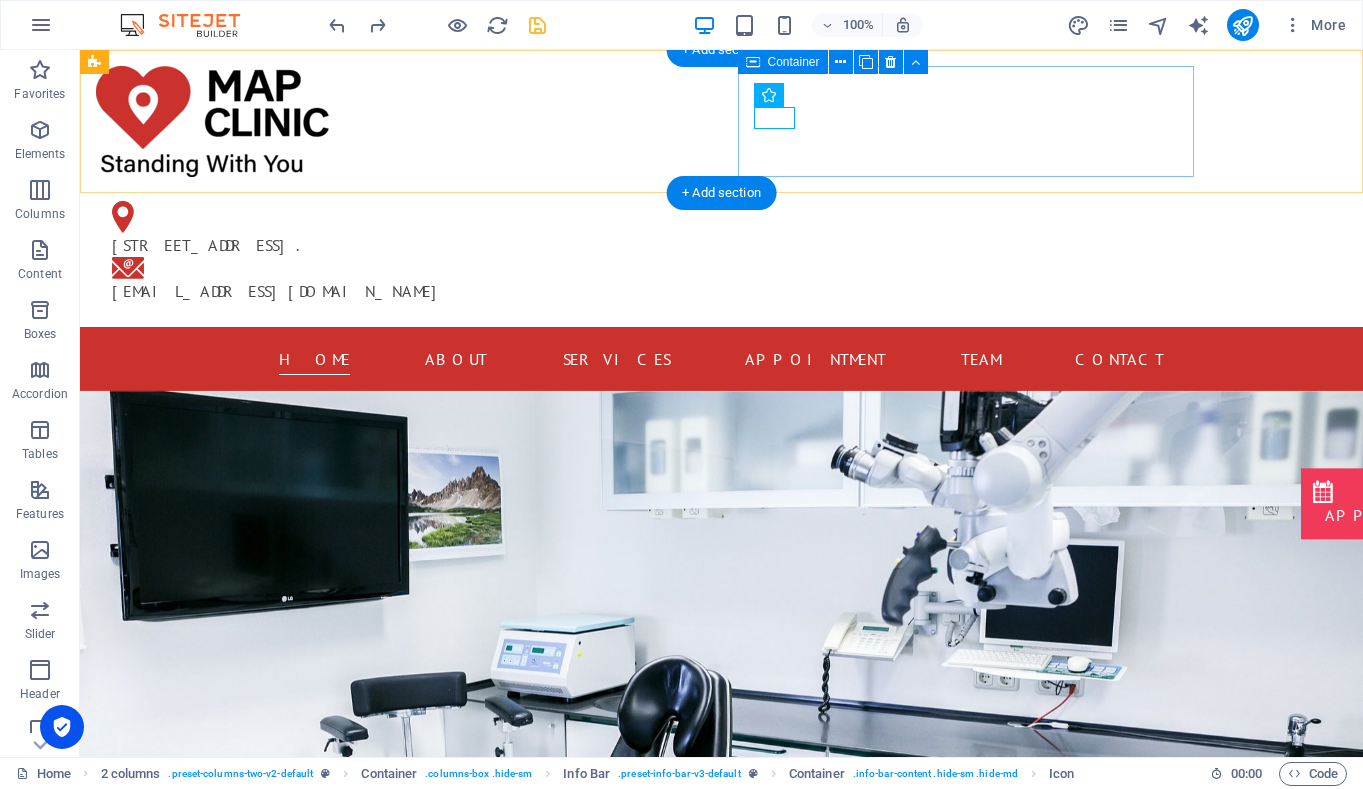 click on "[STREET_ADDRESS]. [EMAIL_ADDRESS][DOMAIN_NAME]" at bounding box center [324, 252] 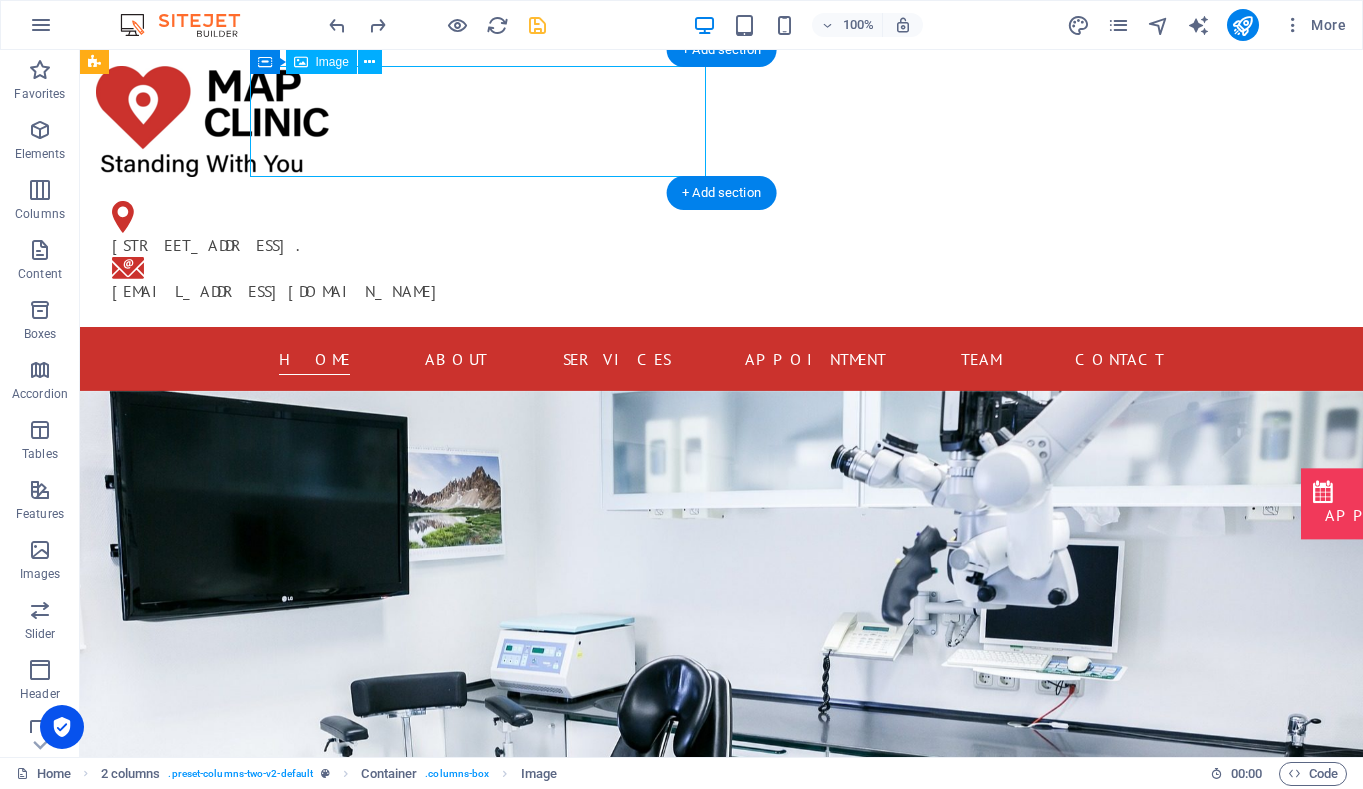 drag, startPoint x: 505, startPoint y: 137, endPoint x: 472, endPoint y: 139, distance: 33.06055 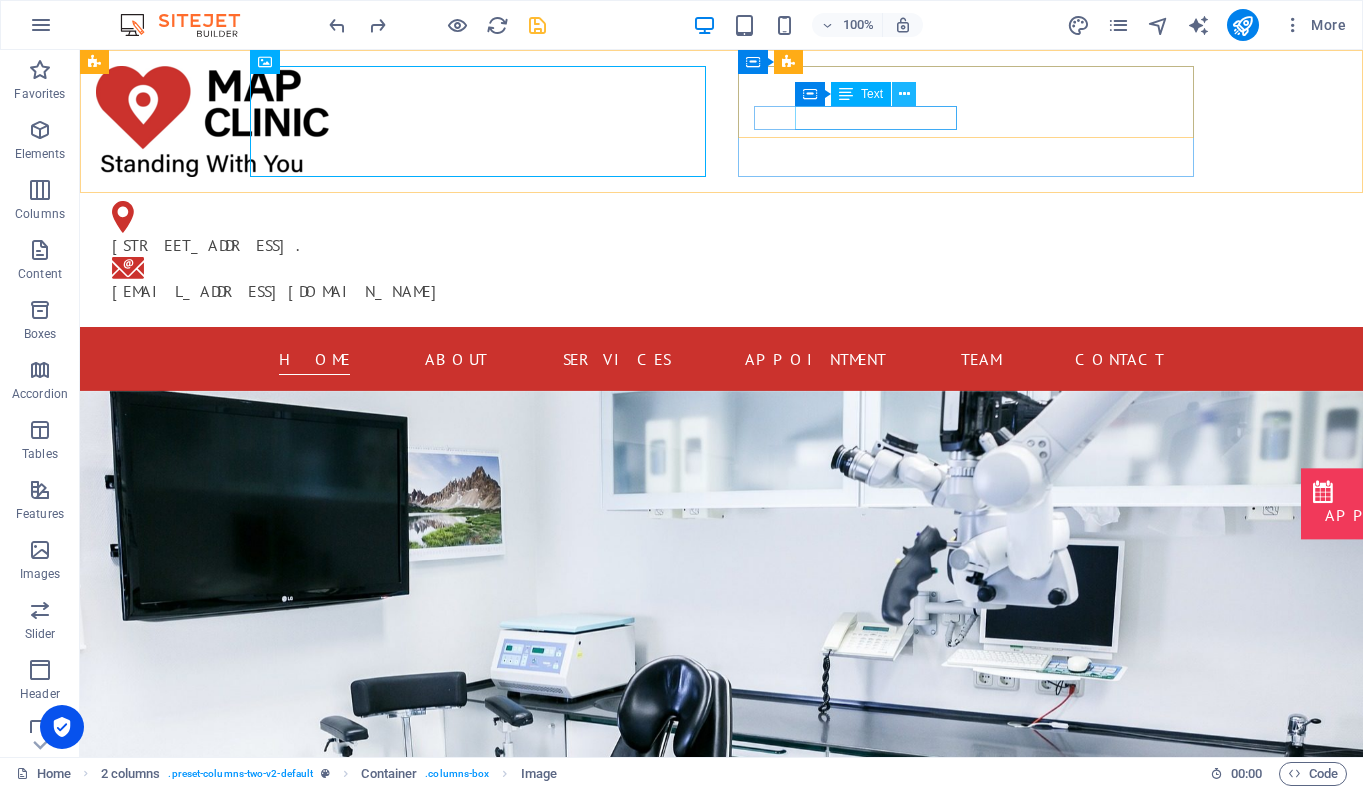 click at bounding box center [904, 94] 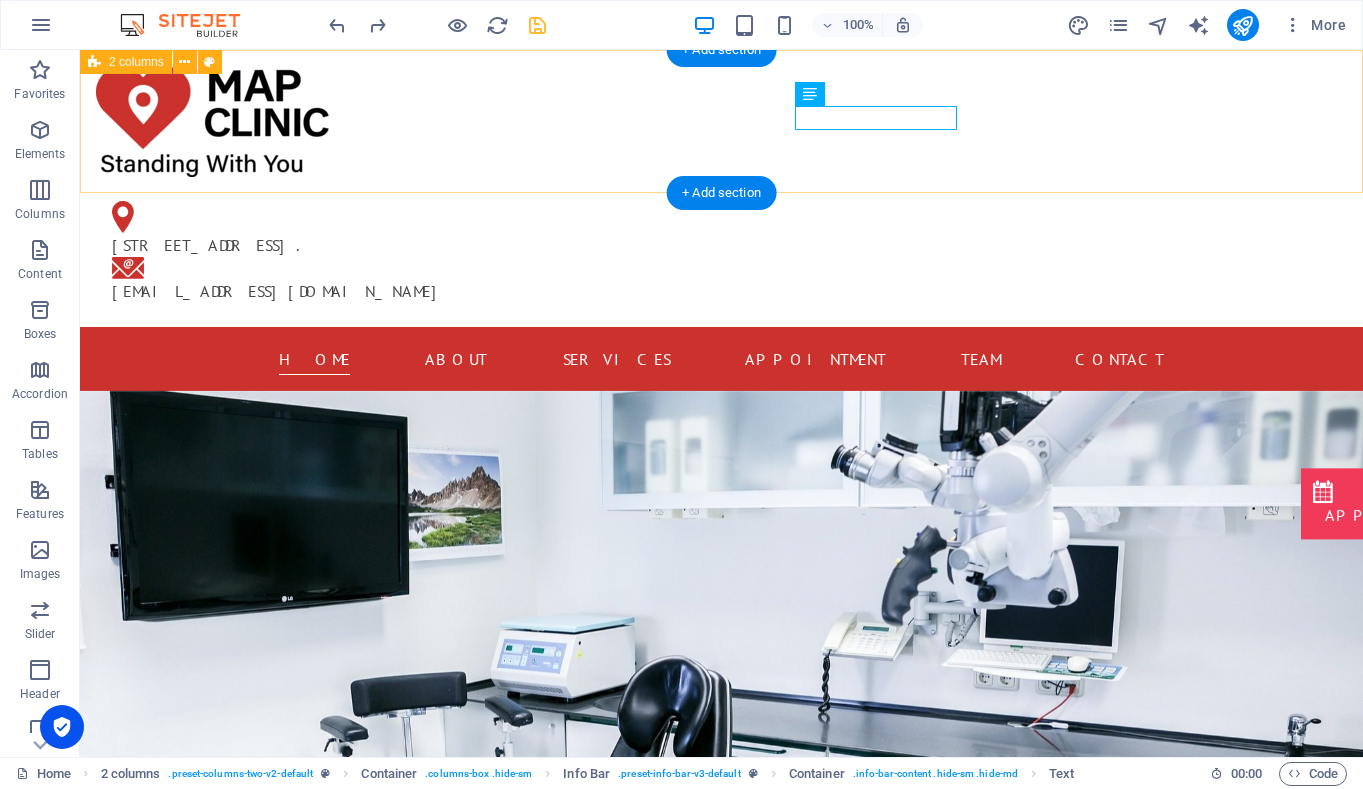 click on "[STREET_ADDRESS]. [EMAIL_ADDRESS][DOMAIN_NAME]" at bounding box center (721, 188) 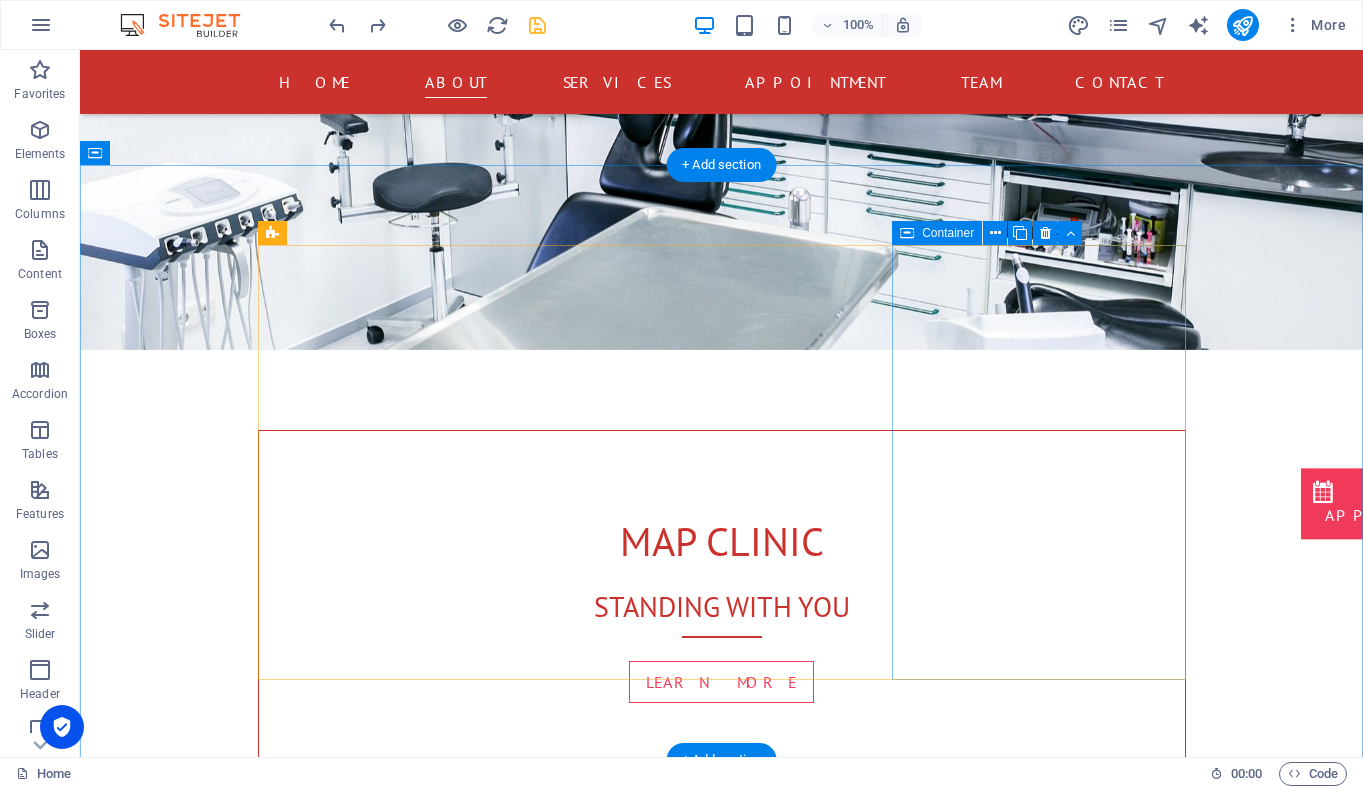 scroll, scrollTop: 608, scrollLeft: 0, axis: vertical 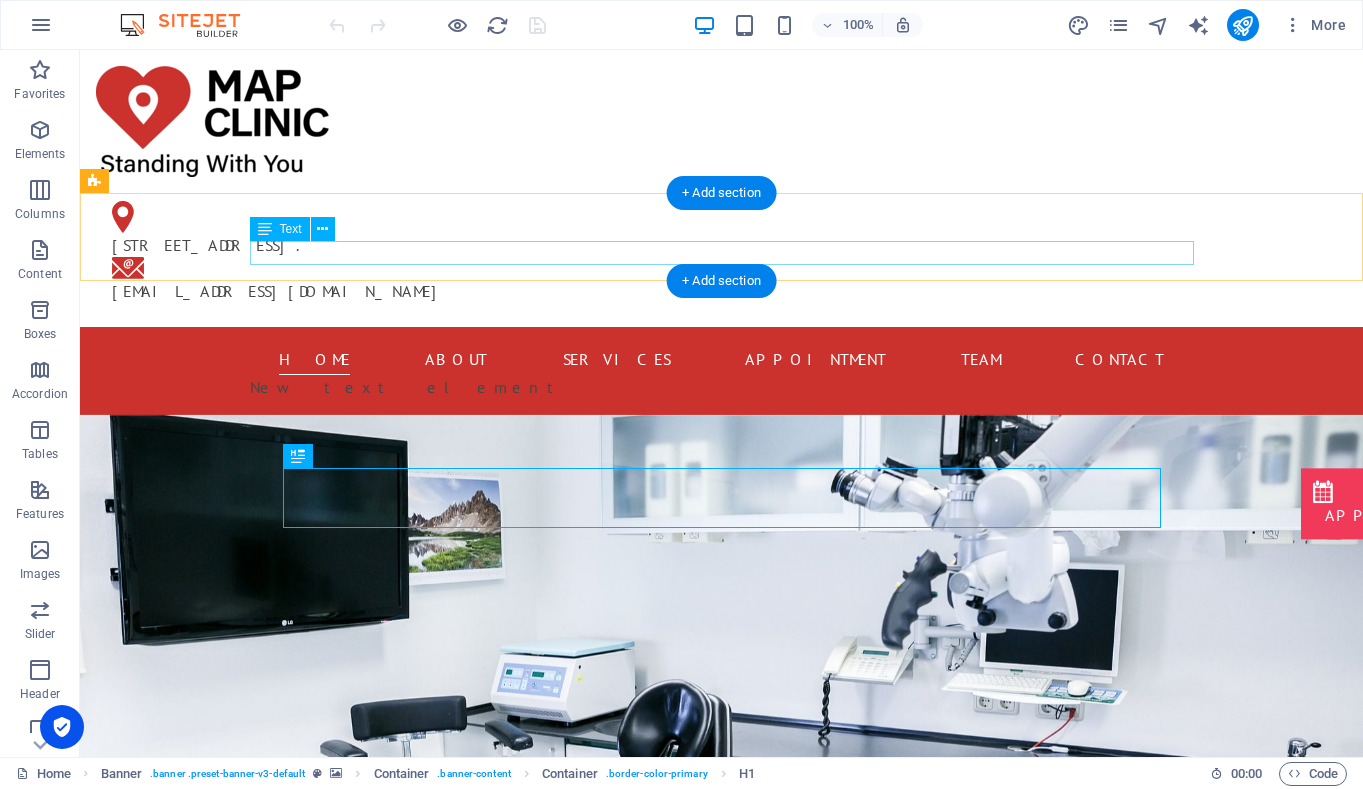click on "New text element" at bounding box center [722, 387] 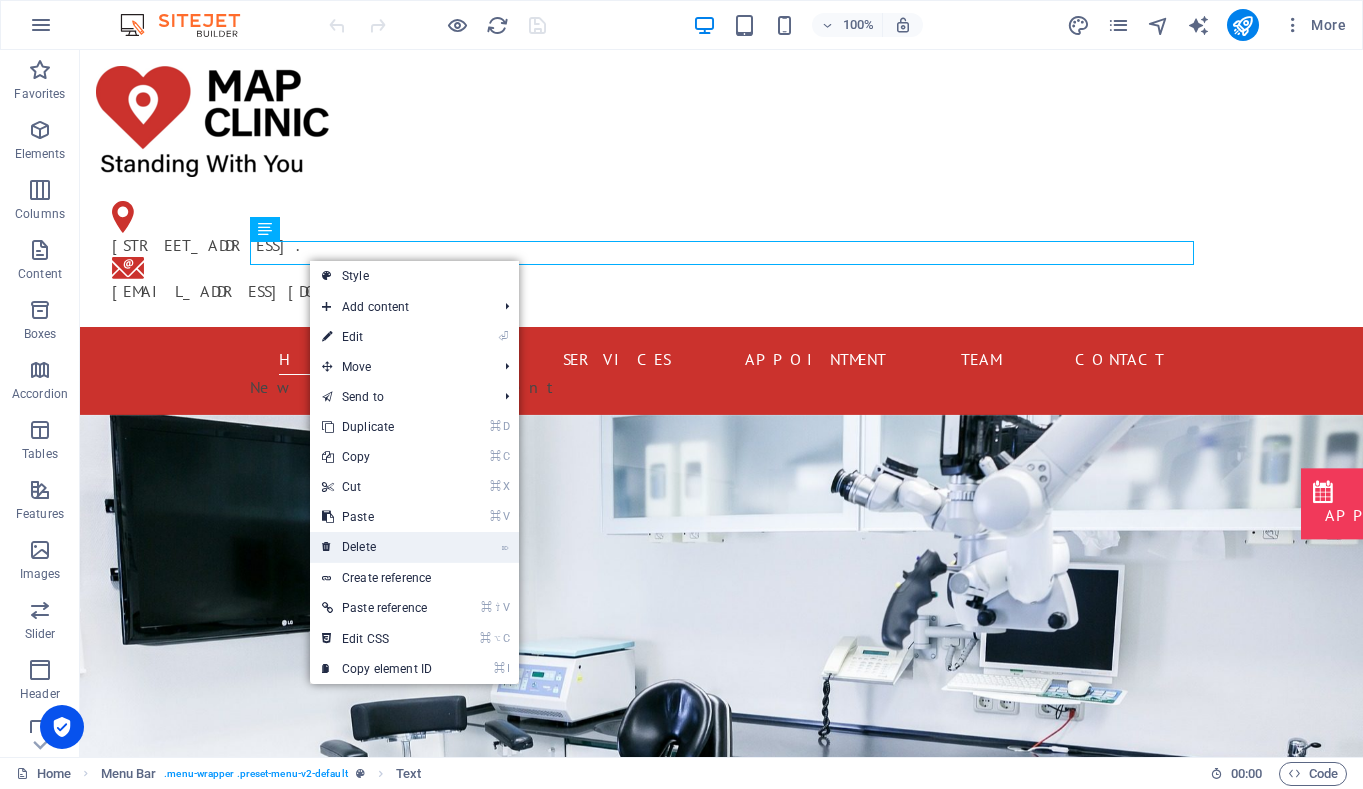 click on "⌦  Delete" at bounding box center [377, 547] 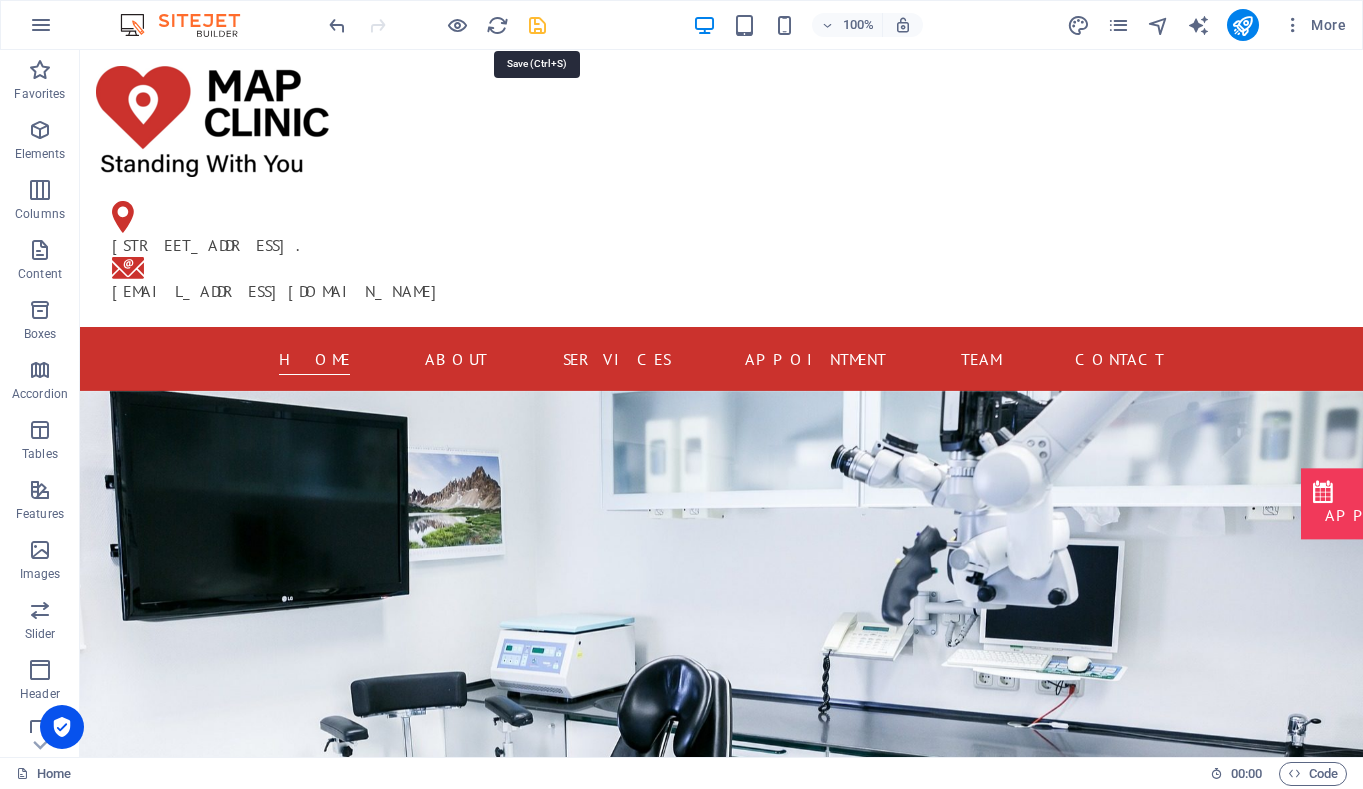 click at bounding box center [537, 25] 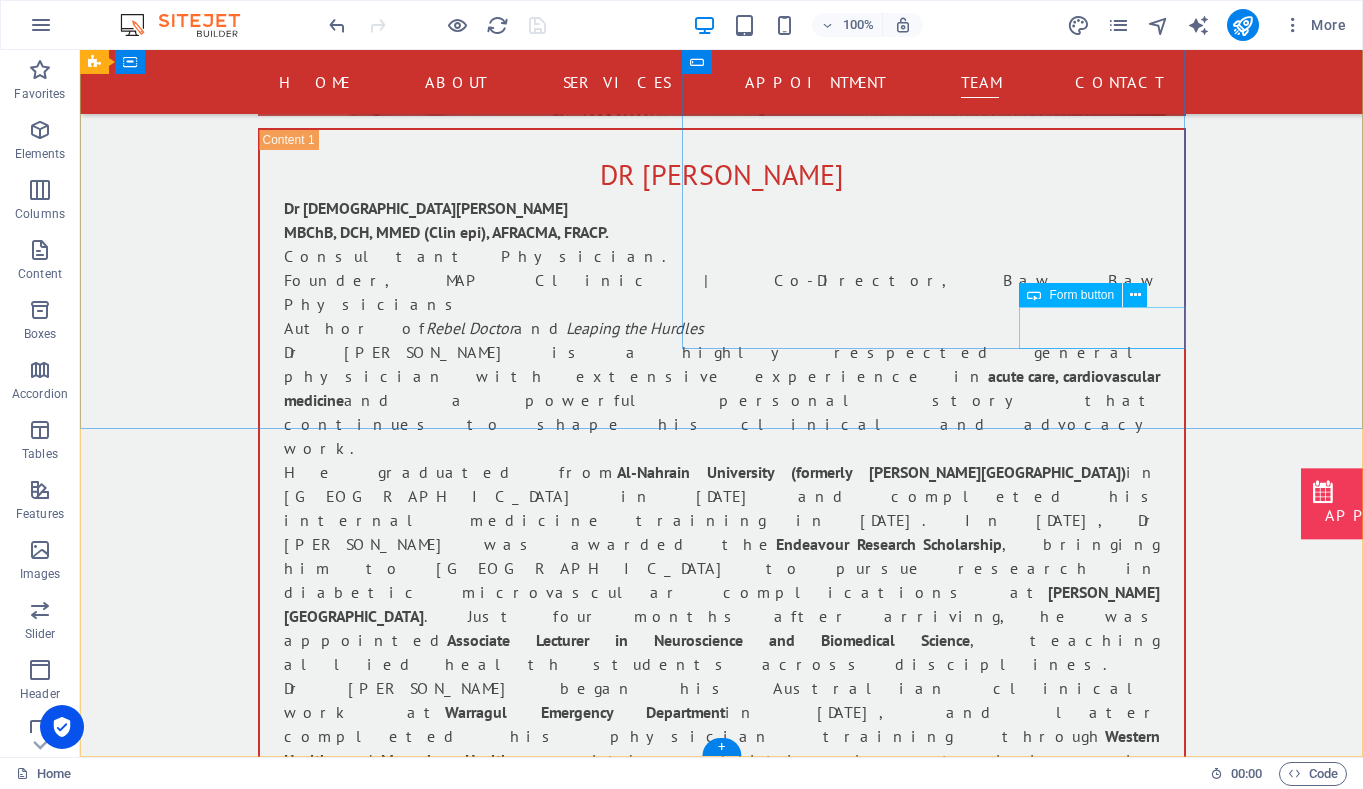 scroll, scrollTop: 9299, scrollLeft: 0, axis: vertical 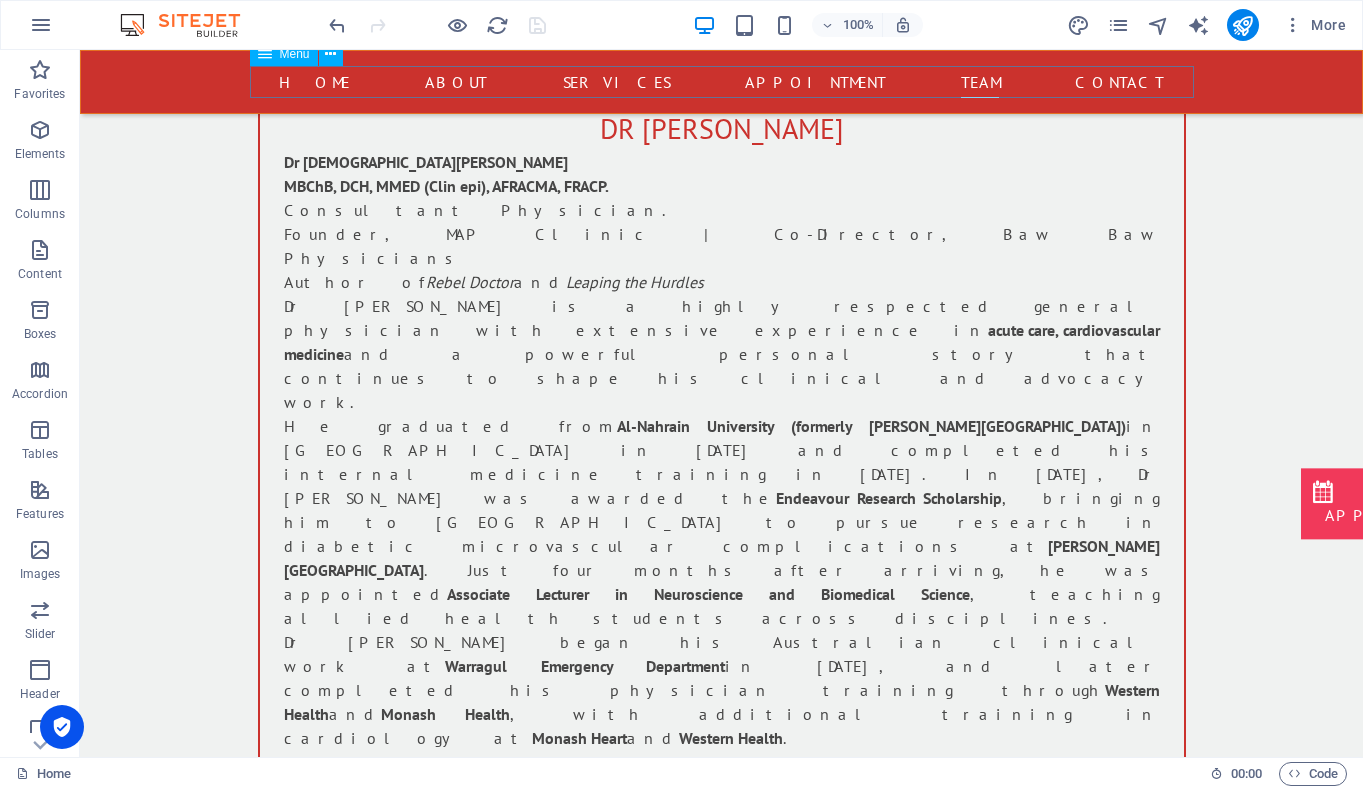 click on "Home About Services Appointment Team Contact" at bounding box center [722, 82] 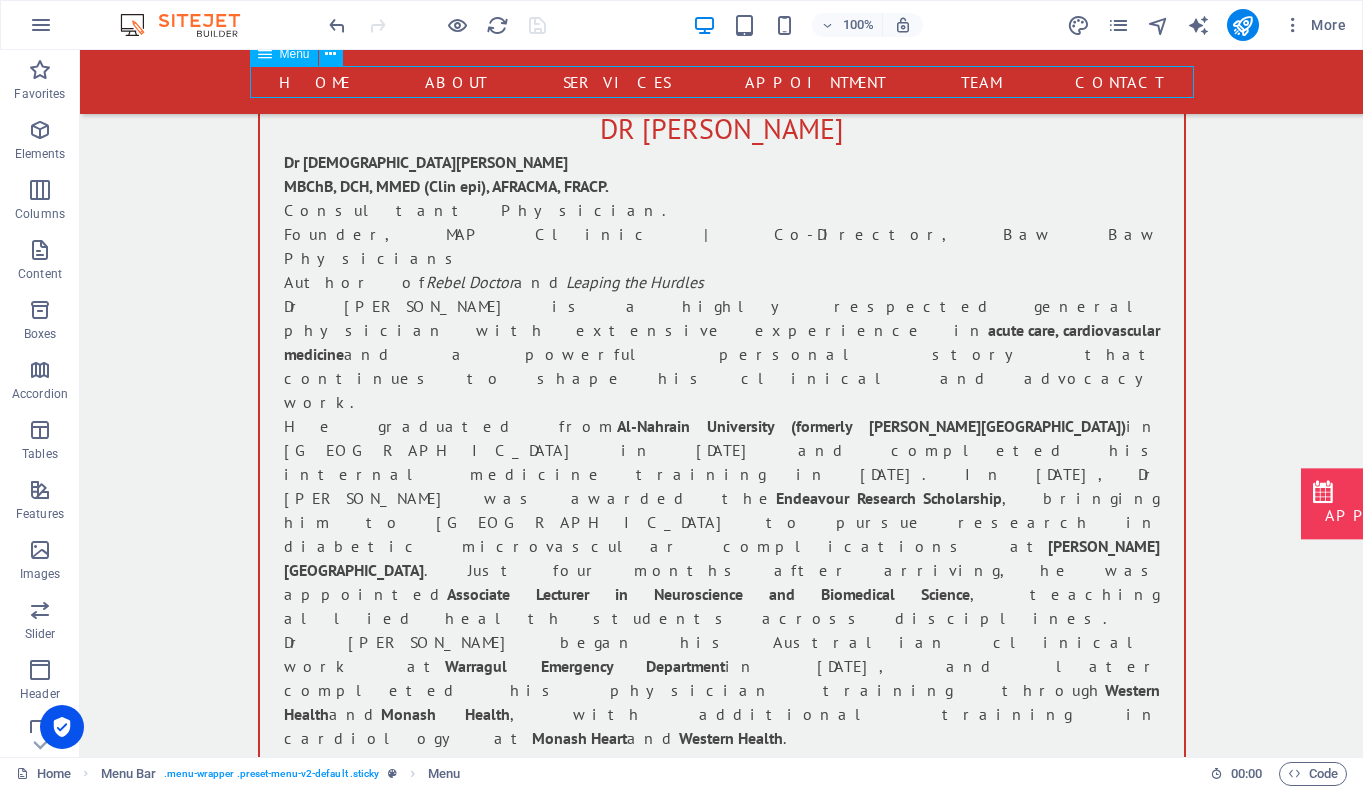 click on "Home About Services Appointment Team Contact" at bounding box center (722, 82) 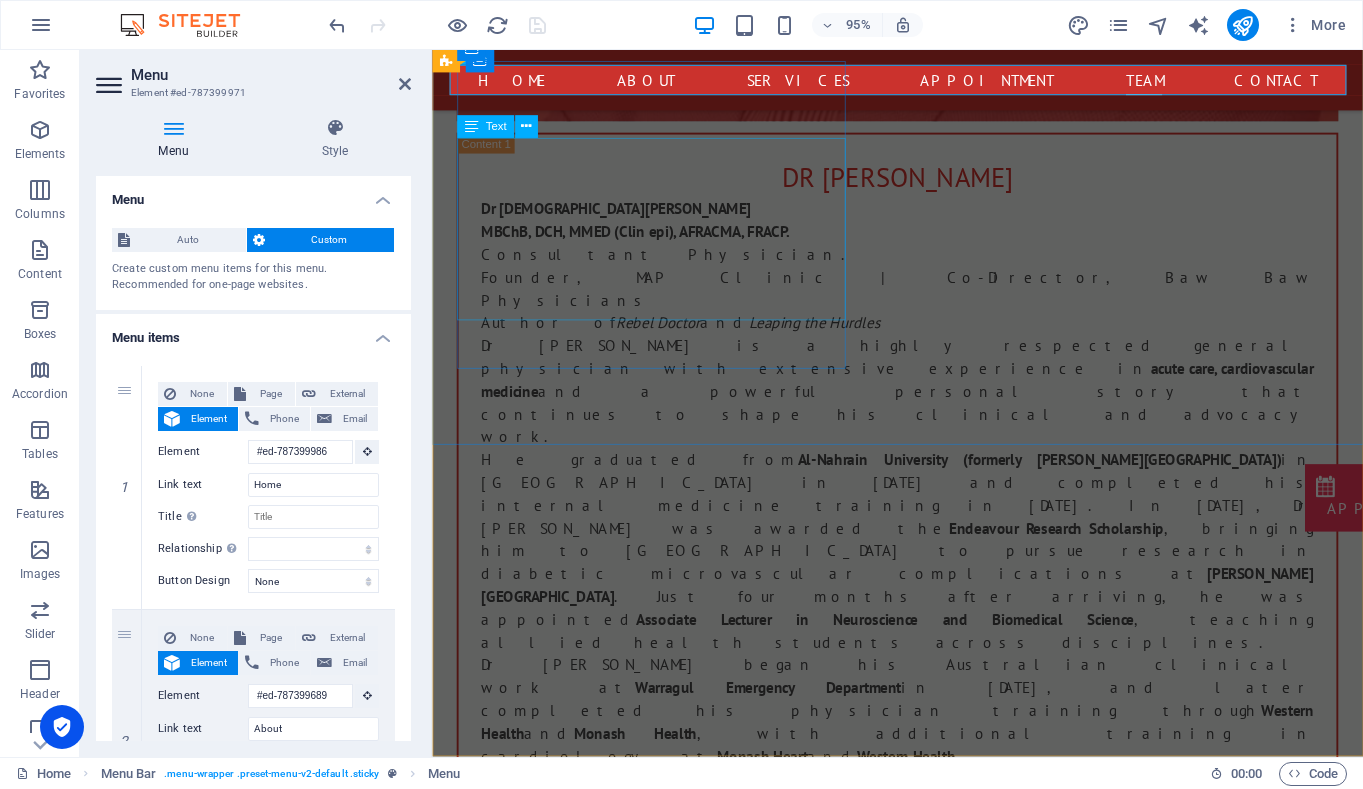 click on "[DOMAIN_NAME] [GEOGRAPHIC_DATA] 0123 - 456789   [EMAIL_ADDRESS] Mo - Sat: 7am - 8pm Legal Notice  |  Privacy" at bounding box center [920, 6084] 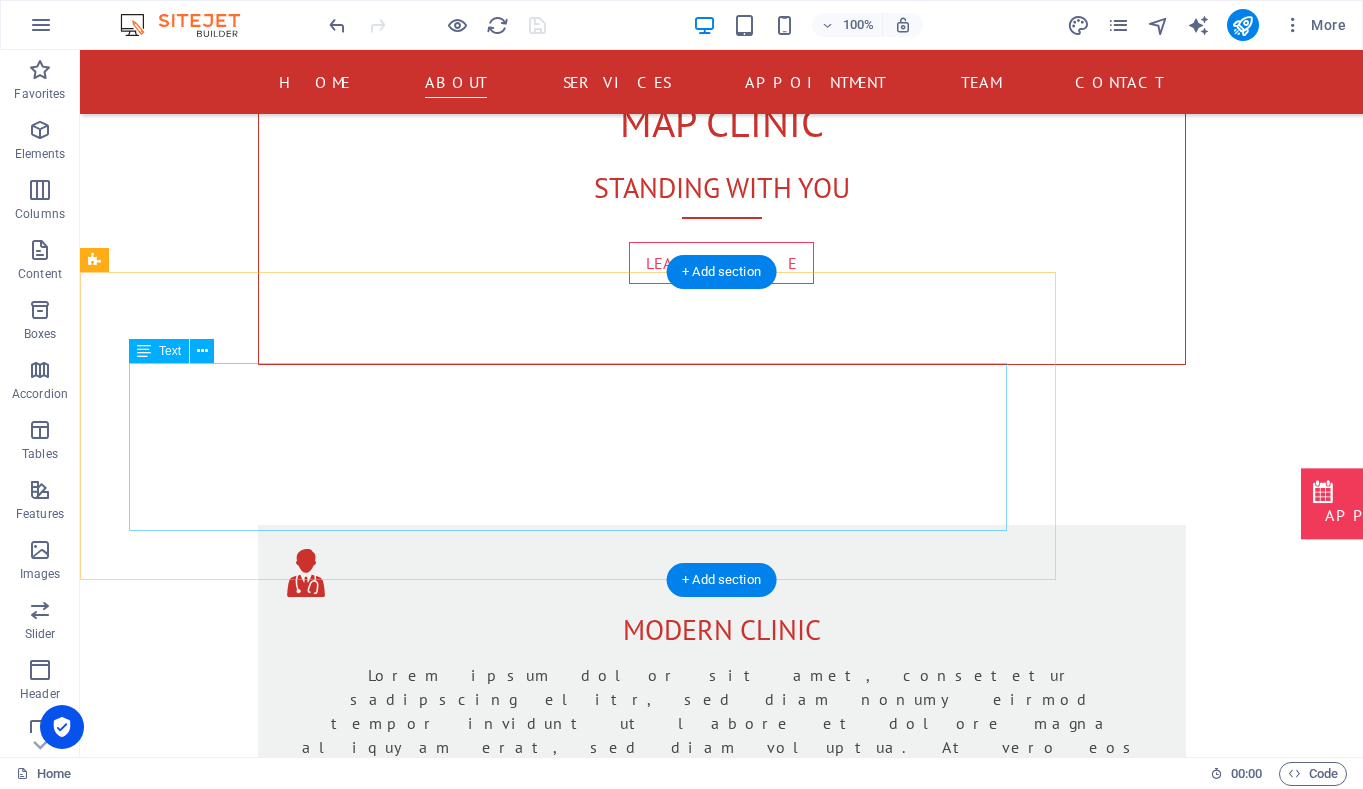 scroll, scrollTop: 1028, scrollLeft: 0, axis: vertical 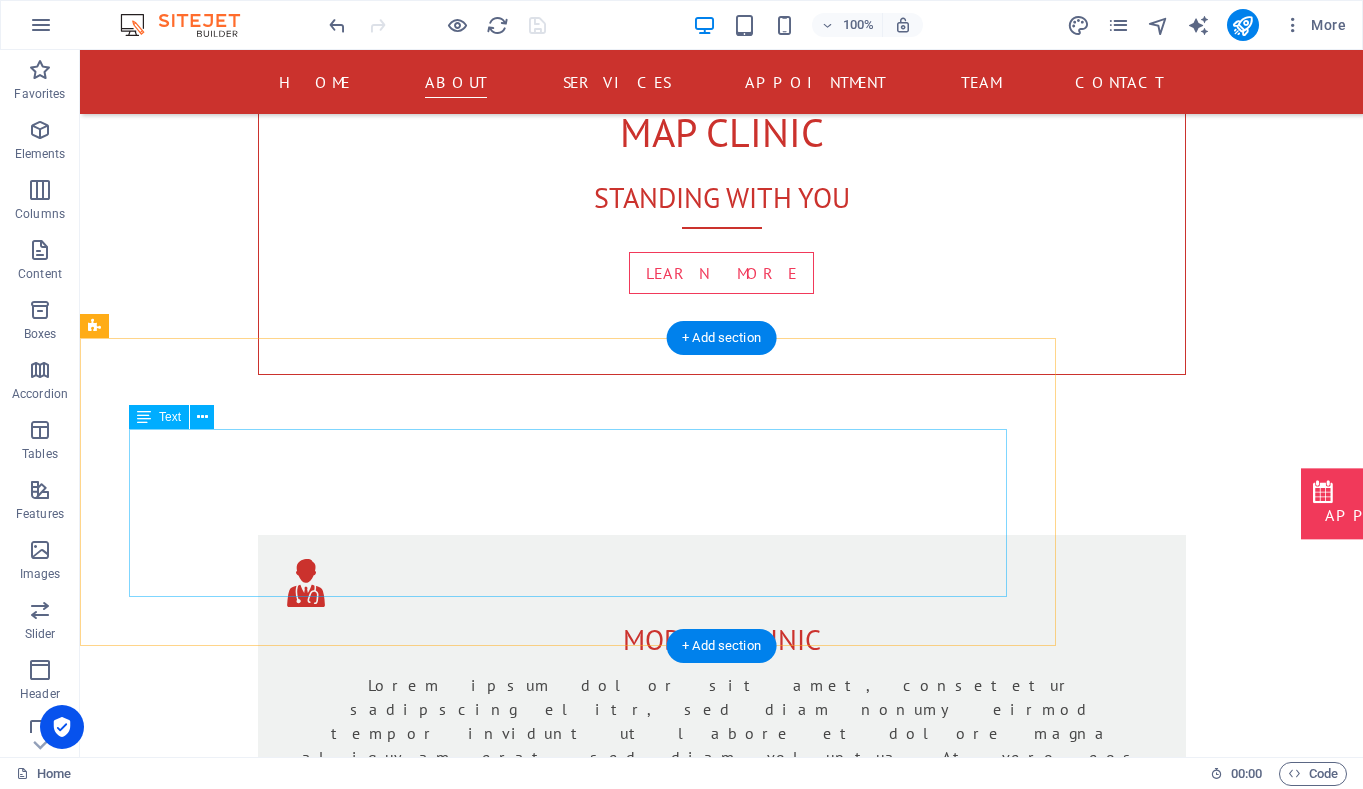 click on "Lorem ipsum dolor sit amet, consetetur sadipscing elitr, sed diam nonumy eirmod tempor invidunt ut labore et dolore magna aliquyam erat, sed diam voluptua. At vero eos et accusam et [PERSON_NAME] duo [PERSON_NAME] et ea rebum. Stet clita kasd gubergren, no sea takimata sanctus est Lorem ipsum dolor sit amet.  Lorem ipsum dolor sit amet, consetetur sadipscing elitr, sed diam nonumy eirmod tempor invidunt ut labore et dolore magna aliquyam erat, sed diam voluptua. At vero eos et accusam et [PERSON_NAME] duo [PERSON_NAME] et ea rebum. Stet clita kasd gubergren, no sea takimata sanctus est Lorem ipsum dolor sit amet." at bounding box center [568, 2167] 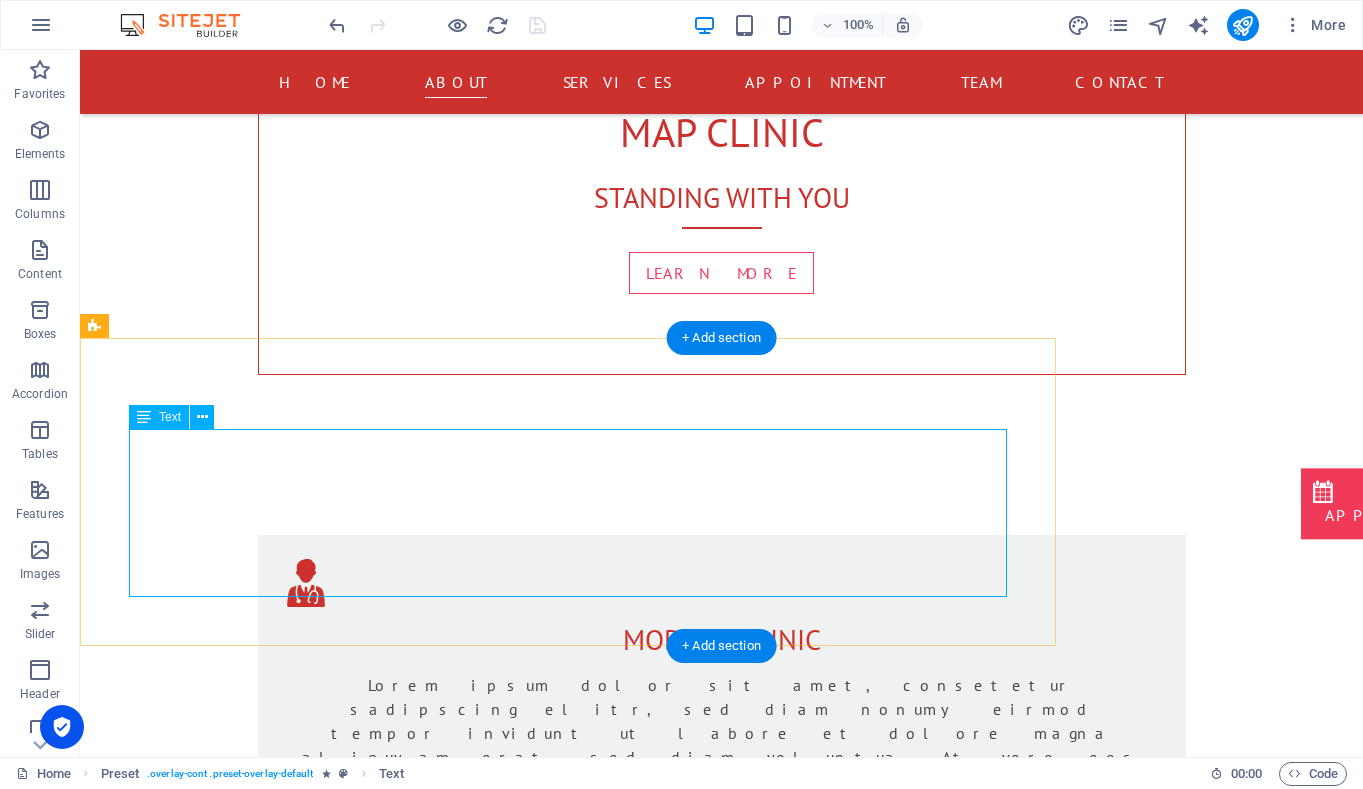 click on "Lorem ipsum dolor sit amet, consetetur sadipscing elitr, sed diam nonumy eirmod tempor invidunt ut labore et dolore magna aliquyam erat, sed diam voluptua. At vero eos et accusam et [PERSON_NAME] duo [PERSON_NAME] et ea rebum. Stet clita kasd gubergren, no sea takimata sanctus est Lorem ipsum dolor sit amet.  Lorem ipsum dolor sit amet, consetetur sadipscing elitr, sed diam nonumy eirmod tempor invidunt ut labore et dolore magna aliquyam erat, sed diam voluptua. At vero eos et accusam et [PERSON_NAME] duo [PERSON_NAME] et ea rebum. Stet clita kasd gubergren, no sea takimata sanctus est Lorem ipsum dolor sit amet." at bounding box center (568, 2167) 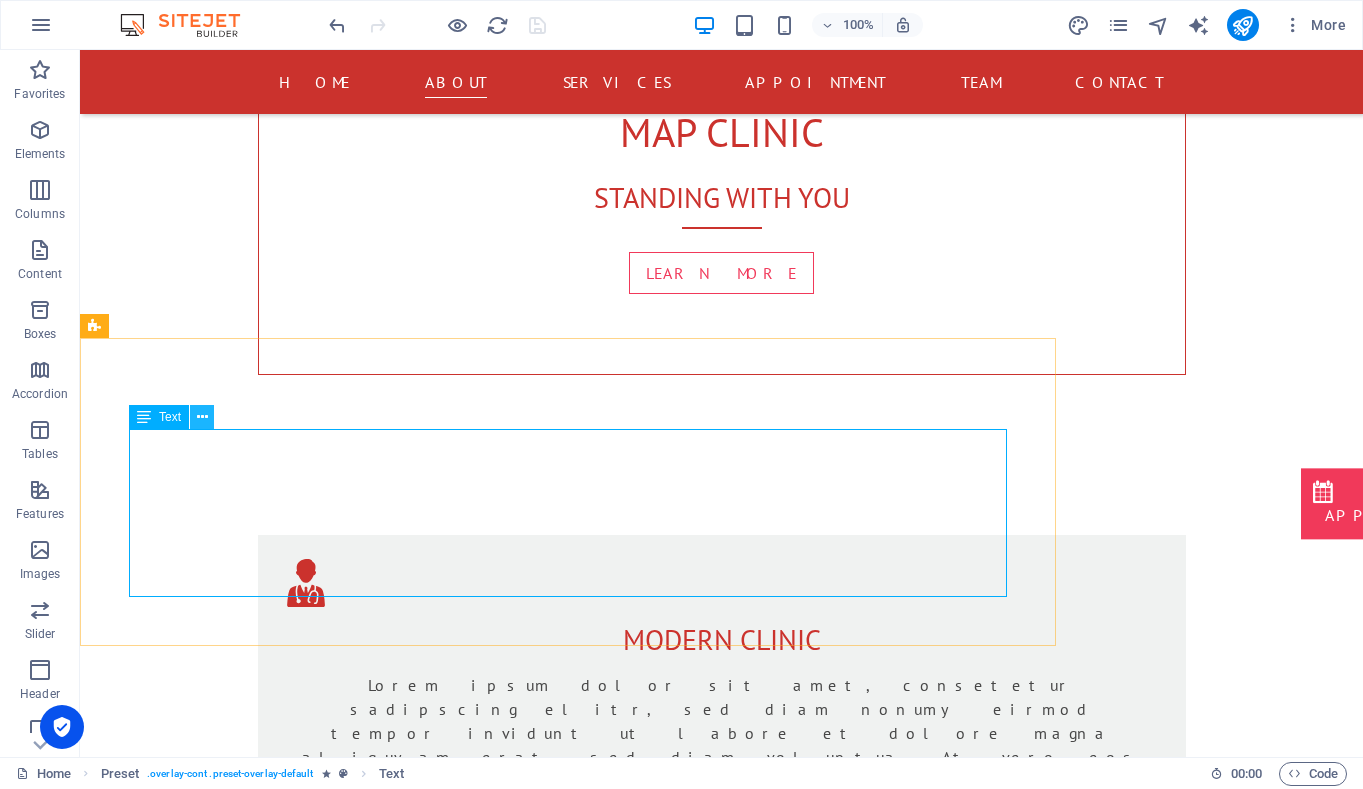 click at bounding box center (202, 417) 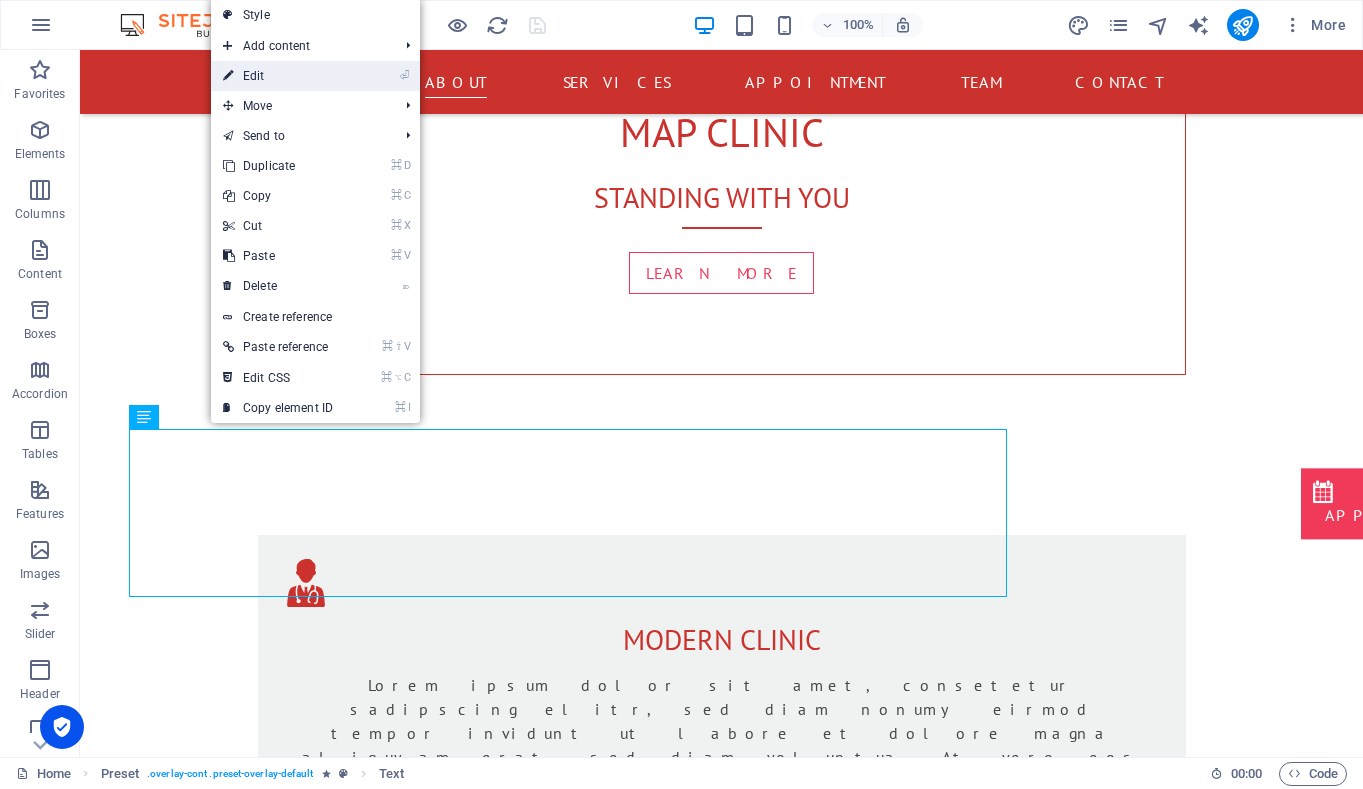 click on "⏎  Edit" at bounding box center (278, 76) 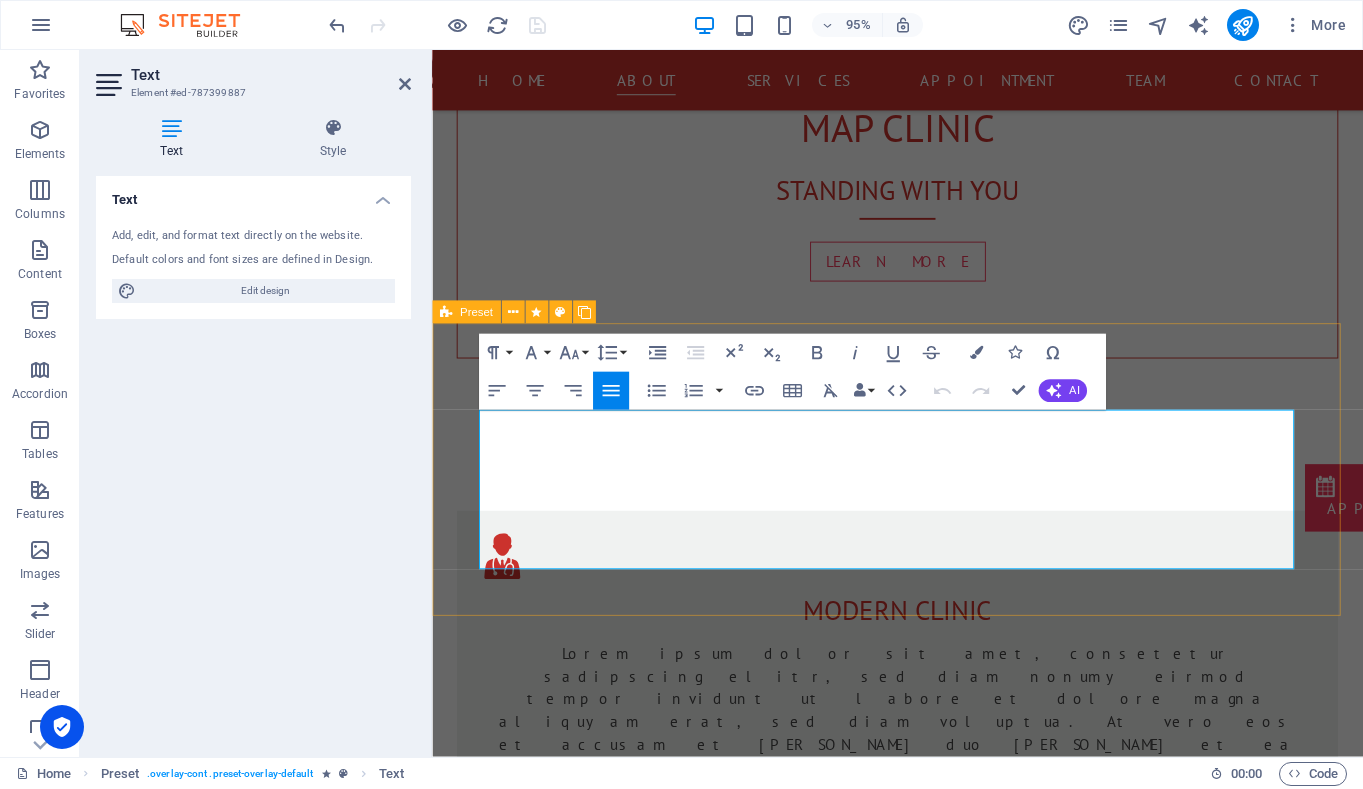 drag, startPoint x: 822, startPoint y: 586, endPoint x: 464, endPoint y: 428, distance: 391.31573 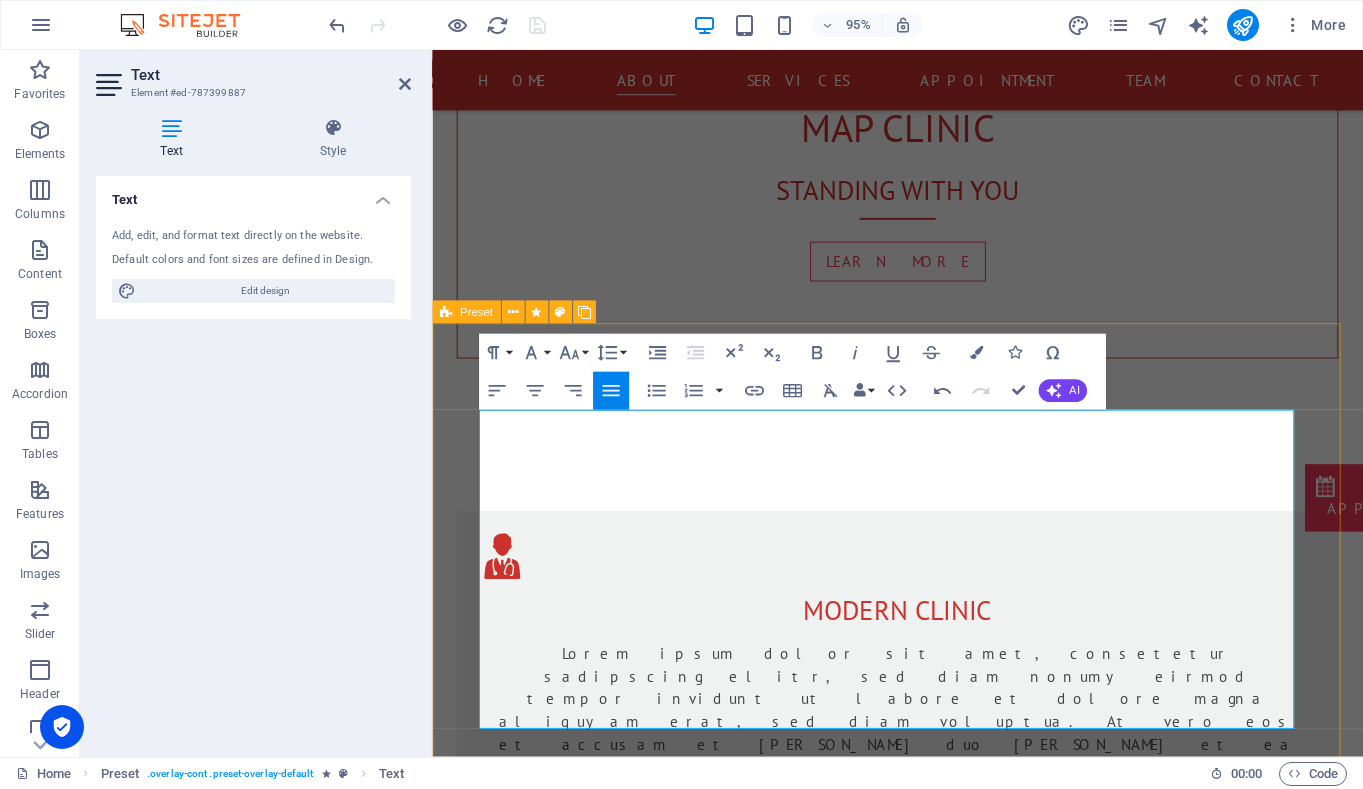 click on "Headline MAP Clinic  was founded not to be the biggest or most advanced — but to meet a very real and growing need. As a general physician working in [GEOGRAPHIC_DATA],  Dr [PERSON_NAME]  began seeing more and more patients with unexplained collapses, dizziness, and fatigue. Their stories were strikingly similar: years without a diagnosis, many feeling dismissed or misunderstood. Telling patients they had  POTS or [MEDICAL_DATA]  brought relief — but also sadness. “I could see it in their eyes,” Dr [PERSON_NAME] says. “They were grateful, but it had taken too long.” That moment — the mix of hope and frustration — became the starting point for  MAP Clinic . Dr [PERSON_NAME] didn’t set out to build a specialised clinic. But over time, as more of these patients came through his care, it became clear that  the current system wasn’t equipped  to help them. The tools were limited. The pathways unclear. One clinician couldn’t carry it all. So he drew on experience from research work in [GEOGRAPHIC_DATA], where" at bounding box center [910, 2350] 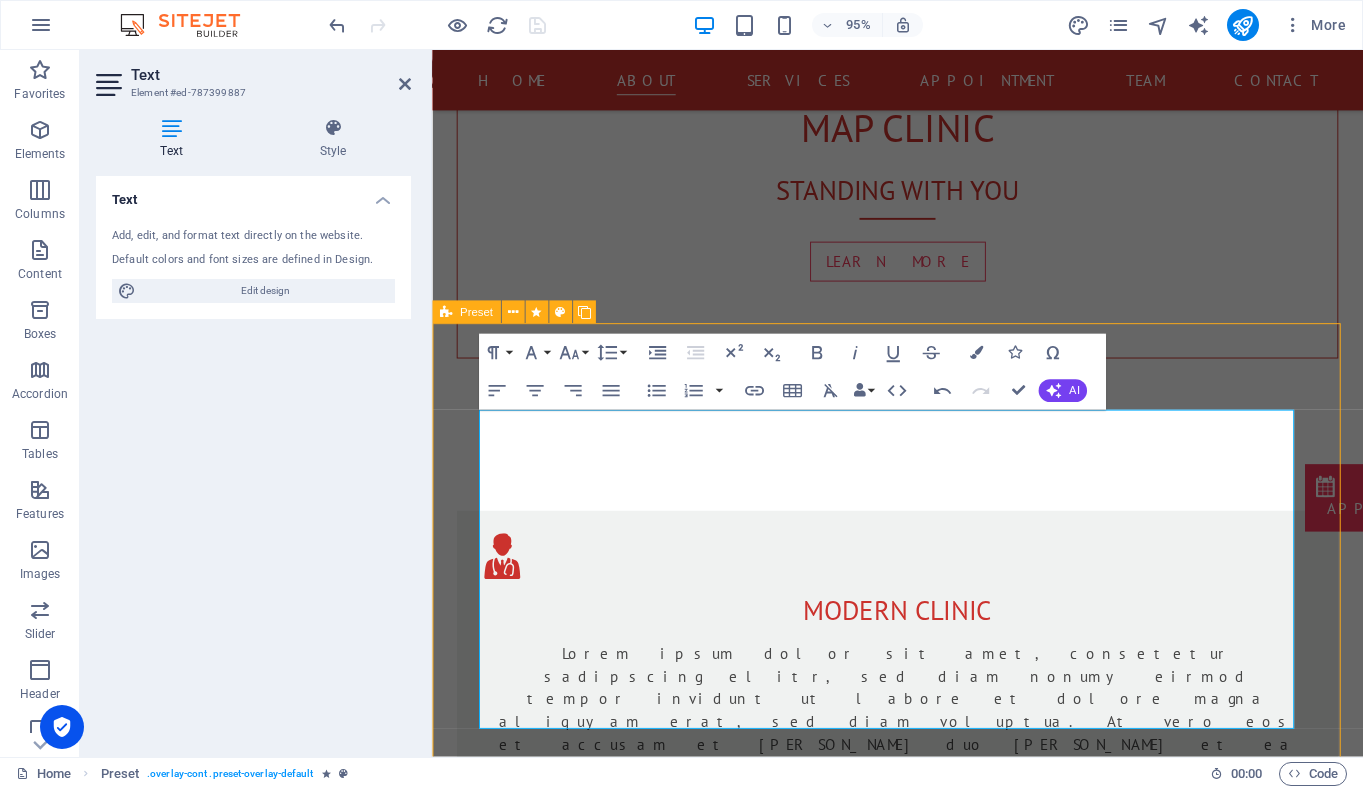 scroll, scrollTop: 1028, scrollLeft: 0, axis: vertical 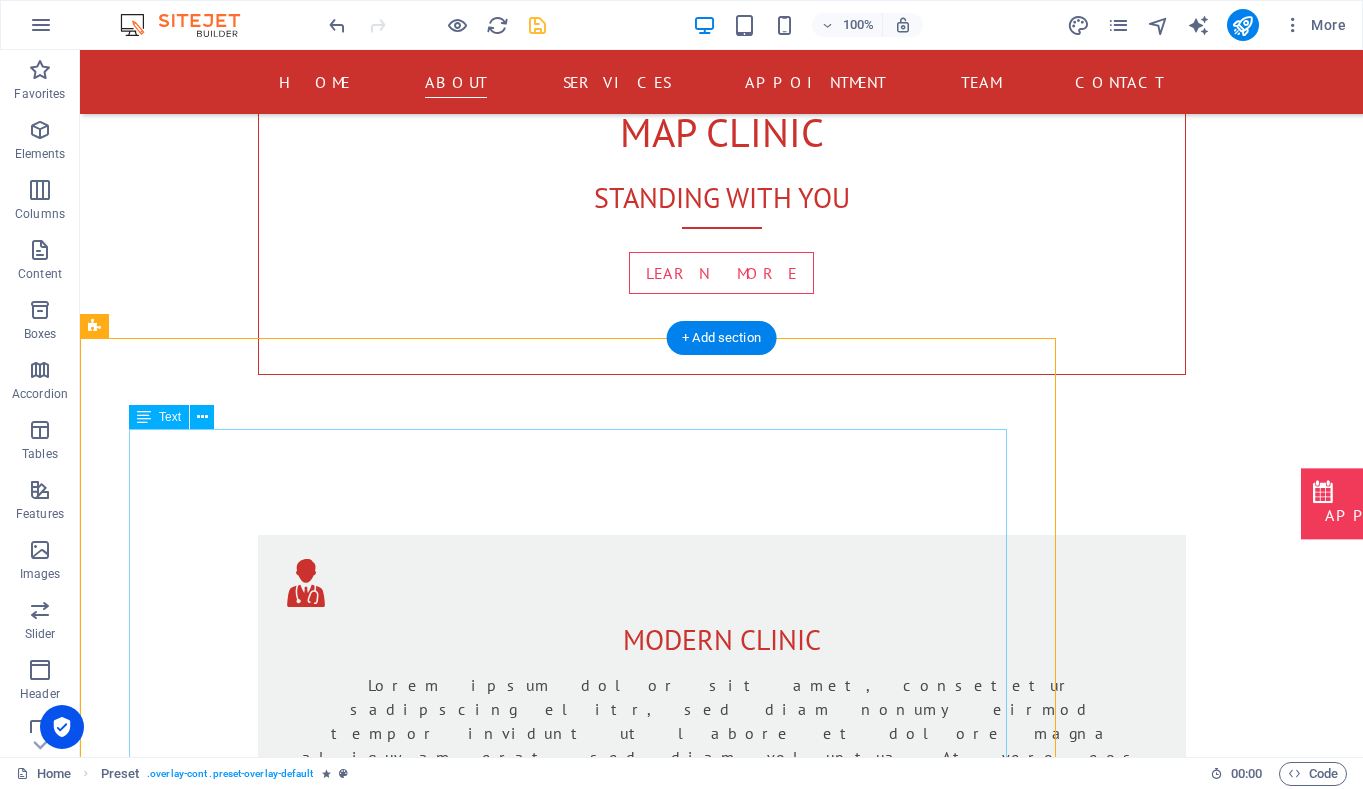 click on "MAP Clinic  was founded not to be the biggest or most advanced — but to meet a very real and growing need. As a general physician working in [GEOGRAPHIC_DATA],  Dr [PERSON_NAME]  began seeing more and more patients with unexplained collapses, dizziness, and fatigue. Their stories were strikingly similar: years without a diagnosis, many feeling dismissed or misunderstood. Telling patients they had  POTS or [MEDICAL_DATA]  brought relief — but also sadness. “I could see it in their eyes,” Dr [PERSON_NAME] says. “They were grateful, but it had taken too long.” That moment — the mix of hope and frustration — became the starting point for  MAP Clinic . Dr [PERSON_NAME] didn’t set out to build a specialised clinic. But over time, as more of these patients came through his care, it became clear that  the current system wasn’t equipped  to help them. The tools were limited. The pathways unclear. One clinician couldn’t carry it all. So he drew on experience from research work in [GEOGRAPHIC_DATA], where  CART testing" at bounding box center (568, 2359) 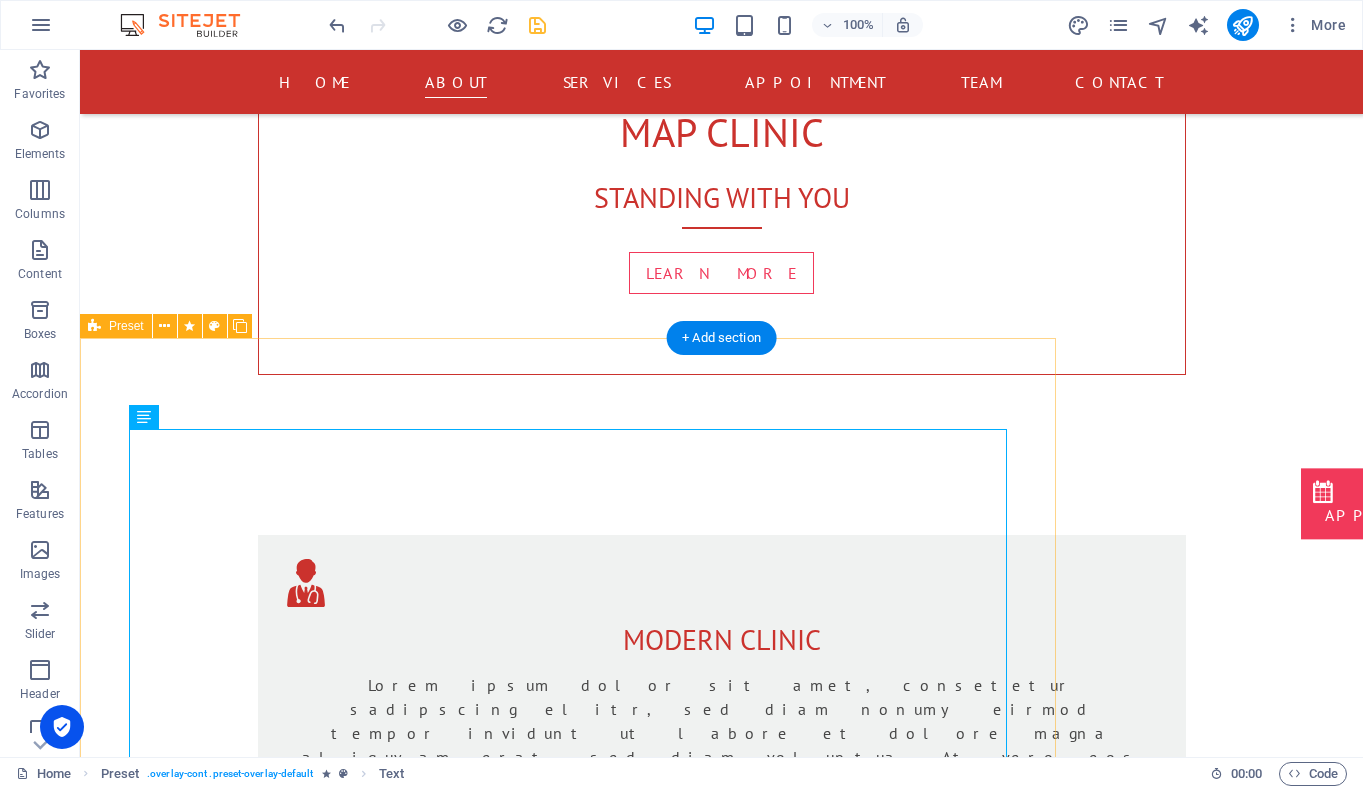 drag, startPoint x: 1005, startPoint y: 555, endPoint x: 1046, endPoint y: 549, distance: 41.4367 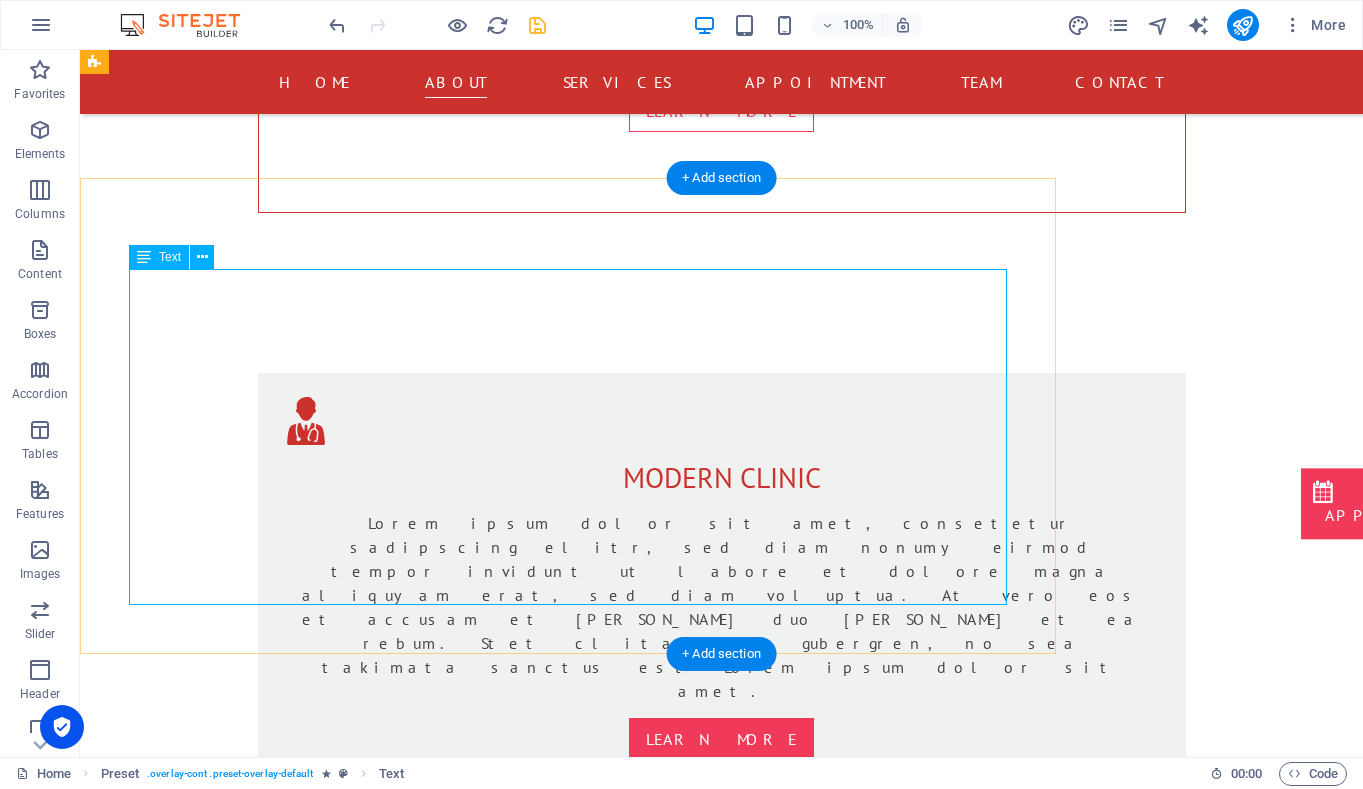 scroll, scrollTop: 1159, scrollLeft: 0, axis: vertical 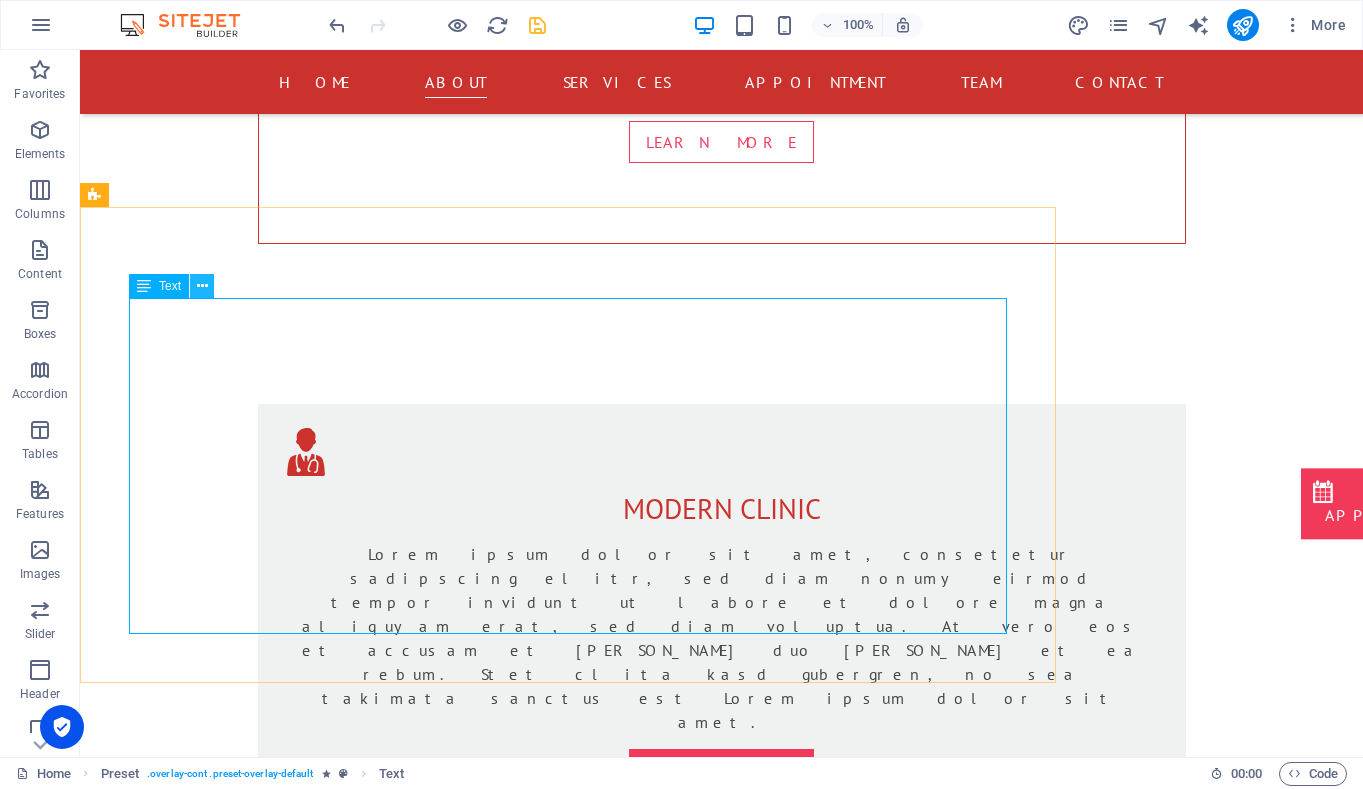 click at bounding box center (202, 286) 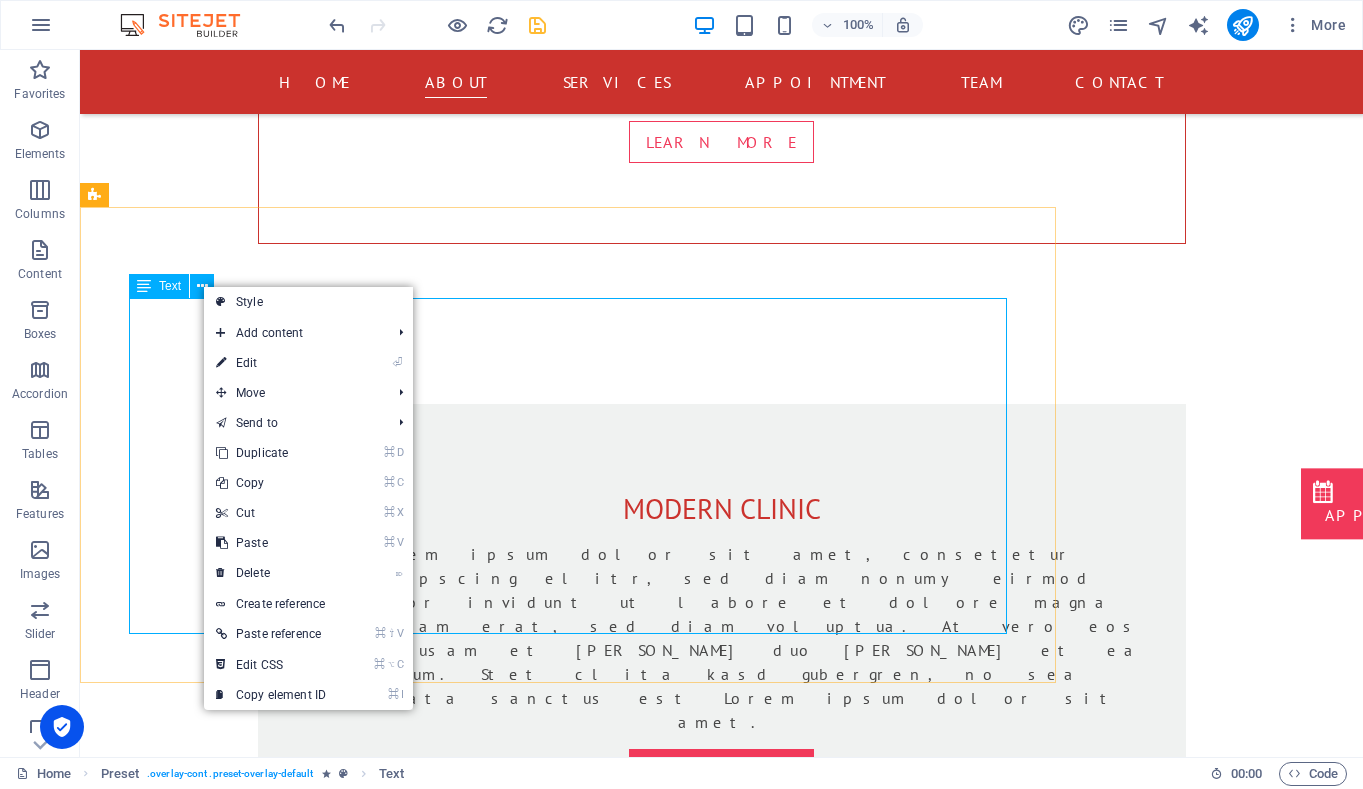 click at bounding box center [144, 286] 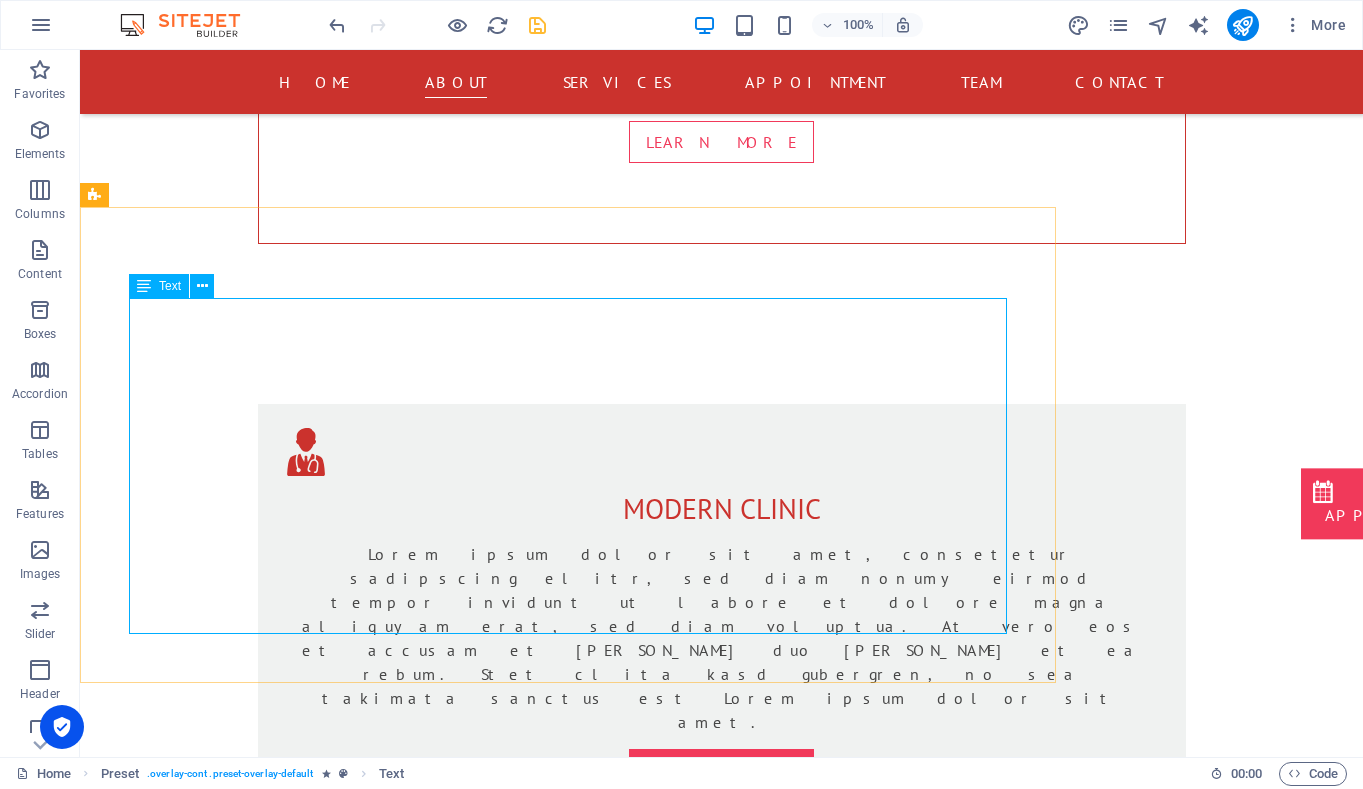 click at bounding box center (144, 286) 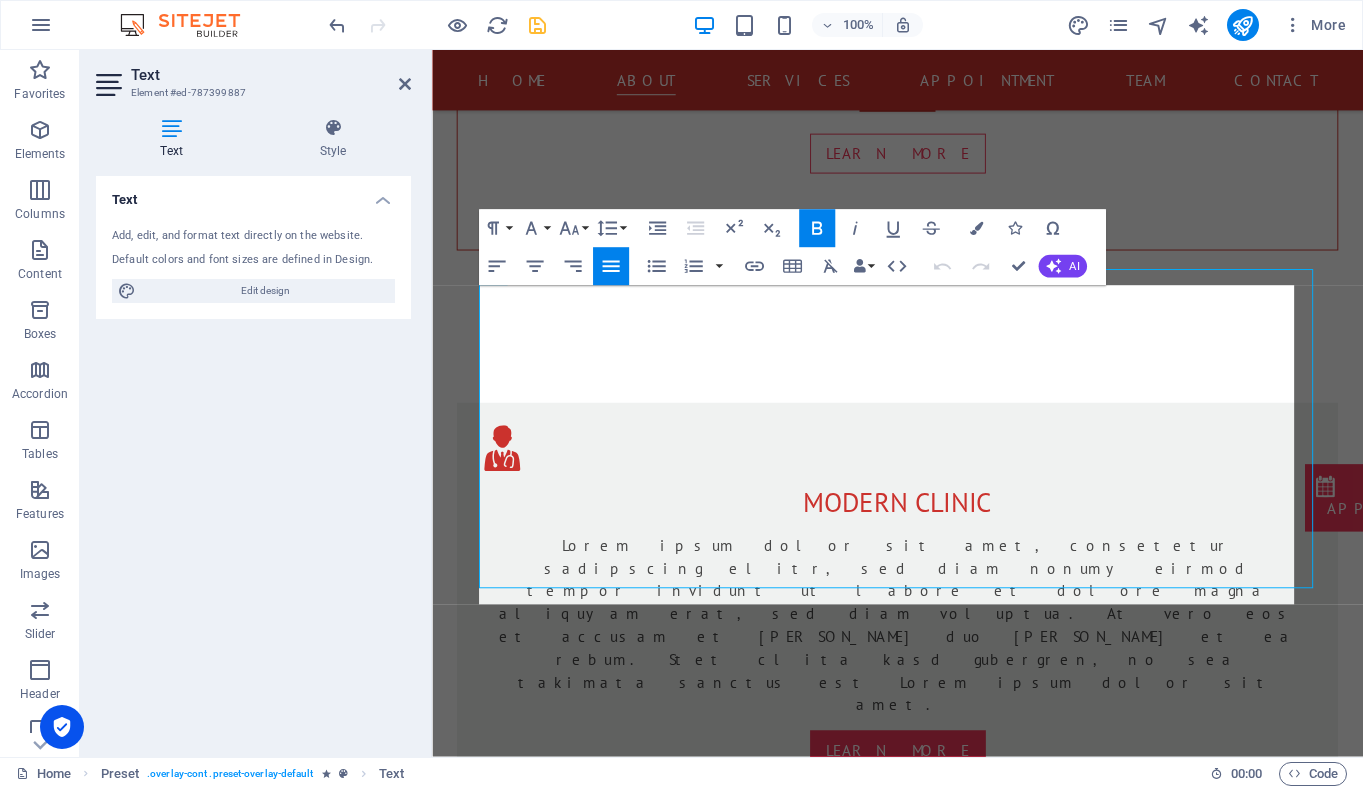 scroll, scrollTop: 1176, scrollLeft: 0, axis: vertical 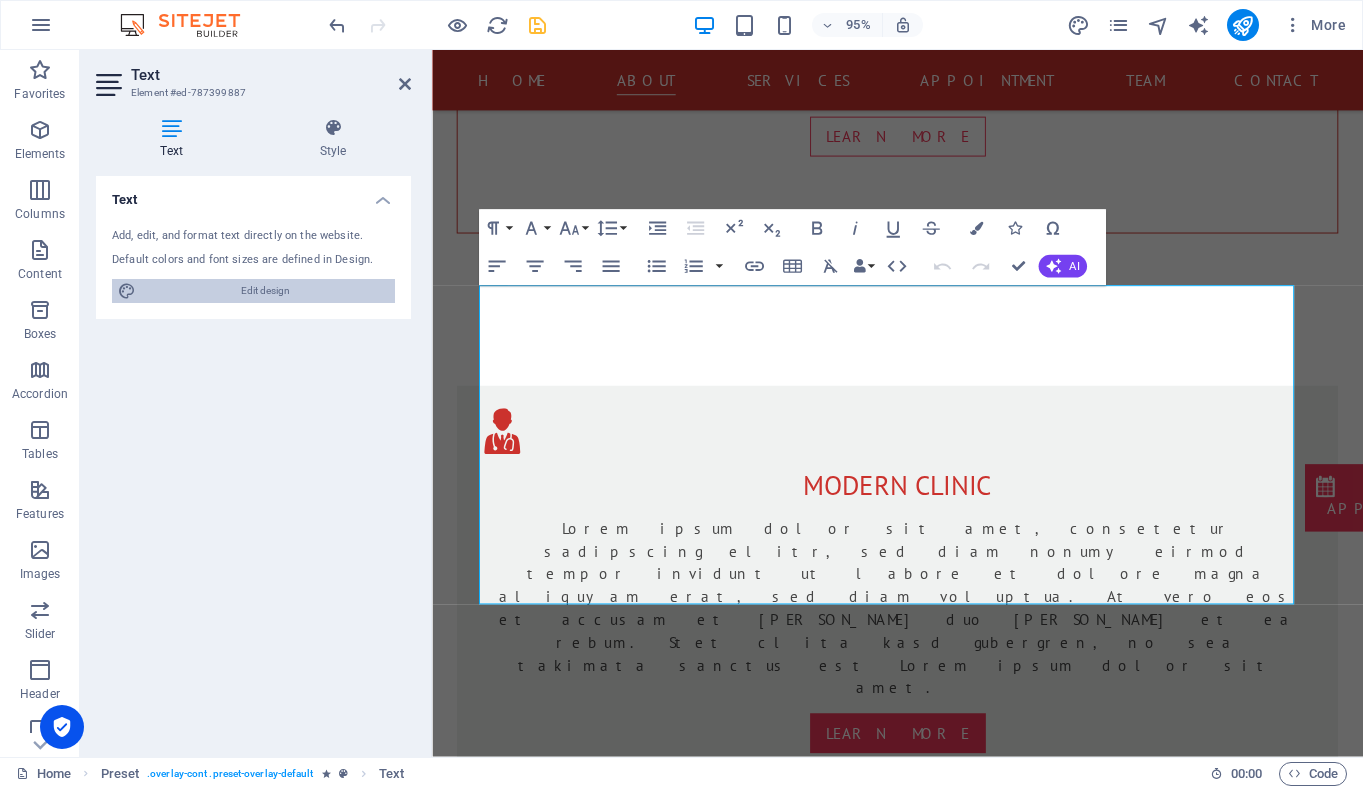click on "Edit design" at bounding box center (265, 291) 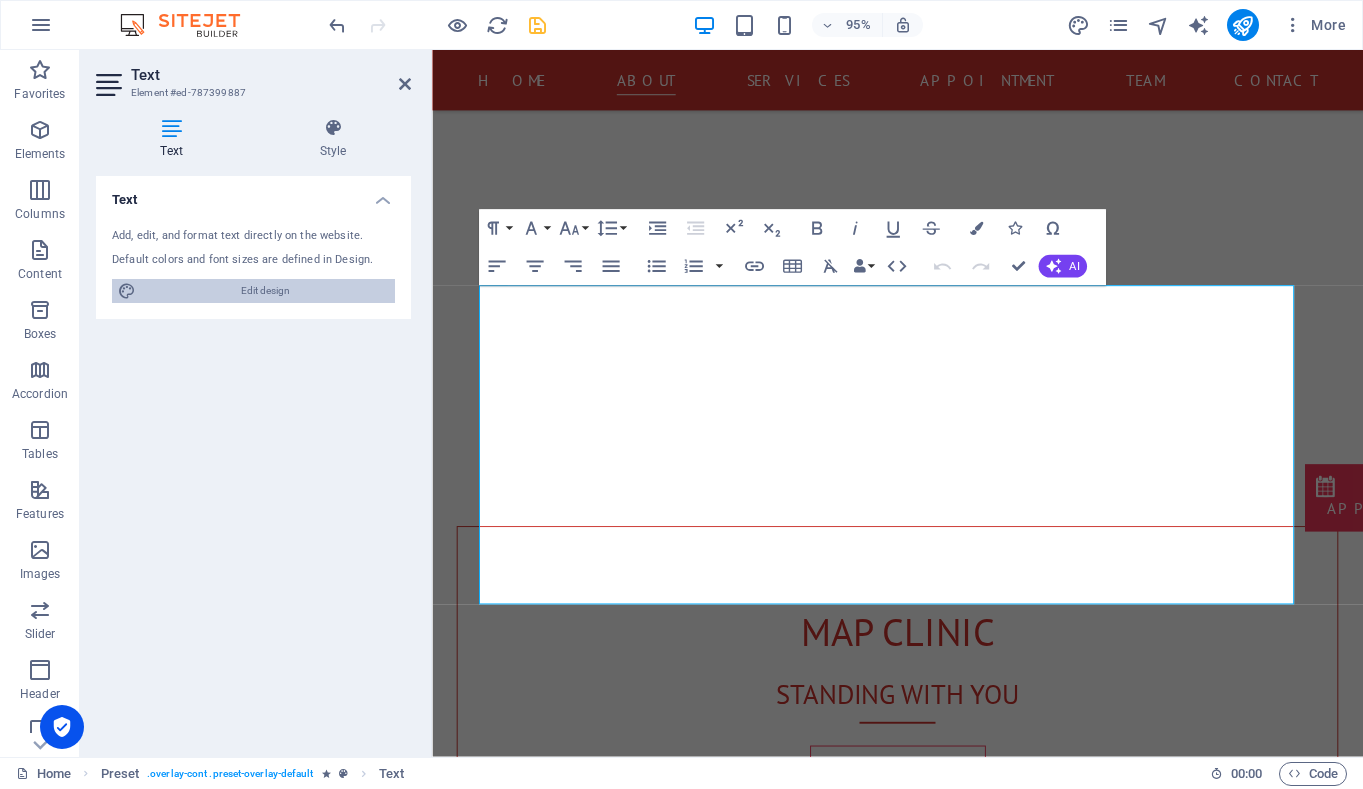 select on "px" 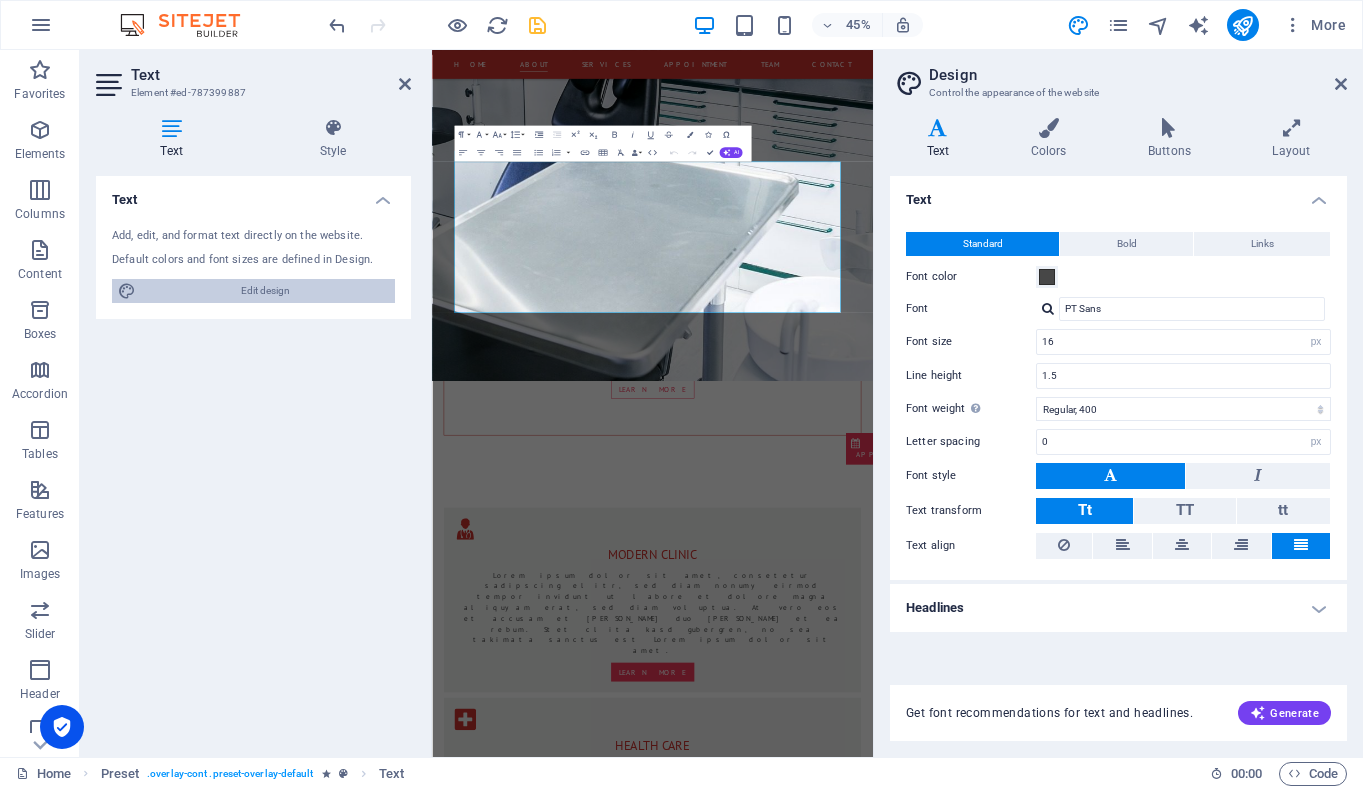 scroll, scrollTop: 1838, scrollLeft: 0, axis: vertical 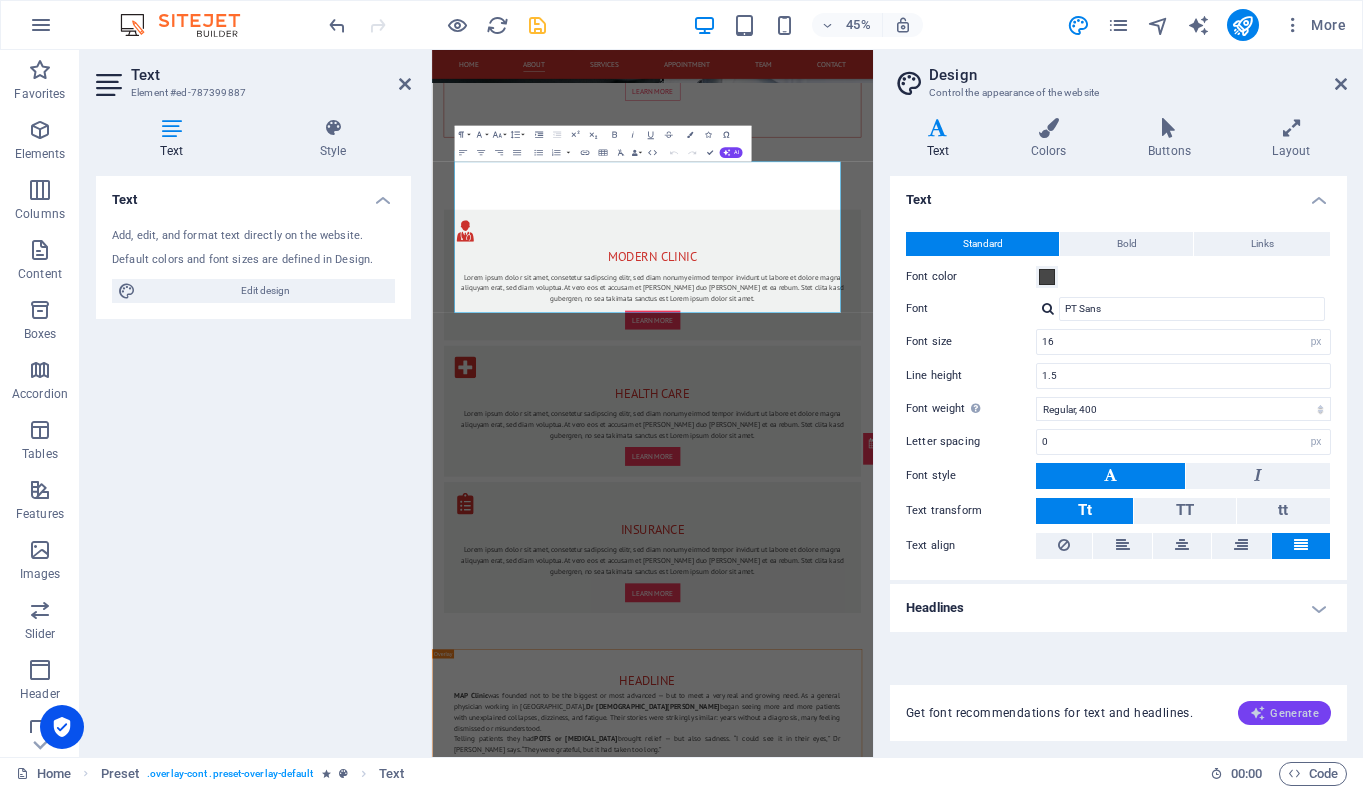 click on "Generate" at bounding box center (1284, 713) 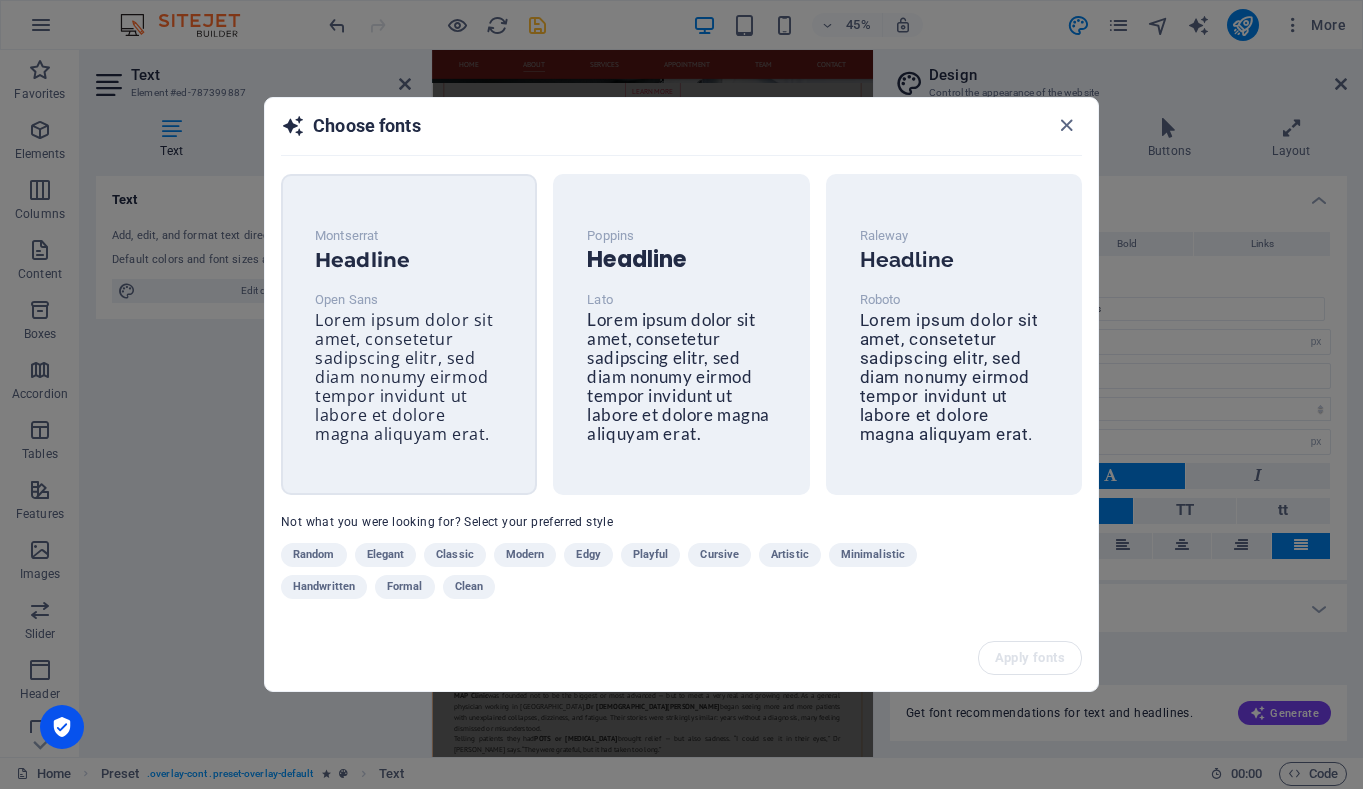 click on "Lorem ipsum dolor sit amet, consetetur sadipscing elitr, sed diam nonumy eirmod tempor invidunt ut labore et dolore magna aliquyam erat." at bounding box center (404, 377) 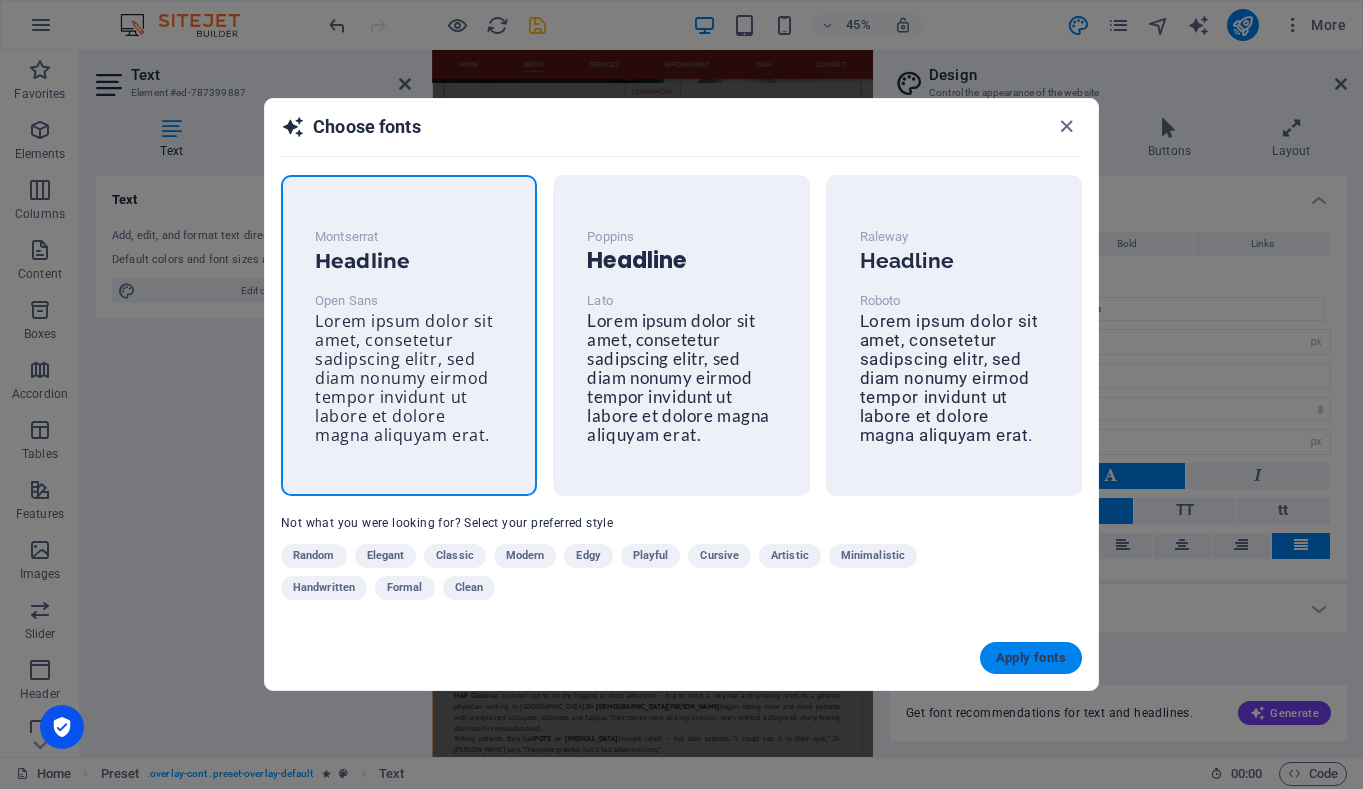 click on "Apply fonts" at bounding box center [1031, 658] 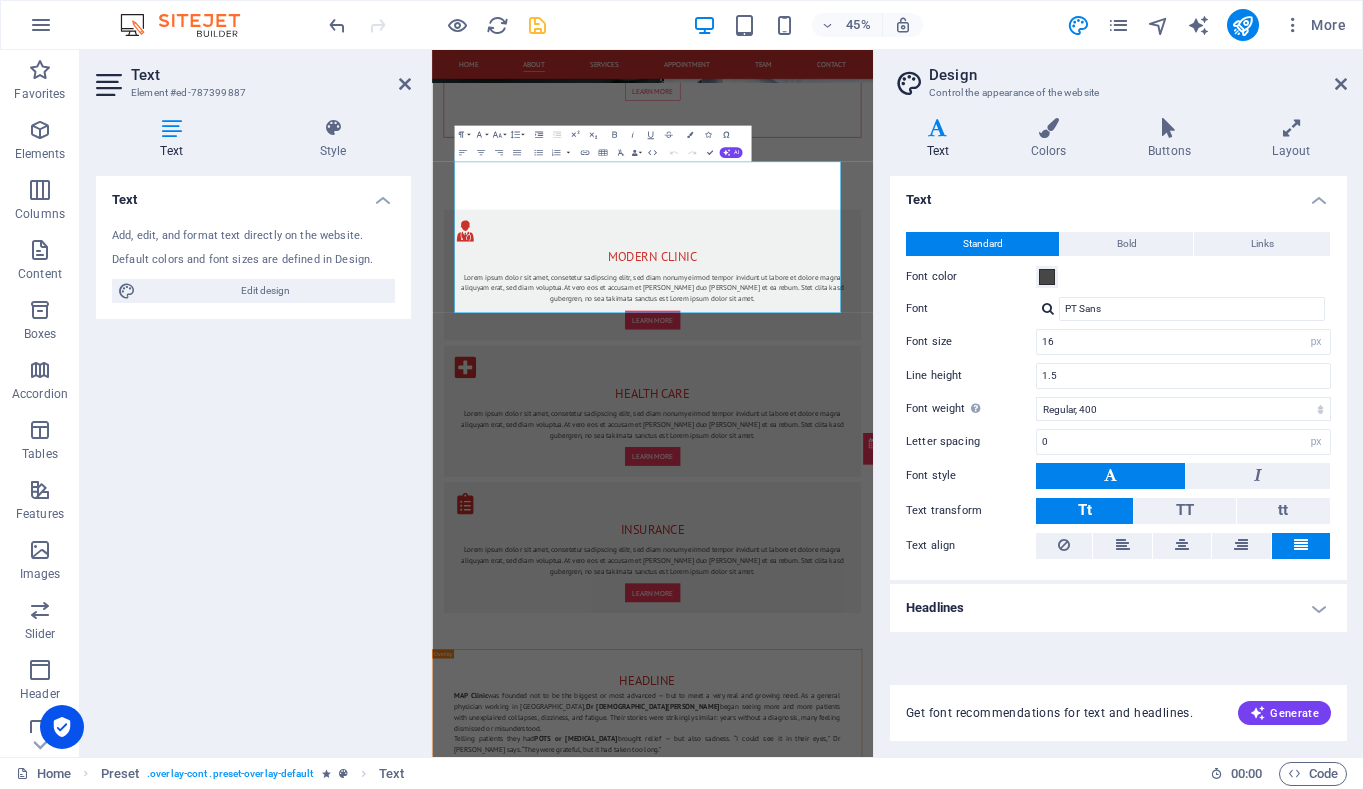 type on "Open Sans" 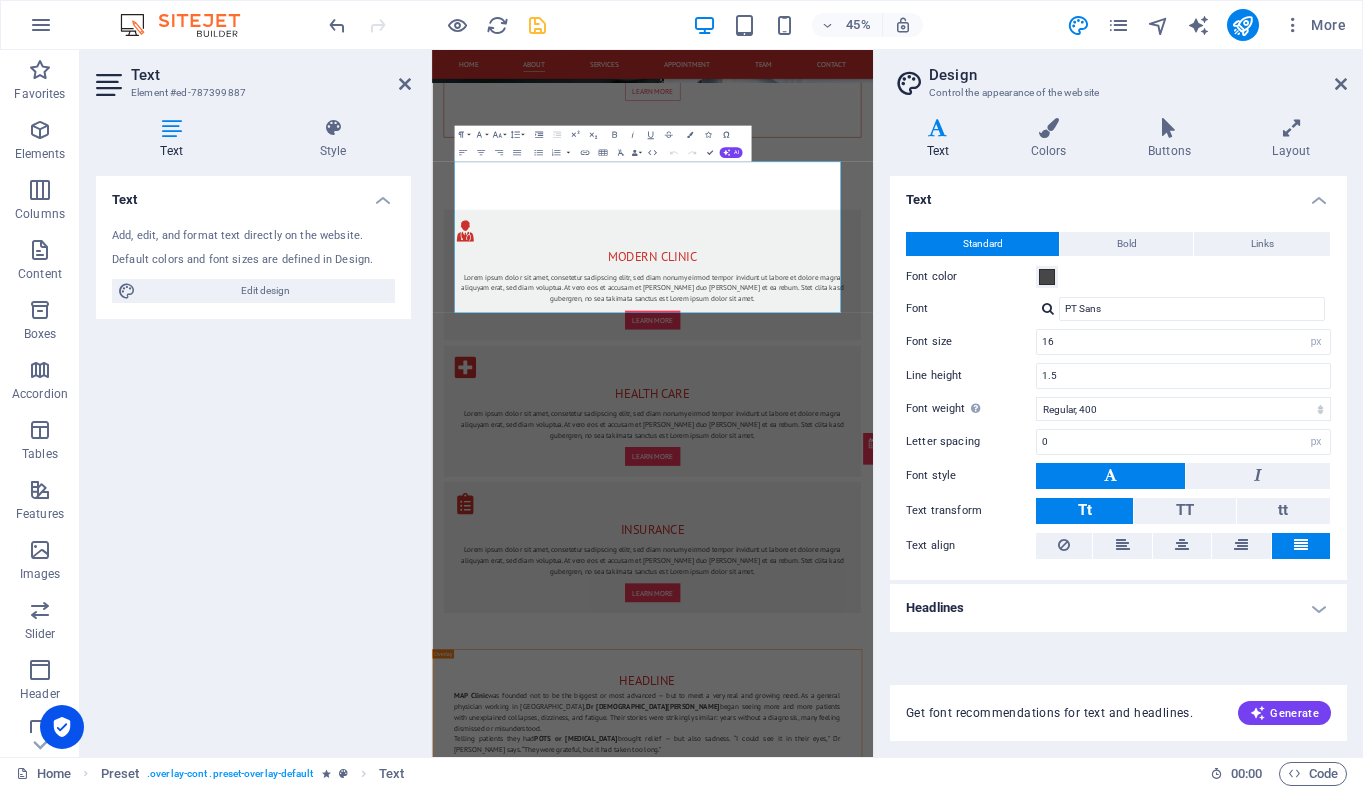 type on "1.6" 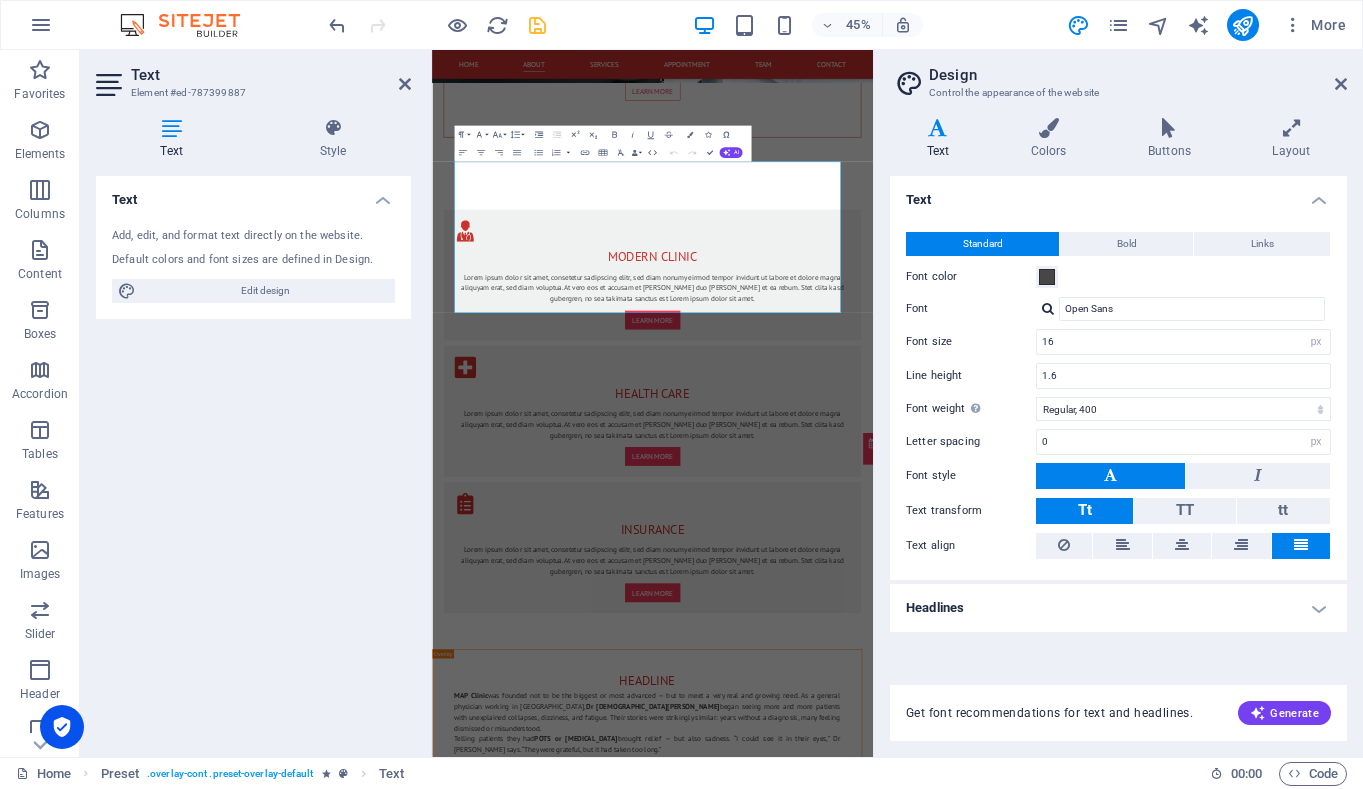 scroll, scrollTop: 1944, scrollLeft: 0, axis: vertical 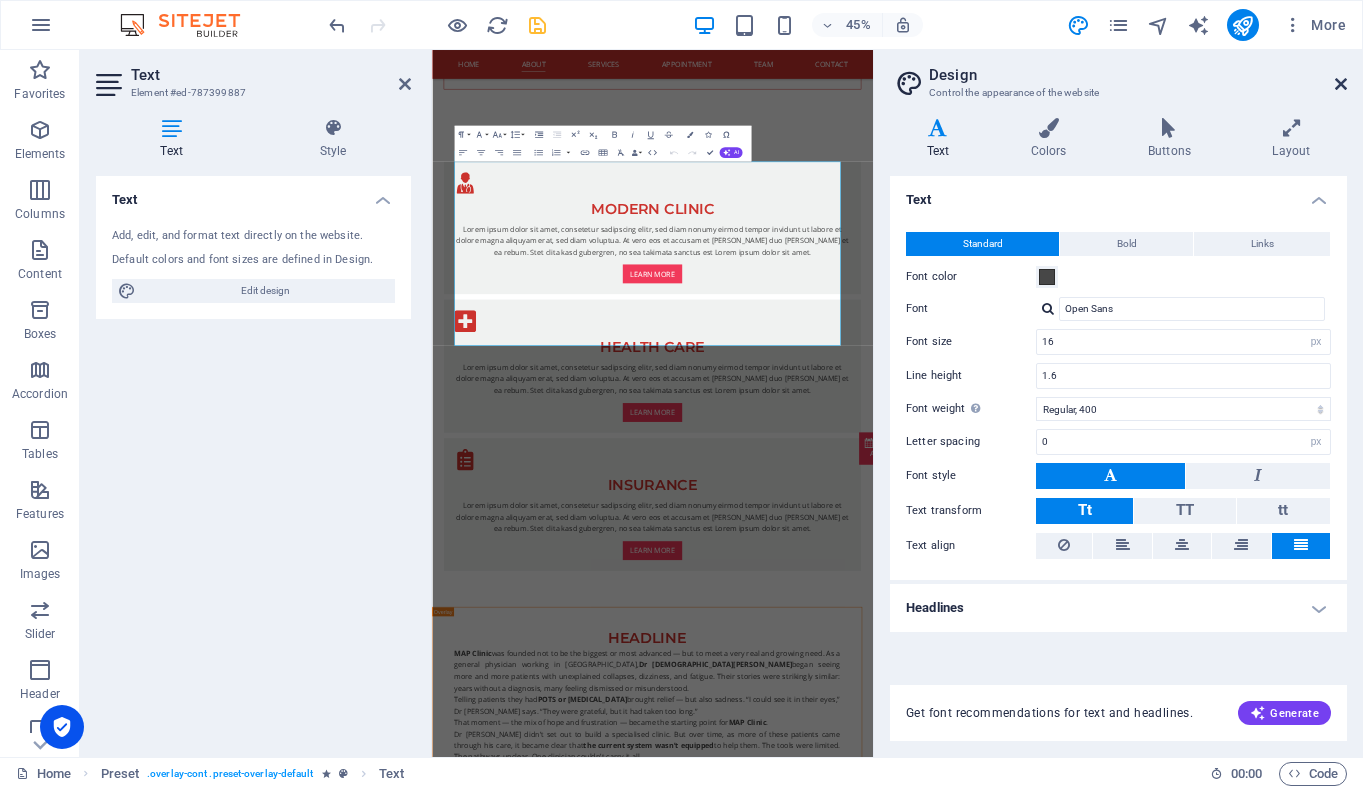 click at bounding box center (1341, 84) 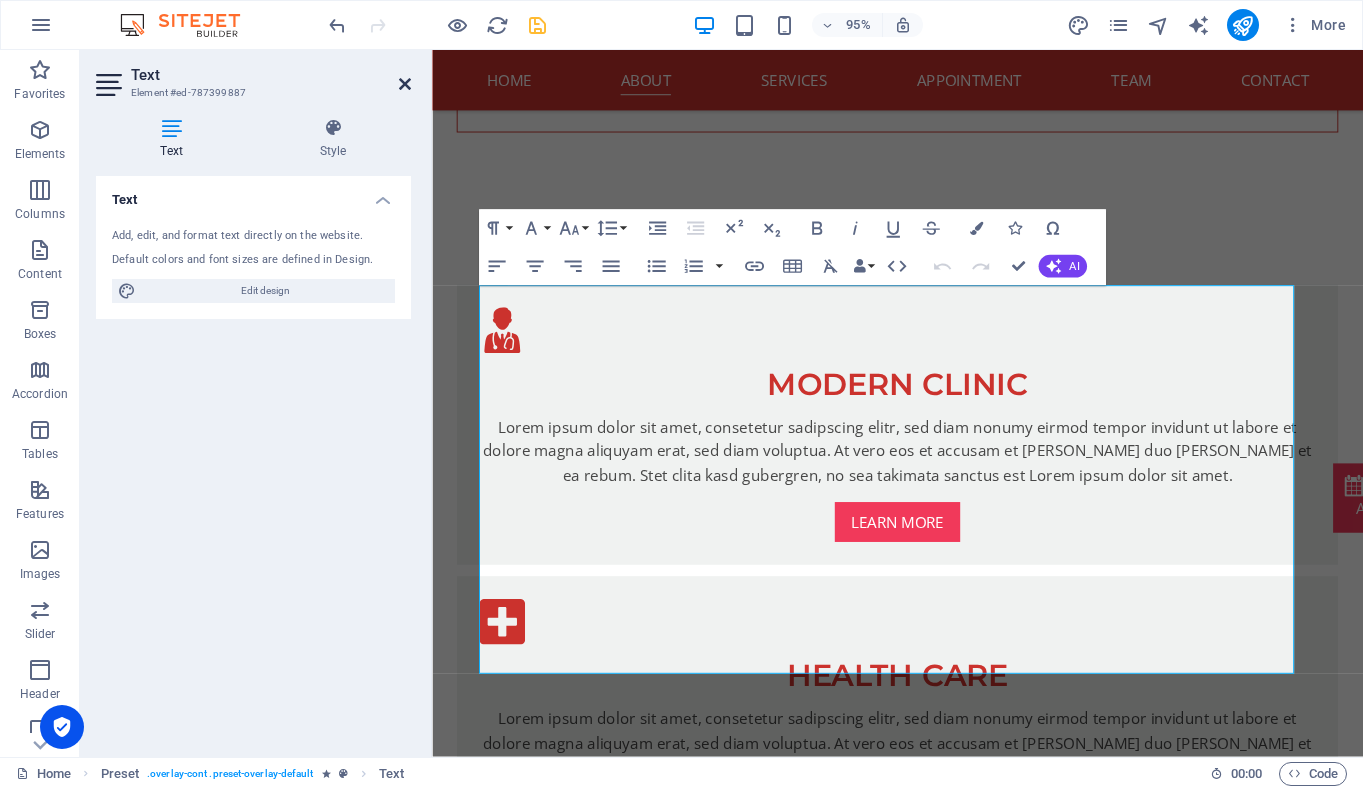 click at bounding box center (405, 84) 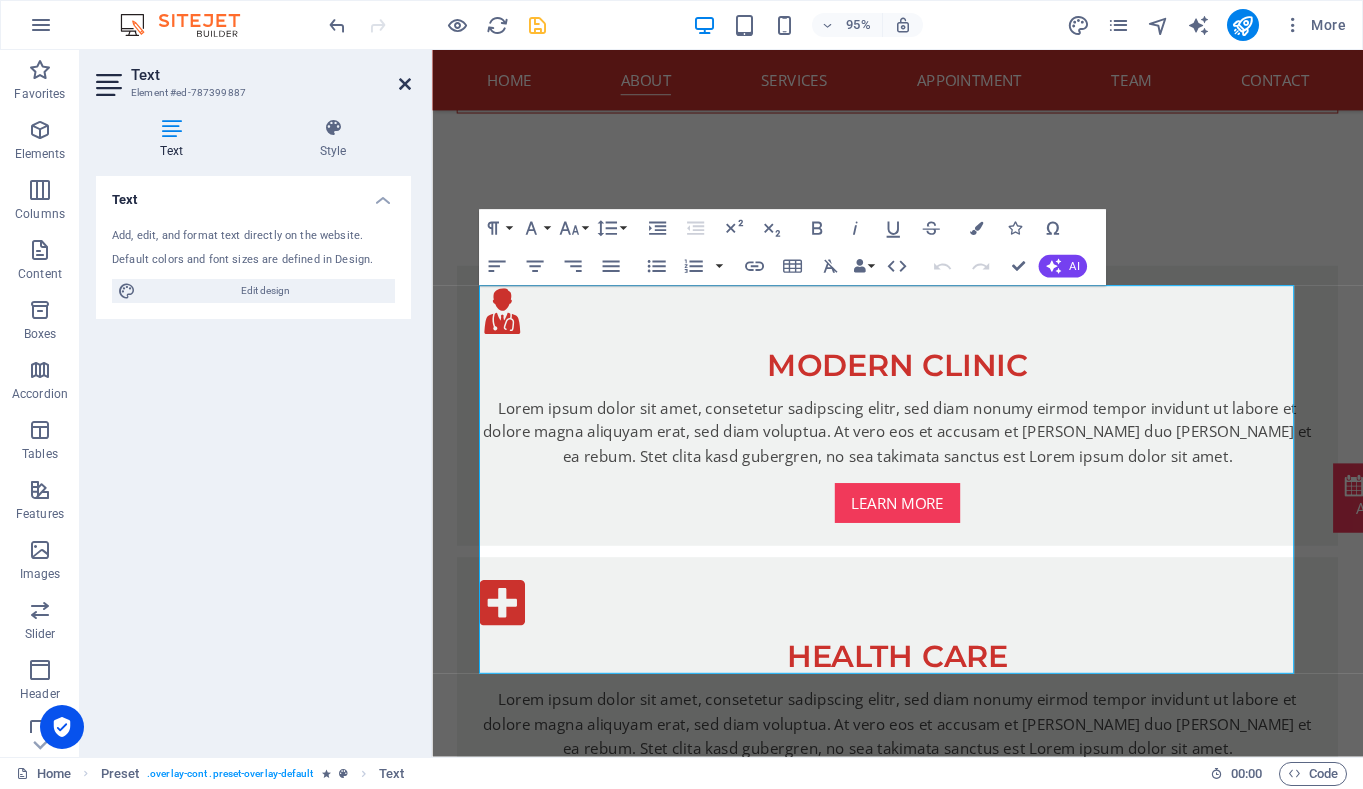 scroll, scrollTop: 1263, scrollLeft: 0, axis: vertical 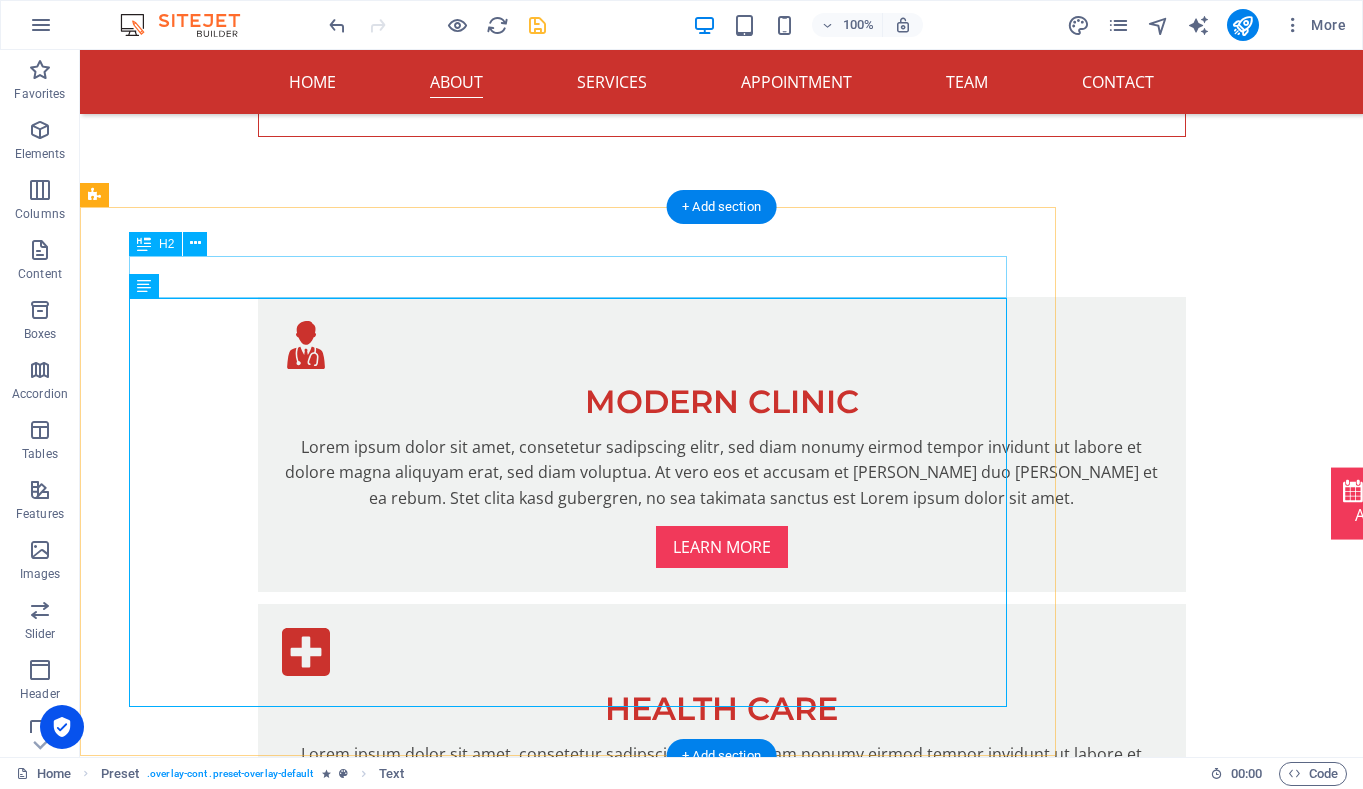 click on "Headline" at bounding box center [568, 1357] 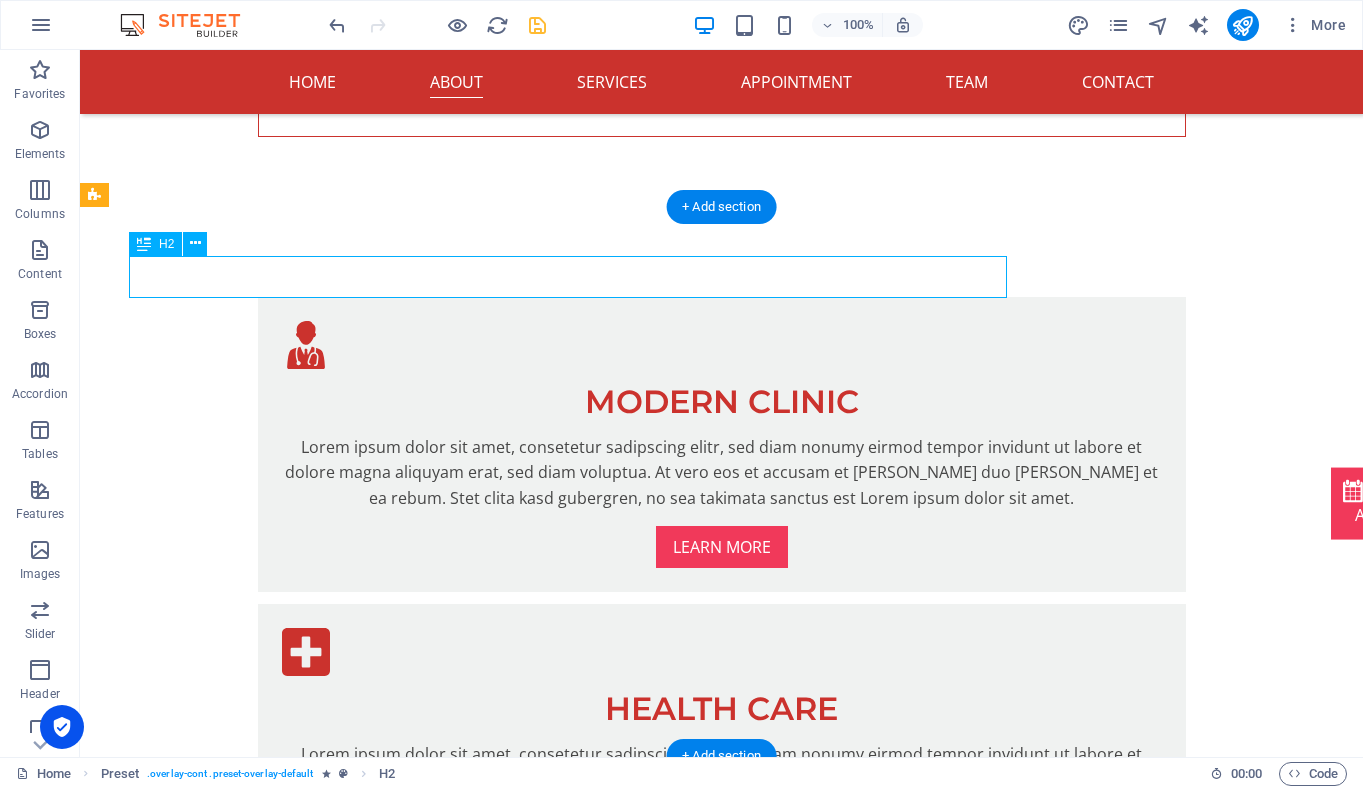 click on "Headline" at bounding box center [568, 1357] 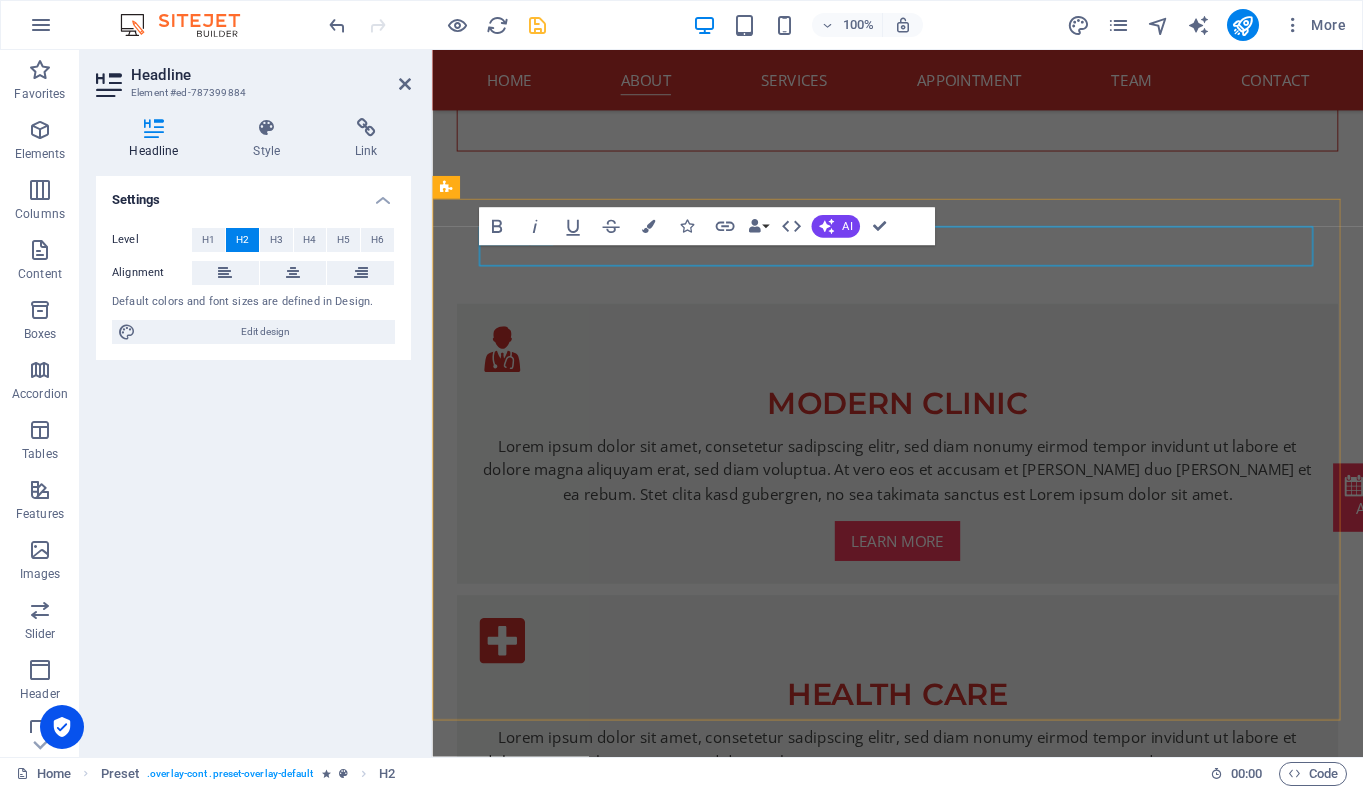 scroll, scrollTop: 1283, scrollLeft: 0, axis: vertical 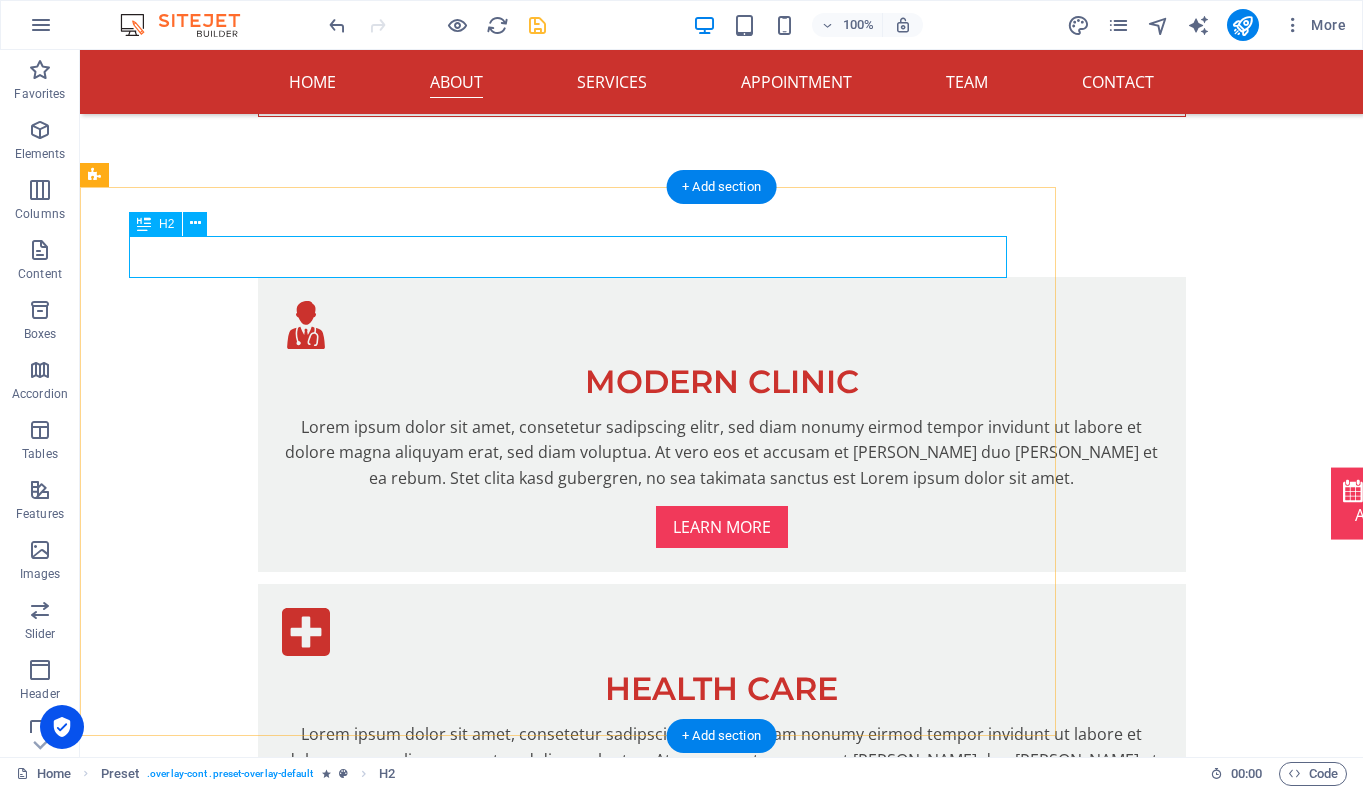 click on "About the Clinic" at bounding box center (568, 1337) 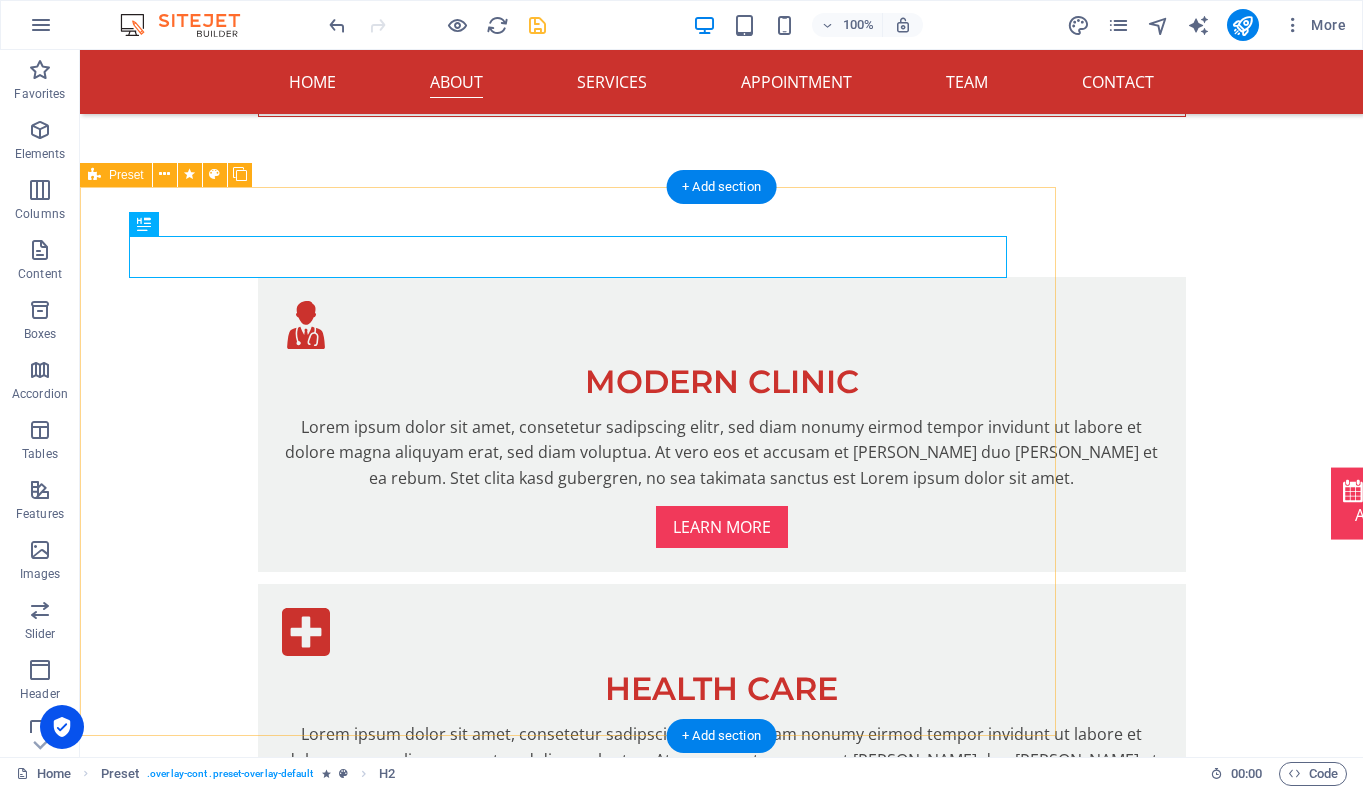 click on "About the Clinic MAP Clinic  was founded not to be the biggest or most advanced — but to meet a very real and growing need. As a general physician working in [GEOGRAPHIC_DATA],  Dr [PERSON_NAME]  began seeing more and more patients with unexplained collapses, dizziness, and fatigue. Their stories were strikingly similar: years without a diagnosis, many feeling dismissed or misunderstood. Telling patients they had  POTS or [MEDICAL_DATA]  brought relief — but also sadness. “I could see it in their eyes,” Dr [PERSON_NAME] says. “They were grateful, but it had taken too long.” That moment — the mix of hope and frustration — became the starting point for  MAP Clinic . Dr [PERSON_NAME] didn’t set out to build a specialised clinic. But over time, as more of these patients came through his care, it became clear that  the current system wasn’t equipped  to help them. The tools were limited. The pathways unclear. One clinician couldn’t carry it all. So he drew on experience from research work in [GEOGRAPHIC_DATA], where" at bounding box center (568, 1541) 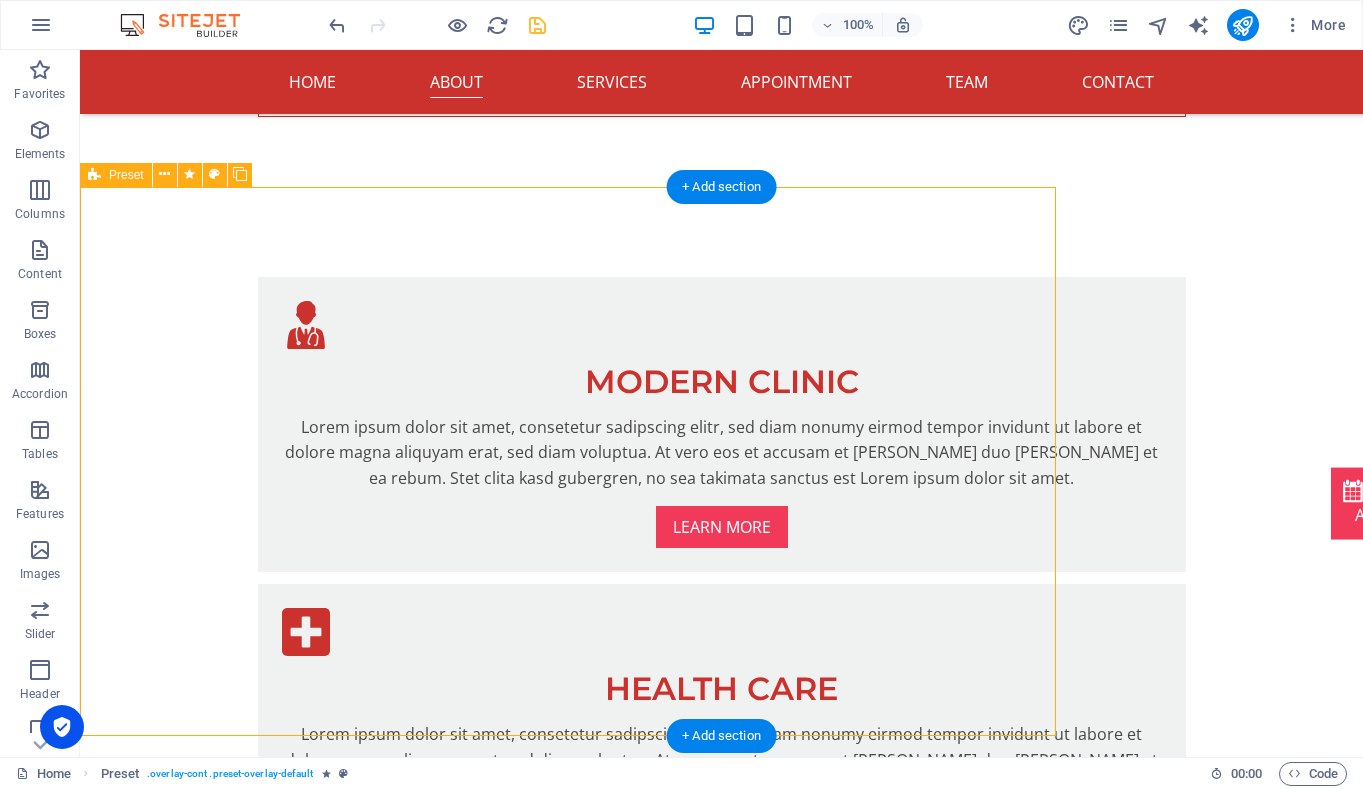 click on "About the Clinic MAP Clinic  was founded not to be the biggest or most advanced — but to meet a very real and growing need. As a general physician working in [GEOGRAPHIC_DATA],  Dr [PERSON_NAME]  began seeing more and more patients with unexplained collapses, dizziness, and fatigue. Their stories were strikingly similar: years without a diagnosis, many feeling dismissed or misunderstood. Telling patients they had  POTS or [MEDICAL_DATA]  brought relief — but also sadness. “I could see it in their eyes,” Dr [PERSON_NAME] says. “They were grateful, but it had taken too long.” That moment — the mix of hope and frustration — became the starting point for  MAP Clinic . Dr [PERSON_NAME] didn’t set out to build a specialised clinic. But over time, as more of these patients came through his care, it became clear that  the current system wasn’t equipped  to help them. The tools were limited. The pathways unclear. One clinician couldn’t carry it all. So he drew on experience from research work in [GEOGRAPHIC_DATA], where" at bounding box center [568, 1541] 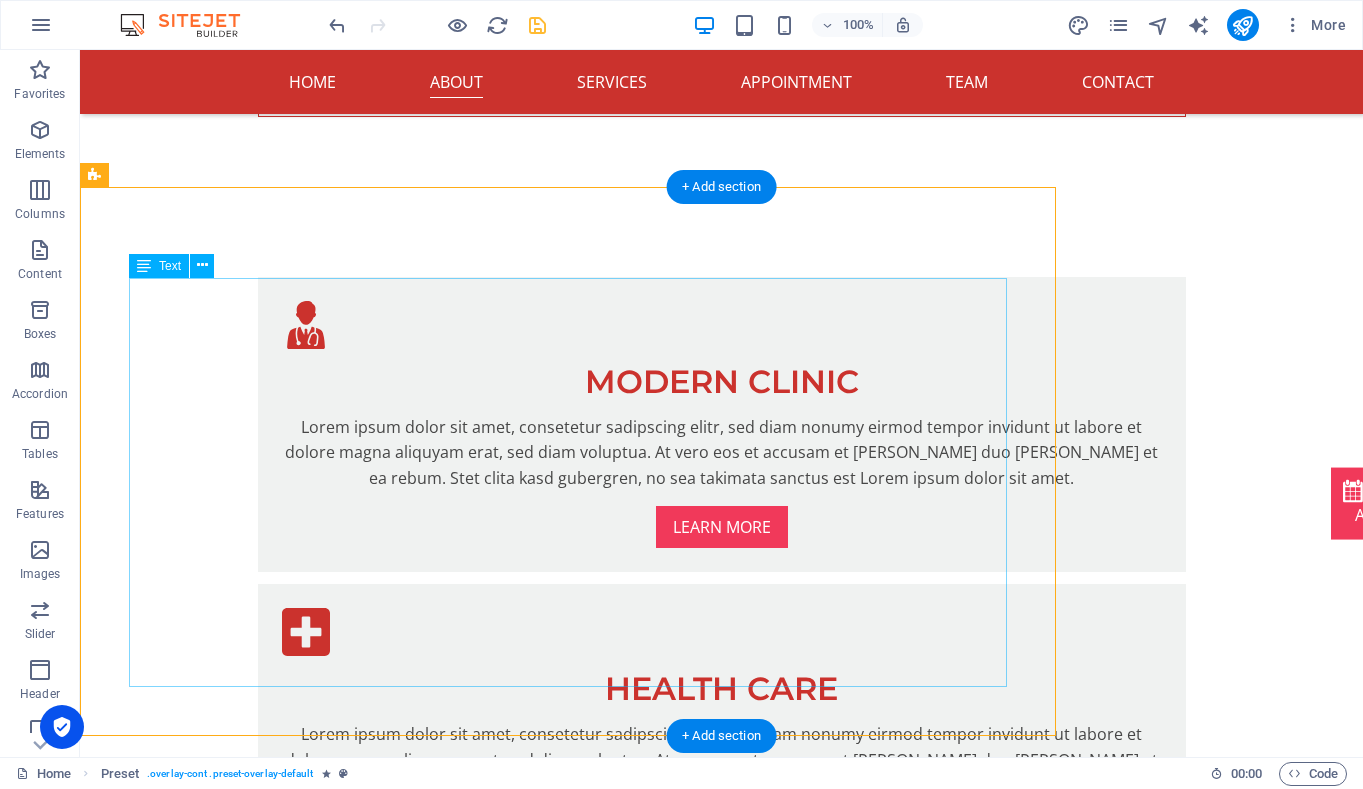 click on "MAP Clinic  was founded not to be the biggest or most advanced — but to meet a very real and growing need. As a general physician working in [GEOGRAPHIC_DATA],  Dr [PERSON_NAME]  began seeing more and more patients with unexplained collapses, dizziness, and fatigue. Their stories were strikingly similar: years without a diagnosis, many feeling dismissed or misunderstood. Telling patients they had  POTS or [MEDICAL_DATA]  brought relief — but also sadness. “I could see it in their eyes,” Dr [PERSON_NAME] says. “They were grateful, but it had taken too long.” That moment — the mix of hope and frustration — became the starting point for  MAP Clinic . Dr [PERSON_NAME] didn’t set out to build a specialised clinic. But over time, as more of these patients came through his care, it became clear that  the current system wasn’t equipped  to help them. The tools were limited. The pathways unclear. One clinician couldn’t carry it all. So he drew on experience from research work in [GEOGRAPHIC_DATA], where  CART testing" at bounding box center (568, 1563) 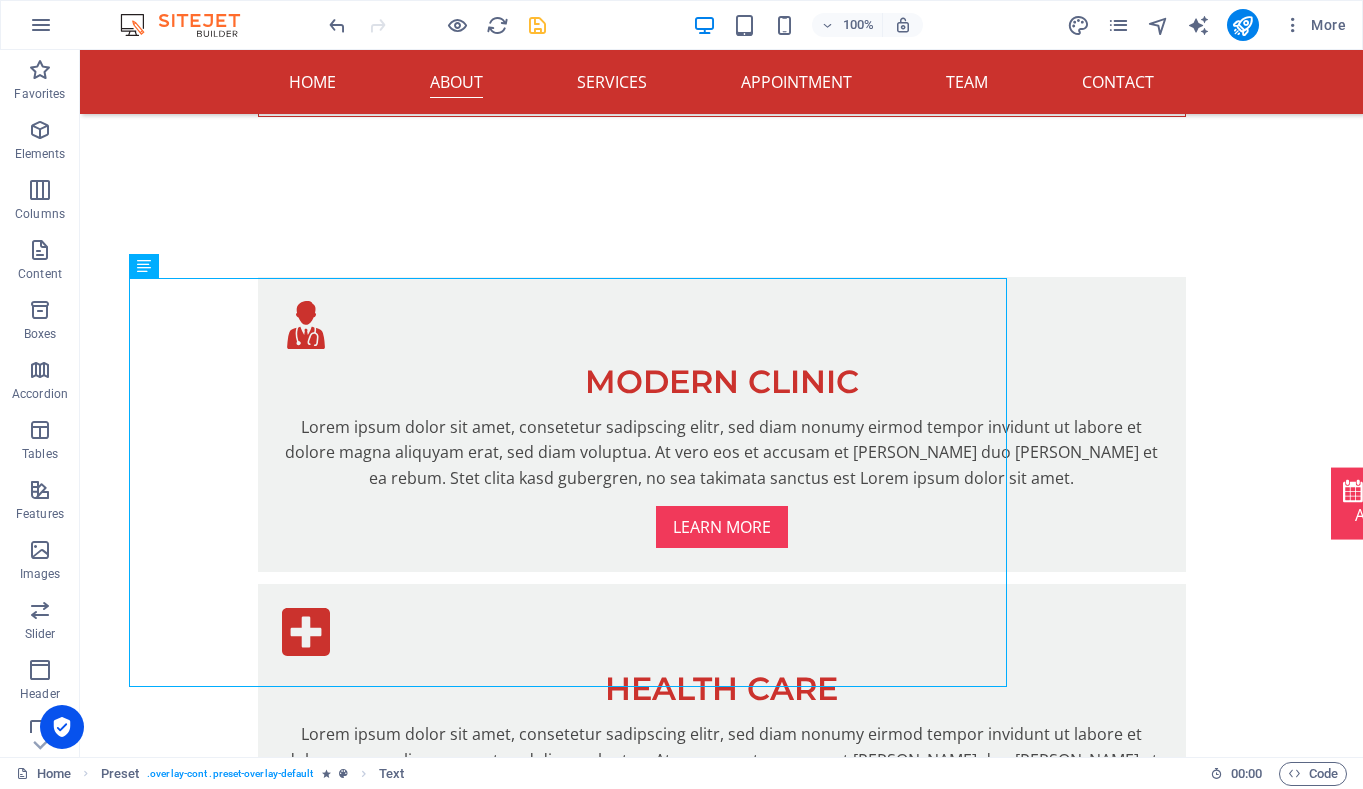click on "Appointment [STREET_ADDRESS]. [EMAIL_ADDRESS][DOMAIN_NAME] Home About Services Appointment Team Contact Map clinic  Standing with you Learn more Modern Clinic Lorem ipsum dolor sit amet, consetetur sadipscing elitr, sed diam nonumy eirmod tempor invidunt ut labore et dolore magna aliquyam erat, sed diam voluptua. At vero eos et accusam et [PERSON_NAME] duo [PERSON_NAME] et ea rebum. Stet clita kasd gubergren, no sea takimata sanctus est Lorem ipsum dolor sit amet. Learn more Health Care Lorem ipsum dolor sit amet, consetetur sadipscing elitr, sed diam nonumy eirmod tempor invidunt ut labore et dolore magna aliquyam erat, sed diam voluptua. At vero eos et accusam et [PERSON_NAME] duo [PERSON_NAME] et ea rebum. Stet clita kasd gubergren, no sea takimata sanctus est Lorem ipsum dolor sit amet. Learn more Insurance Learn more About the Clinic MAP Clinic  was founded not to be the biggest or most advanced — but to meet a very real and growing need. As a general physician working in [GEOGRAPHIC_DATA],  Dr [PERSON_NAME] . or or" at bounding box center [721, 5614] 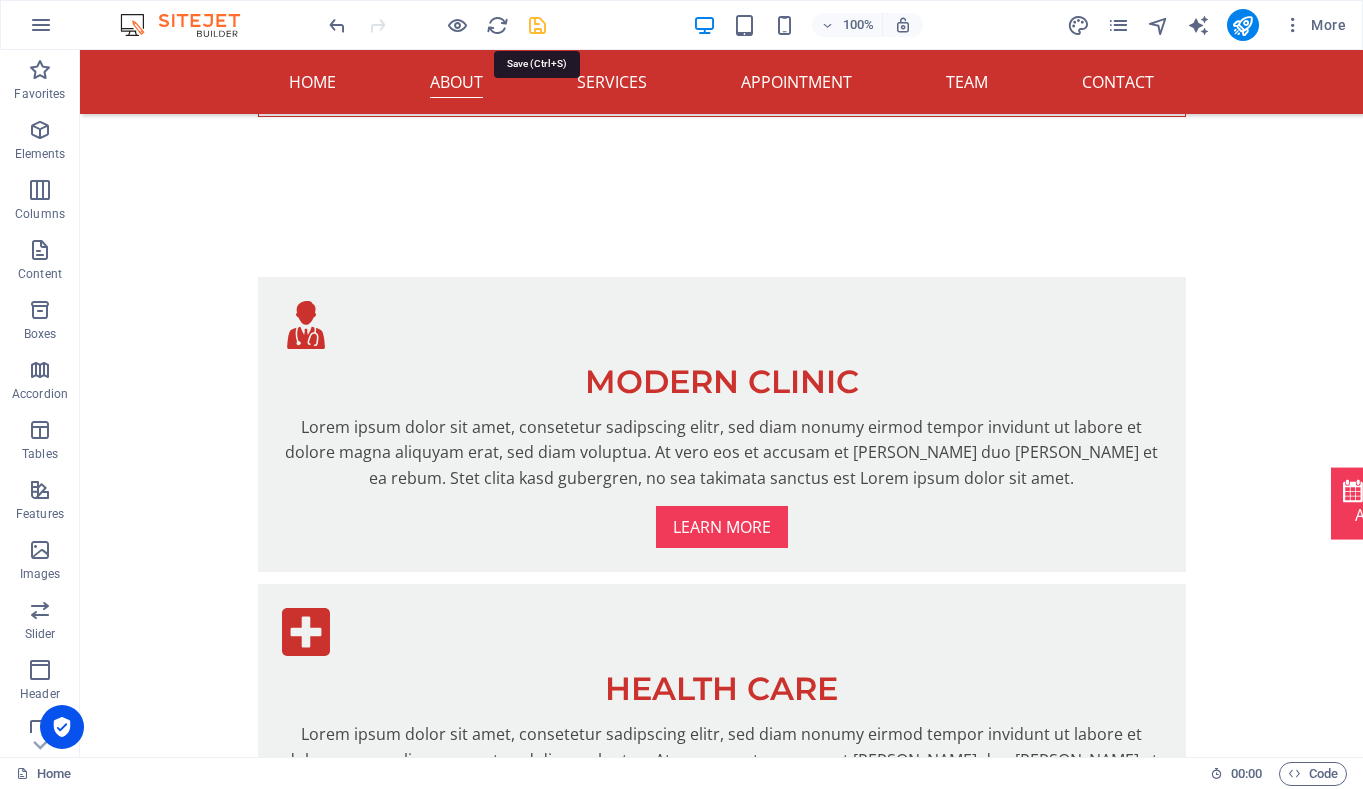 click at bounding box center [537, 25] 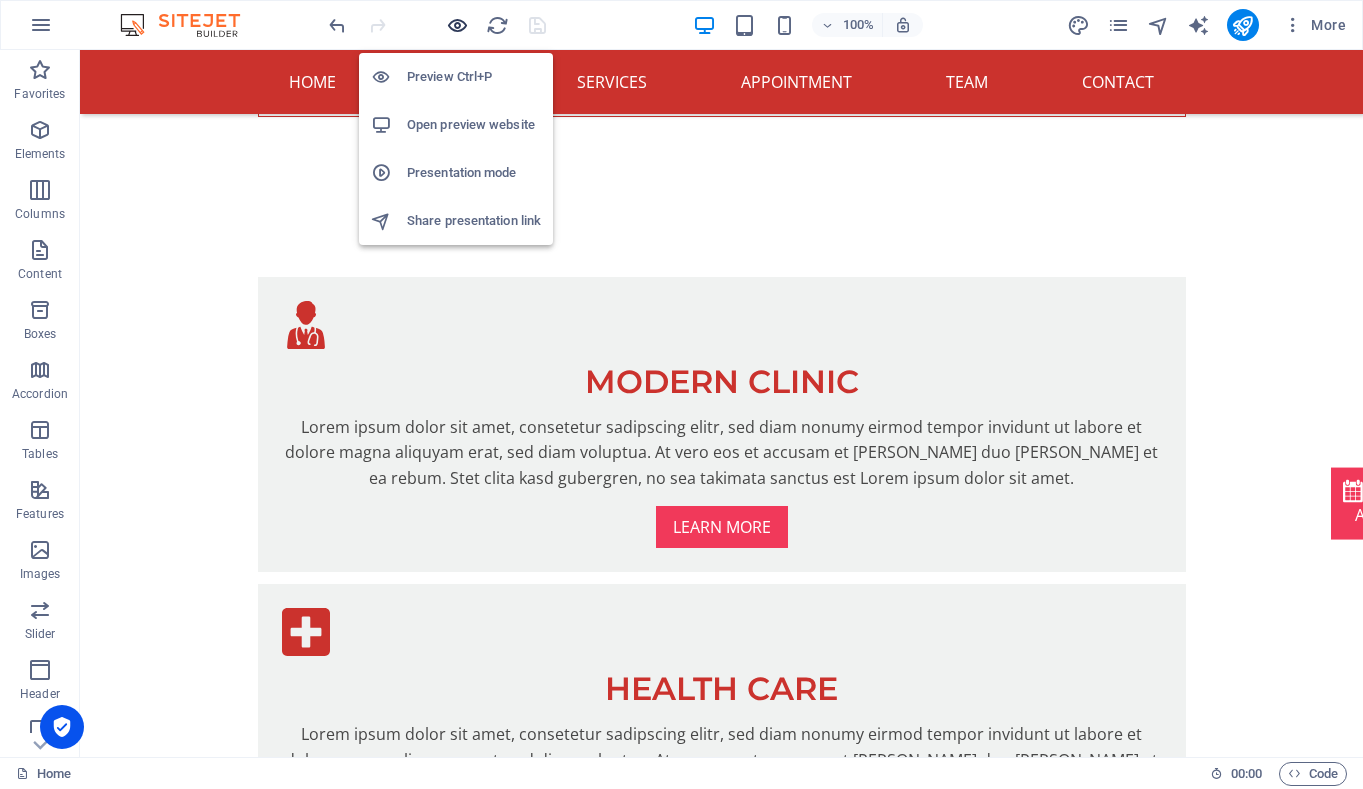 click at bounding box center (457, 25) 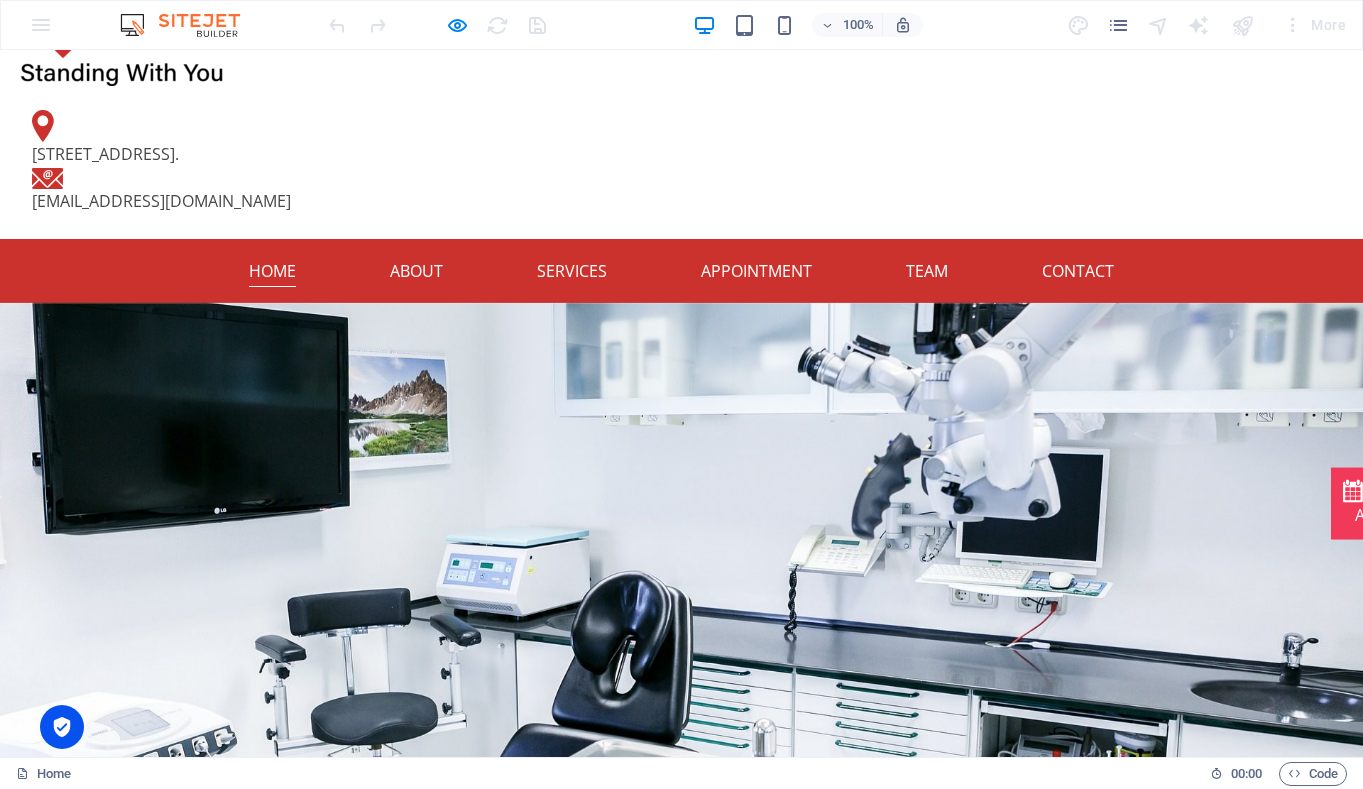 scroll, scrollTop: 0, scrollLeft: 0, axis: both 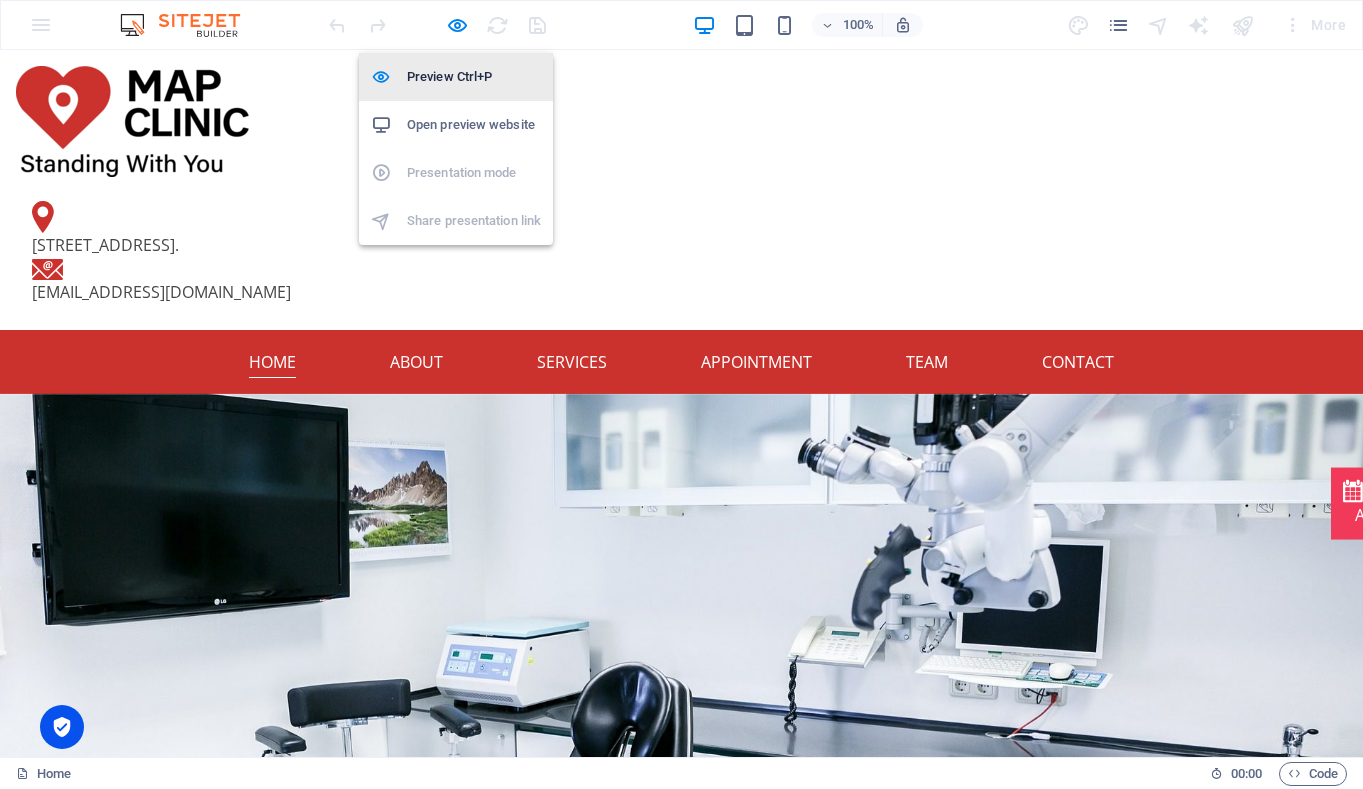click on "Preview Ctrl+P" at bounding box center [474, 77] 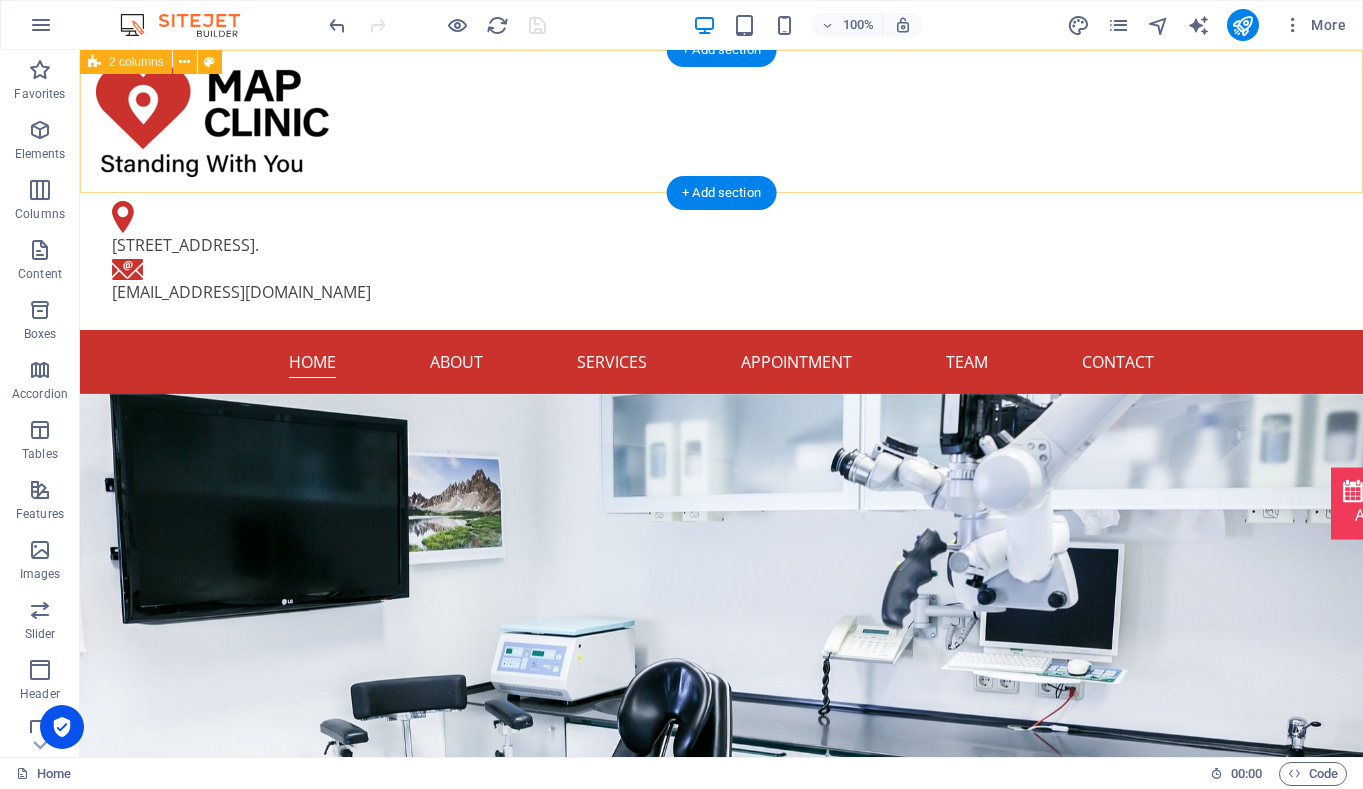 click on "[STREET_ADDRESS]. [EMAIL_ADDRESS][DOMAIN_NAME]" at bounding box center (721, 190) 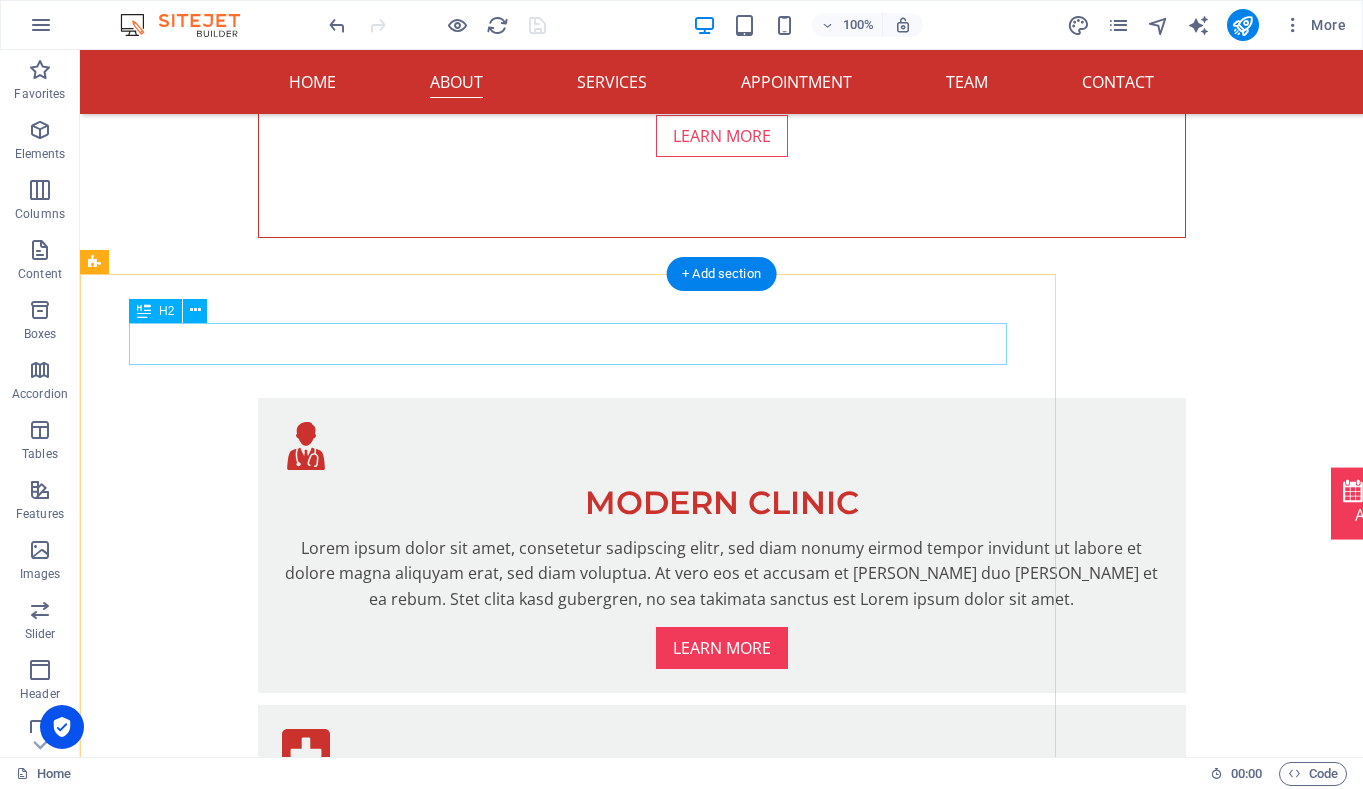 scroll, scrollTop: 1135, scrollLeft: 0, axis: vertical 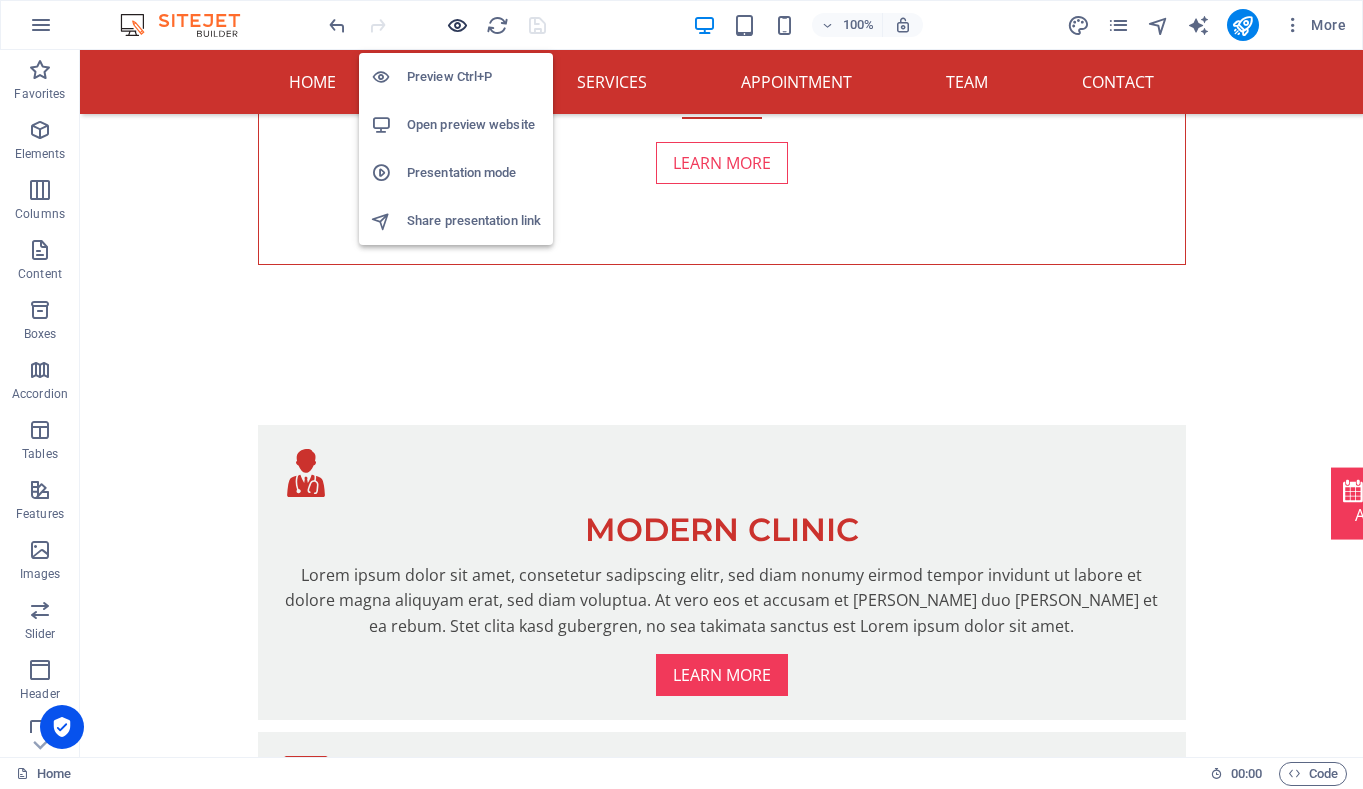 click at bounding box center [457, 25] 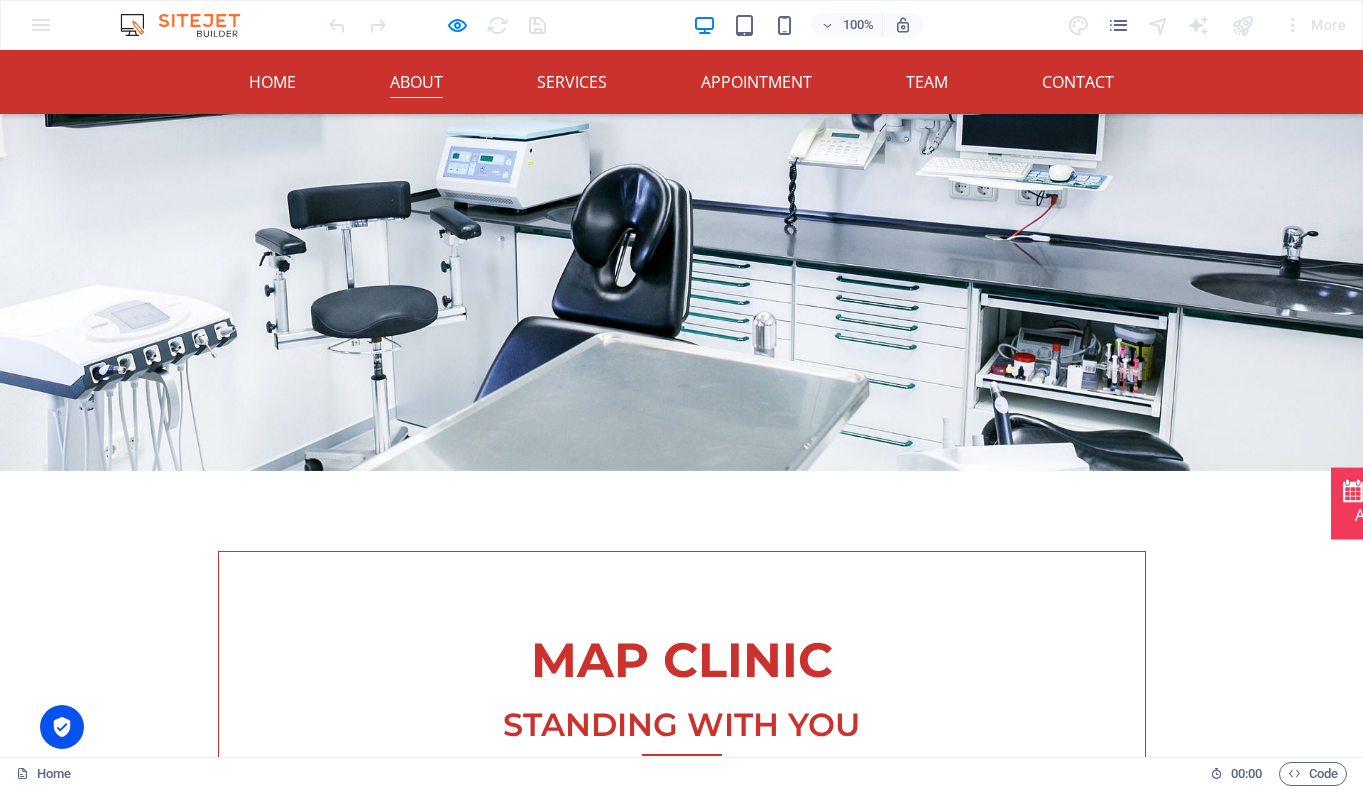 scroll, scrollTop: 0, scrollLeft: 0, axis: both 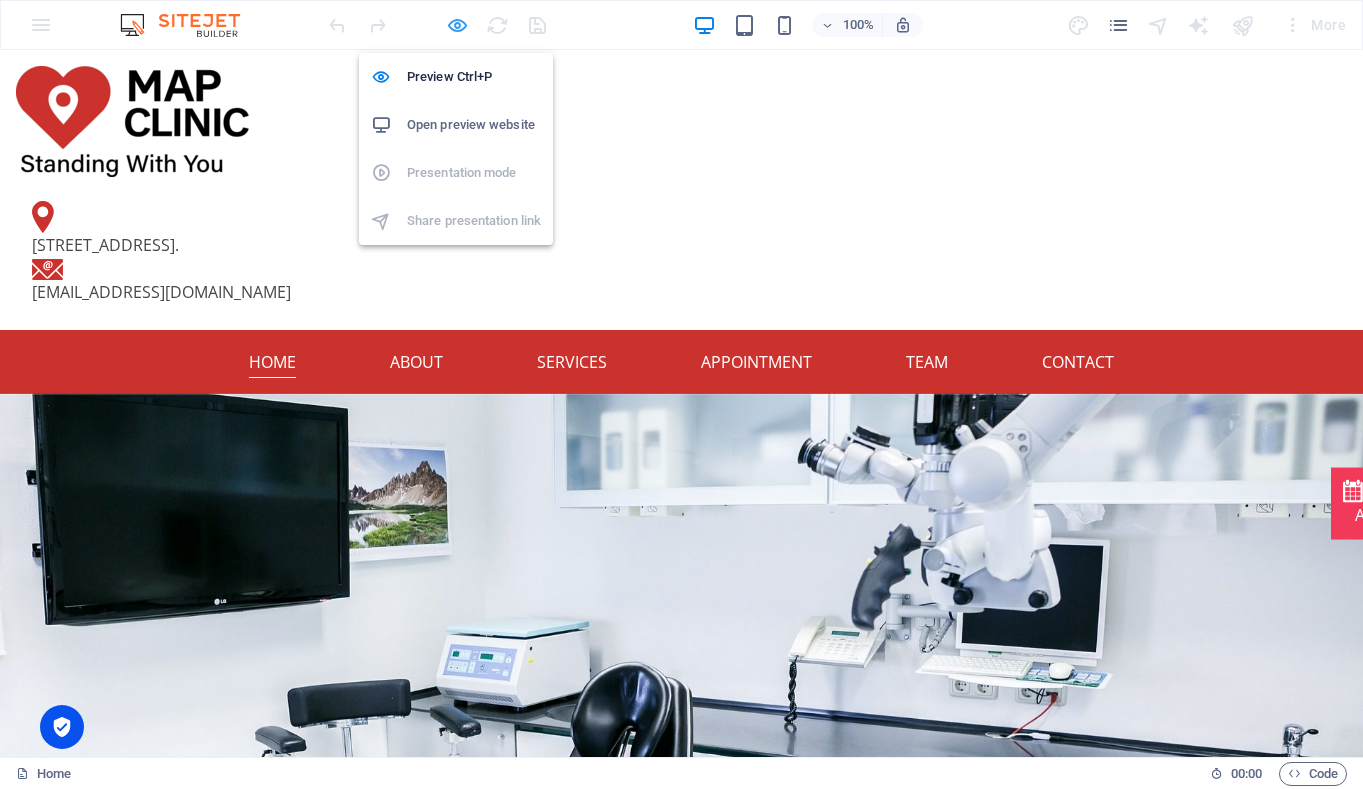 click at bounding box center (457, 25) 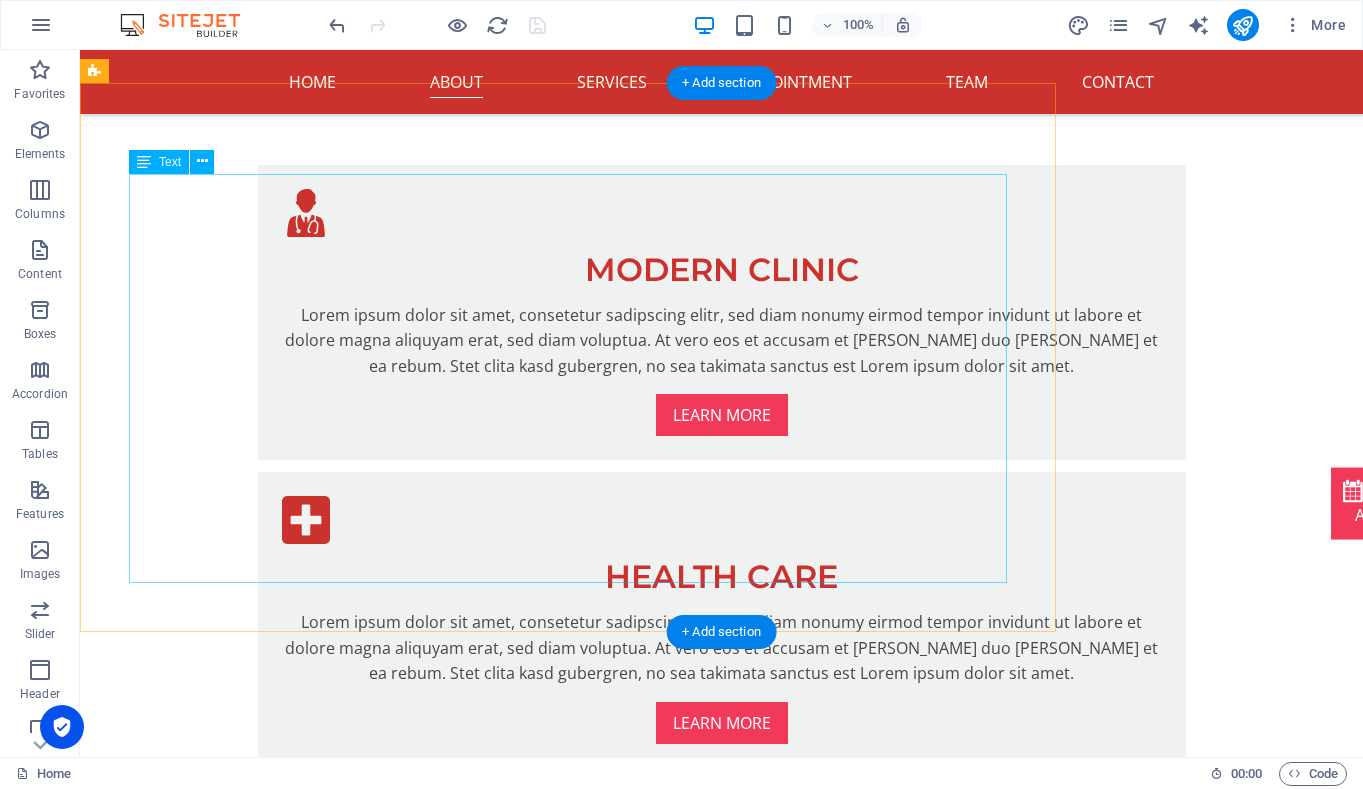 scroll, scrollTop: 1387, scrollLeft: 0, axis: vertical 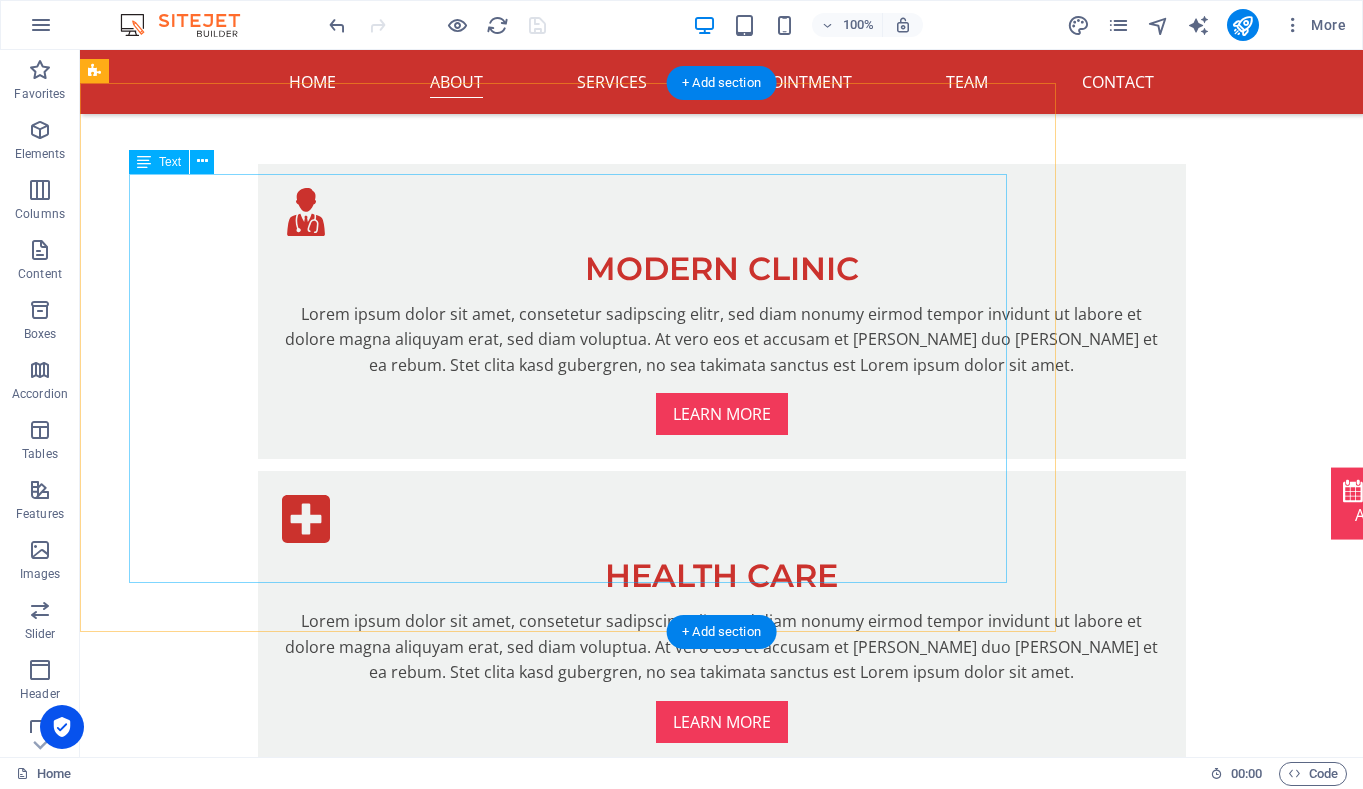 click on "MAP Clinic  was founded not to be the biggest or most advanced — but to meet a very real and growing need. As a general physician working in [GEOGRAPHIC_DATA],  Dr [PERSON_NAME]  began seeing more and more patients with unexplained collapses, dizziness, and fatigue. Their stories were strikingly similar: years without a diagnosis, many feeling dismissed or misunderstood. Telling patients they had  POTS or [MEDICAL_DATA]  brought relief — but also sadness. “I could see it in their eyes,” Dr [PERSON_NAME] says. “They were grateful, but it had taken too long.” That moment — the mix of hope and frustration — became the starting point for  MAP Clinic . Dr [PERSON_NAME] didn’t set out to build a specialised clinic. But over time, as more of these patients came through his care, it became clear that  the current system wasn’t equipped  to help them. The tools were limited. The pathways unclear. One clinician couldn’t carry it all. So he drew on experience from research work in [GEOGRAPHIC_DATA], where  CART testing" at bounding box center (568, 1450) 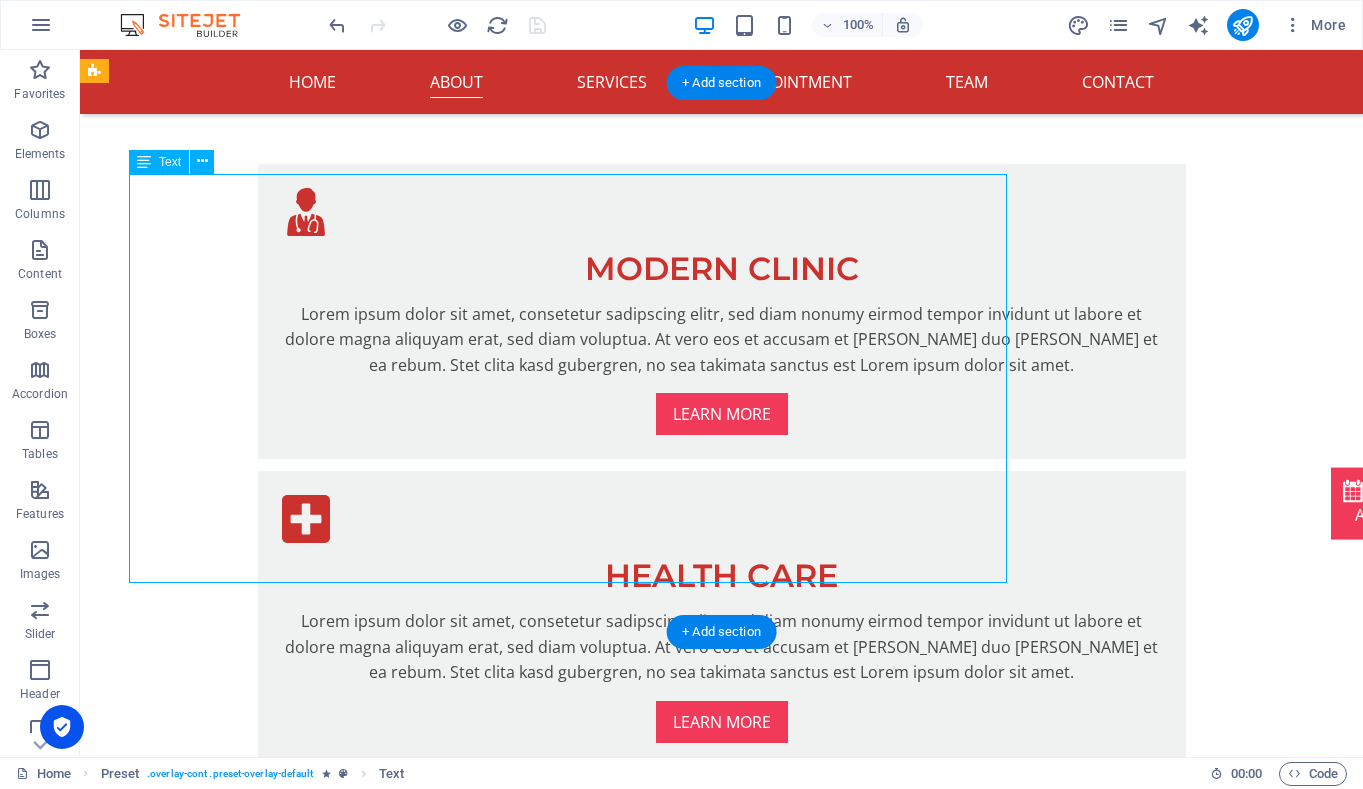 click on "MAP Clinic  was founded not to be the biggest or most advanced — but to meet a very real and growing need. As a general physician working in [GEOGRAPHIC_DATA],  Dr [PERSON_NAME]  began seeing more and more patients with unexplained collapses, dizziness, and fatigue. Their stories were strikingly similar: years without a diagnosis, many feeling dismissed or misunderstood. Telling patients they had  POTS or [MEDICAL_DATA]  brought relief — but also sadness. “I could see it in their eyes,” Dr [PERSON_NAME] says. “They were grateful, but it had taken too long.” That moment — the mix of hope and frustration — became the starting point for  MAP Clinic . Dr [PERSON_NAME] didn’t set out to build a specialised clinic. But over time, as more of these patients came through his care, it became clear that  the current system wasn’t equipped  to help them. The tools were limited. The pathways unclear. One clinician couldn’t carry it all. So he drew on experience from research work in [GEOGRAPHIC_DATA], where  CART testing" at bounding box center (568, 1450) 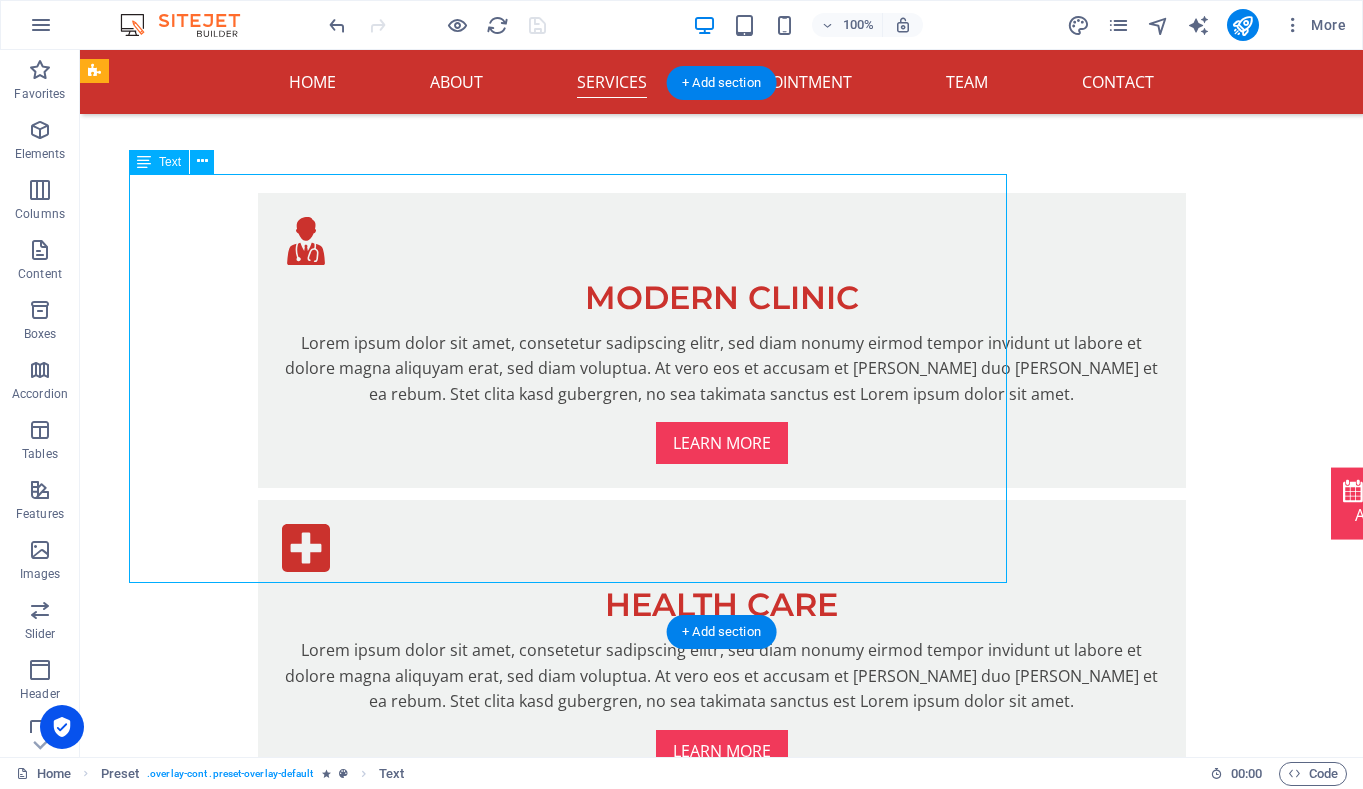 scroll, scrollTop: 1407, scrollLeft: 0, axis: vertical 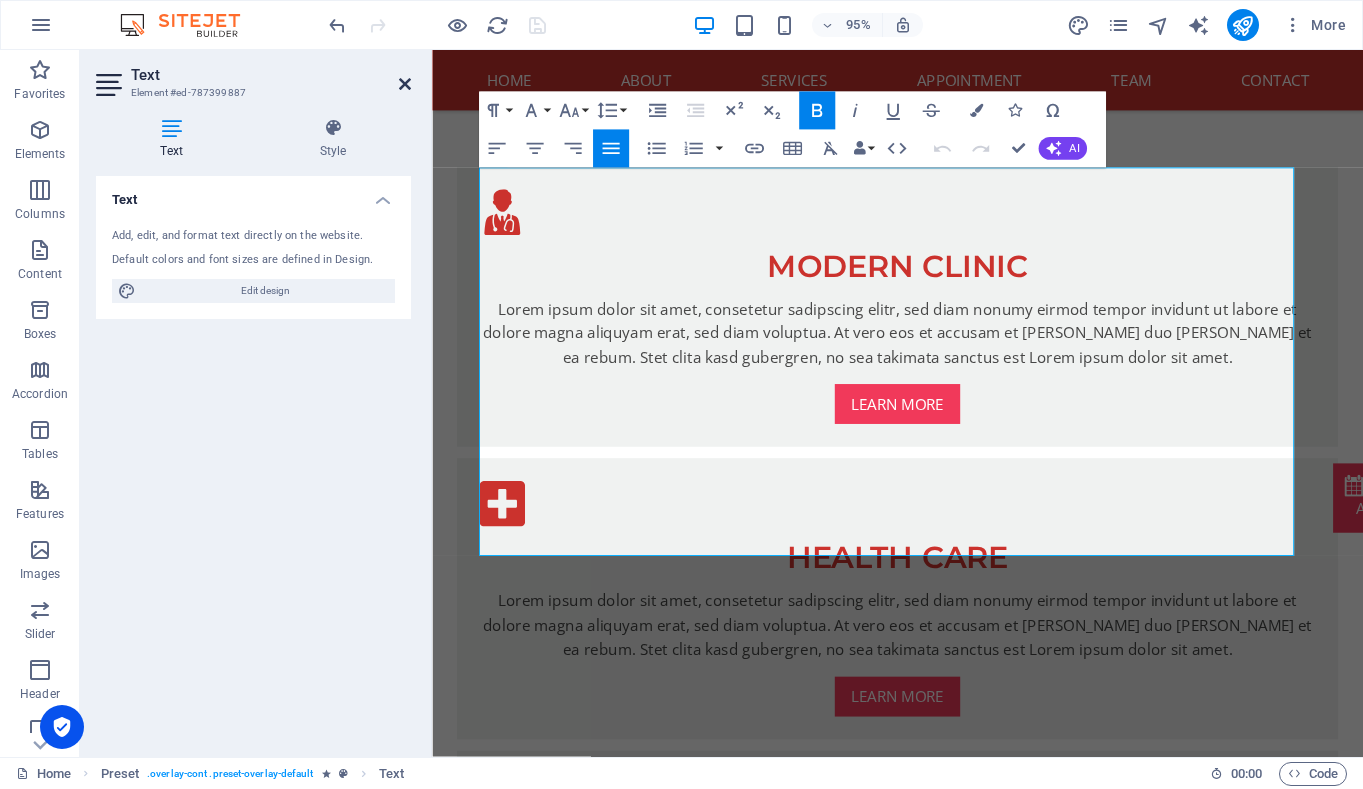 click at bounding box center [405, 84] 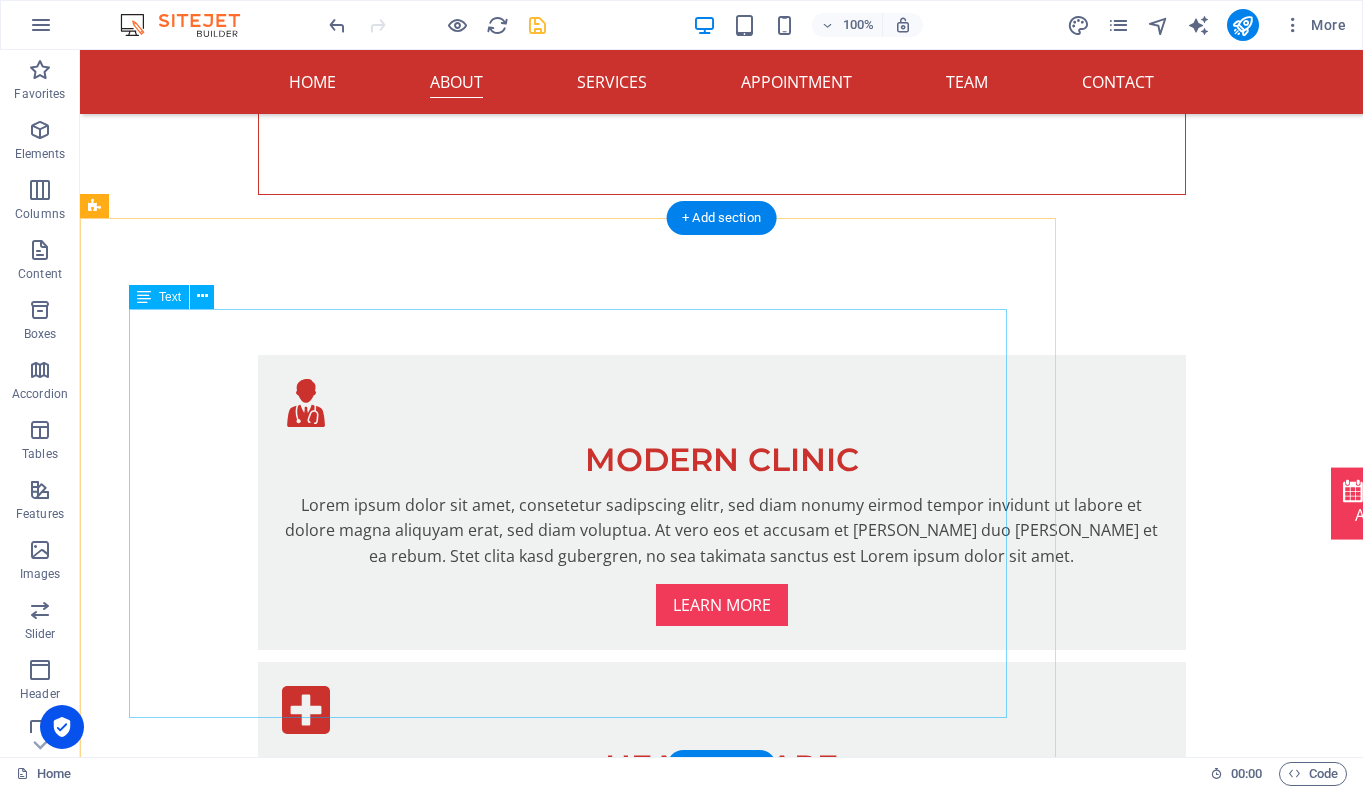 scroll, scrollTop: 1190, scrollLeft: 0, axis: vertical 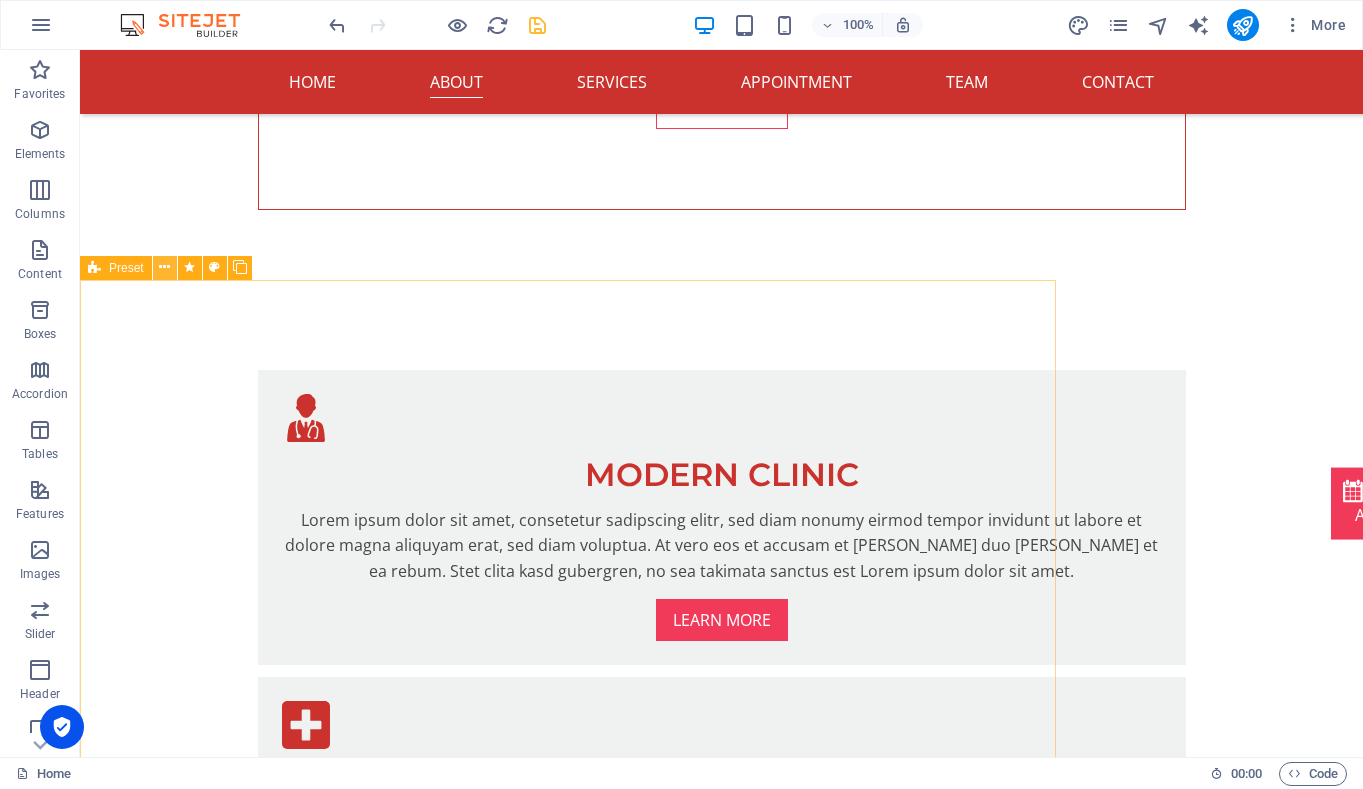 click at bounding box center [165, 268] 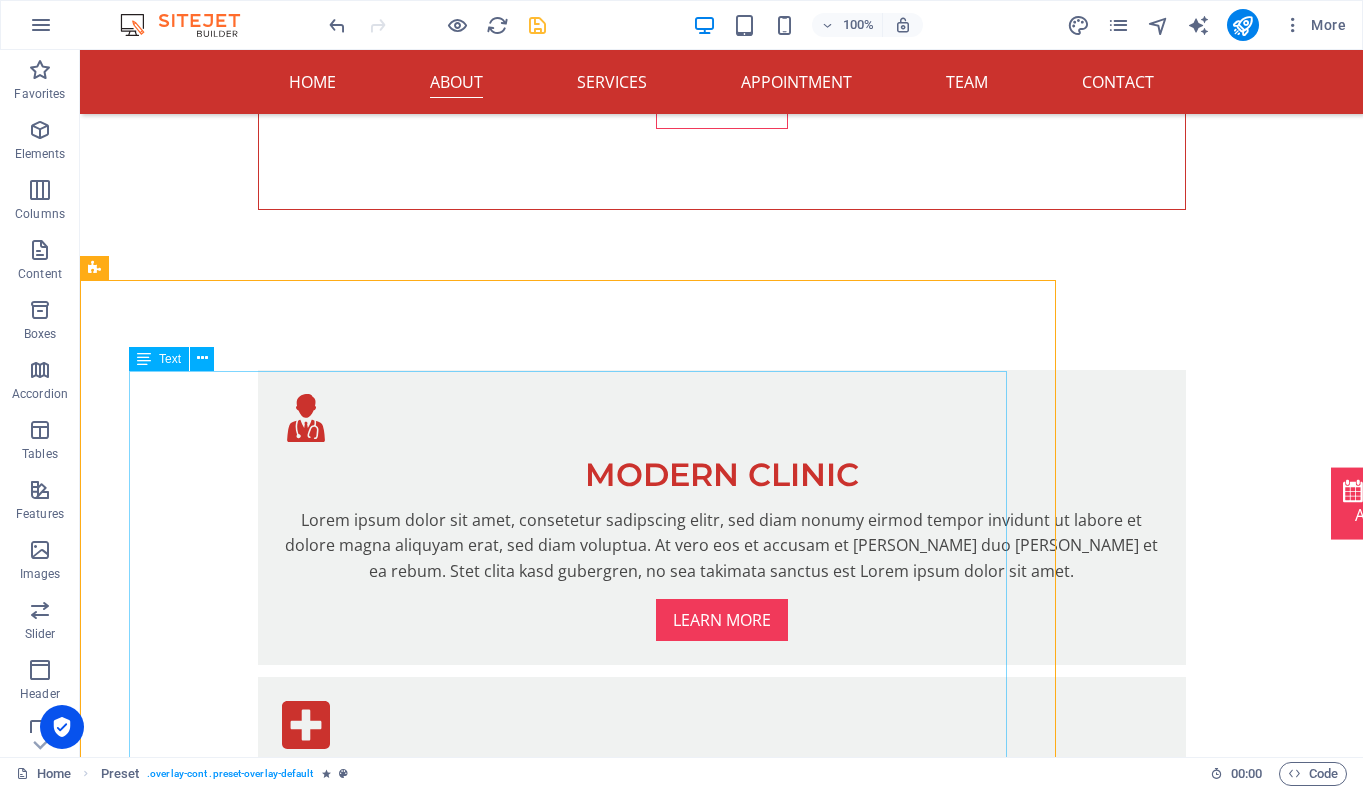 click on "Text" at bounding box center (159, 359) 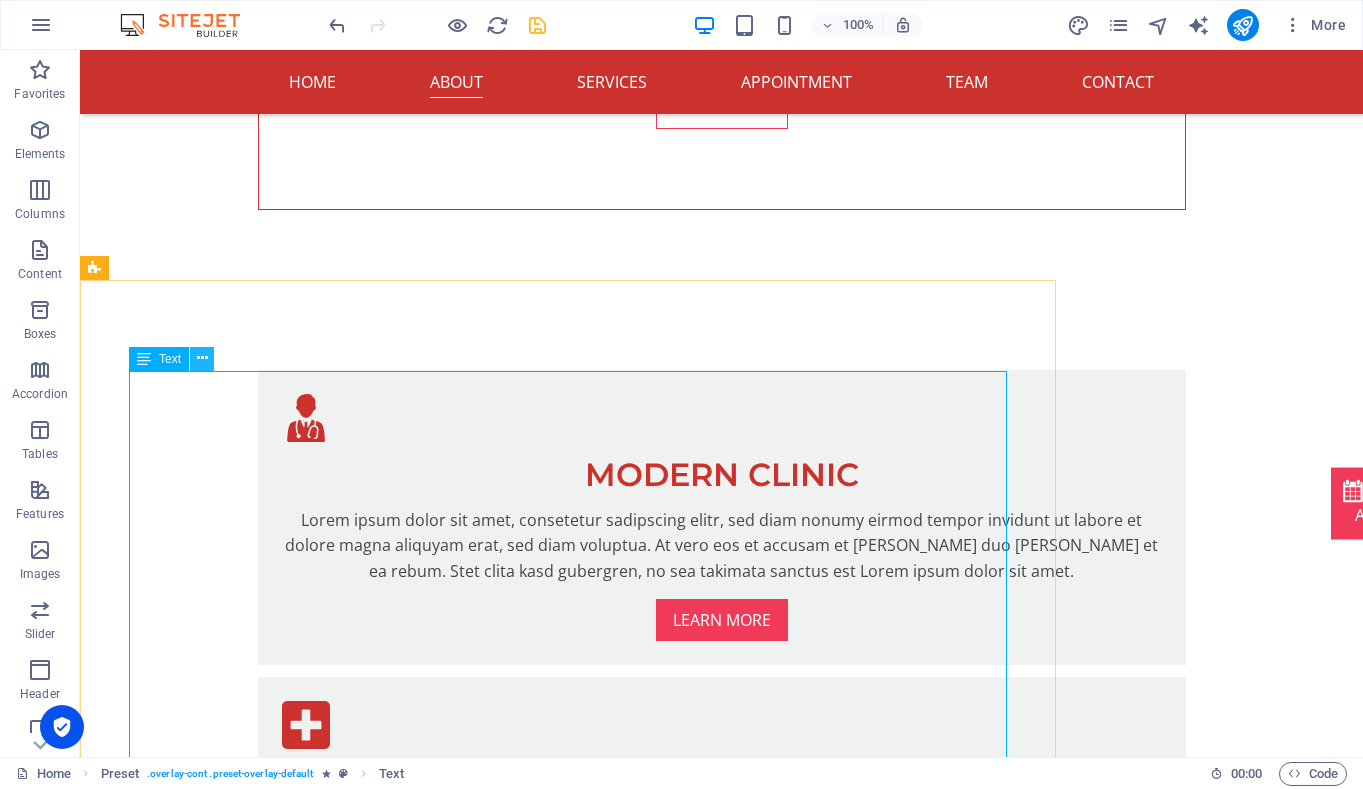 click at bounding box center (202, 358) 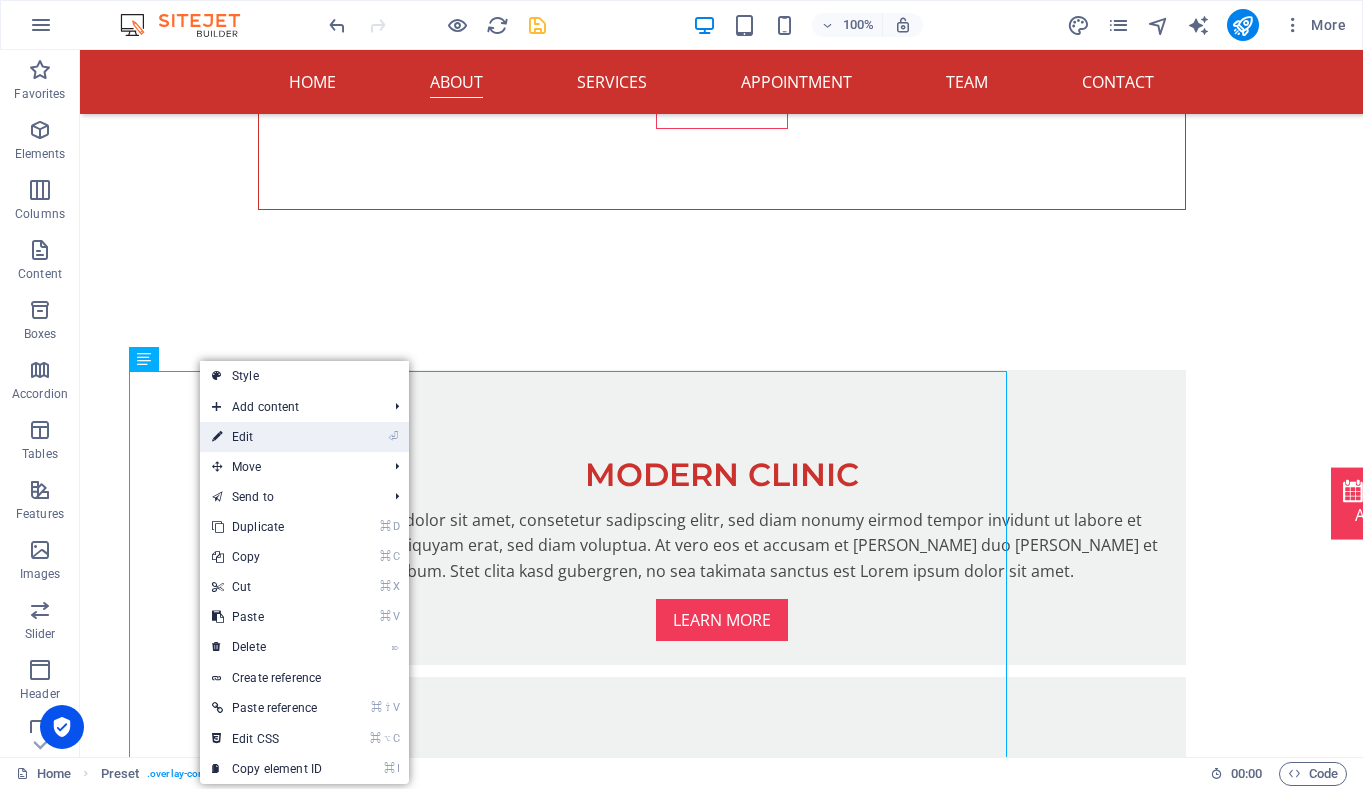 click on "⏎  Edit" at bounding box center [267, 437] 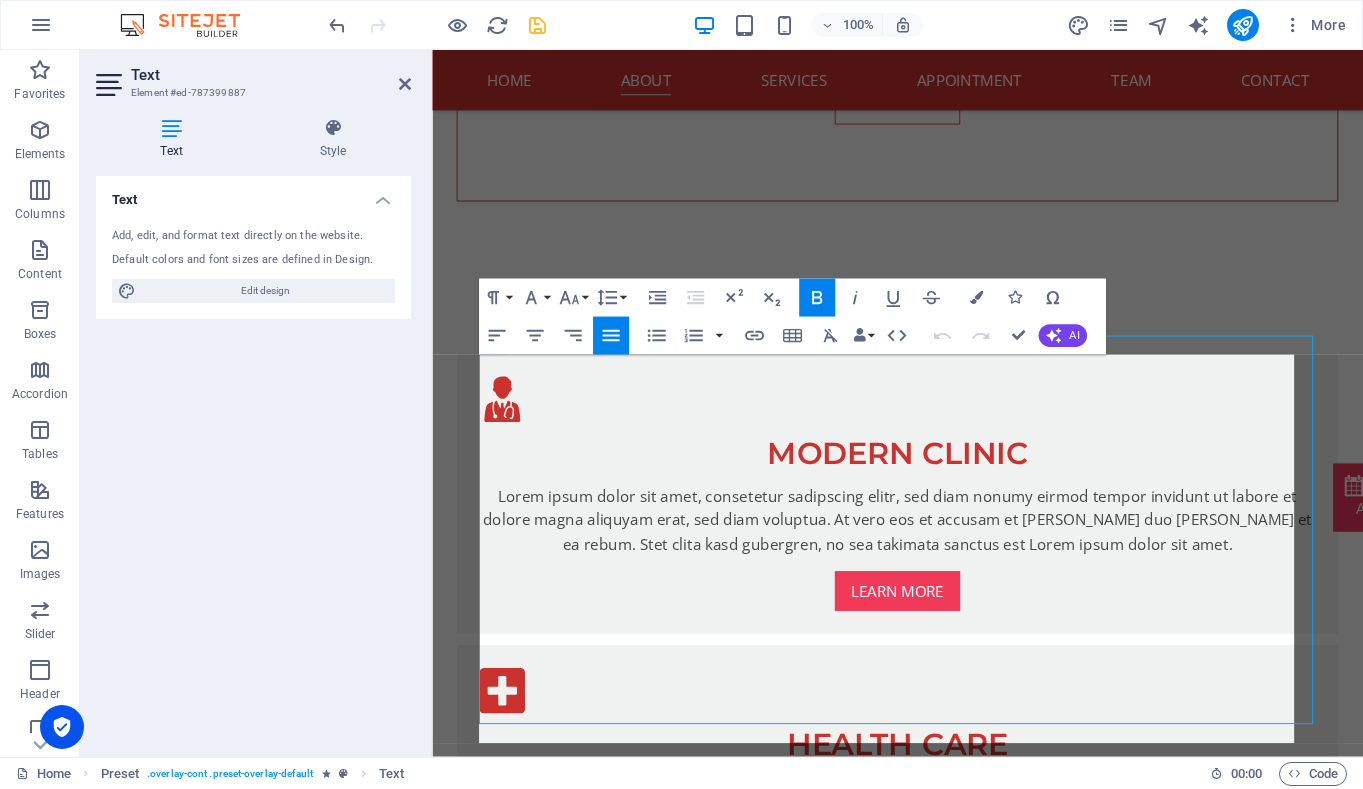 scroll, scrollTop: 1210, scrollLeft: 0, axis: vertical 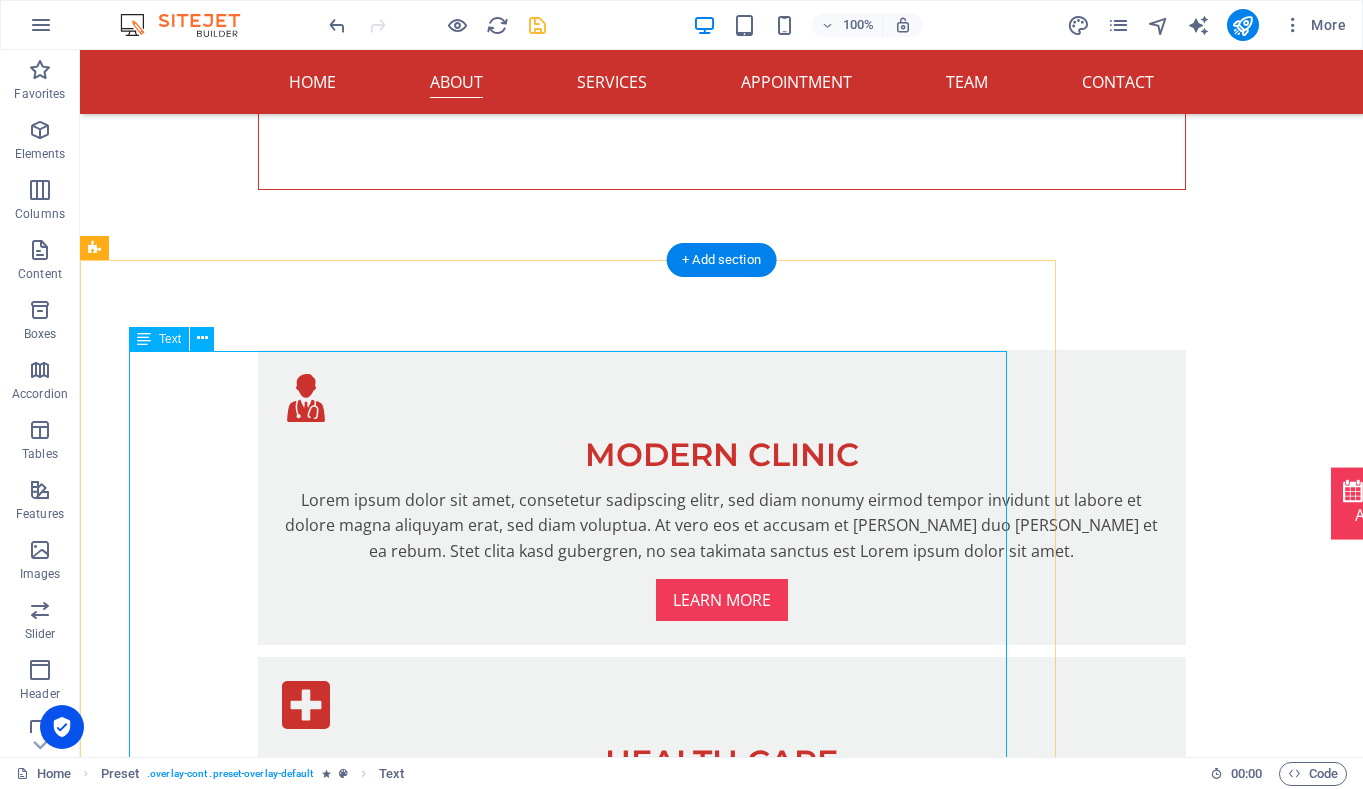 click on "MAP Clinic  was founded not to be the biggest or most advanced — but to meet a very real and growing need. As a general physician working in [GEOGRAPHIC_DATA],  Dr [PERSON_NAME]  began seeing more and more patients with unexplained collapses, dizziness, and fatigue. Their stories were strikingly similar: years without a diagnosis, many feeling dismissed or misunderstood. Telling patients they had  POTS or [MEDICAL_DATA]  brought relief — but also sadness. “I could see it in their eyes,” Dr [PERSON_NAME] says. “They were grateful, but it had taken too long.” That moment — the mix of hope and frustration — became the starting point for  MAP Clinic . Dr [PERSON_NAME] didn’t set out to build a specialised clinic. But over time, as more of these patients came through his care, it became clear that  the current system wasn’t equipped  to help them. The tools were limited. The pathways unclear. One clinician couldn’t carry it all. So he drew on experience from research work in [GEOGRAPHIC_DATA], where  CART testing" at bounding box center [568, 1636] 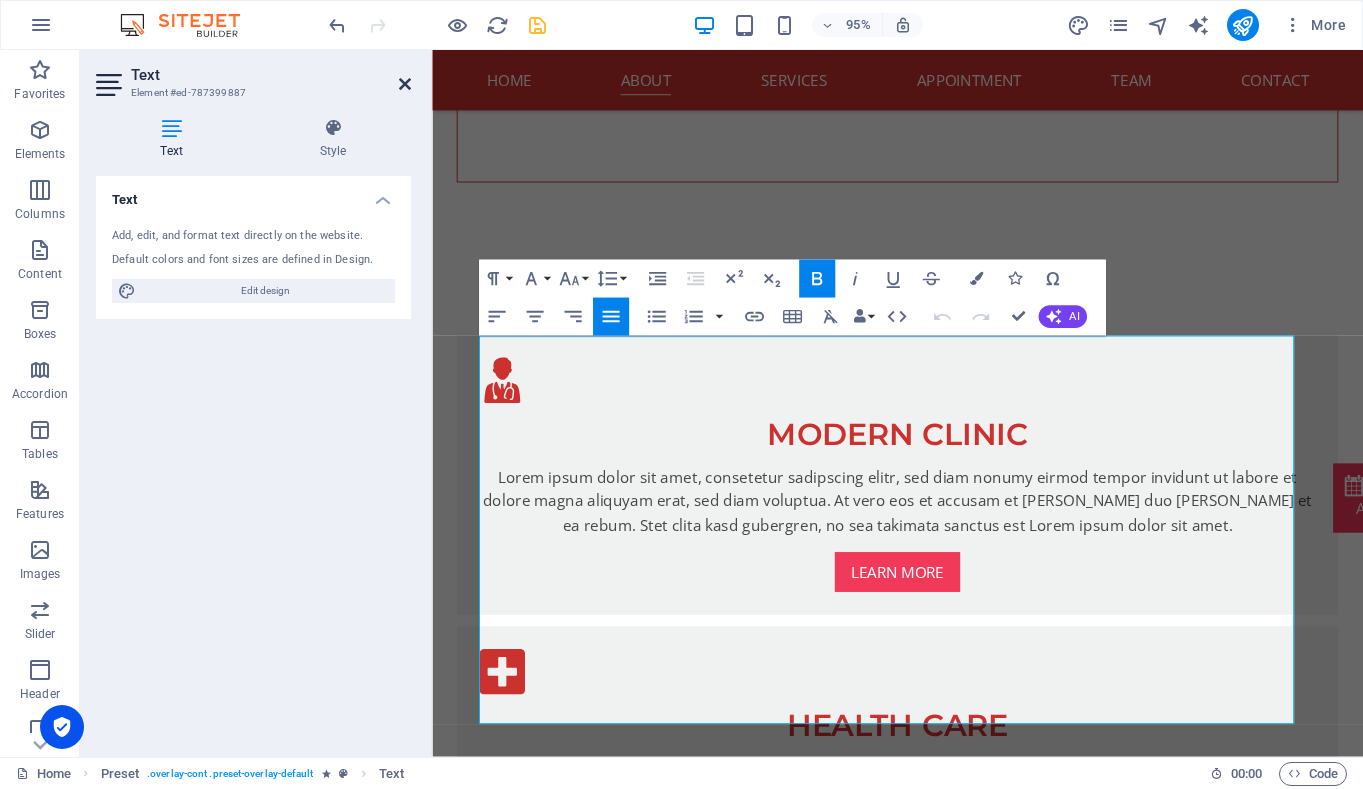 click at bounding box center [405, 84] 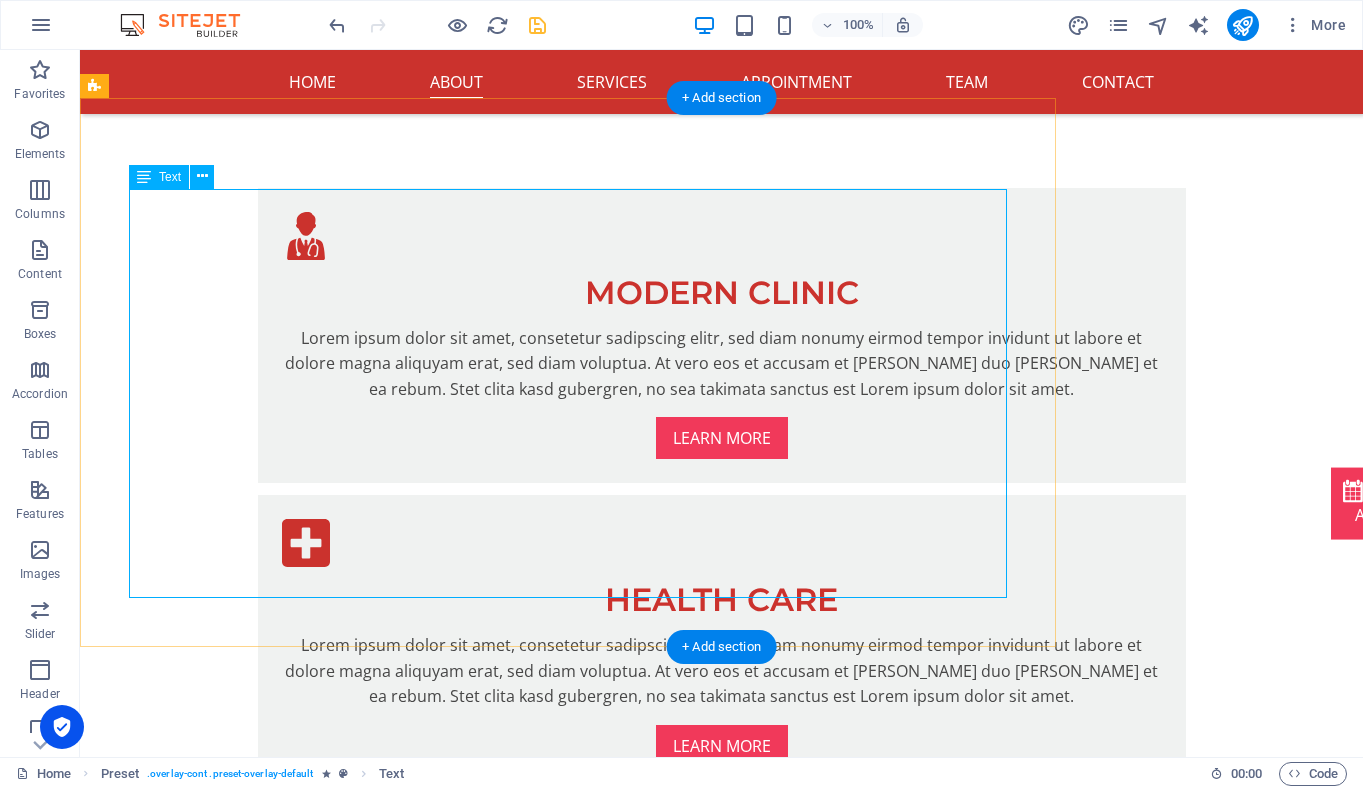 scroll, scrollTop: 1375, scrollLeft: 0, axis: vertical 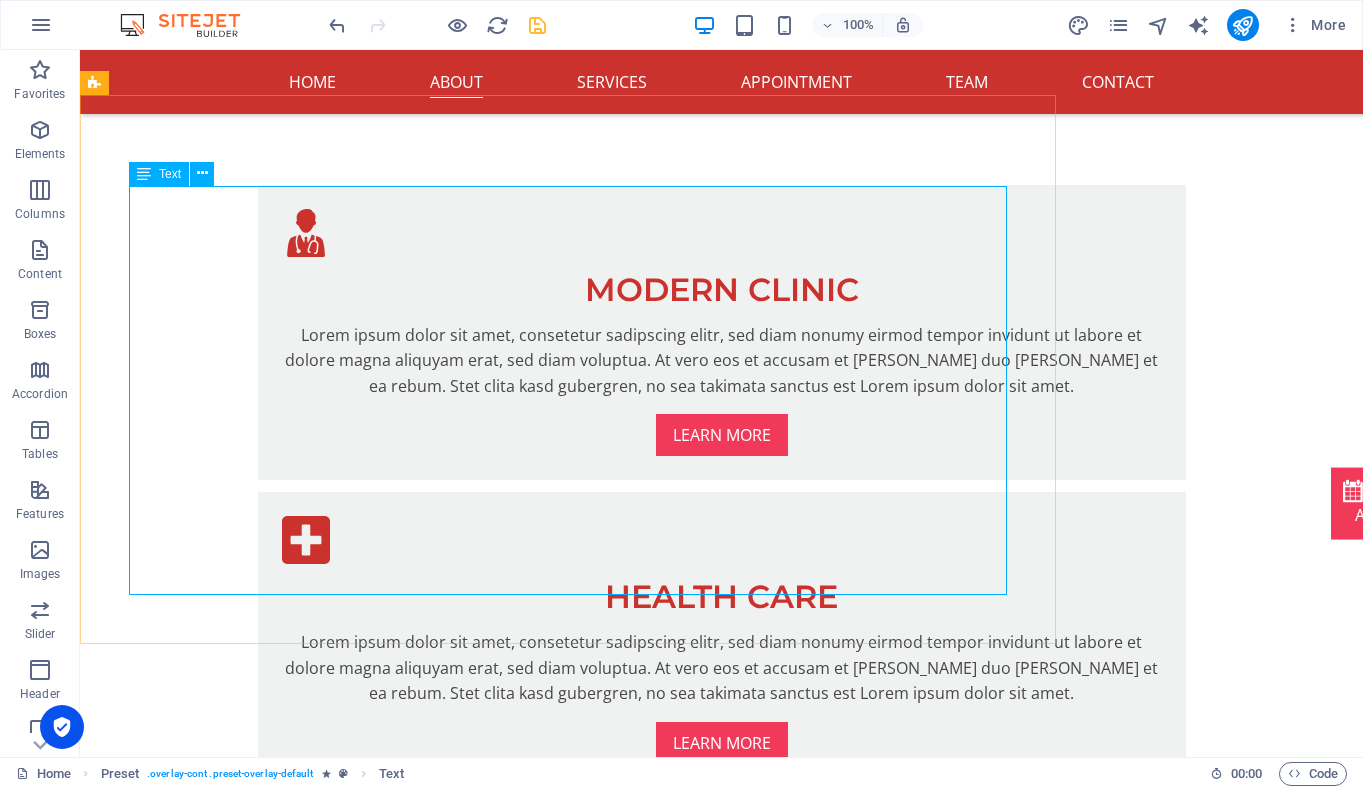 click on "Text" at bounding box center [159, 174] 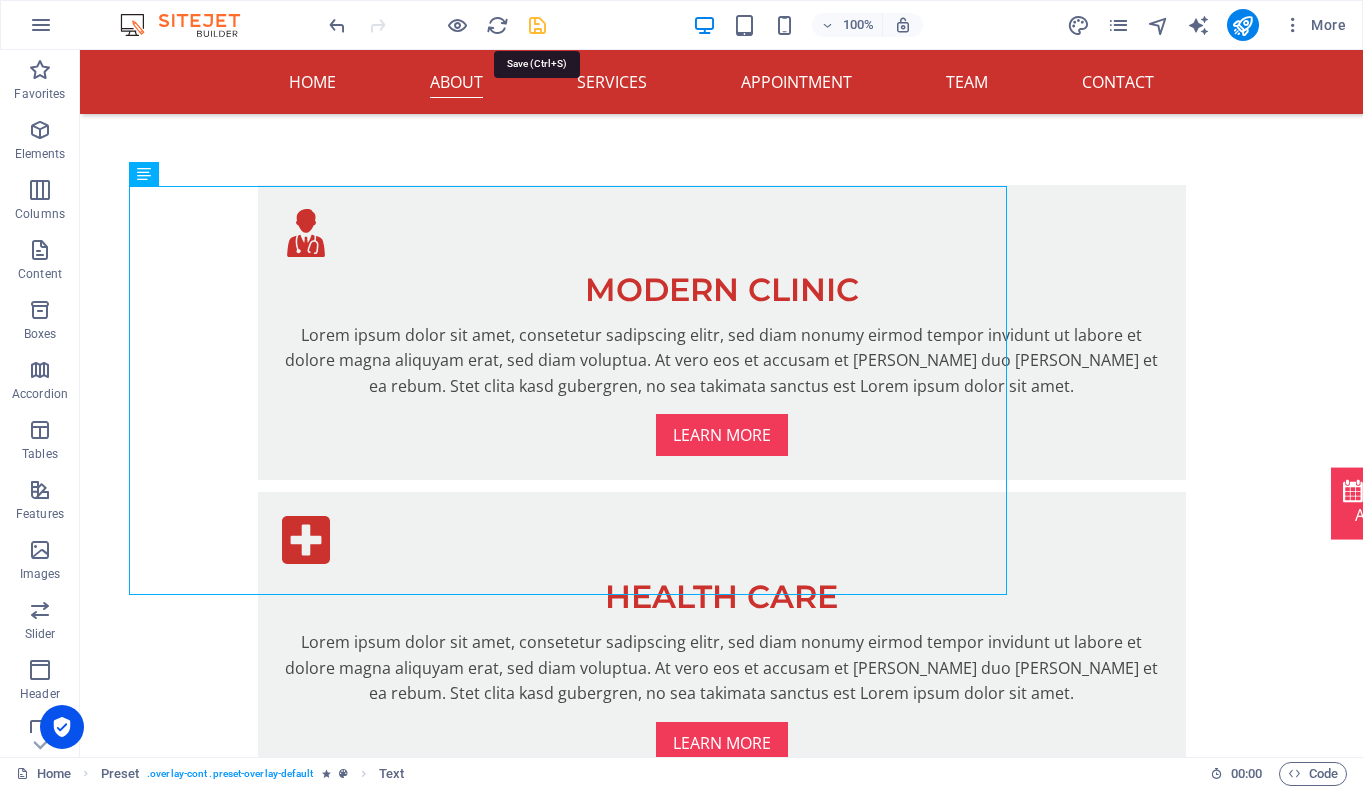 click at bounding box center (537, 25) 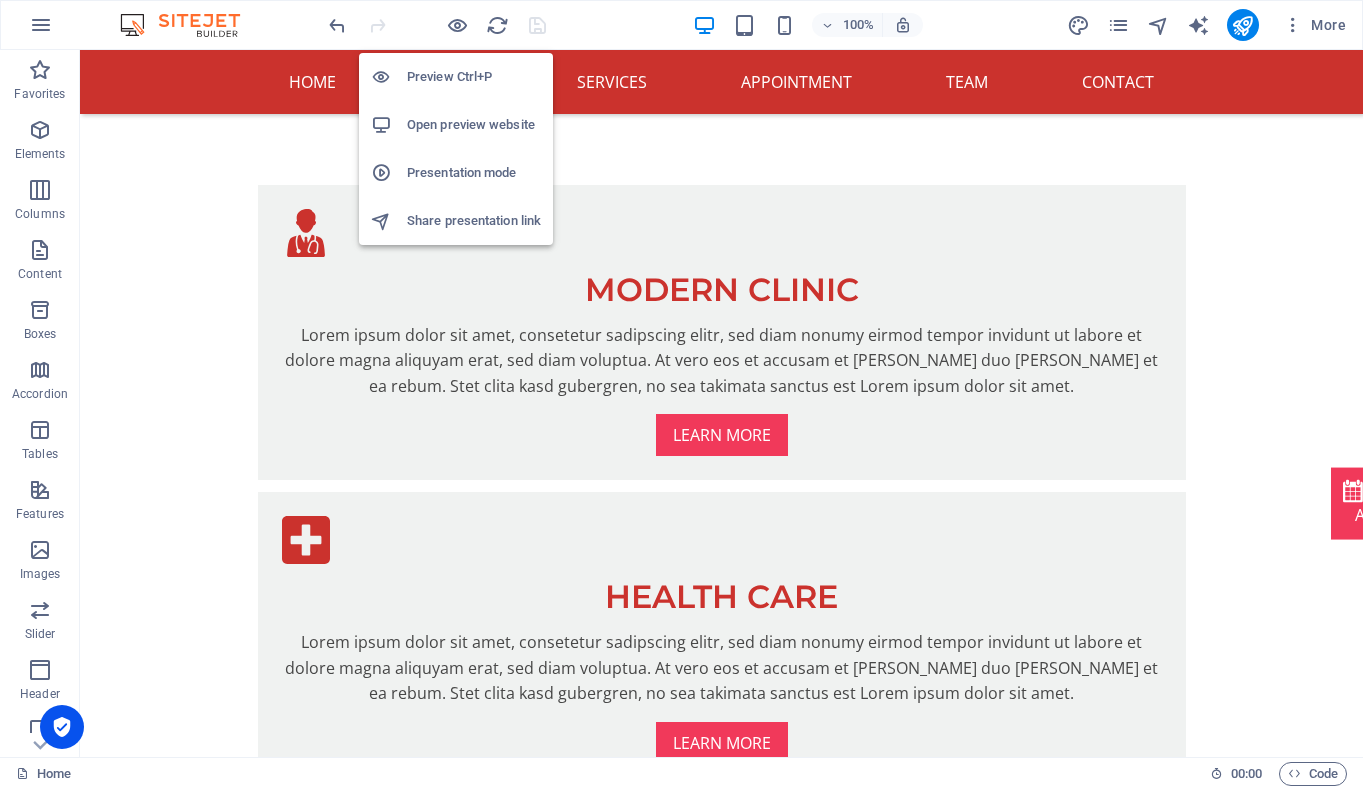 click on "Open preview website" at bounding box center [474, 125] 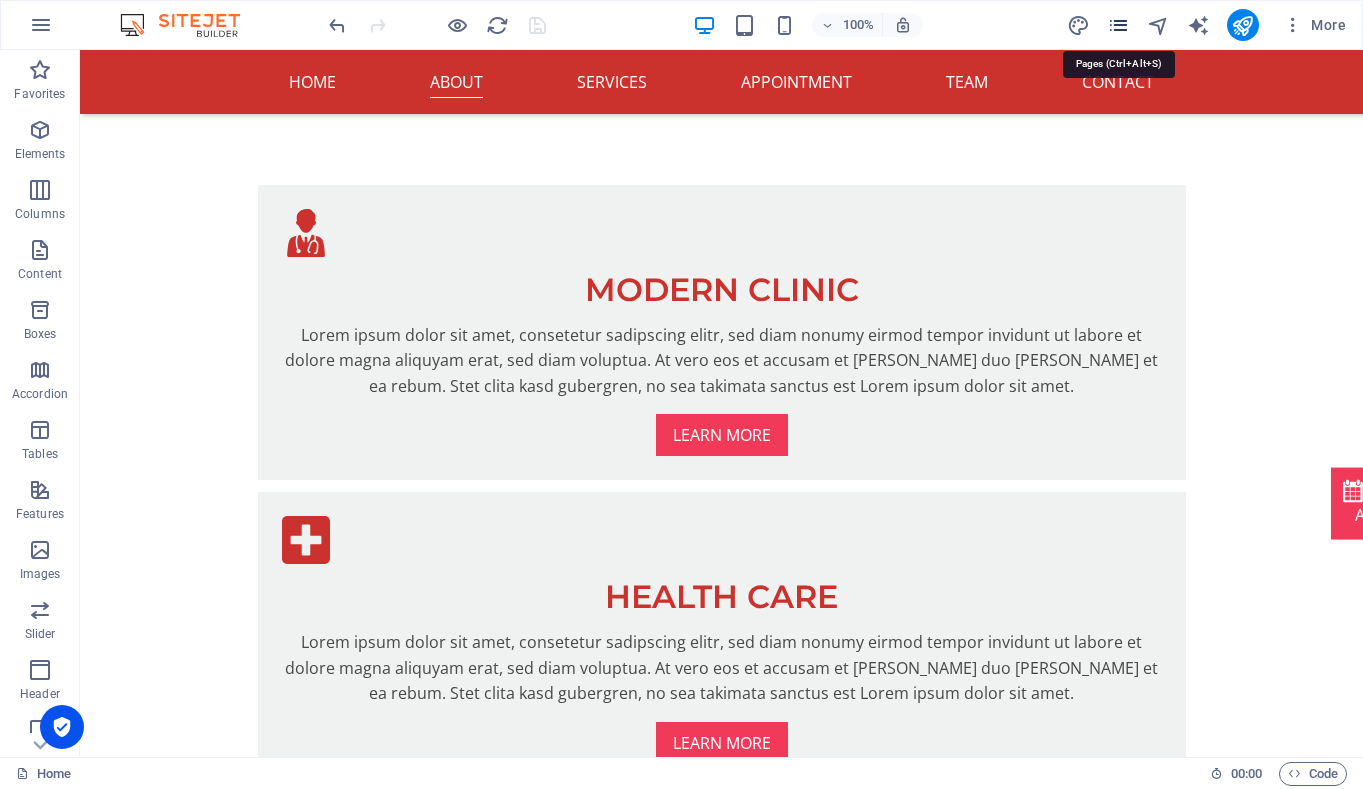 click at bounding box center [1118, 25] 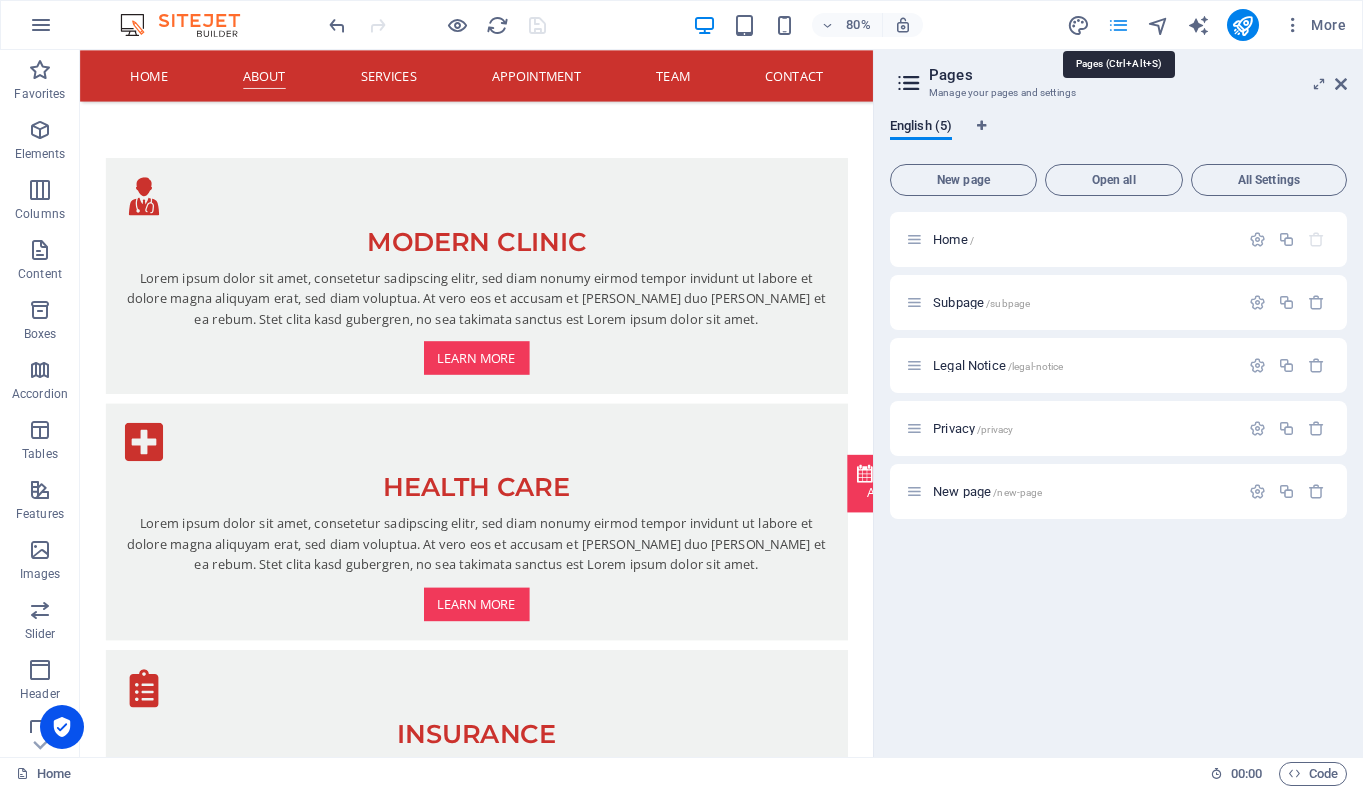 scroll, scrollTop: 1507, scrollLeft: 0, axis: vertical 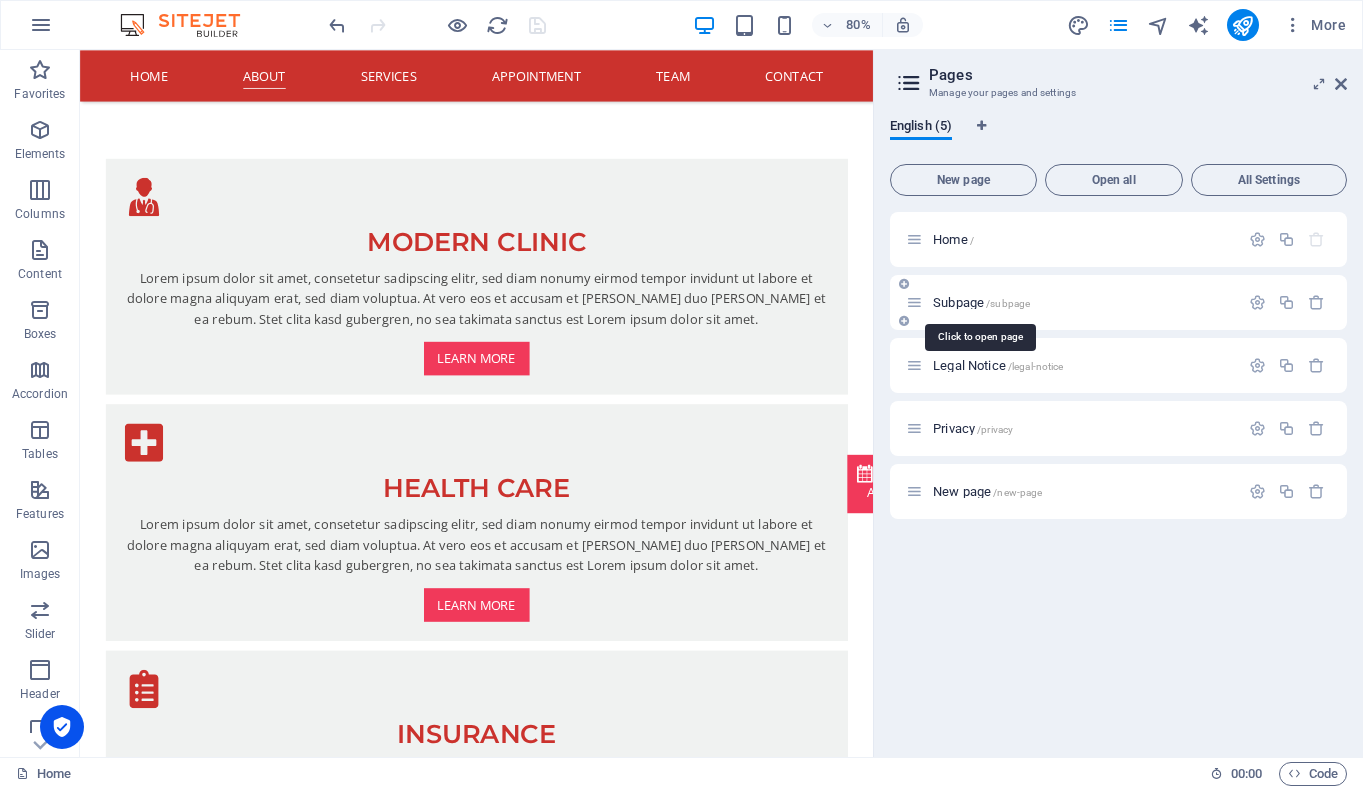 click on "Subpage /subpage" at bounding box center (981, 302) 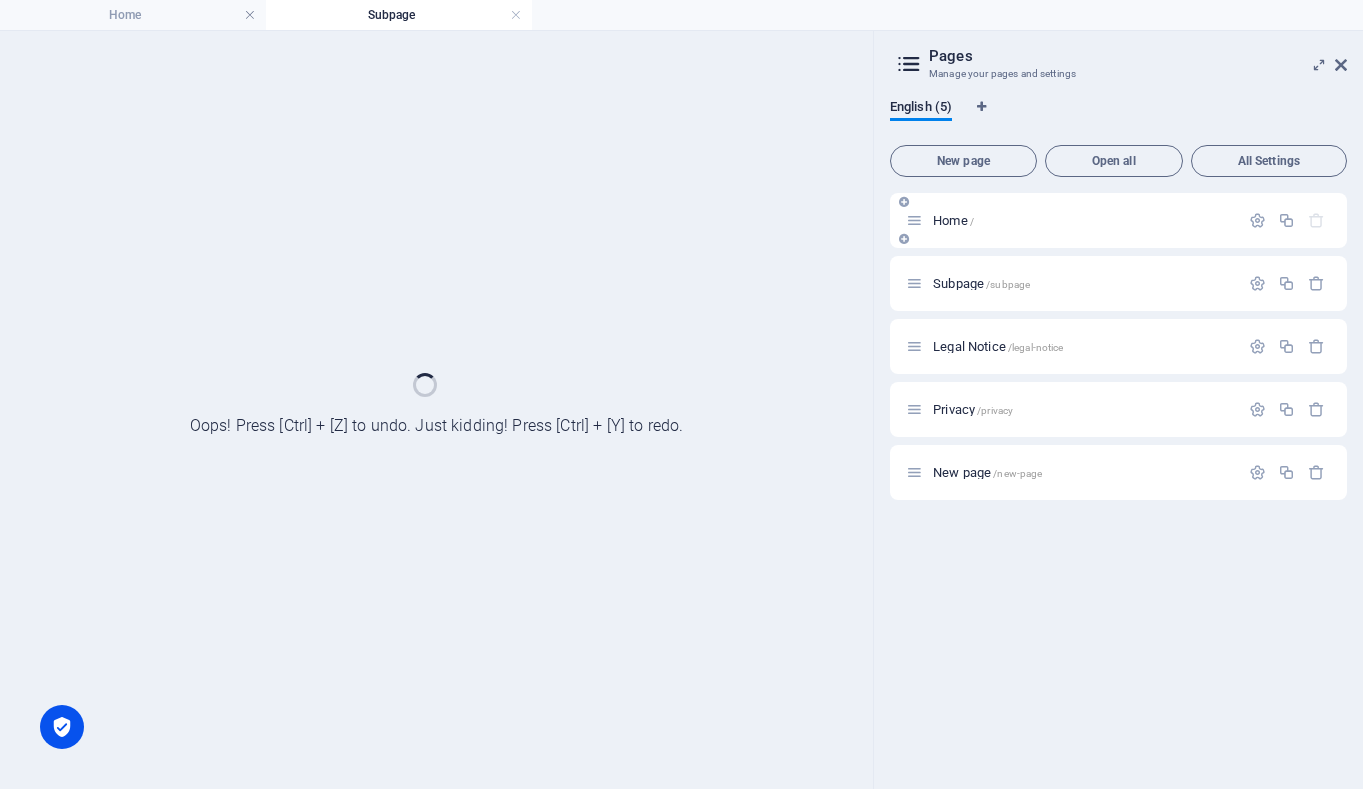 click on "Home /" at bounding box center [1118, 220] 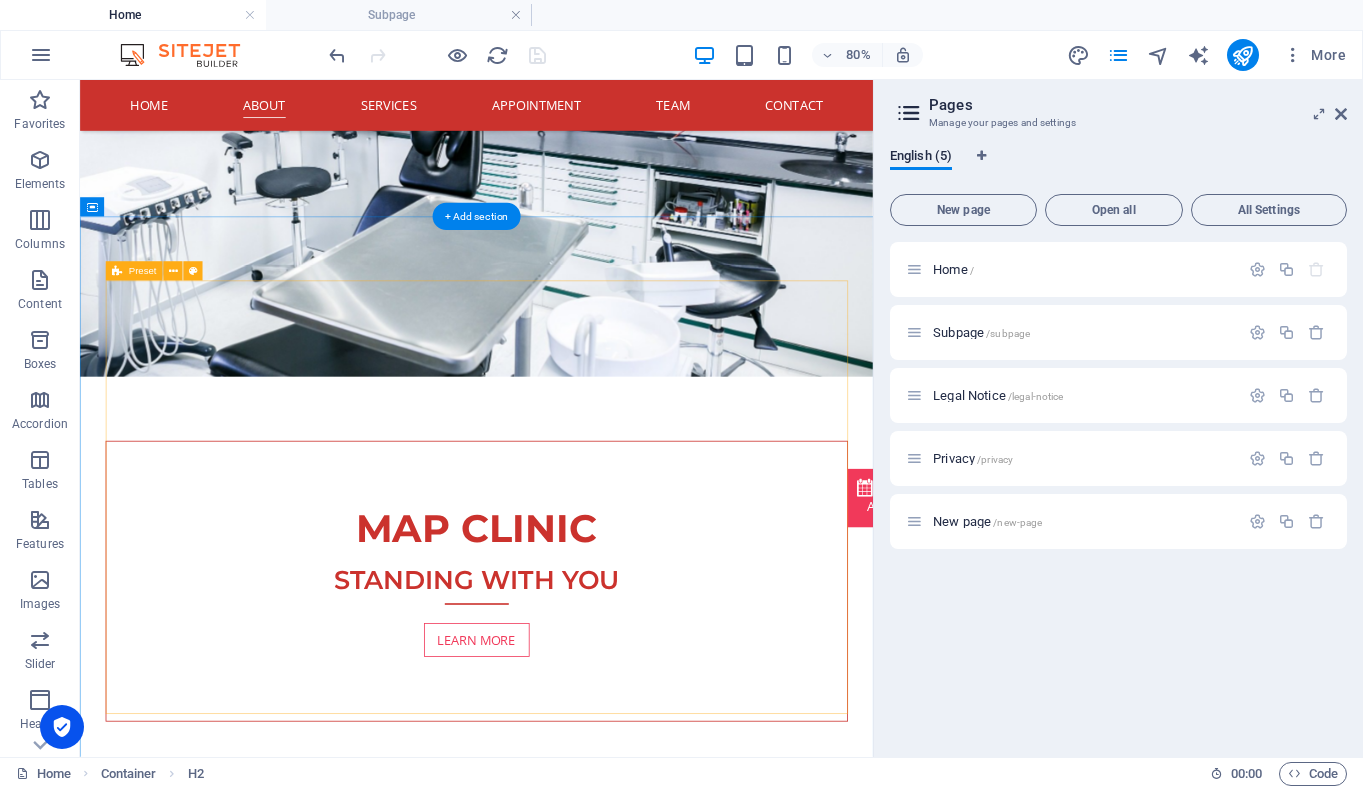scroll, scrollTop: 650, scrollLeft: 0, axis: vertical 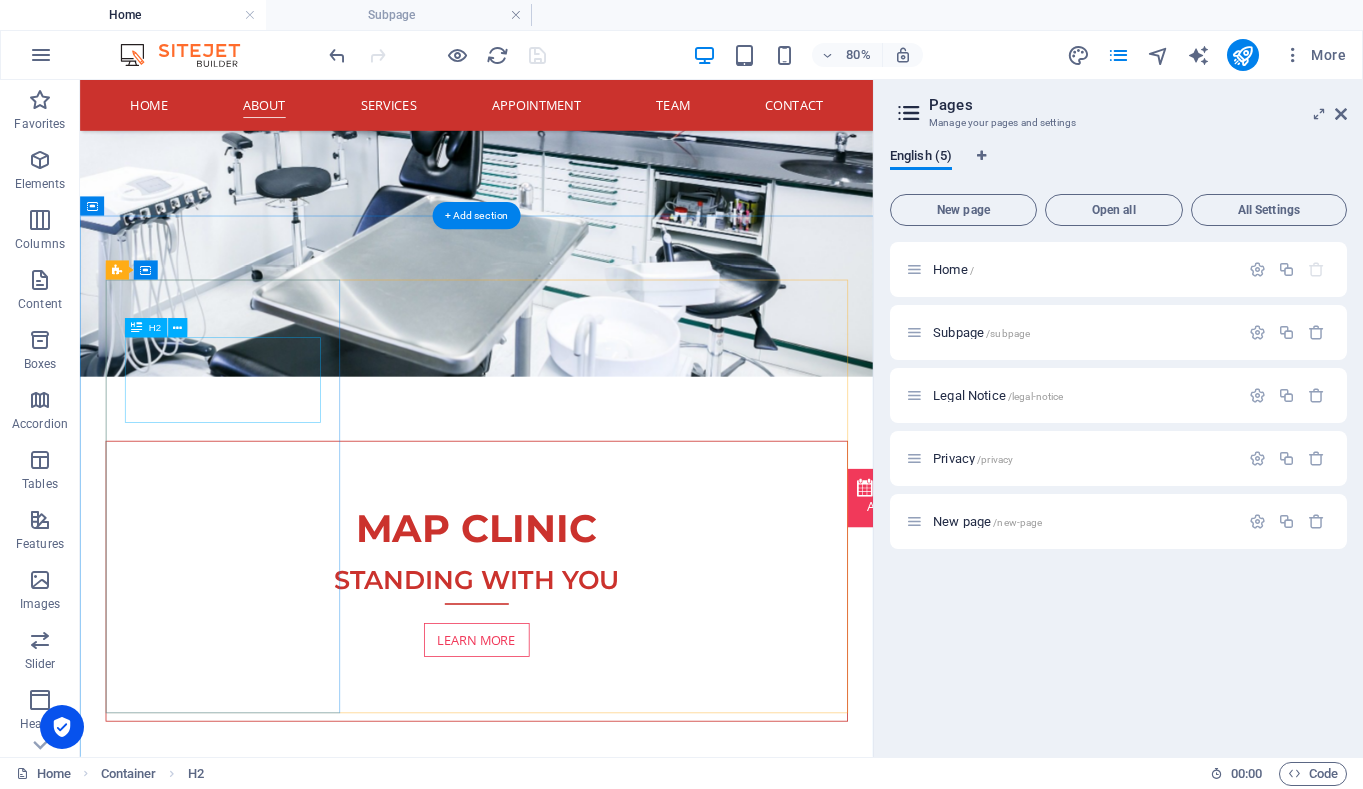 click on "Modern Clinic" at bounding box center [576, 1147] 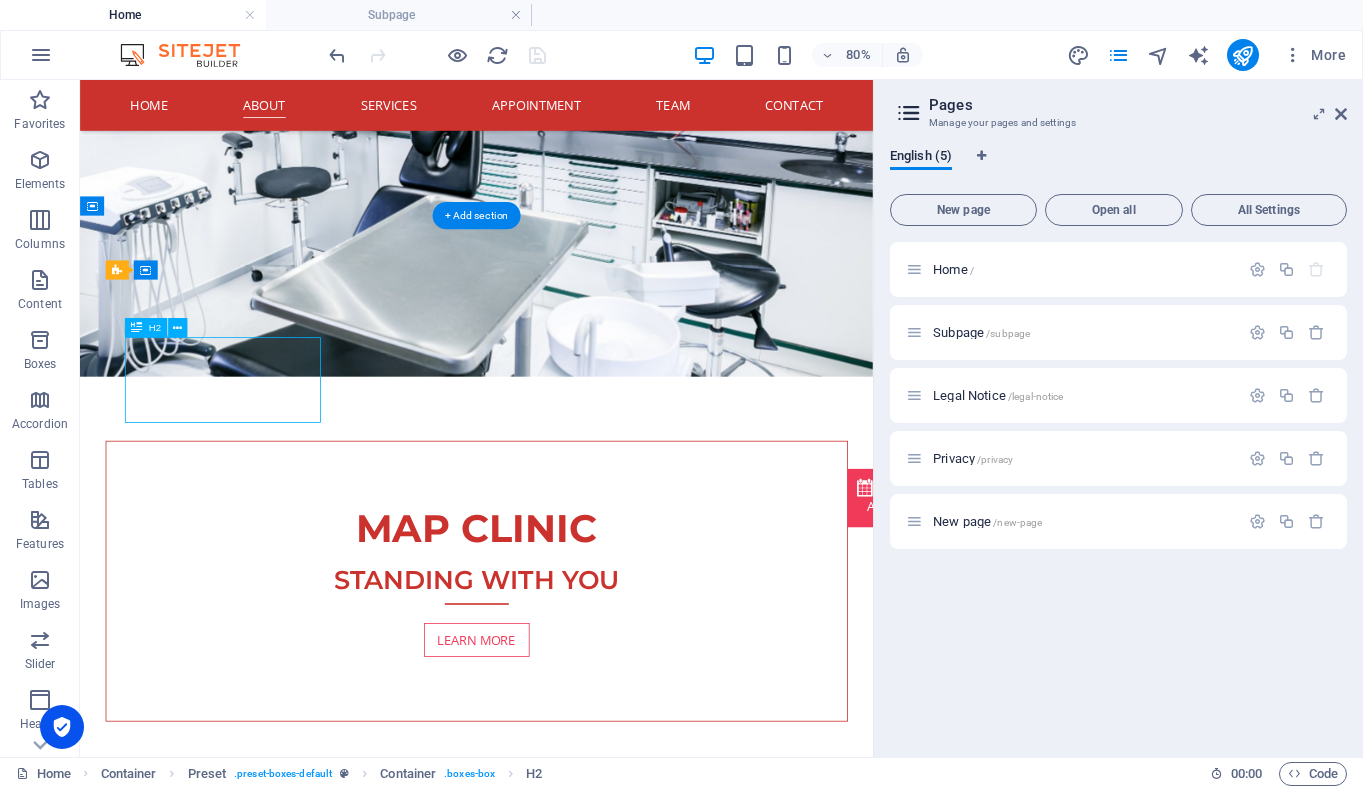 click on "Modern Clinic" at bounding box center [576, 1147] 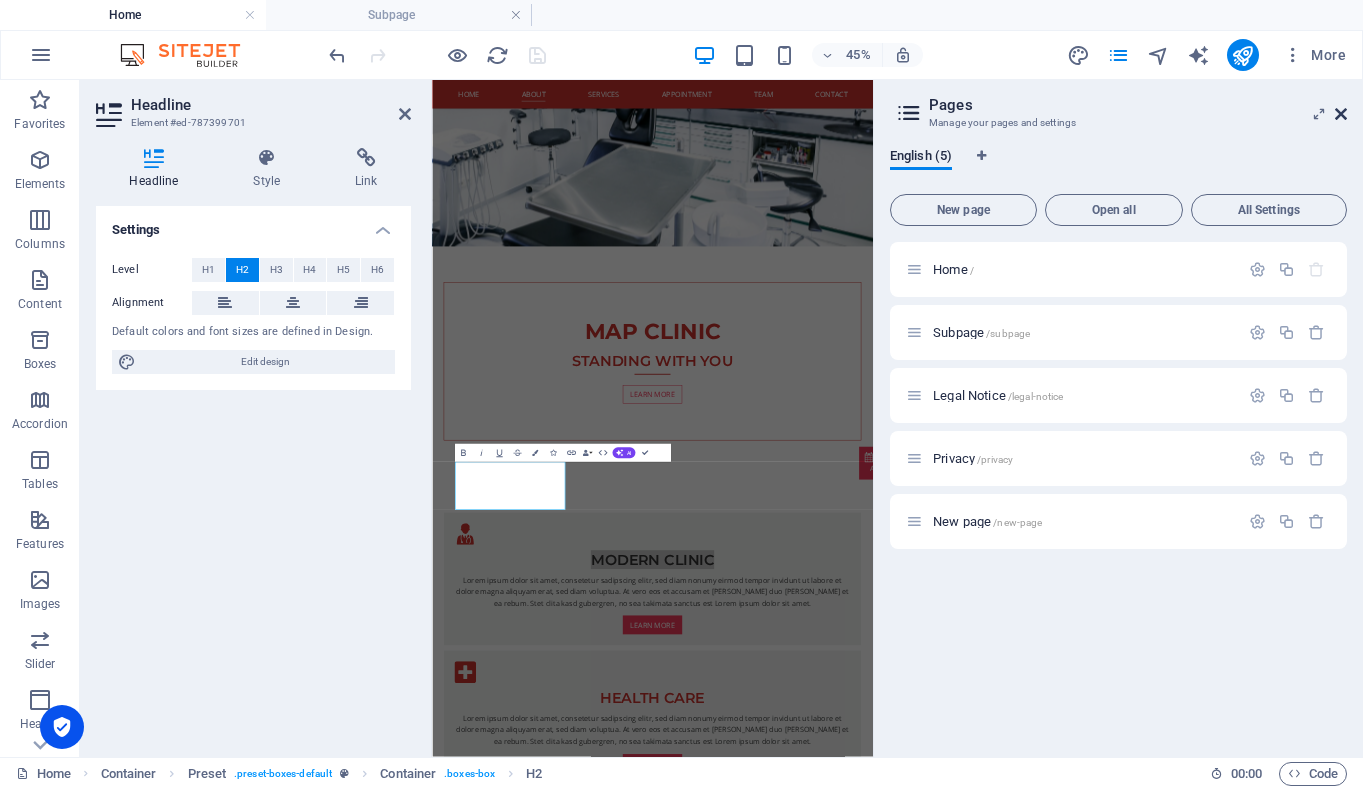 click at bounding box center [1341, 114] 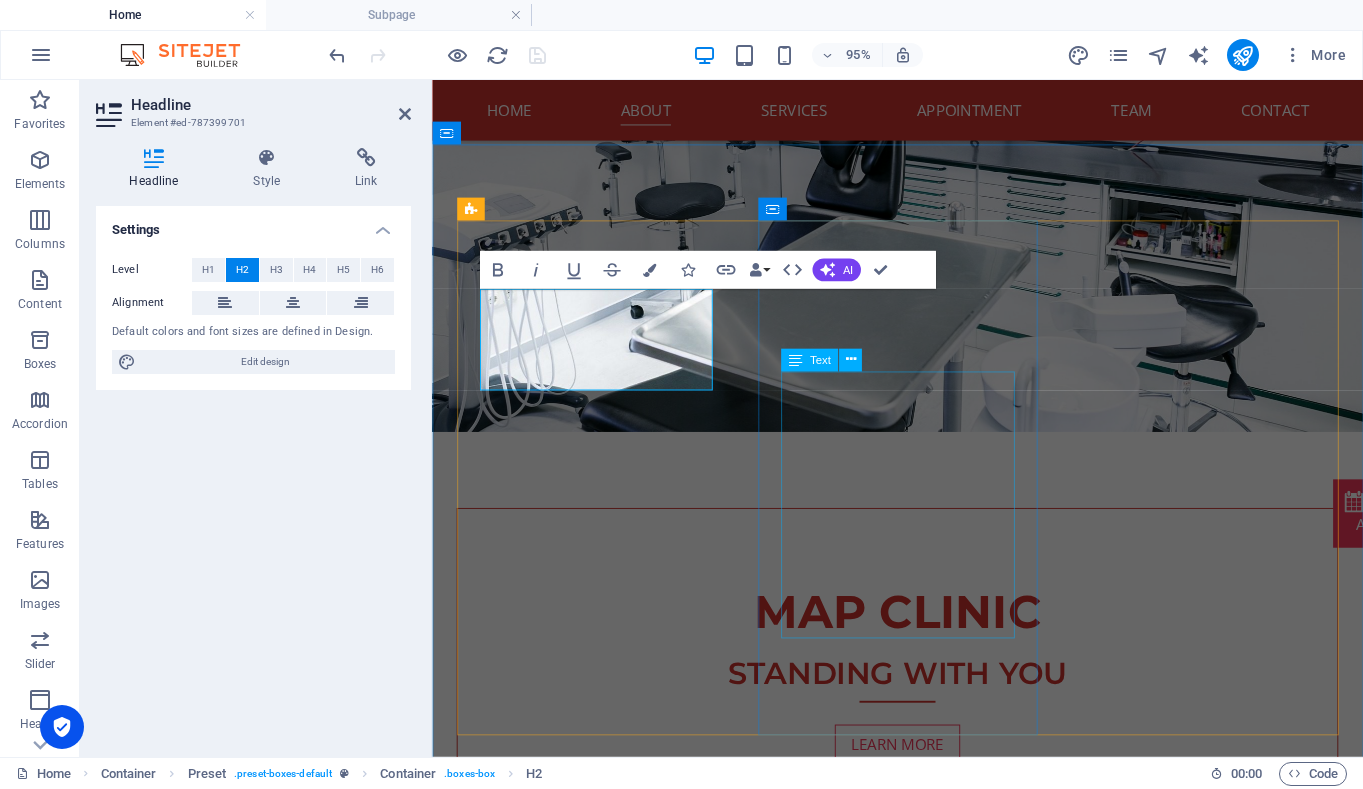 click on "Lorem ipsum dolor sit amet, consetetur sadipscing elitr, sed diam nonumy eirmod tempor invidunt ut labore et dolore magna aliquyam erat, sed diam voluptua. At vero eos et accusam et [PERSON_NAME] duo [PERSON_NAME] et ea rebum. Stet clita kasd gubergren, no sea takimata sanctus est Lorem ipsum dolor sit amet." at bounding box center [922, 1525] 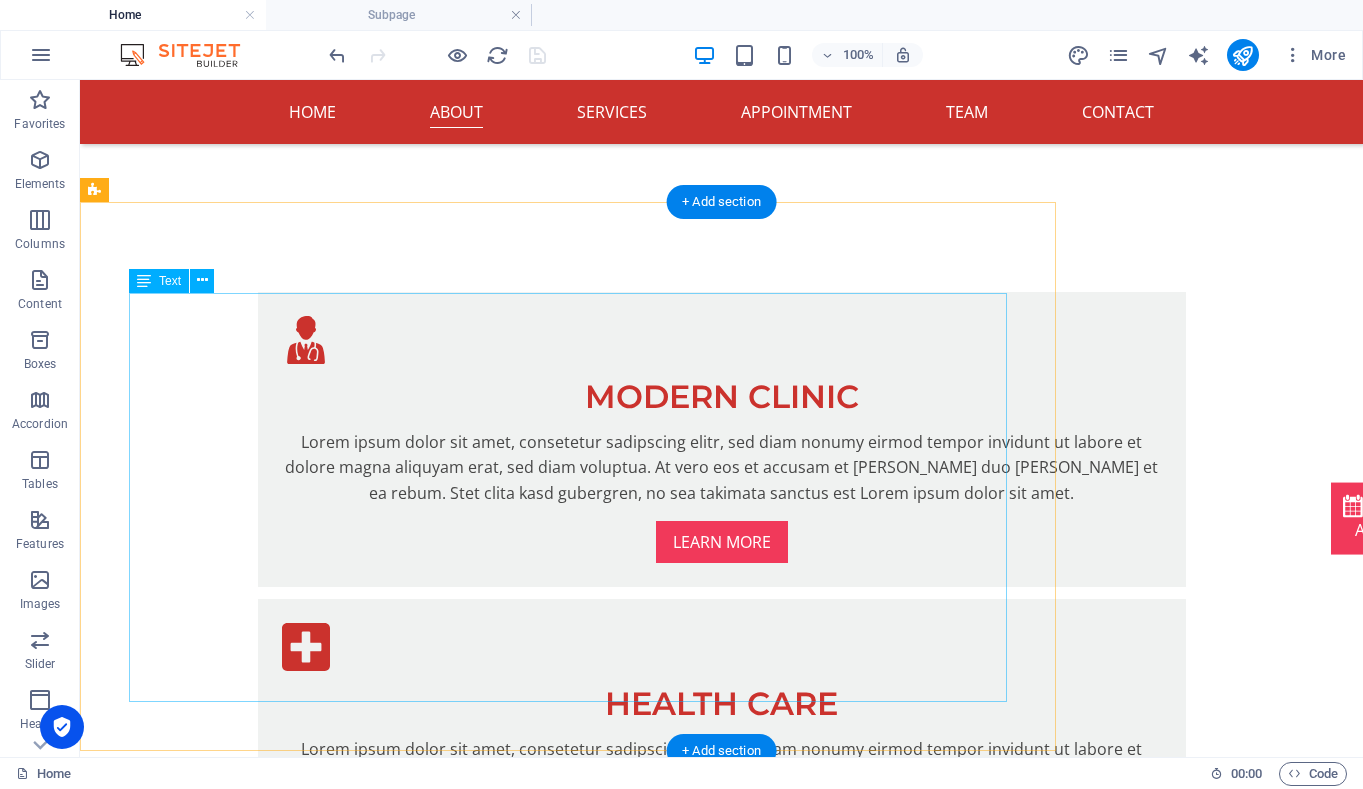 scroll, scrollTop: 1297, scrollLeft: 0, axis: vertical 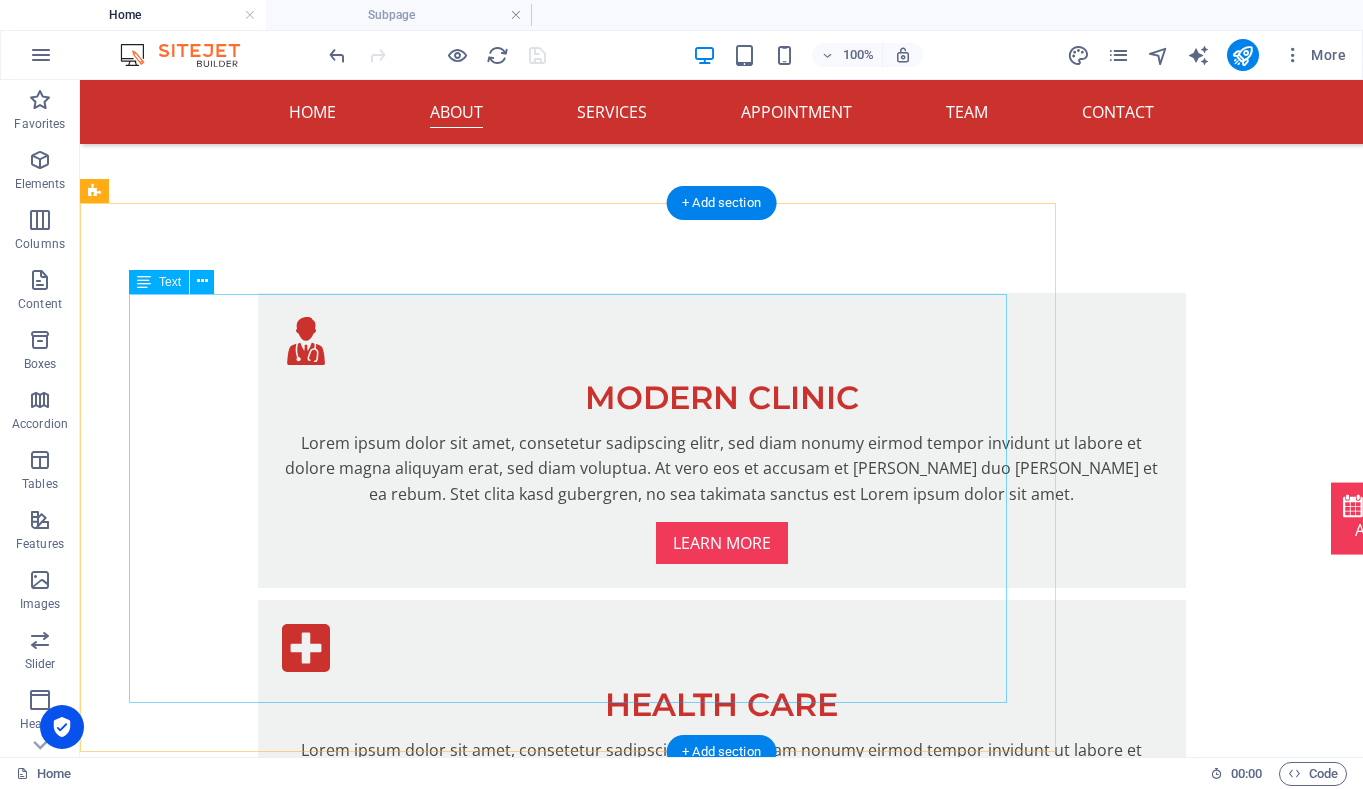 click on "MAP Clinic  was founded not to be the biggest or most advanced — but to meet a very real and growing need. As a general physician working in [GEOGRAPHIC_DATA],  Dr [PERSON_NAME]  began seeing more and more patients with unexplained collapses, dizziness, and fatigue. Their stories were strikingly similar: years without a diagnosis, many feeling dismissed or misunderstood. Telling patients they had  POTS or [MEDICAL_DATA]  brought relief — but also sadness. “I could see it in their eyes,” Dr [PERSON_NAME] says. “They were grateful, but it had taken too long.” That moment — the mix of hope and frustration — became the starting point for  MAP Clinic . Dr [PERSON_NAME] didn’t set out to build a specialised clinic. But over time, as more of these patients came through his care, it became clear that  the current system wasn’t equipped  to help them. The tools were limited. The pathways unclear. One clinician couldn’t carry it all. So he drew on experience from research work in [GEOGRAPHIC_DATA], where  CART testing" at bounding box center [568, 1579] 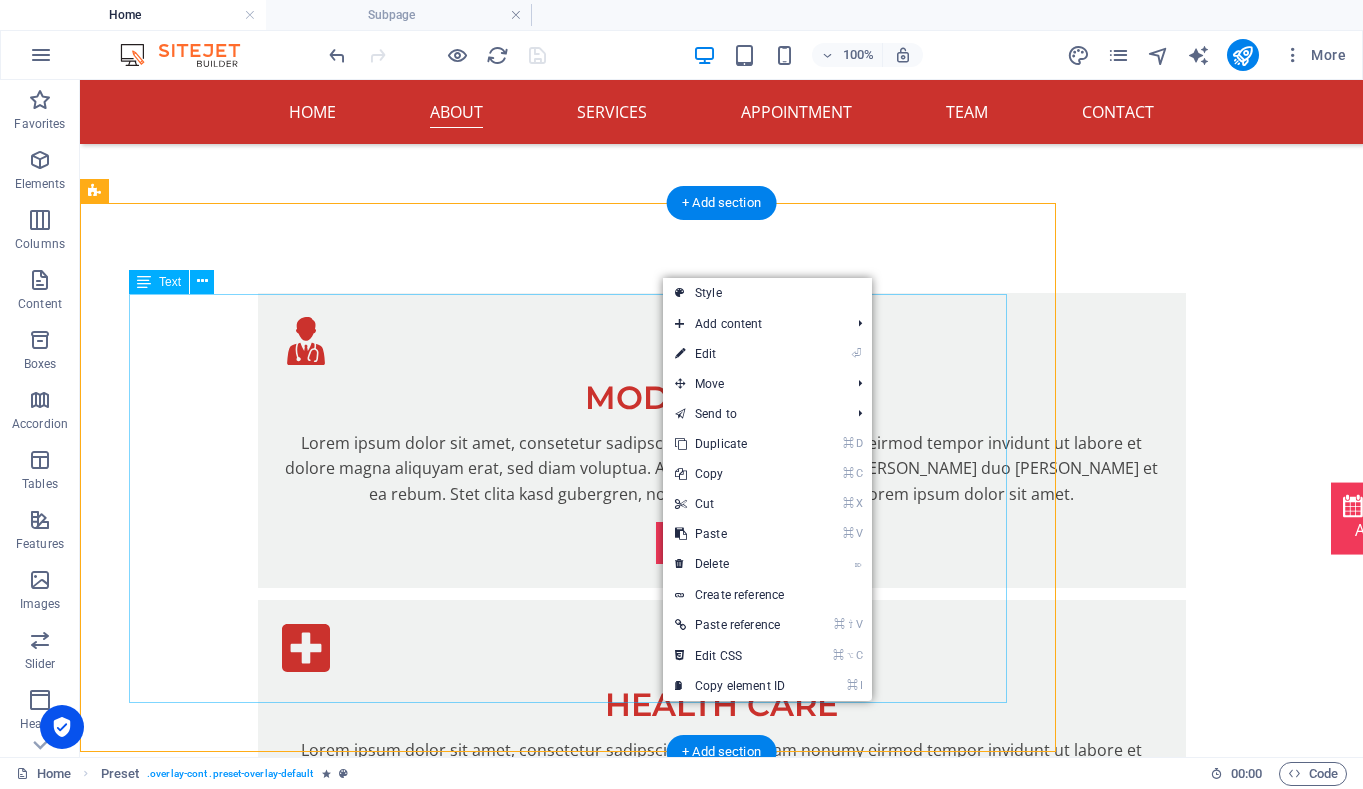 click on "MAP Clinic  was founded not to be the biggest or most advanced — but to meet a very real and growing need. As a general physician working in [GEOGRAPHIC_DATA],  Dr [PERSON_NAME]  began seeing more and more patients with unexplained collapses, dizziness, and fatigue. Their stories were strikingly similar: years without a diagnosis, many feeling dismissed or misunderstood. Telling patients they had  POTS or [MEDICAL_DATA]  brought relief — but also sadness. “I could see it in their eyes,” Dr [PERSON_NAME] says. “They were grateful, but it had taken too long.” That moment — the mix of hope and frustration — became the starting point for  MAP Clinic . Dr [PERSON_NAME] didn’t set out to build a specialised clinic. But over time, as more of these patients came through his care, it became clear that  the current system wasn’t equipped  to help them. The tools were limited. The pathways unclear. One clinician couldn’t carry it all. So he drew on experience from research work in [GEOGRAPHIC_DATA], where  CART testing" at bounding box center [568, 1579] 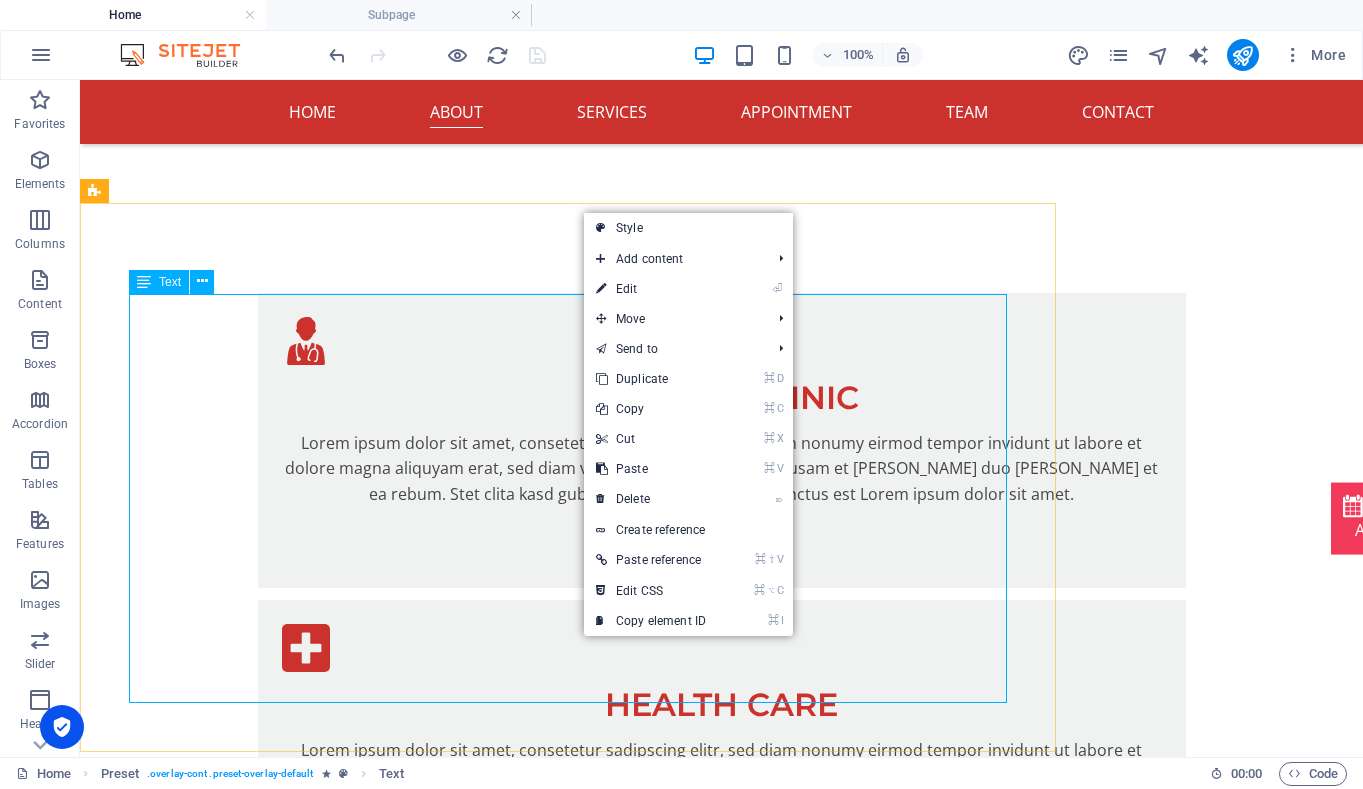 click at bounding box center [144, 282] 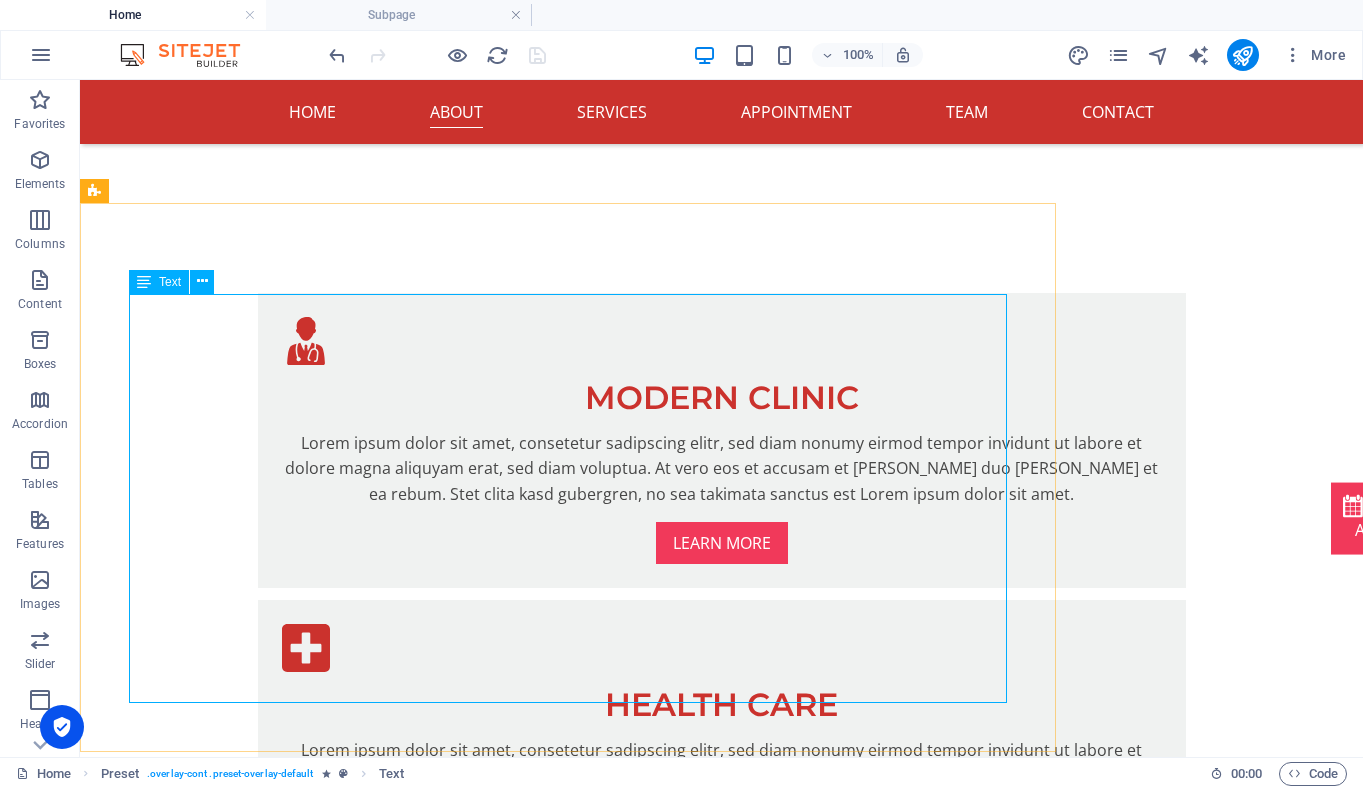 click at bounding box center (144, 282) 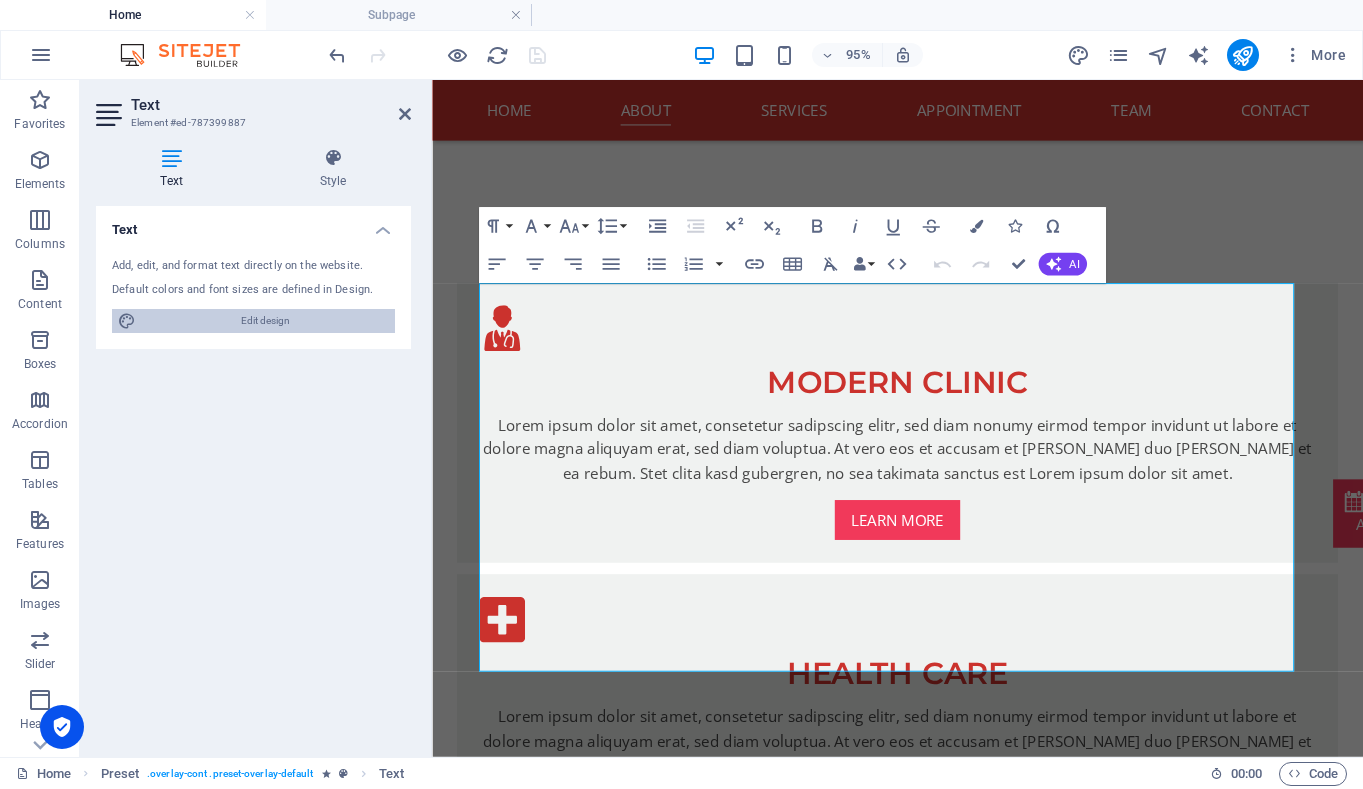 click on "Edit design" at bounding box center (265, 321) 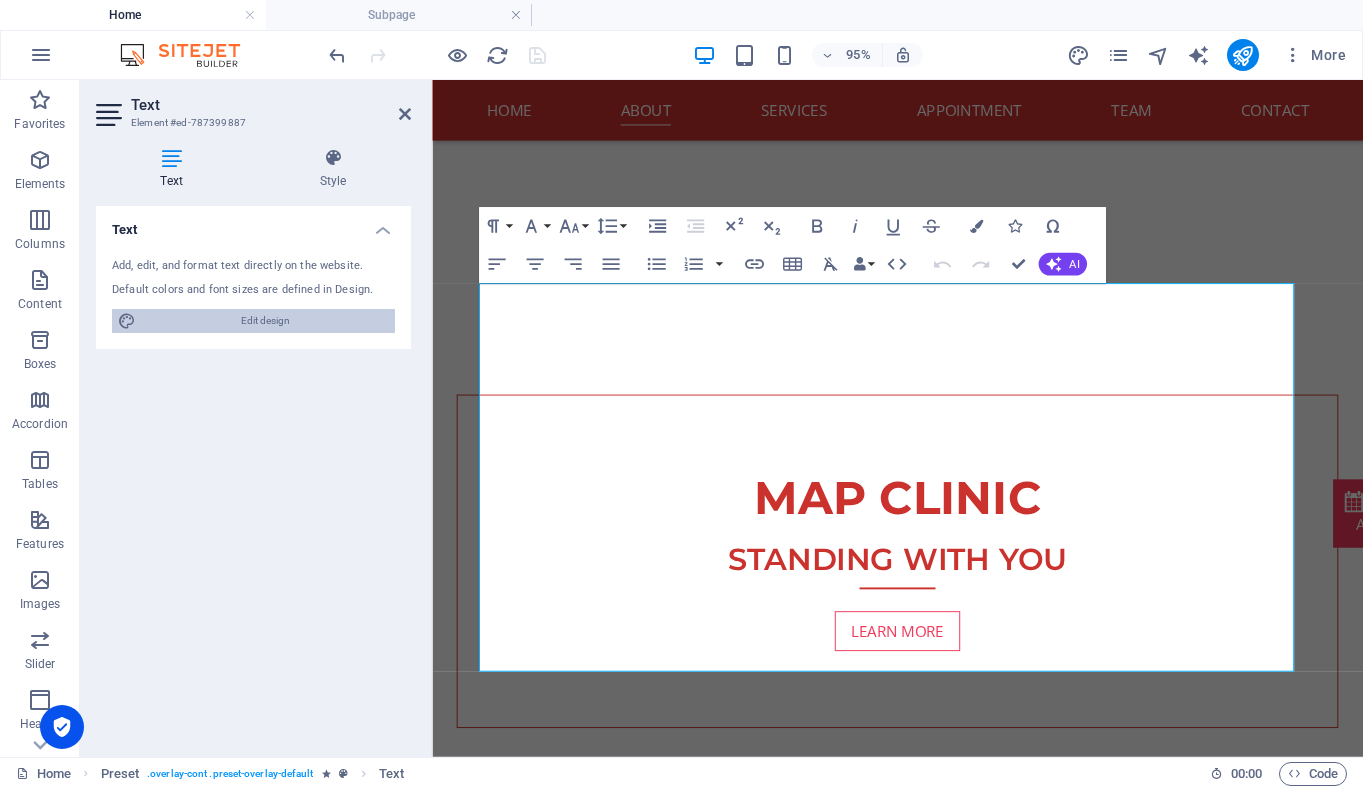 scroll, scrollTop: 1925, scrollLeft: 0, axis: vertical 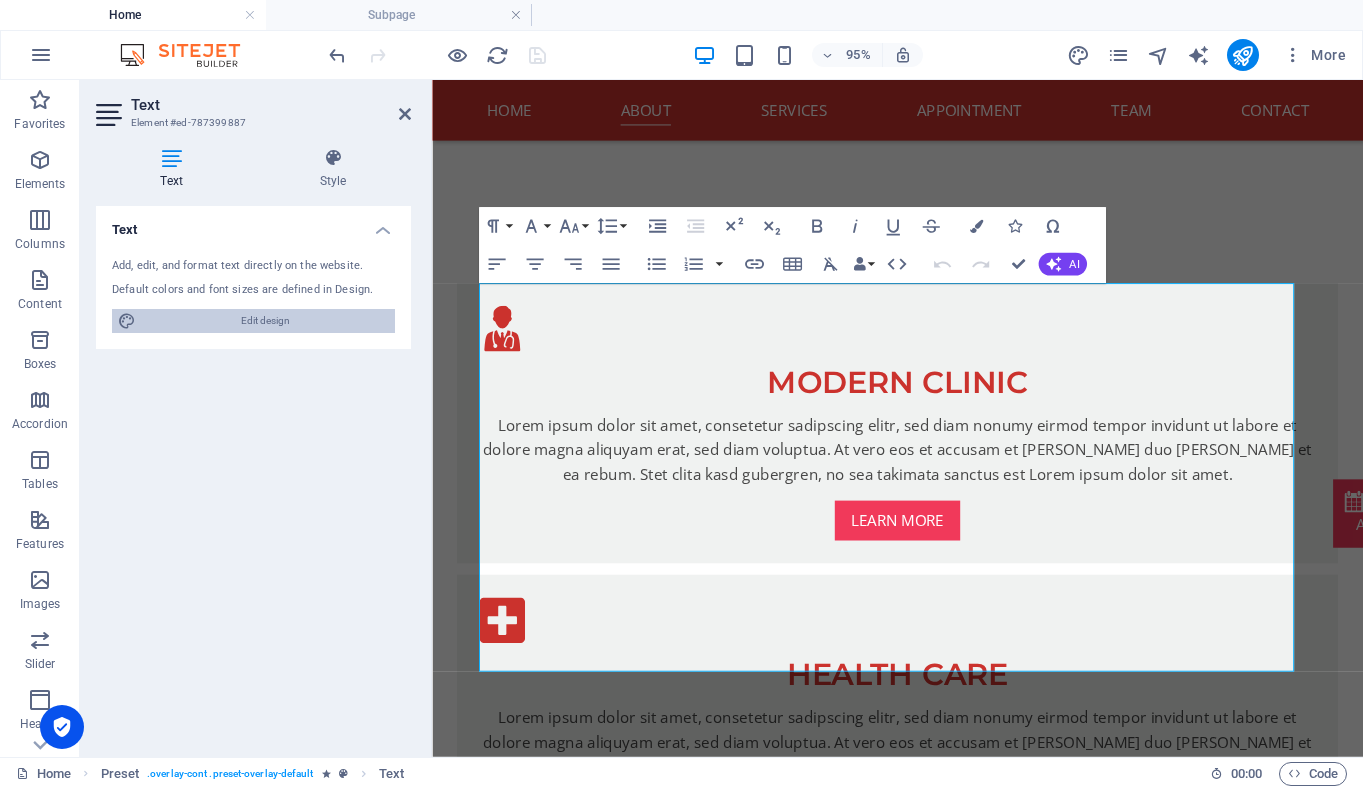 select on "px" 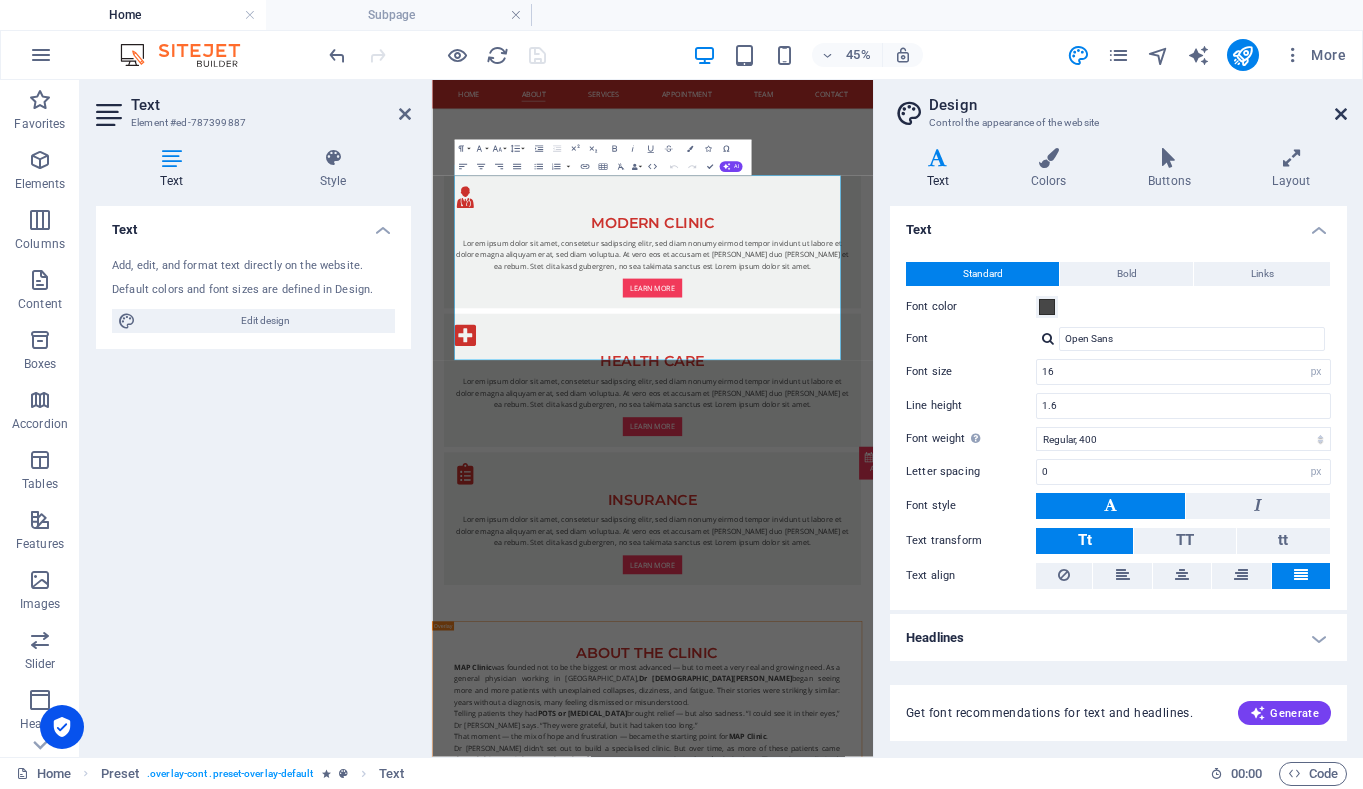 click at bounding box center [1341, 114] 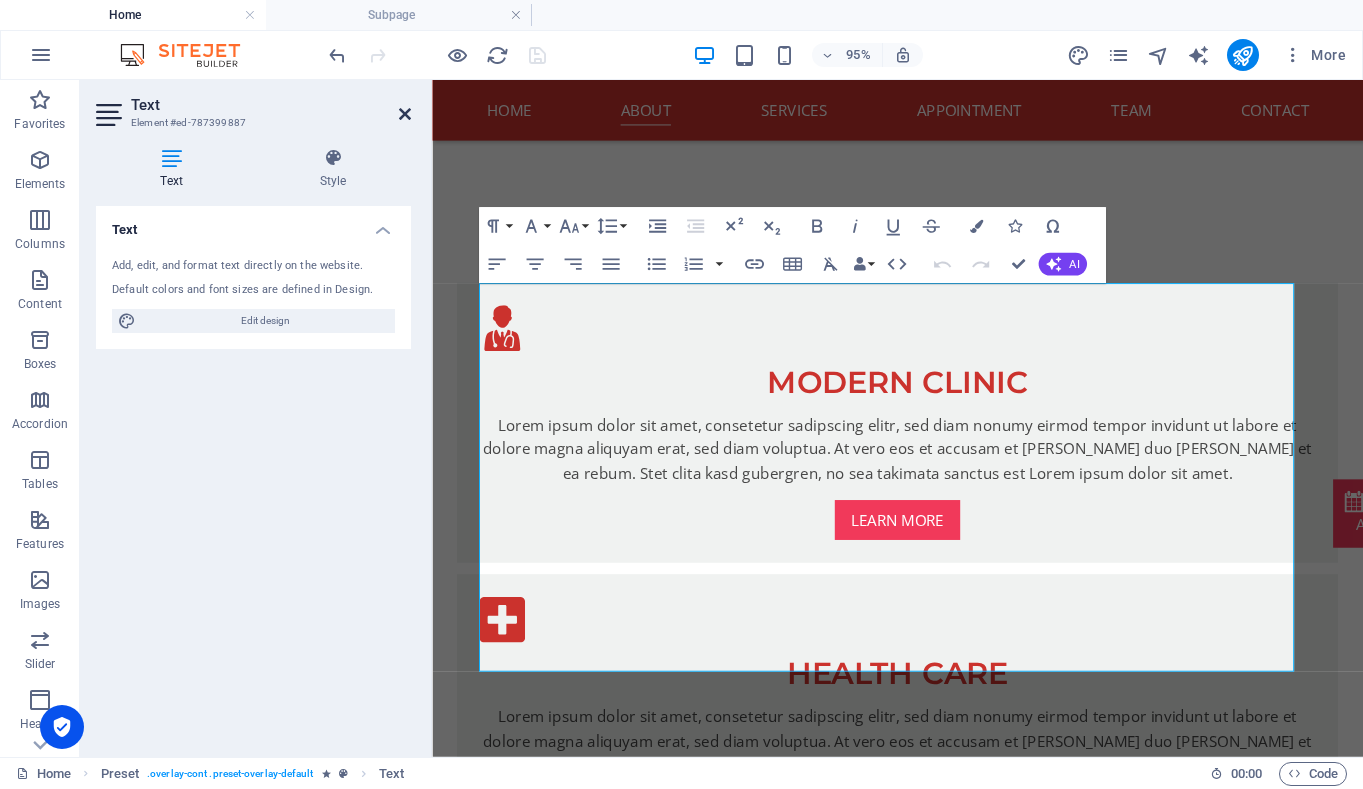 click at bounding box center [405, 114] 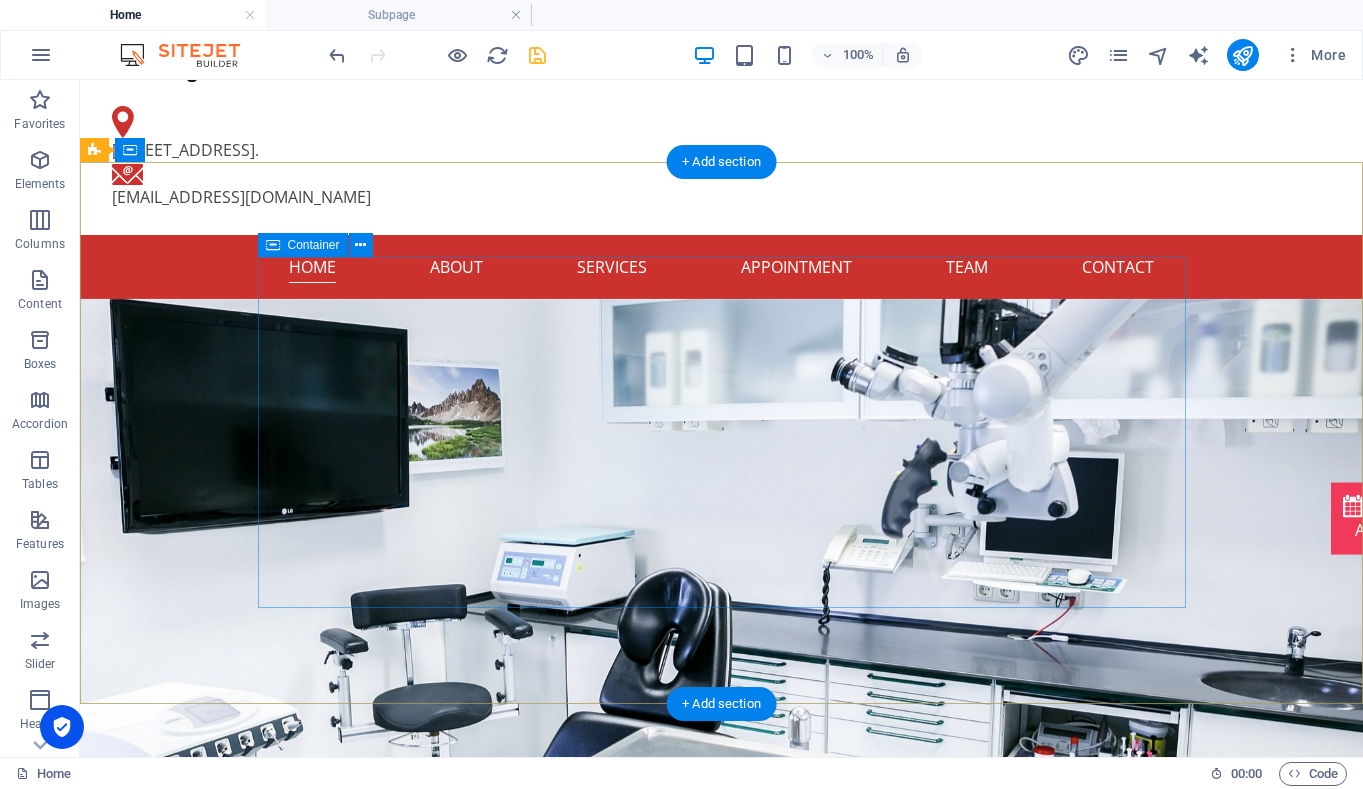 scroll, scrollTop: 126, scrollLeft: 0, axis: vertical 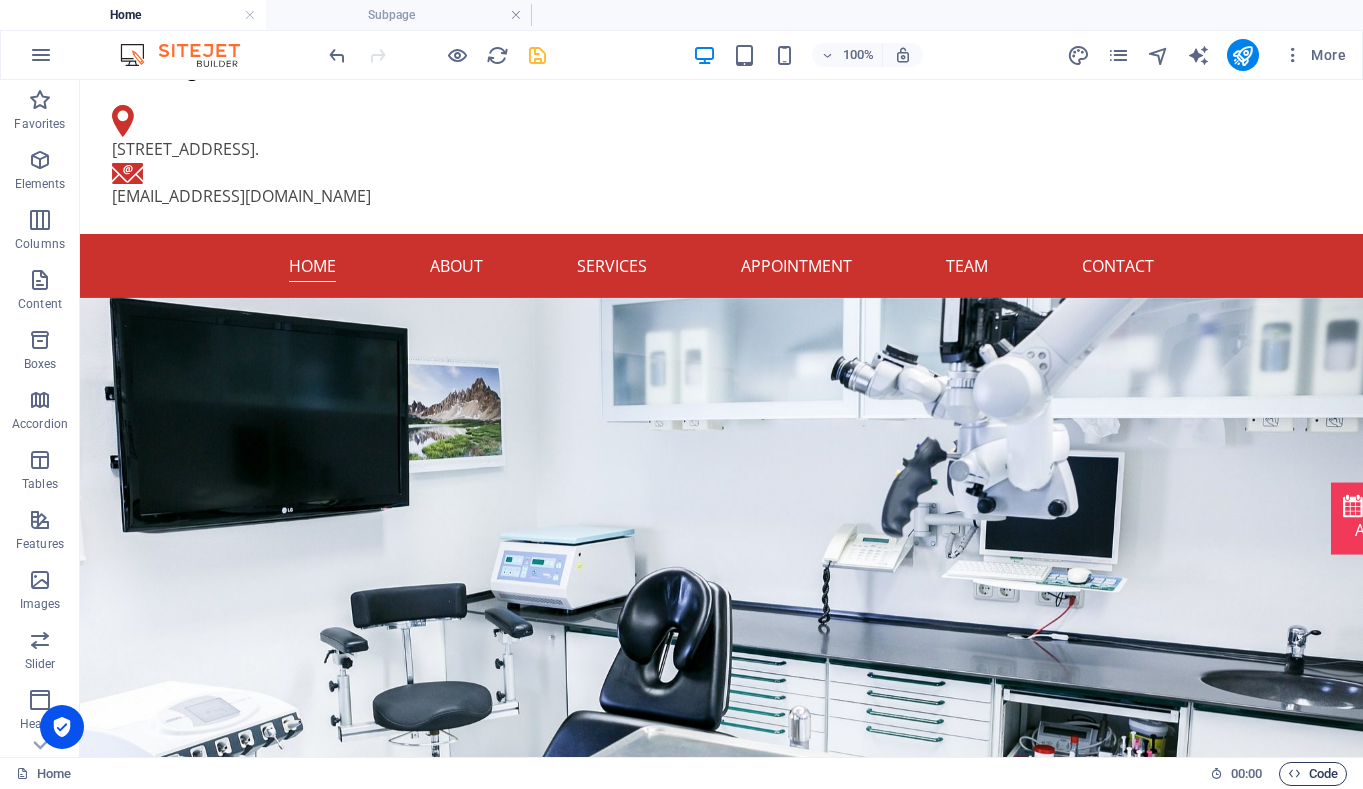 click on "Code" at bounding box center (1313, 774) 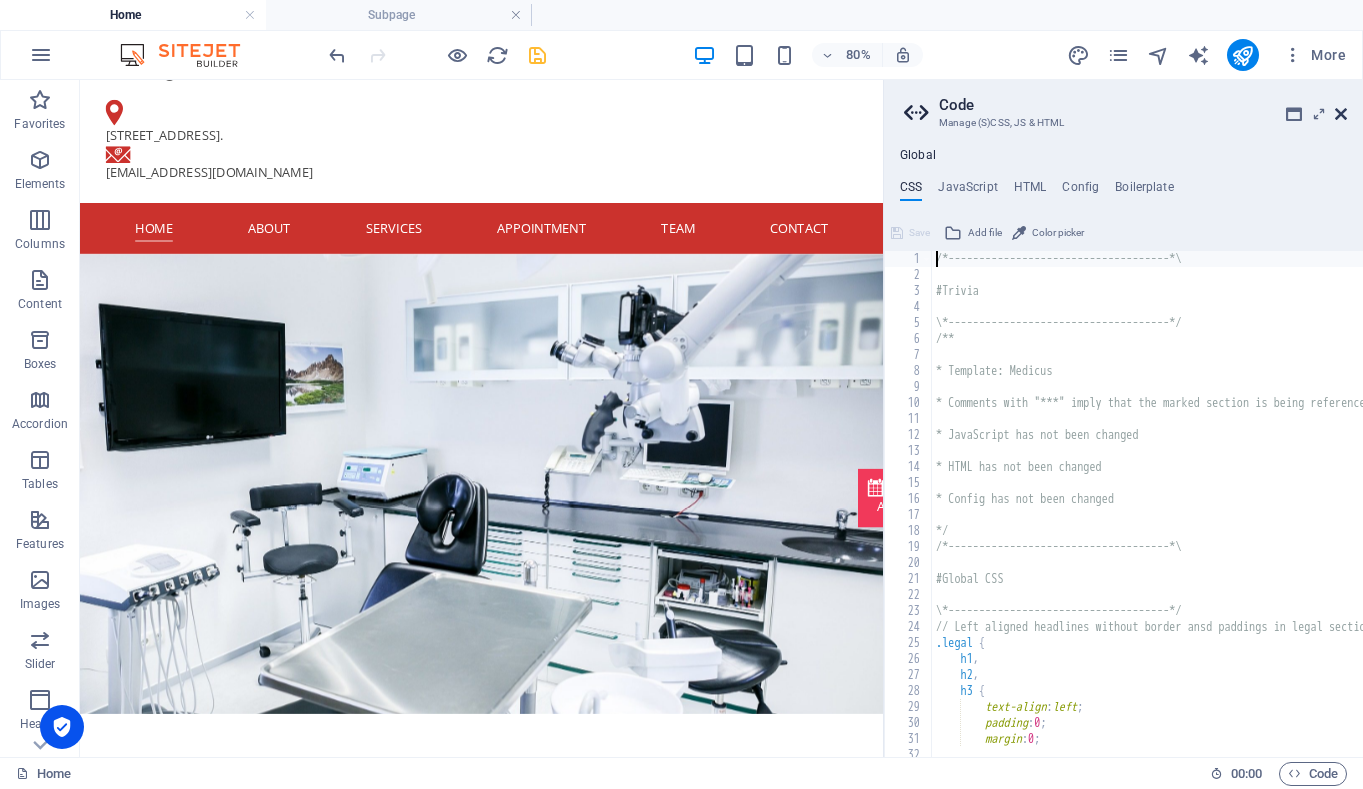 click at bounding box center (1341, 114) 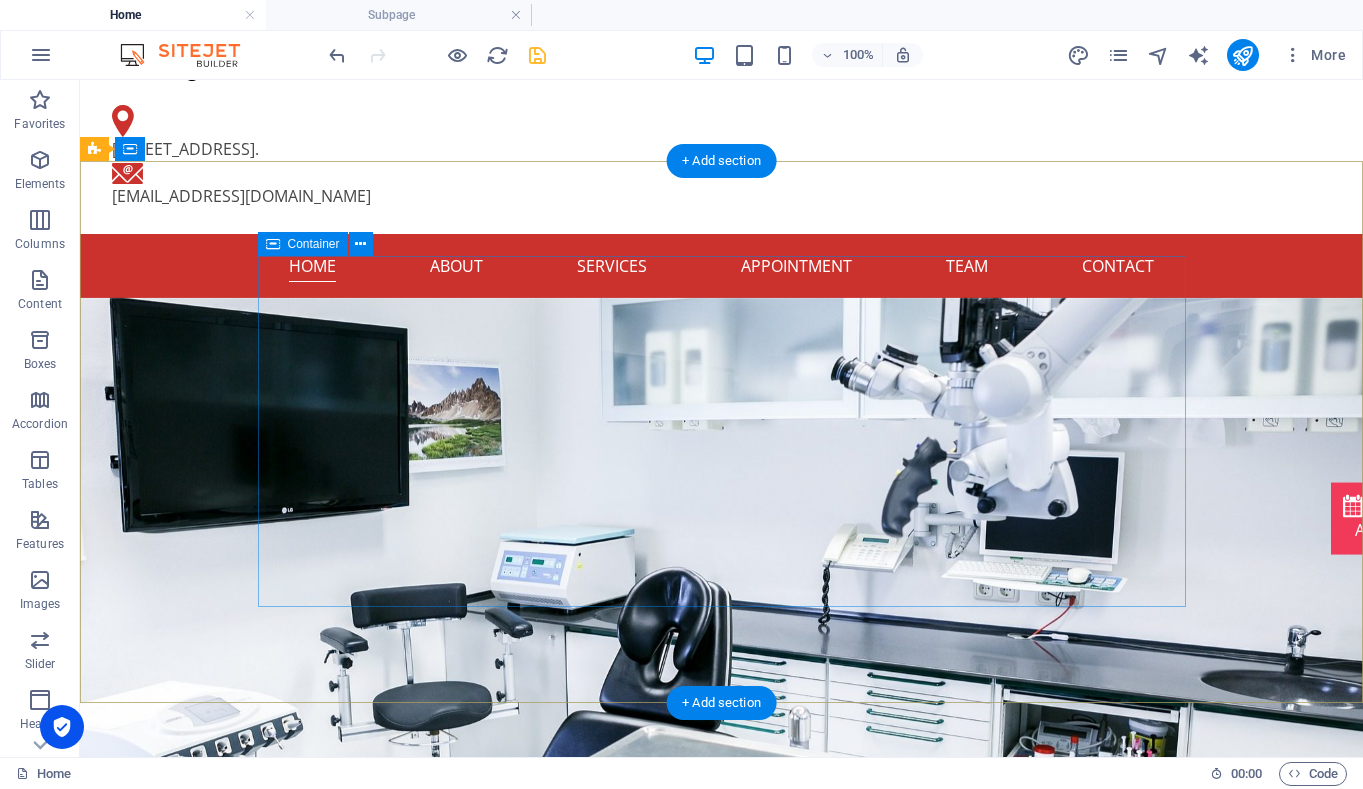 click on "Map clinic  Standing with you Learn more" at bounding box center (722, 1128) 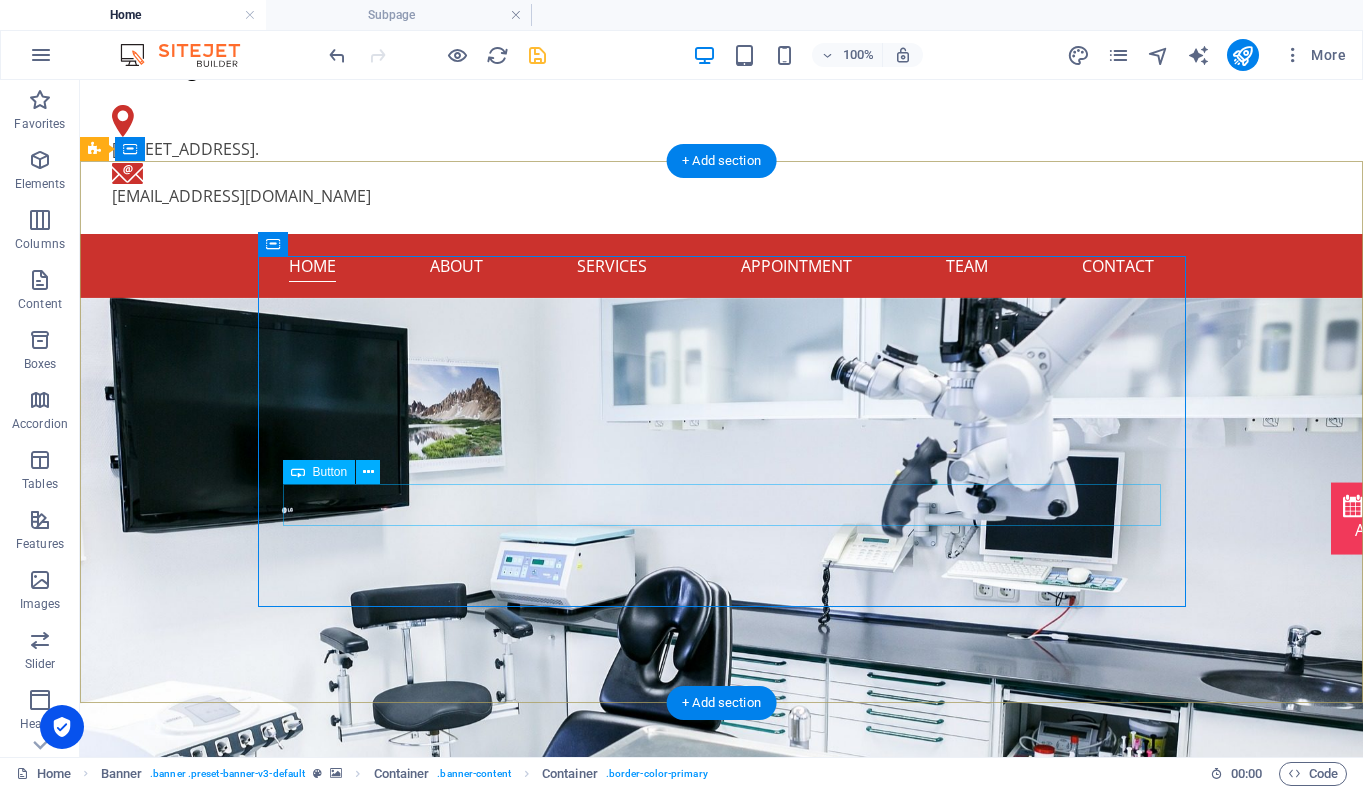 click on "Learn more" at bounding box center [722, 1202] 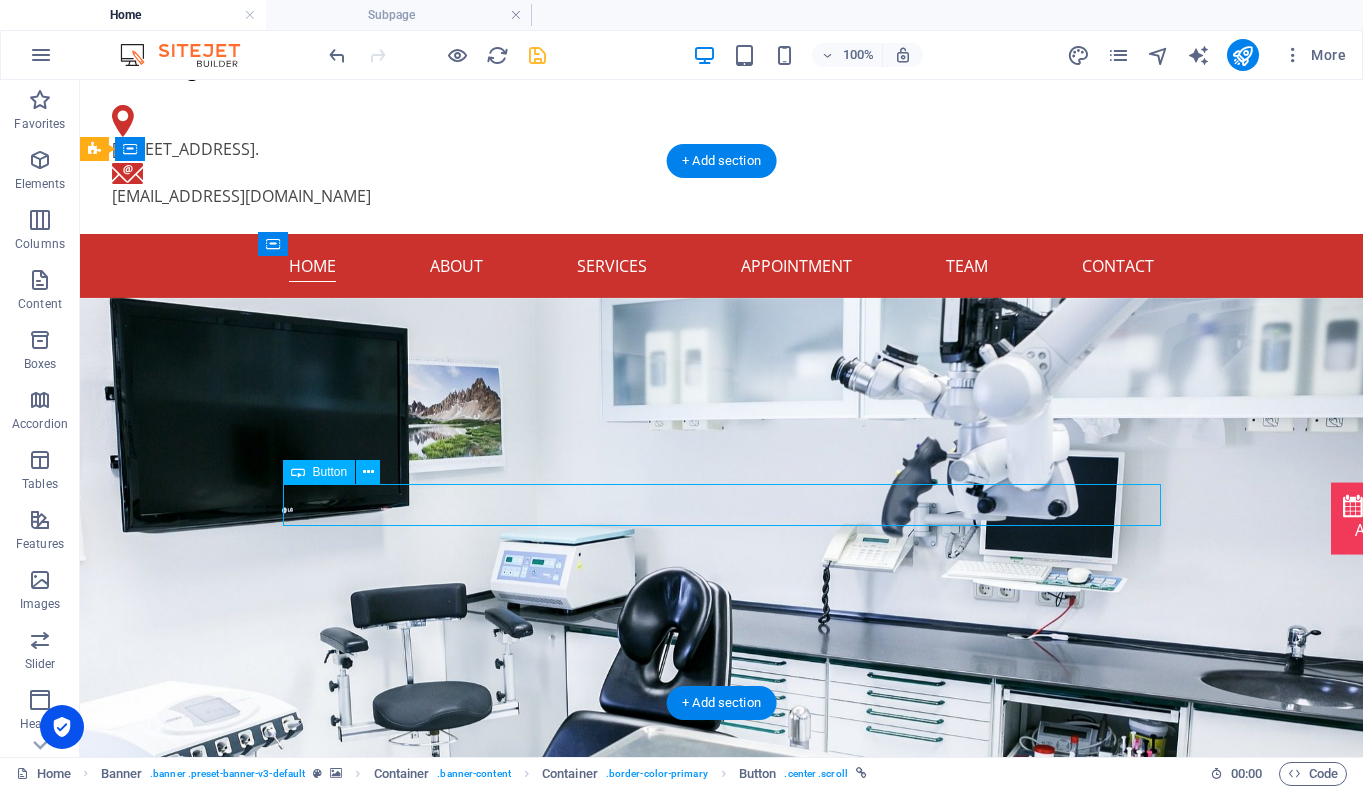 click on "Learn more" at bounding box center [722, 1202] 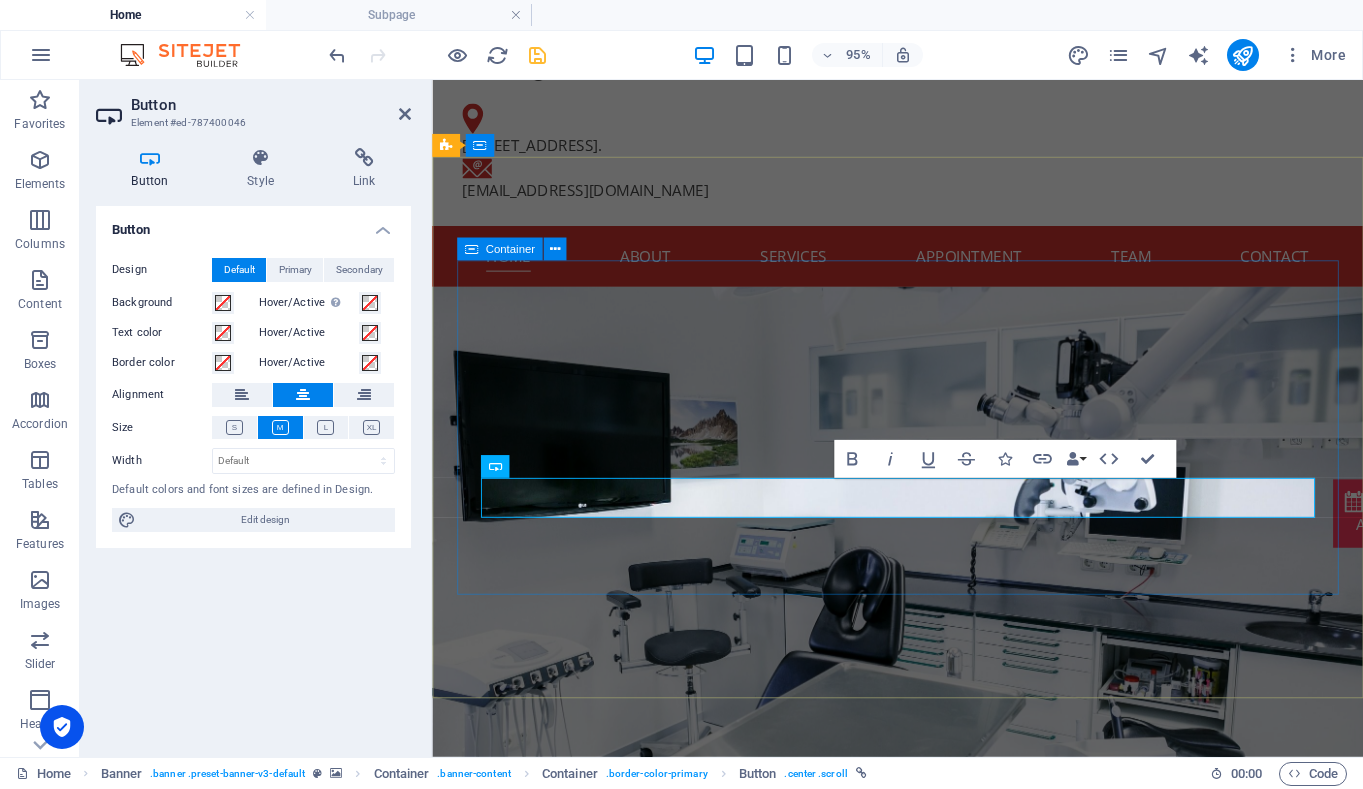 click on "Map clinic  Standing with you Learn more" at bounding box center (922, 1128) 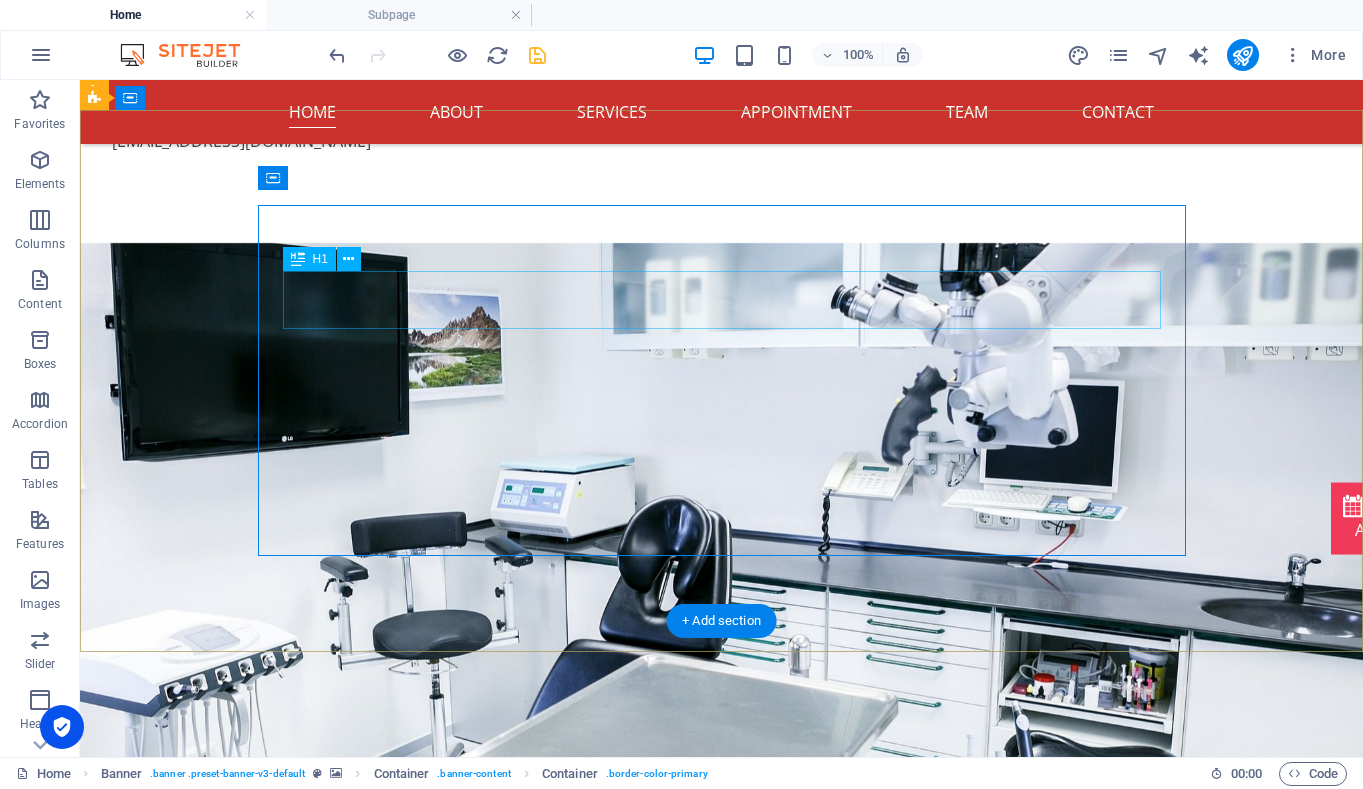 scroll, scrollTop: 184, scrollLeft: 0, axis: vertical 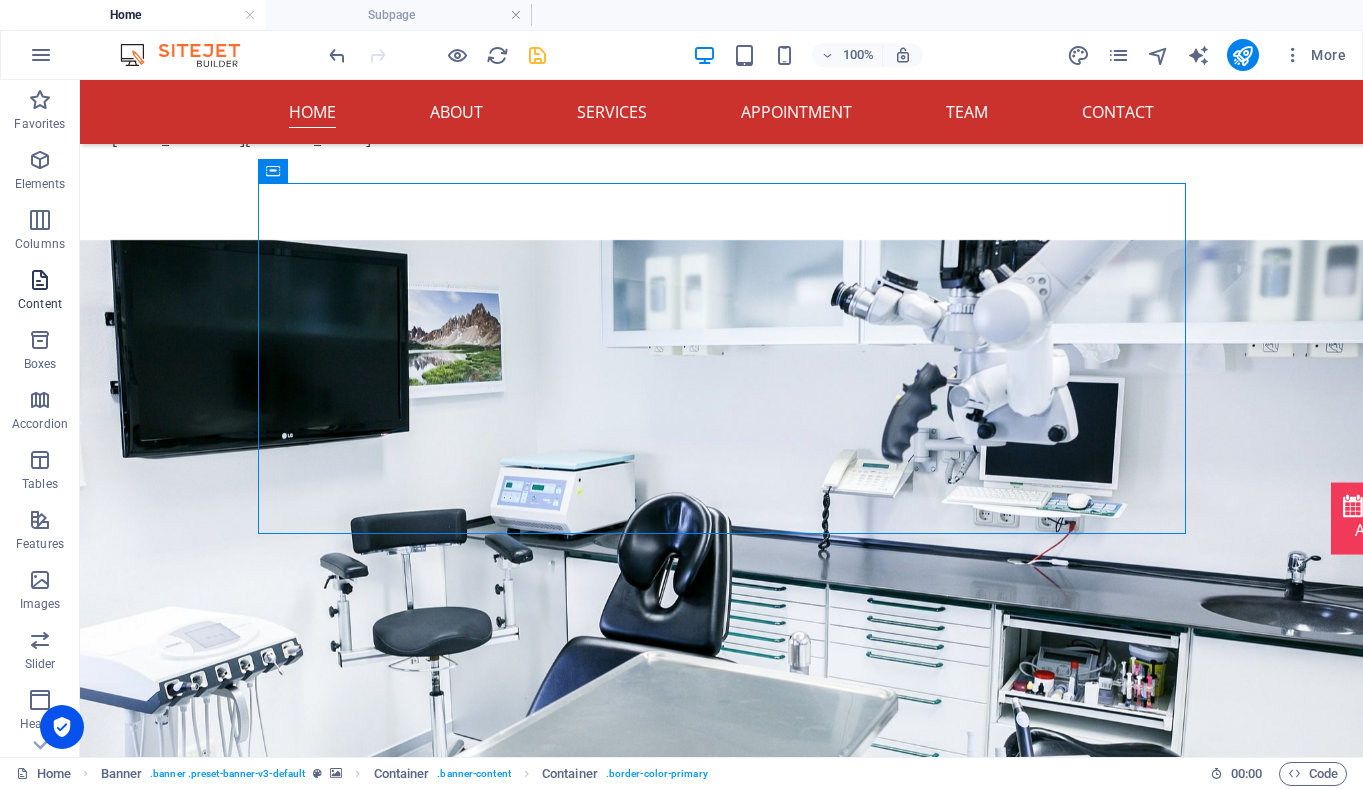 click at bounding box center (40, 280) 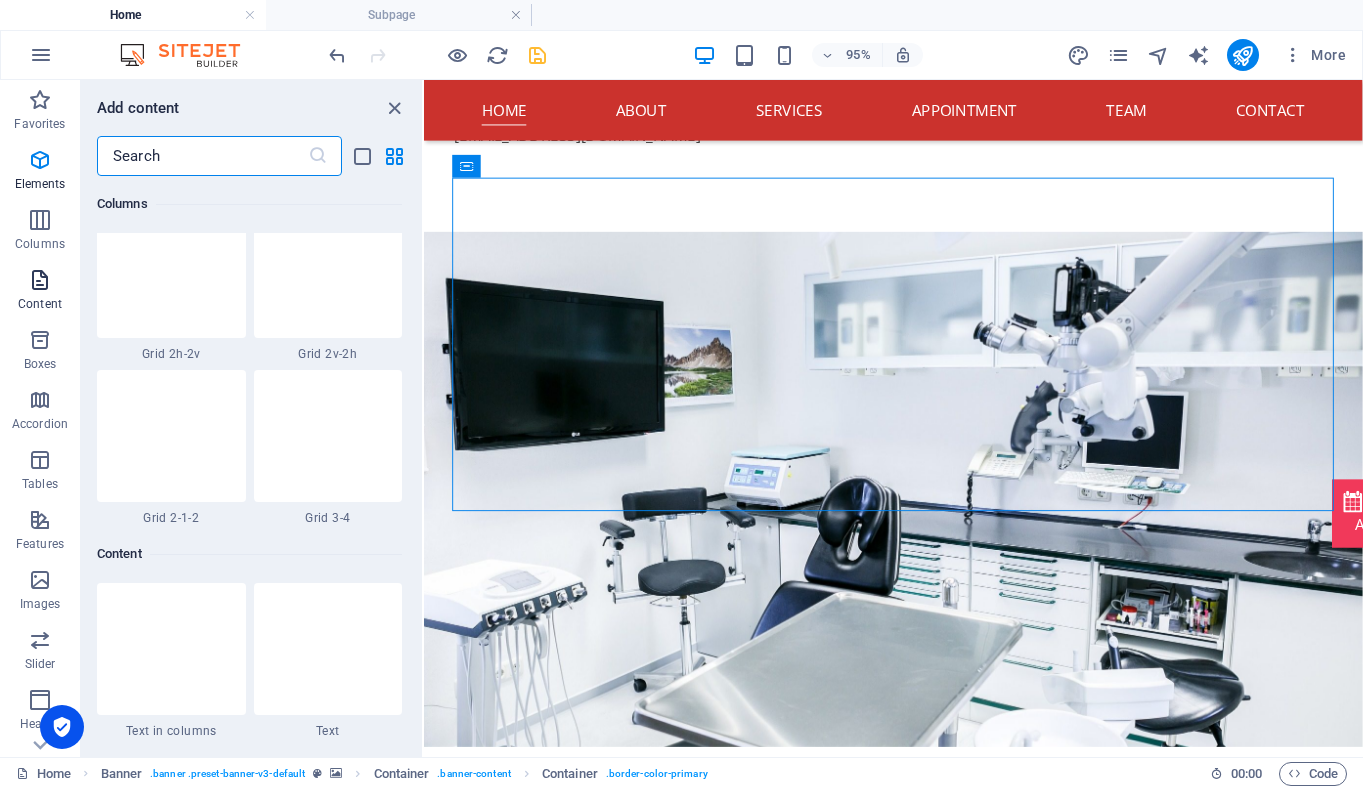 scroll, scrollTop: 3499, scrollLeft: 0, axis: vertical 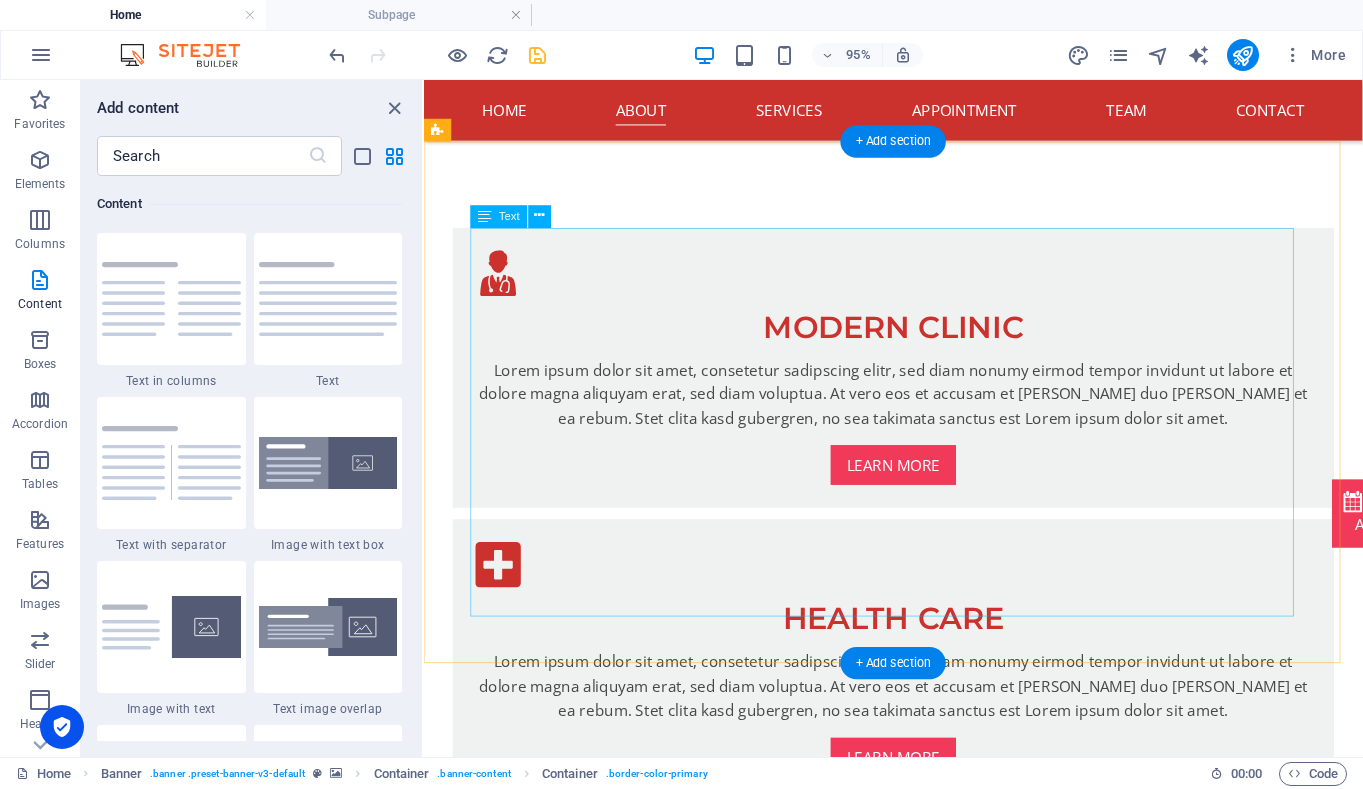 click on "MAP Clinic  was founded not to be the biggest or most advanced — but to meet a very real and growing need. As a general physician working in [GEOGRAPHIC_DATA],  Dr [PERSON_NAME]  began seeing more and more patients with unexplained collapses, dizziness, and fatigue. Their stories were strikingly similar: years without a diagnosis, many feeling dismissed or misunderstood. Telling patients they had  POTS or [MEDICAL_DATA]  brought relief — but also sadness. “I could see it in their eyes,” Dr [PERSON_NAME] says. “They were grateful, but it had taken too long.” That moment — the mix of hope and frustration — became the starting point for  MAP Clinic . Dr [PERSON_NAME] didn’t set out to build a specialised clinic. But over time, as more of these patients came through his care, it became clear that  the current system wasn’t equipped  to help them. The tools were limited. The pathways unclear. One clinician couldn’t carry it all. So he drew on experience from research work in [GEOGRAPHIC_DATA], where  CART testing" at bounding box center [906, 1521] 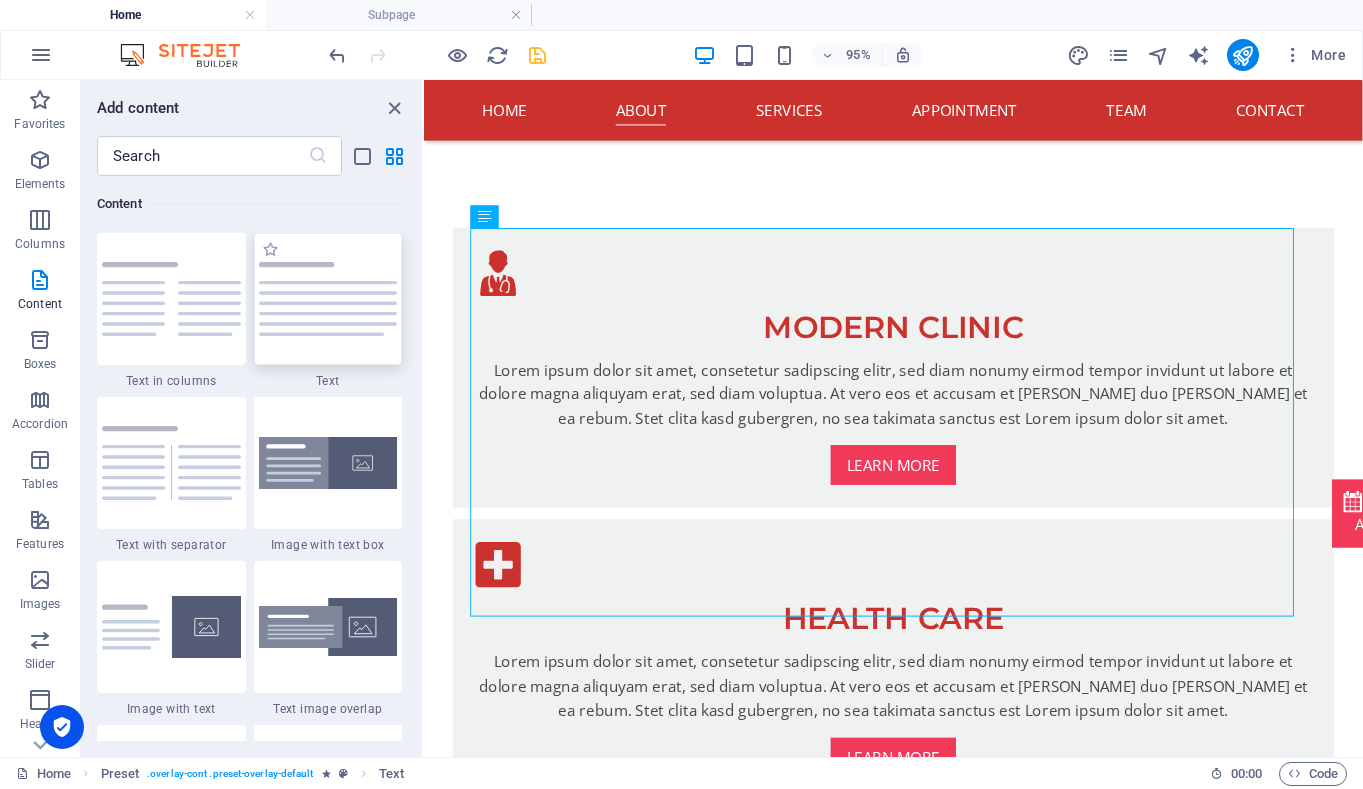 click at bounding box center [328, 299] 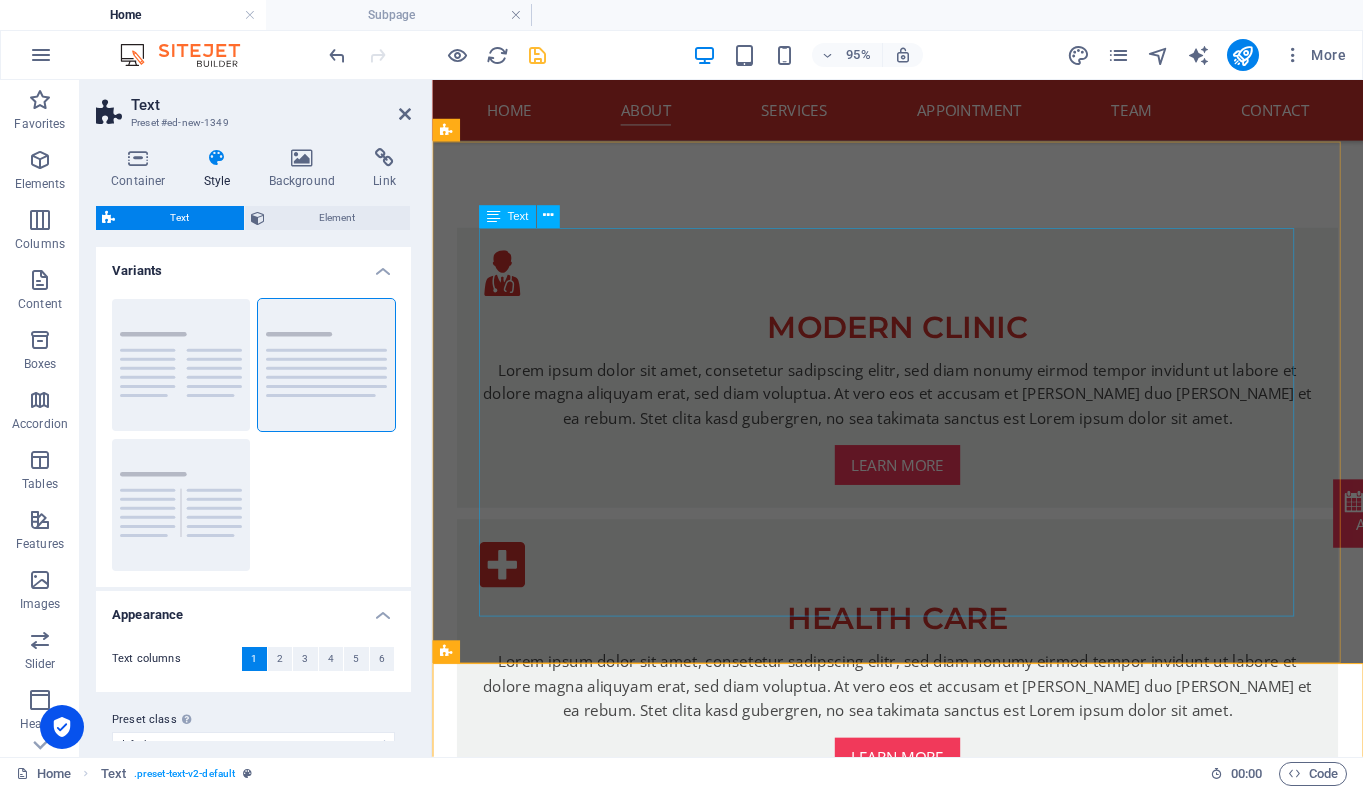 click on "MAP Clinic  was founded not to be the biggest or most advanced — but to meet a very real and growing need. As a general physician working in [GEOGRAPHIC_DATA],  Dr [PERSON_NAME]  began seeing more and more patients with unexplained collapses, dizziness, and fatigue. Their stories were strikingly similar: years without a diagnosis, many feeling dismissed or misunderstood. Telling patients they had  POTS or [MEDICAL_DATA]  brought relief — but also sadness. “I could see it in their eyes,” Dr [PERSON_NAME] says. “They were grateful, but it had taken too long.” That moment — the mix of hope and frustration — became the starting point for  MAP Clinic . Dr [PERSON_NAME] didn’t set out to build a specialised clinic. But over time, as more of these patients came through his care, it became clear that  the current system wasn’t equipped  to help them. The tools were limited. The pathways unclear. One clinician couldn’t carry it all. So he drew on experience from research work in [GEOGRAPHIC_DATA], where  CART testing" at bounding box center (910, 1521) 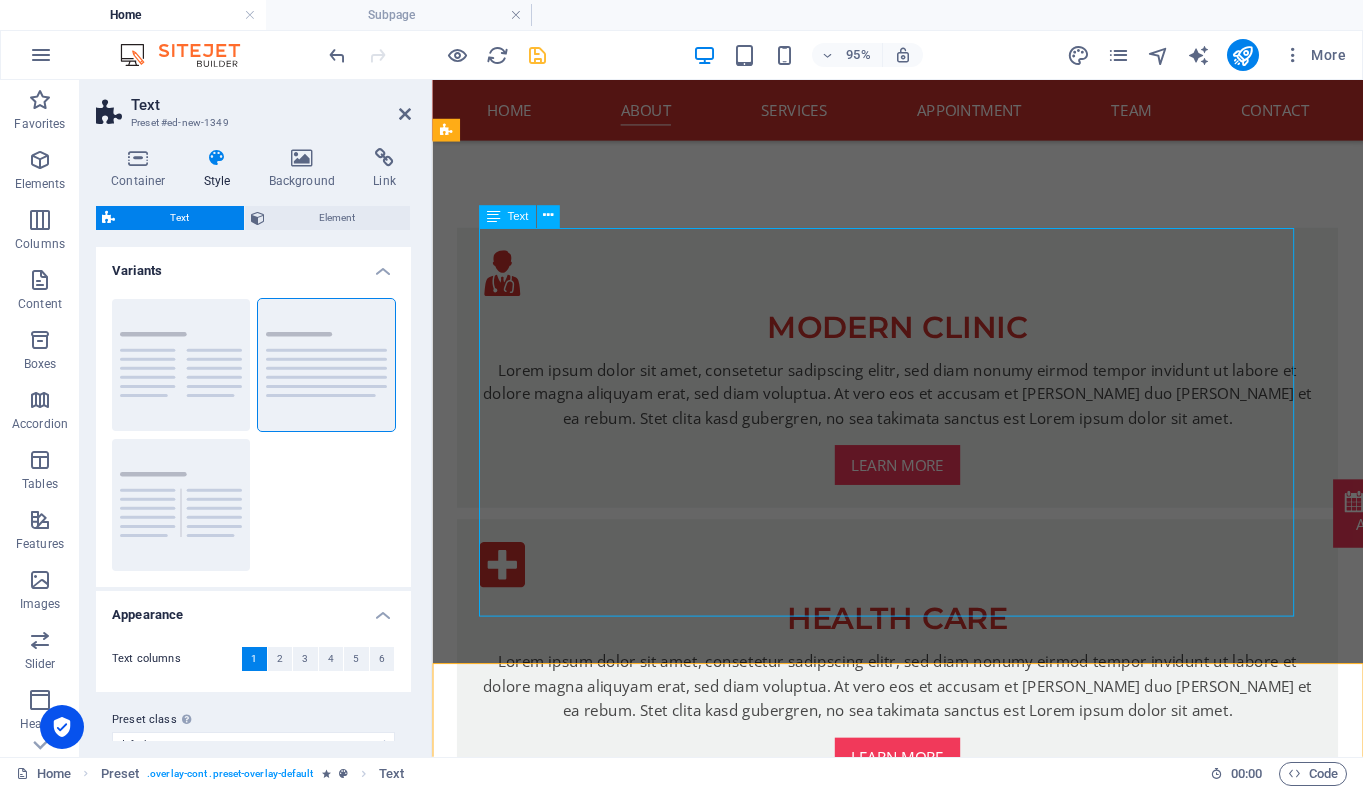 click on "MAP Clinic  was founded not to be the biggest or most advanced — but to meet a very real and growing need. As a general physician working in [GEOGRAPHIC_DATA],  Dr [PERSON_NAME]  began seeing more and more patients with unexplained collapses, dizziness, and fatigue. Their stories were strikingly similar: years without a diagnosis, many feeling dismissed or misunderstood. Telling patients they had  POTS or [MEDICAL_DATA]  brought relief — but also sadness. “I could see it in their eyes,” Dr [PERSON_NAME] says. “They were grateful, but it had taken too long.” That moment — the mix of hope and frustration — became the starting point for  MAP Clinic . Dr [PERSON_NAME] didn’t set out to build a specialised clinic. But over time, as more of these patients came through his care, it became clear that  the current system wasn’t equipped  to help them. The tools were limited. The pathways unclear. One clinician couldn’t carry it all. So he drew on experience from research work in [GEOGRAPHIC_DATA], where  CART testing" at bounding box center [910, 1521] 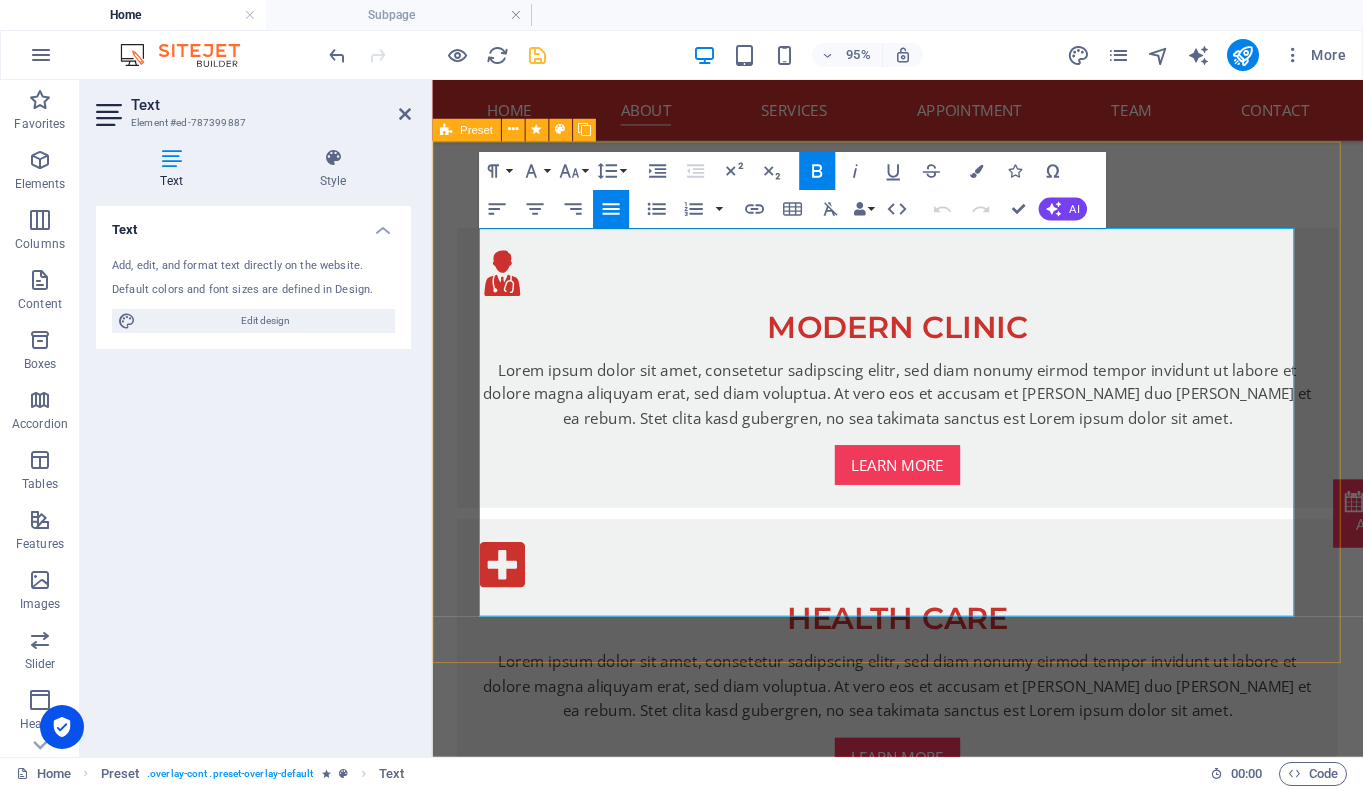 drag, startPoint x: 483, startPoint y: 249, endPoint x: 864, endPoint y: 671, distance: 568.5464 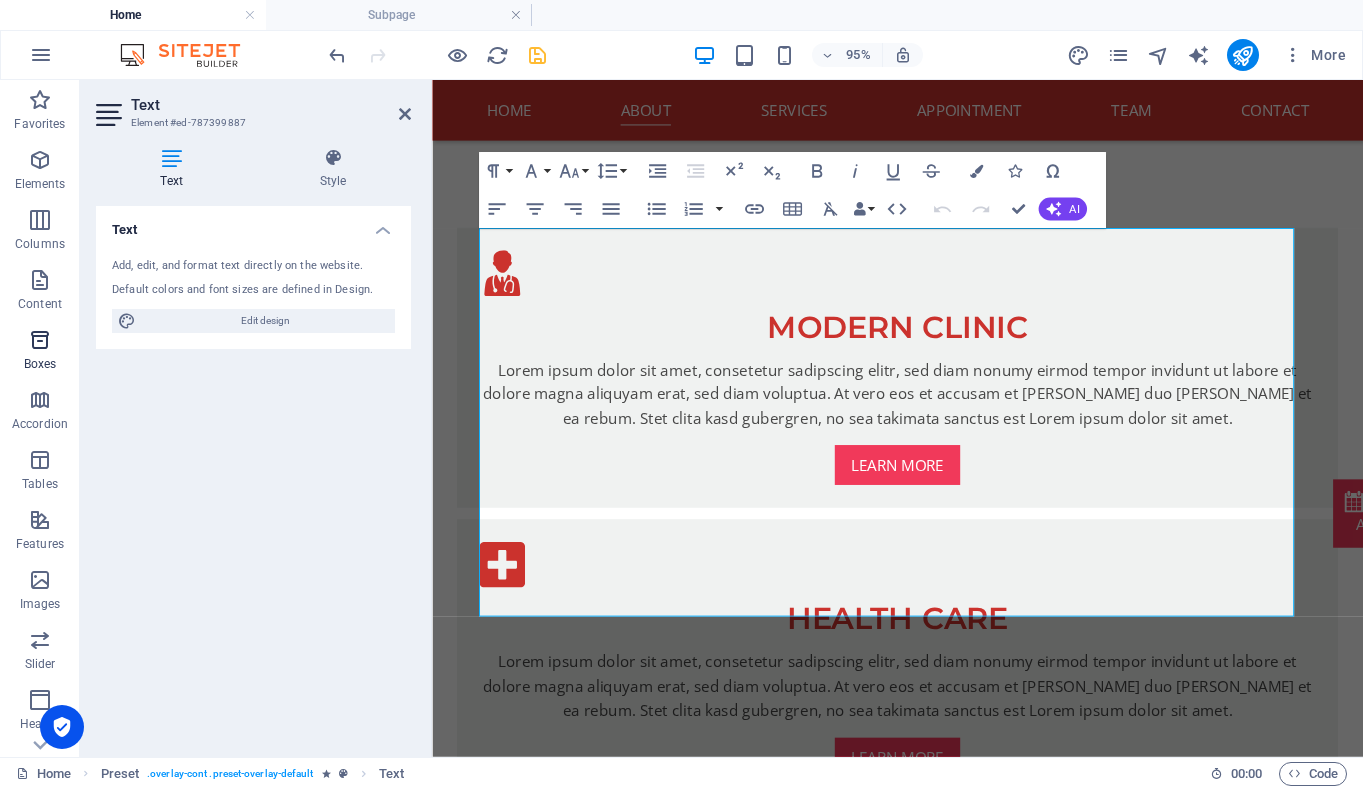 click at bounding box center [40, 340] 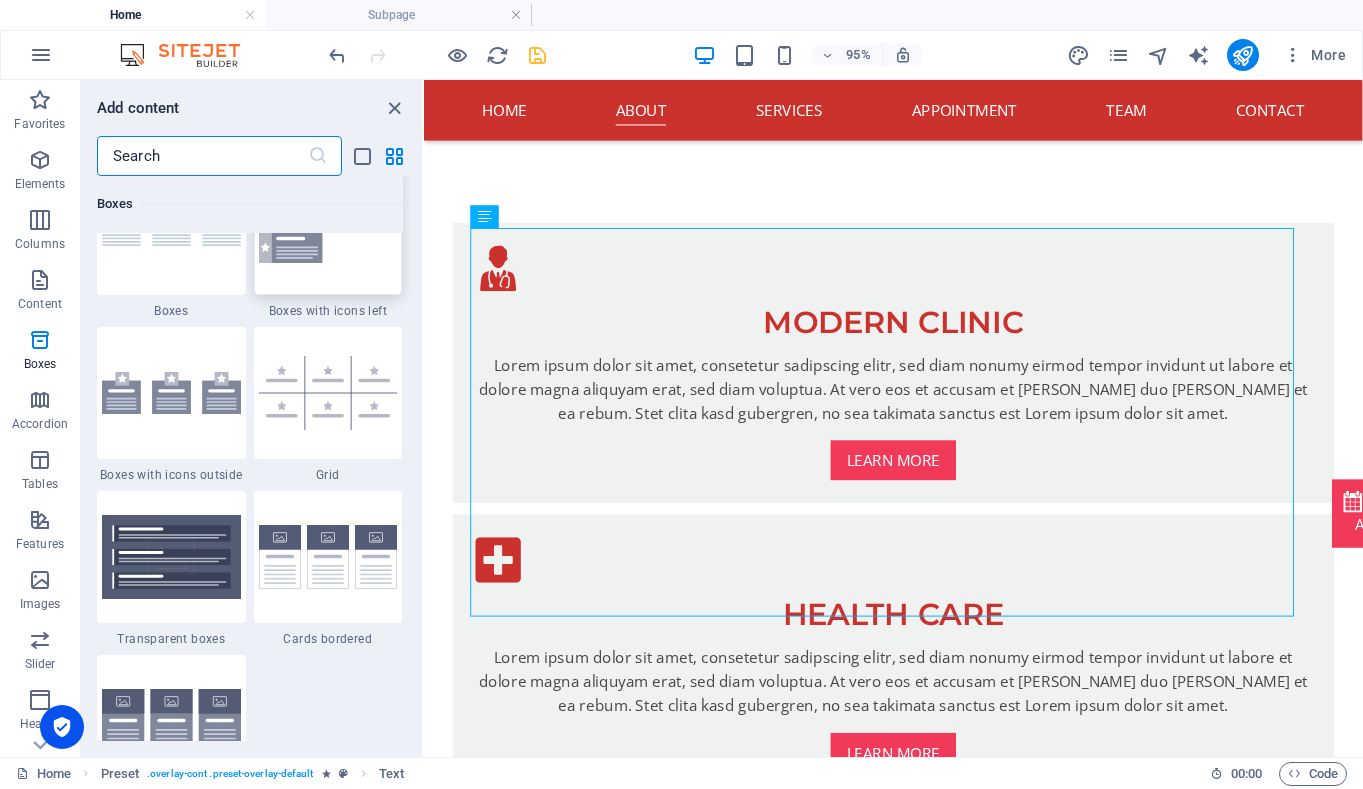 scroll, scrollTop: 5587, scrollLeft: 0, axis: vertical 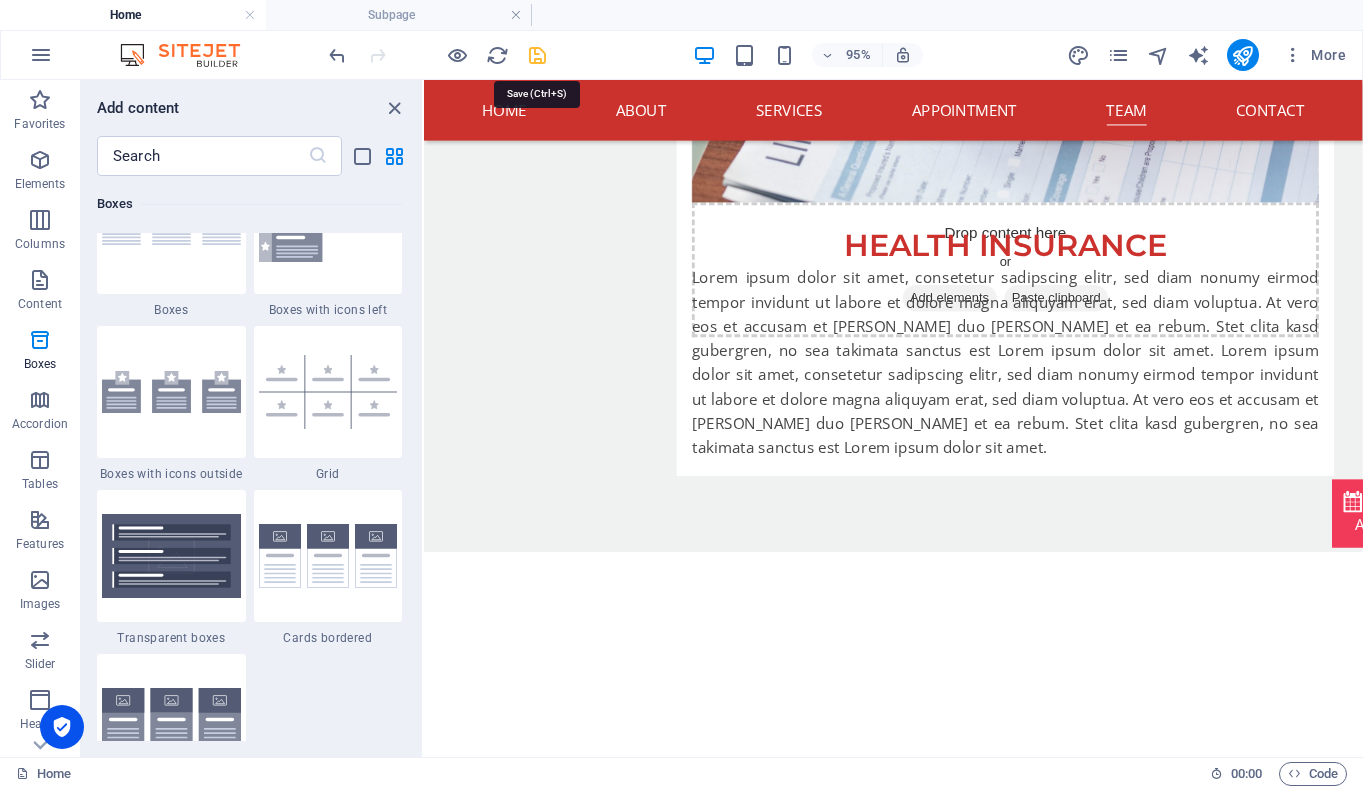 click at bounding box center (537, 55) 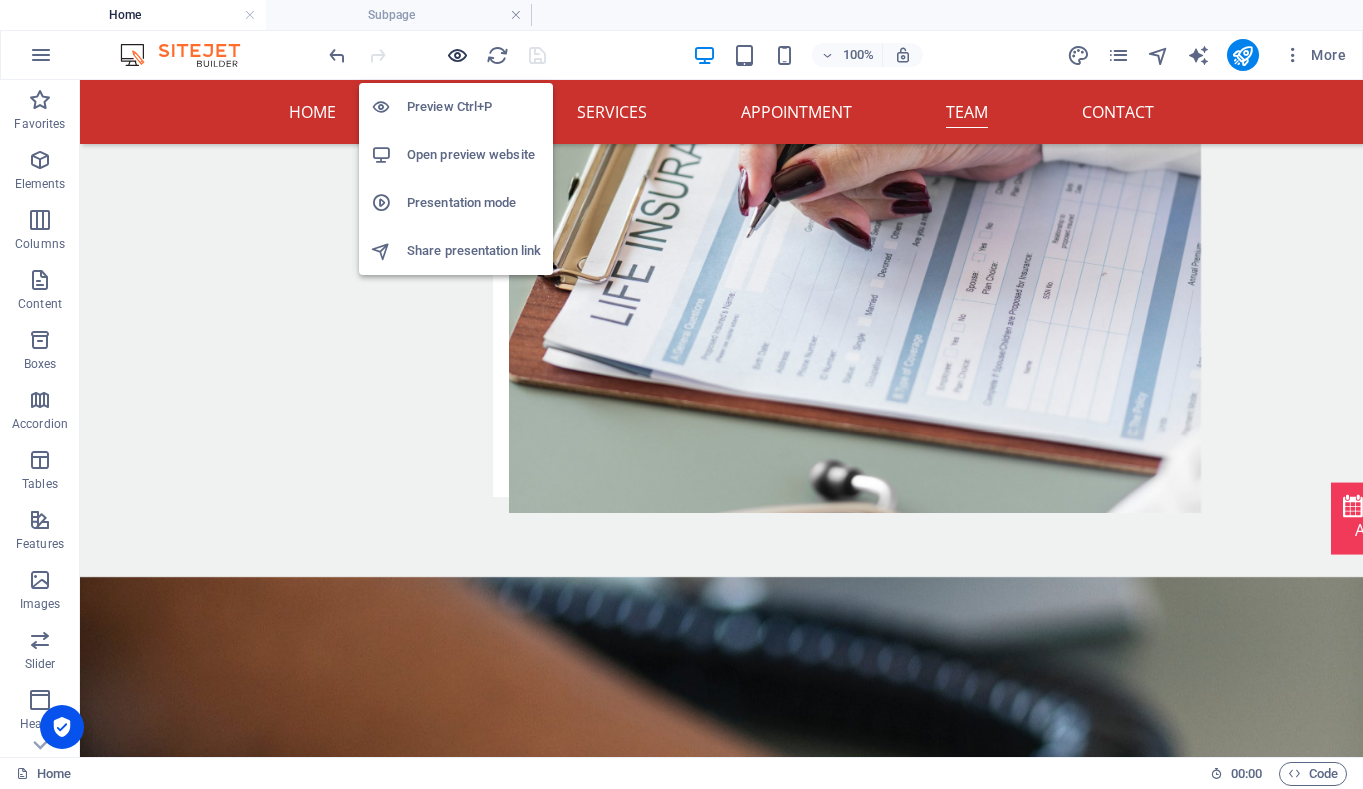 click at bounding box center [457, 55] 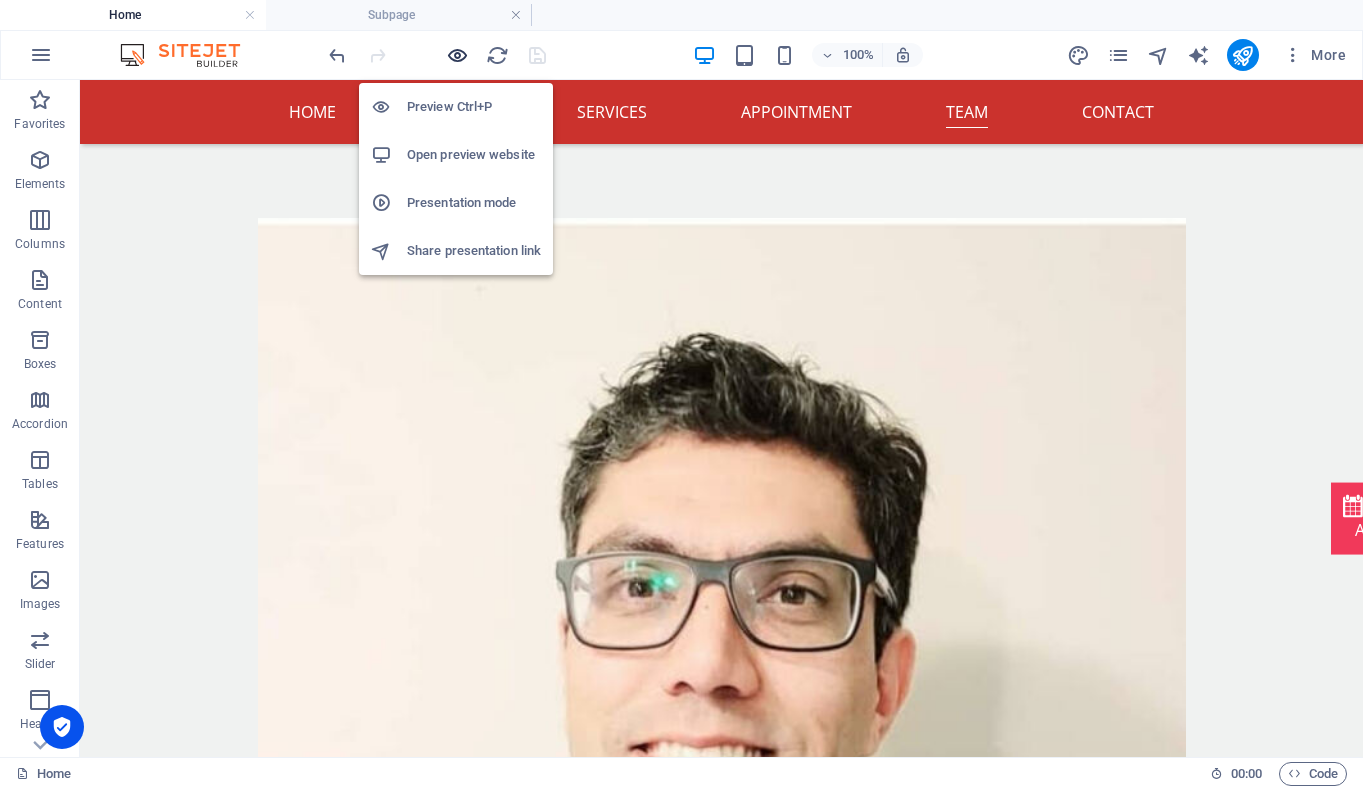 scroll, scrollTop: 3038, scrollLeft: 0, axis: vertical 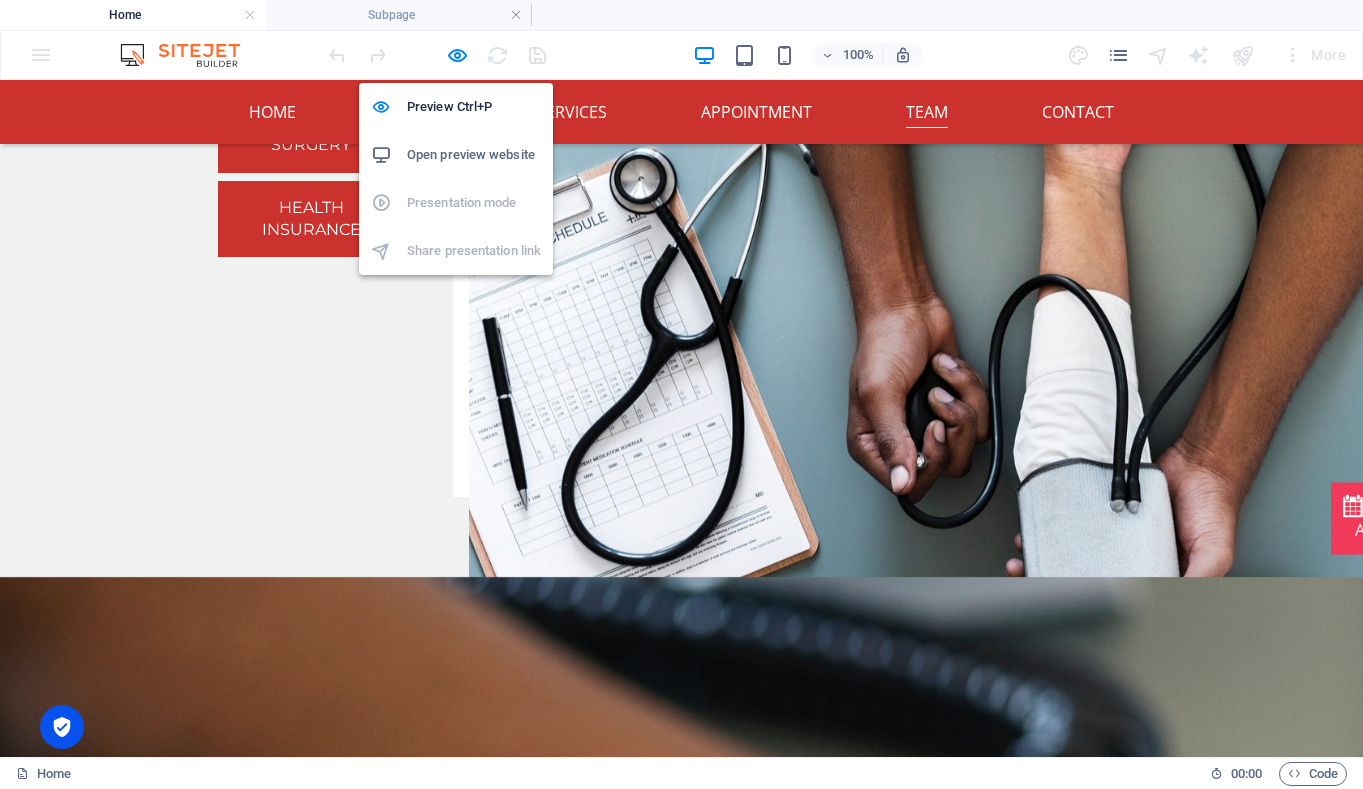 click on "Open preview website" at bounding box center [474, 155] 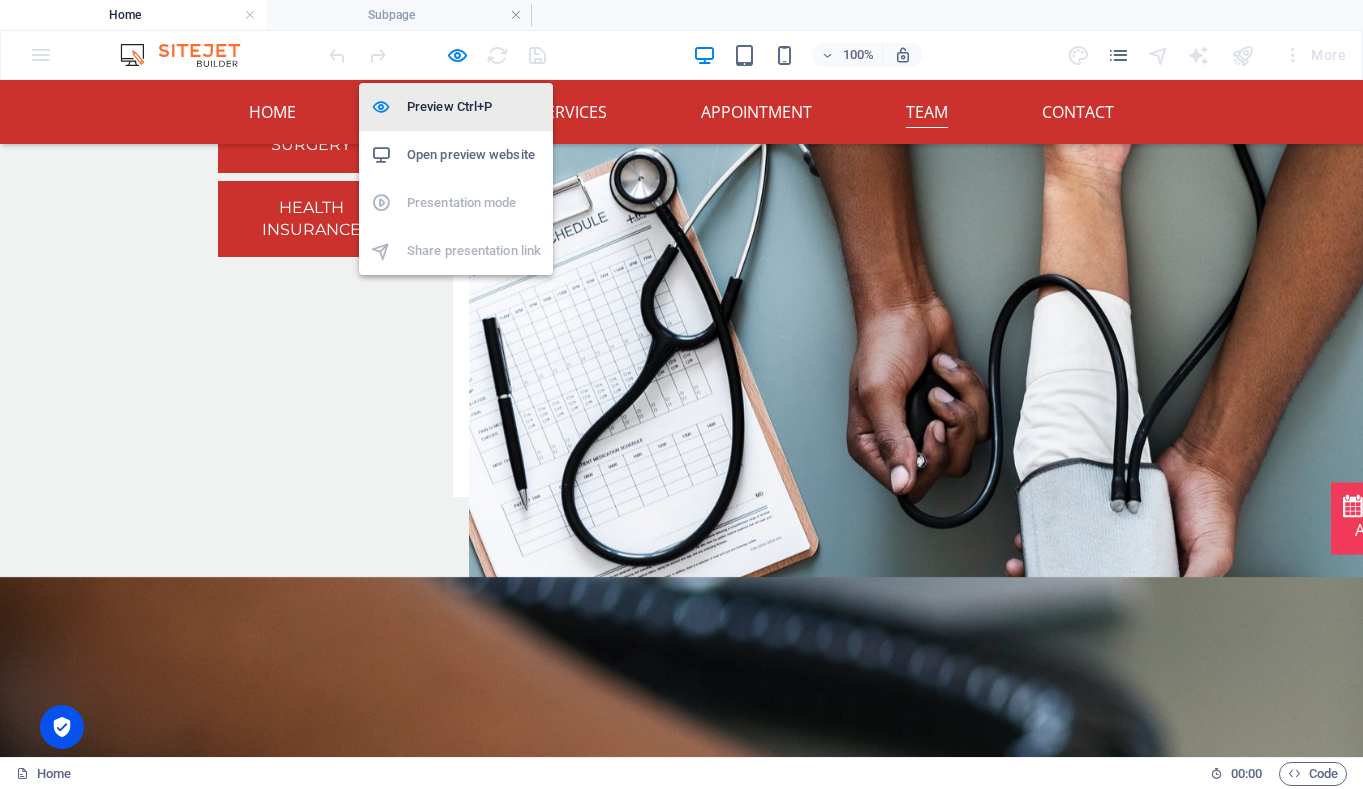click on "Preview Ctrl+P" at bounding box center [474, 107] 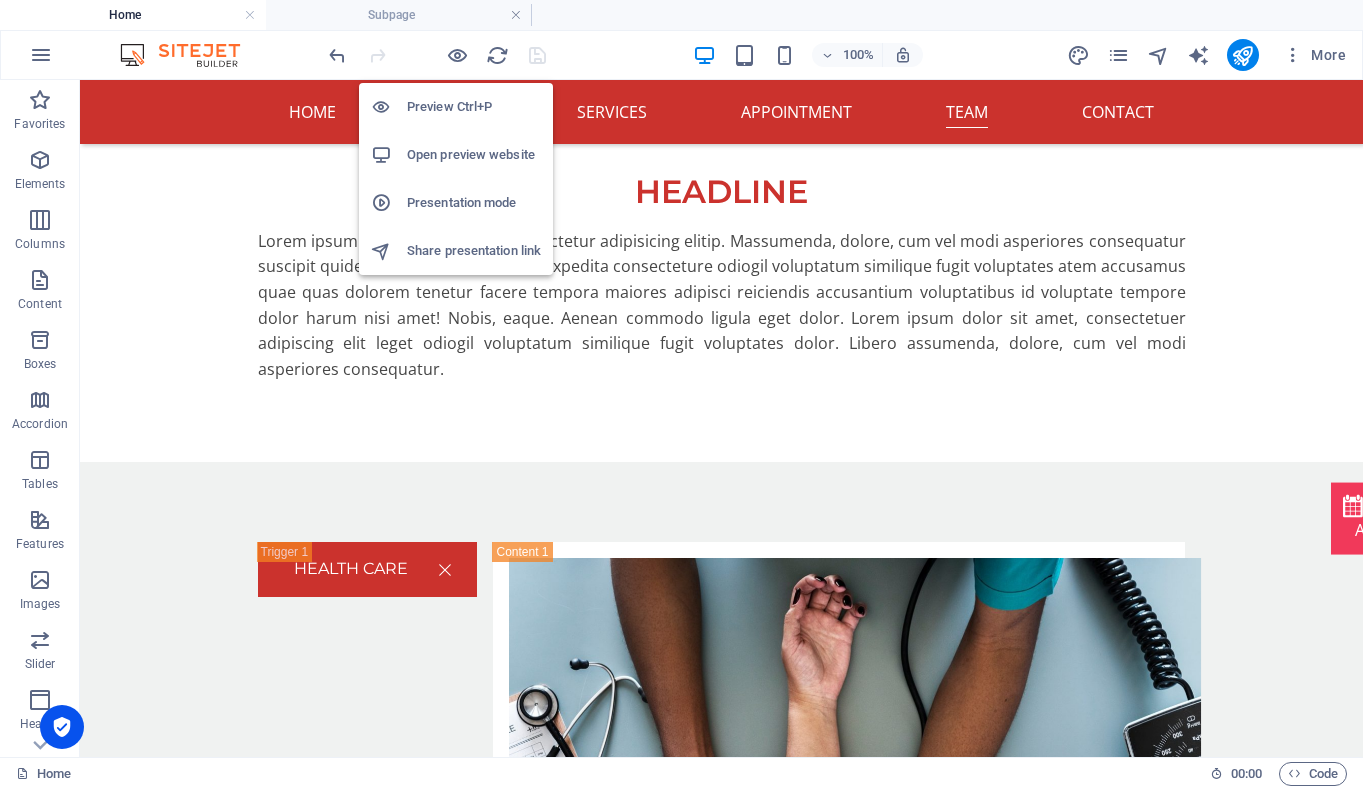 scroll, scrollTop: 5145, scrollLeft: 0, axis: vertical 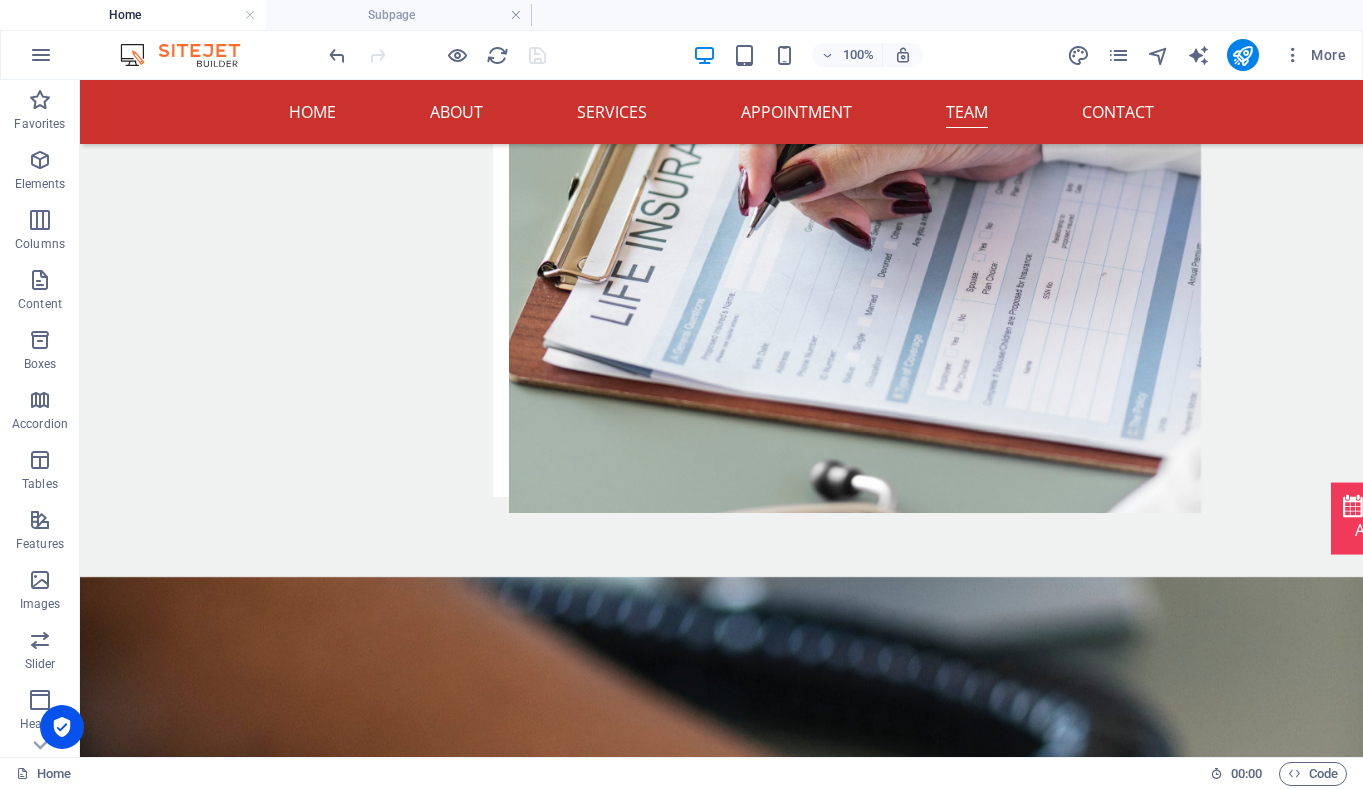 click at bounding box center (437, 55) 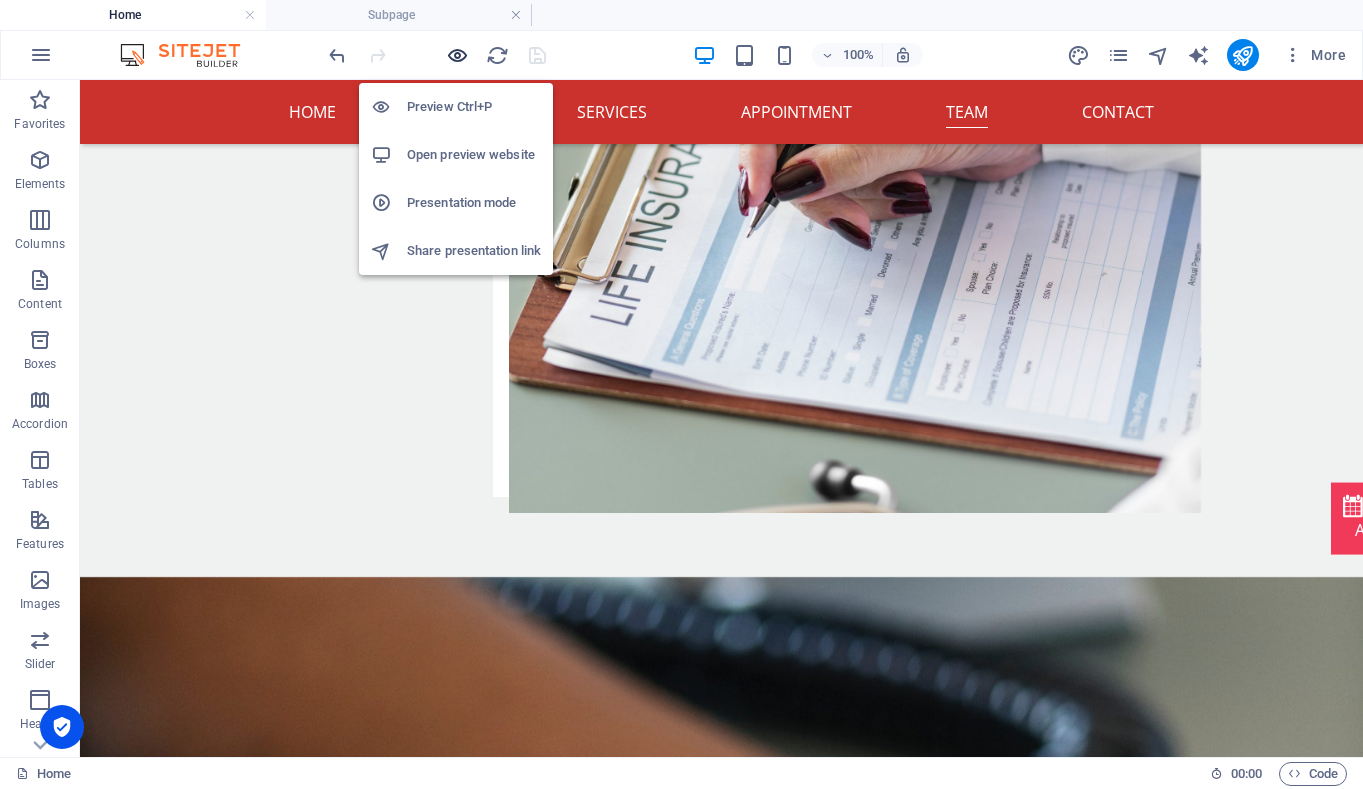click at bounding box center (457, 55) 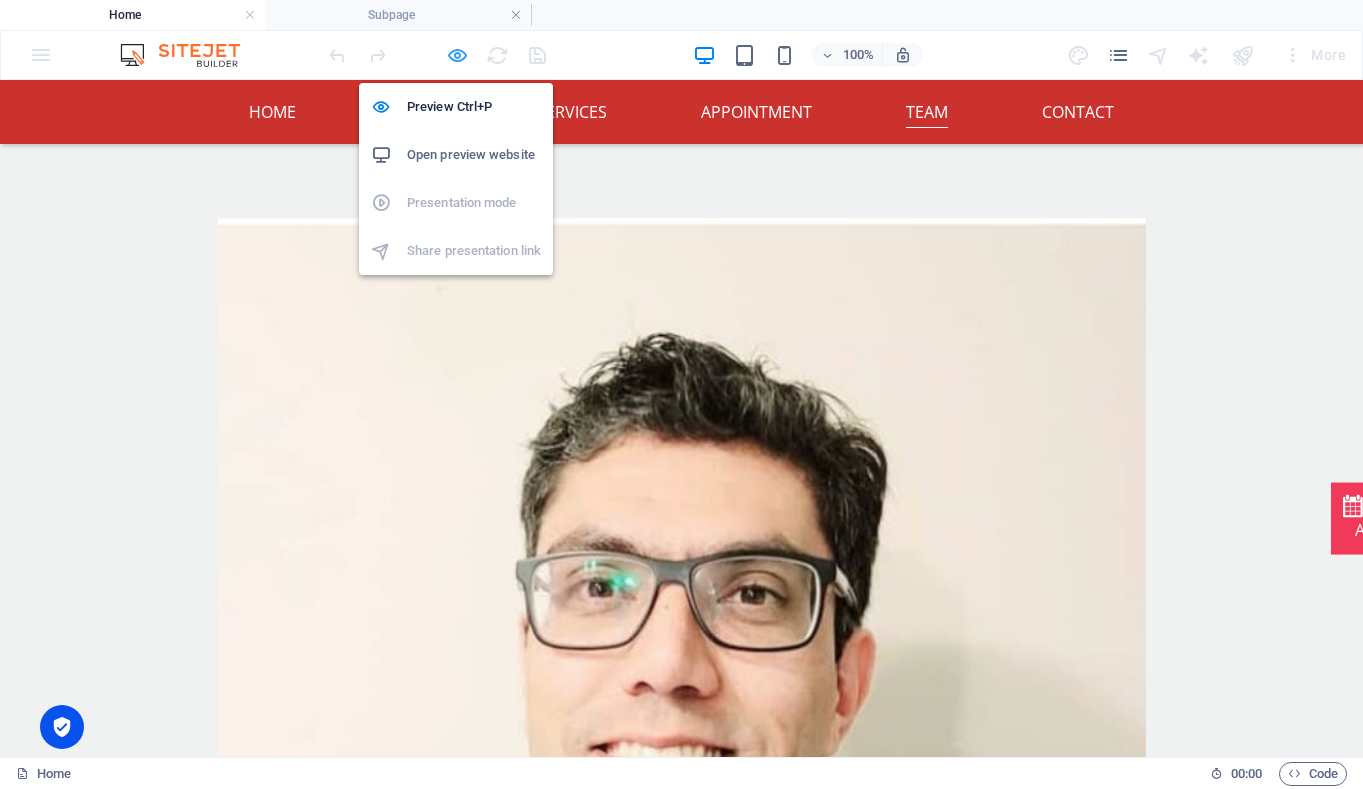 scroll, scrollTop: 3038, scrollLeft: 0, axis: vertical 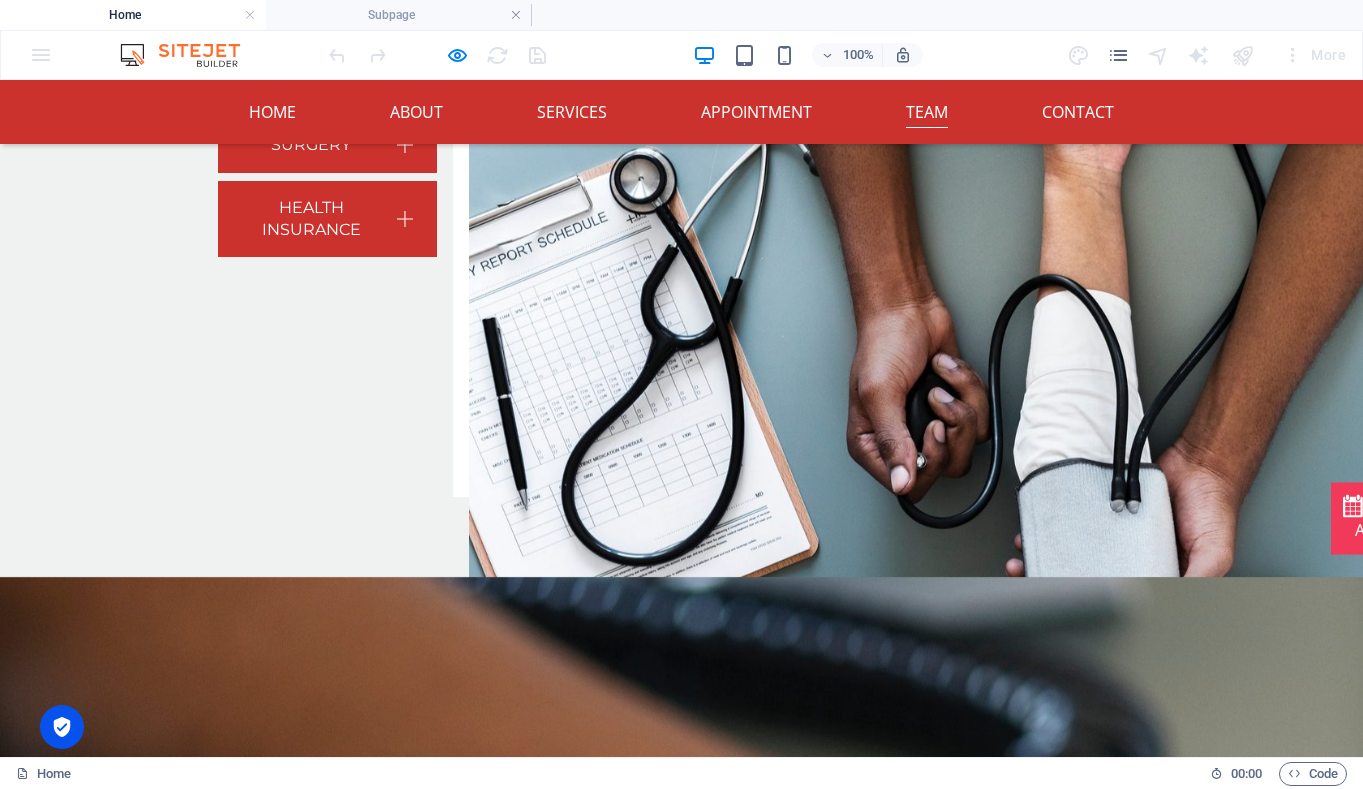 click on "Doctor" at bounding box center (682, 2789) 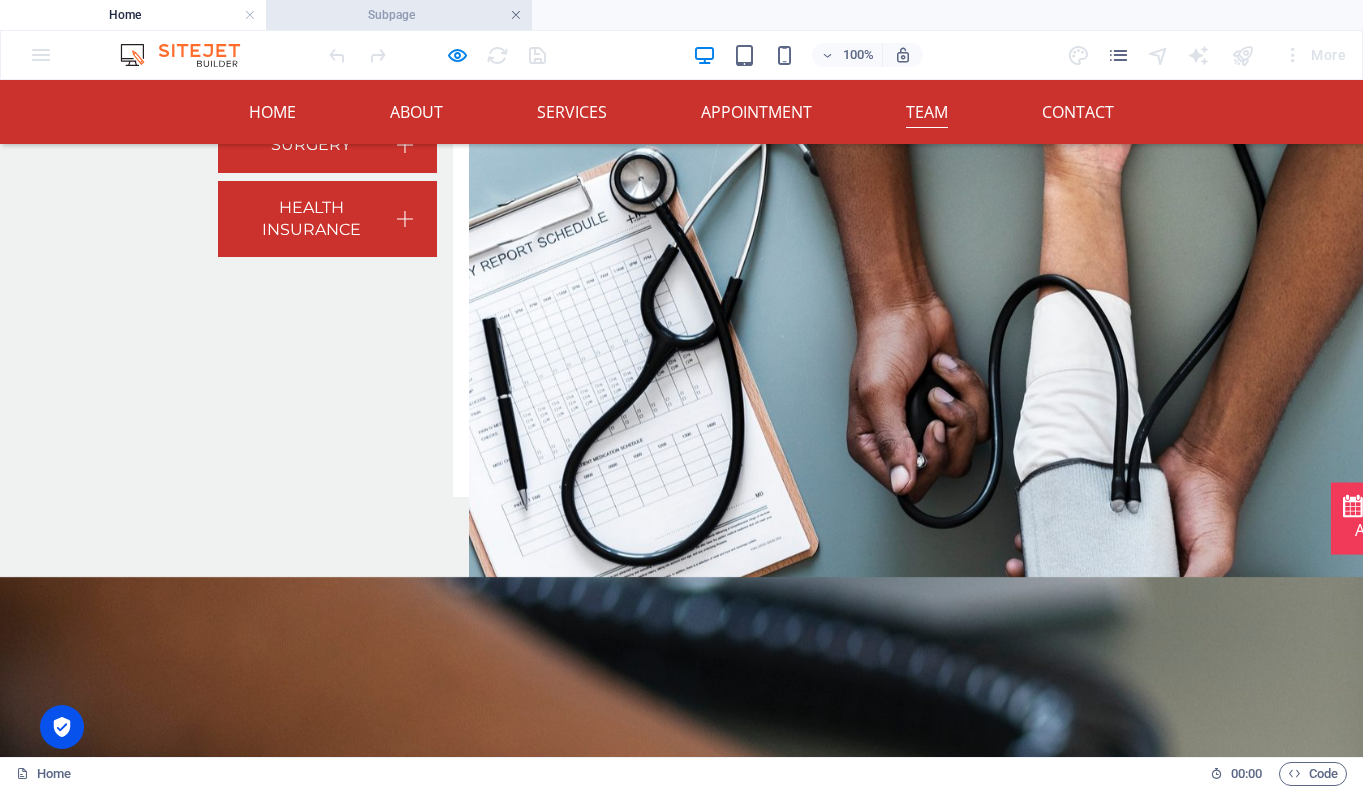 click at bounding box center (516, 15) 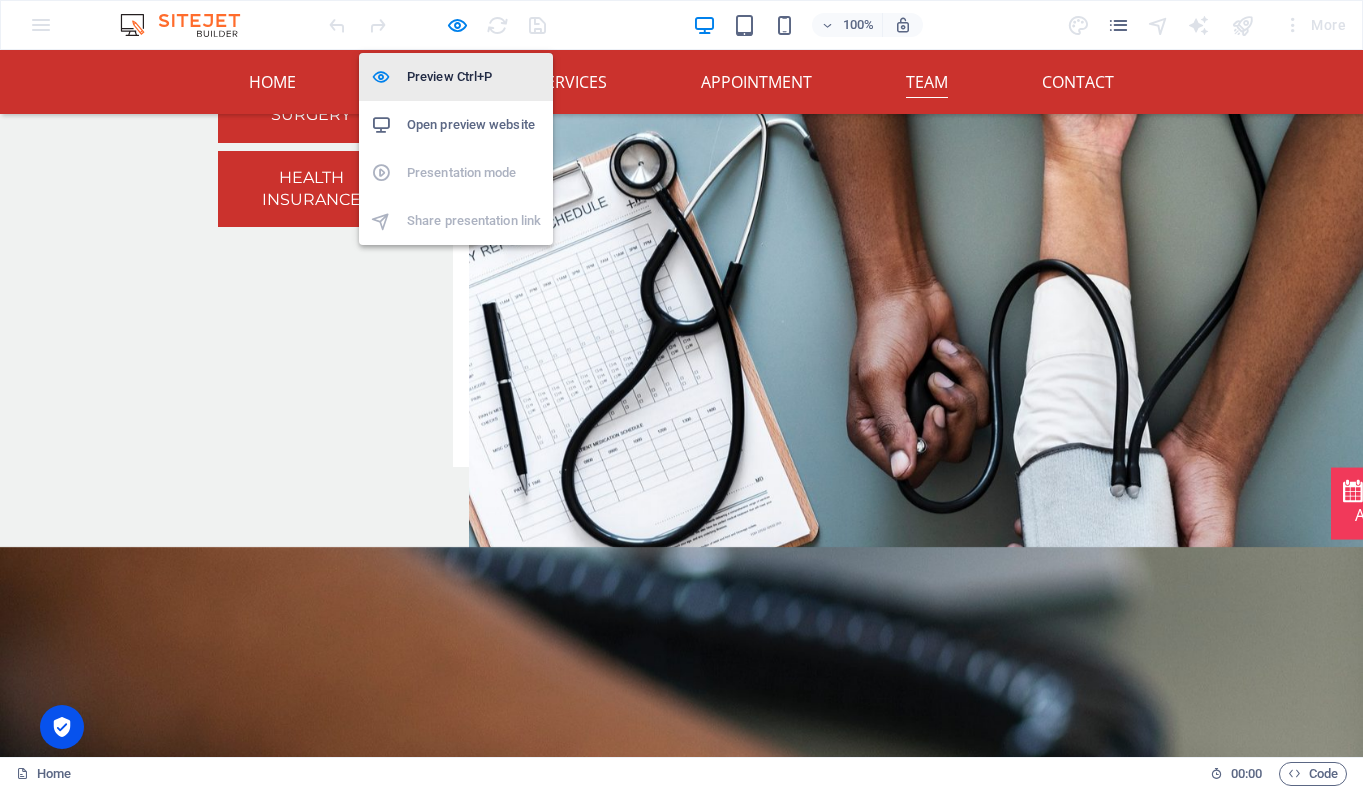 click on "Preview Ctrl+P" at bounding box center [456, 77] 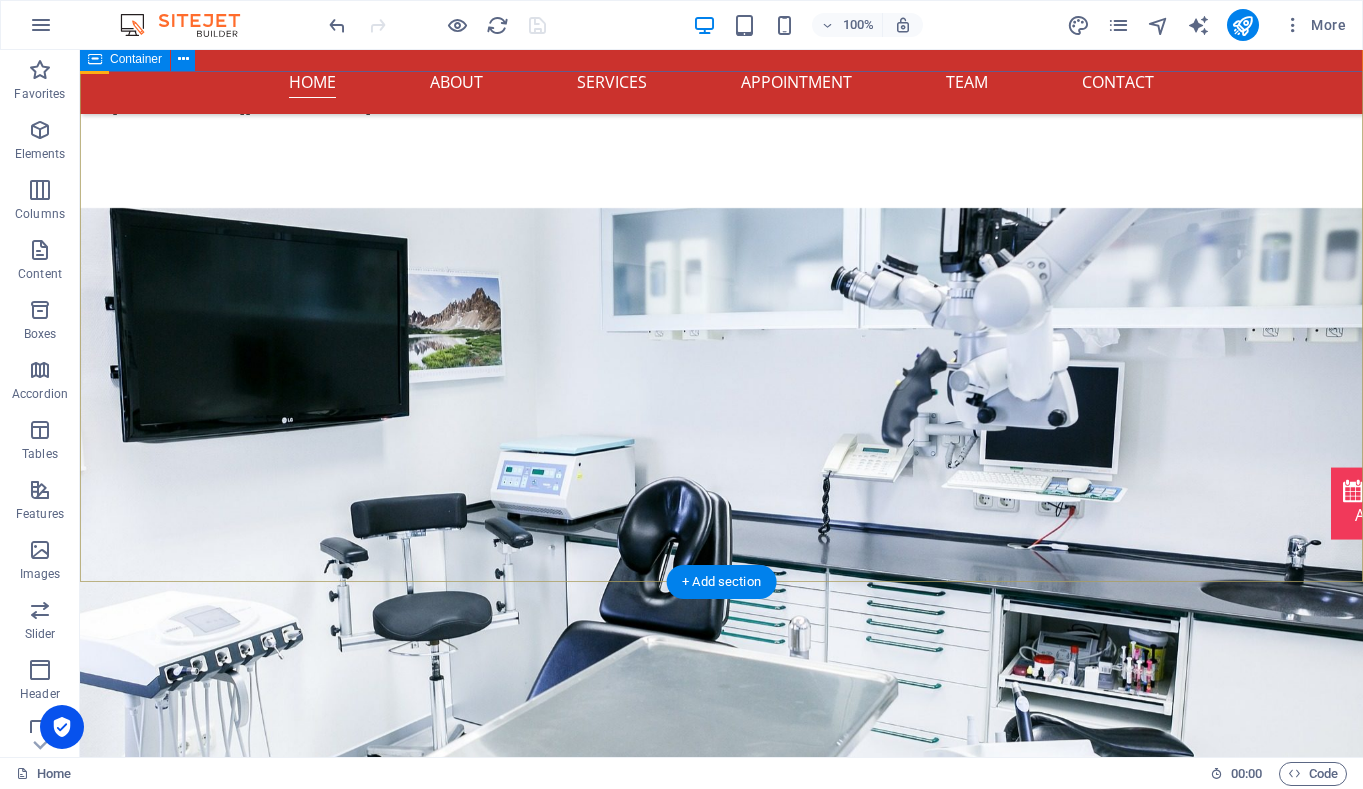 scroll, scrollTop: 0, scrollLeft: 0, axis: both 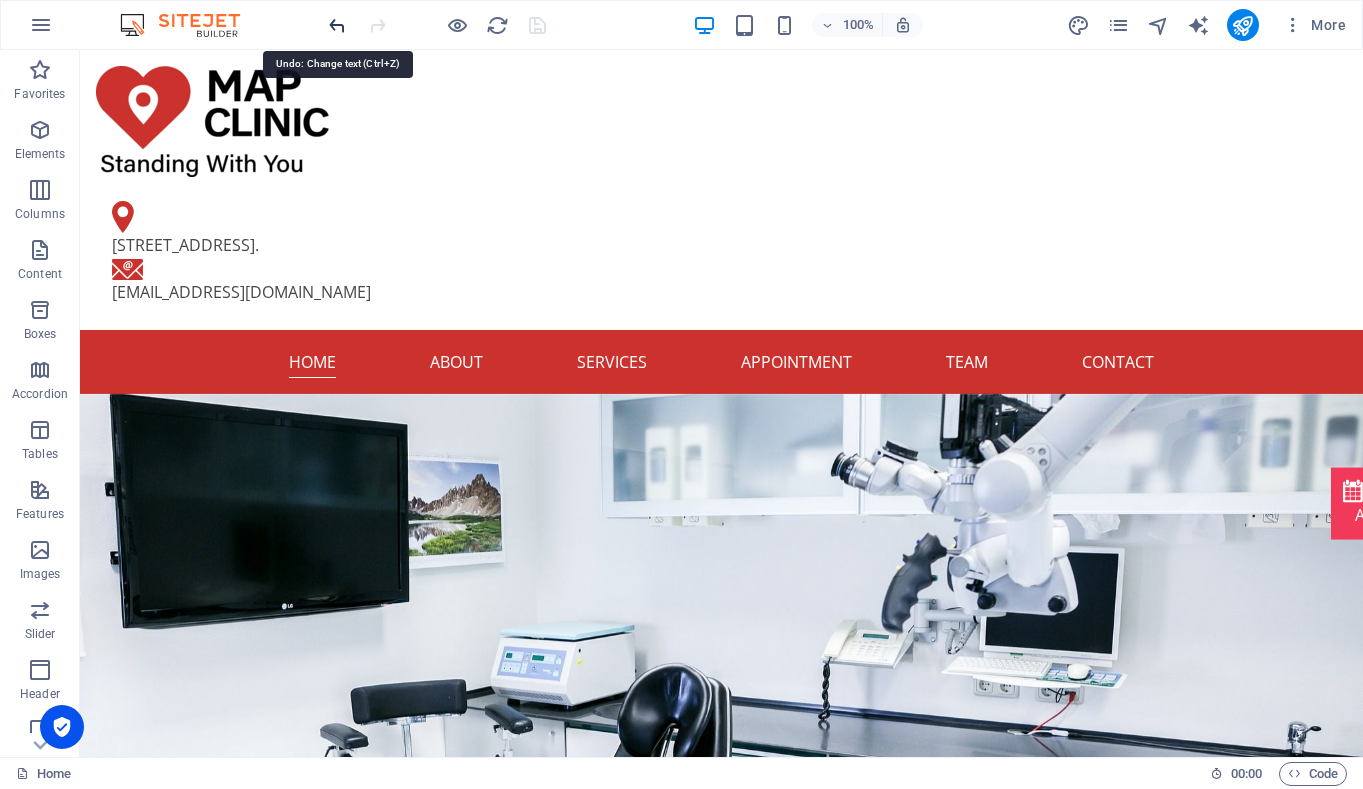 click at bounding box center (337, 25) 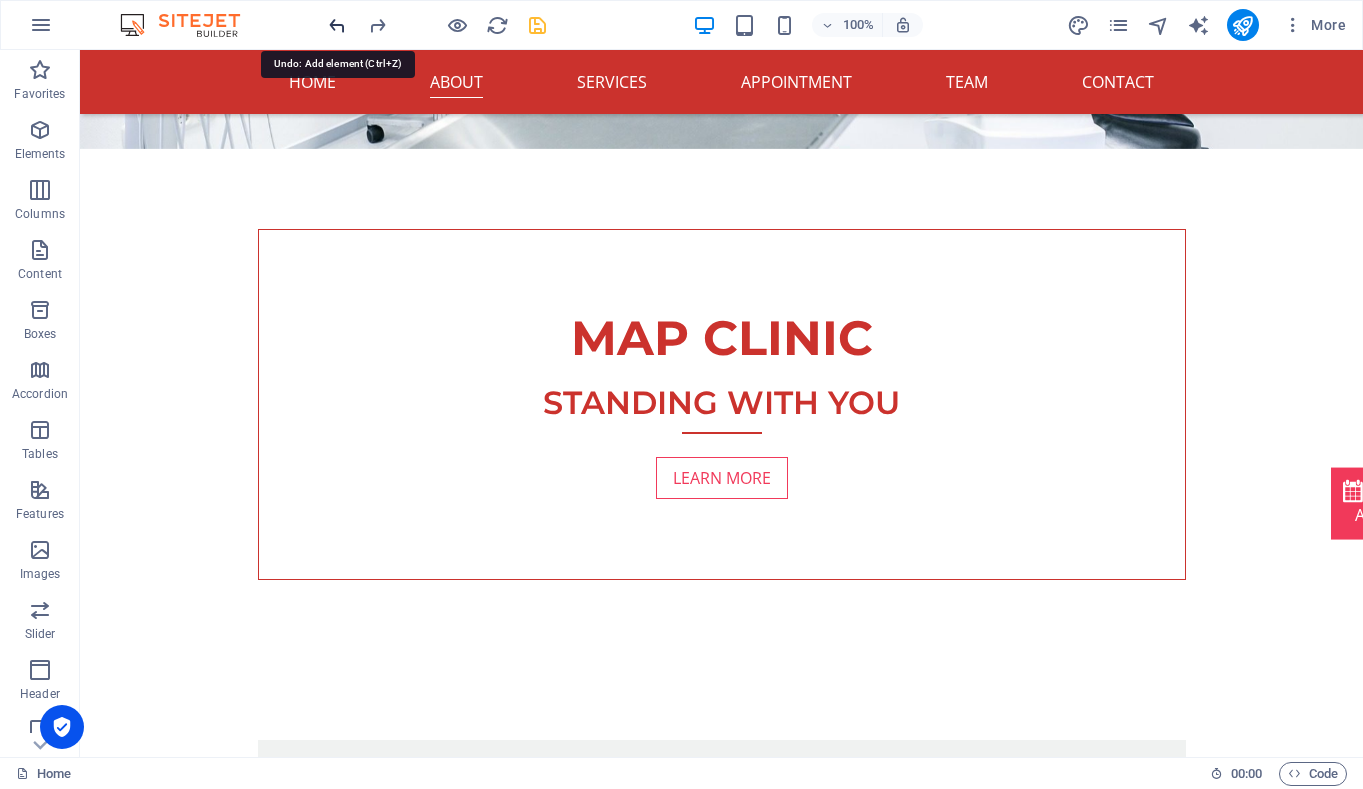 scroll, scrollTop: 1362, scrollLeft: 0, axis: vertical 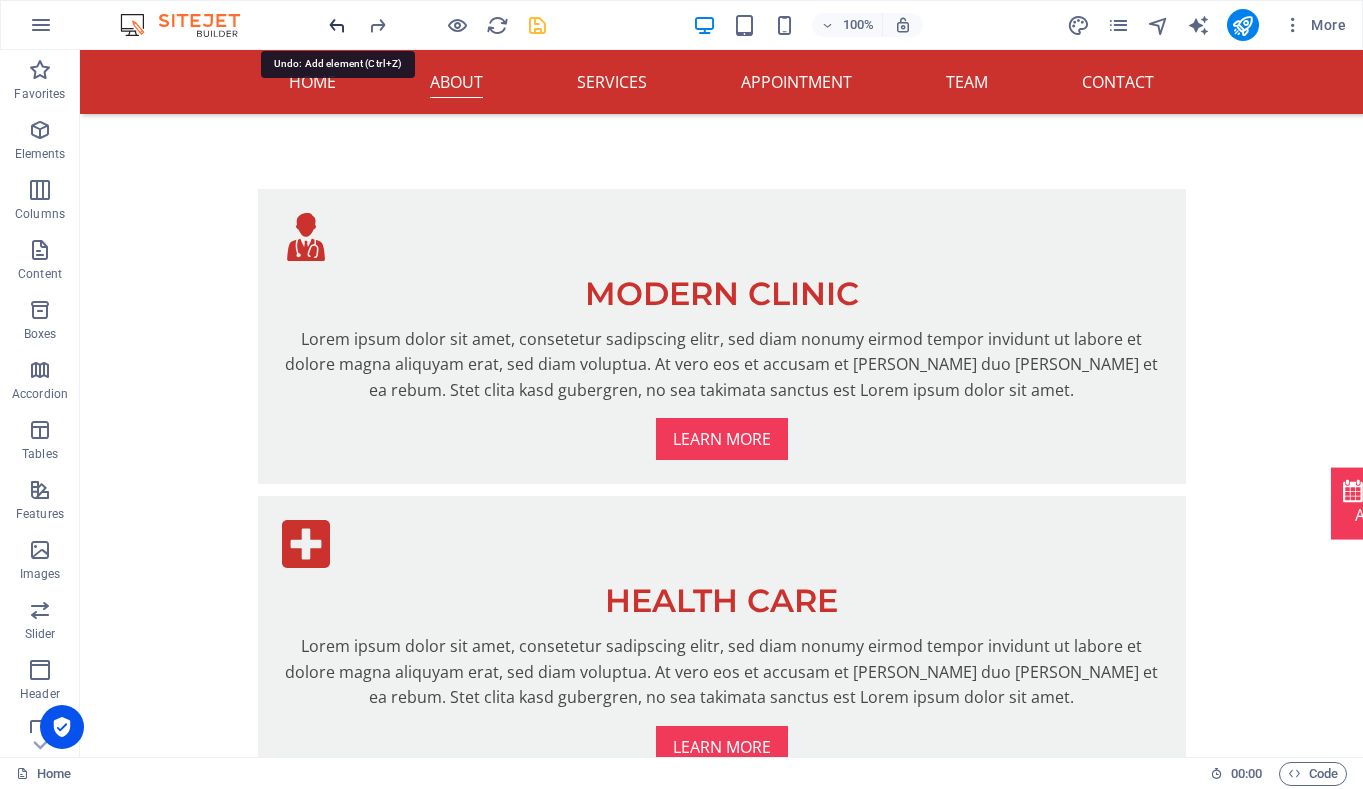 click at bounding box center (337, 25) 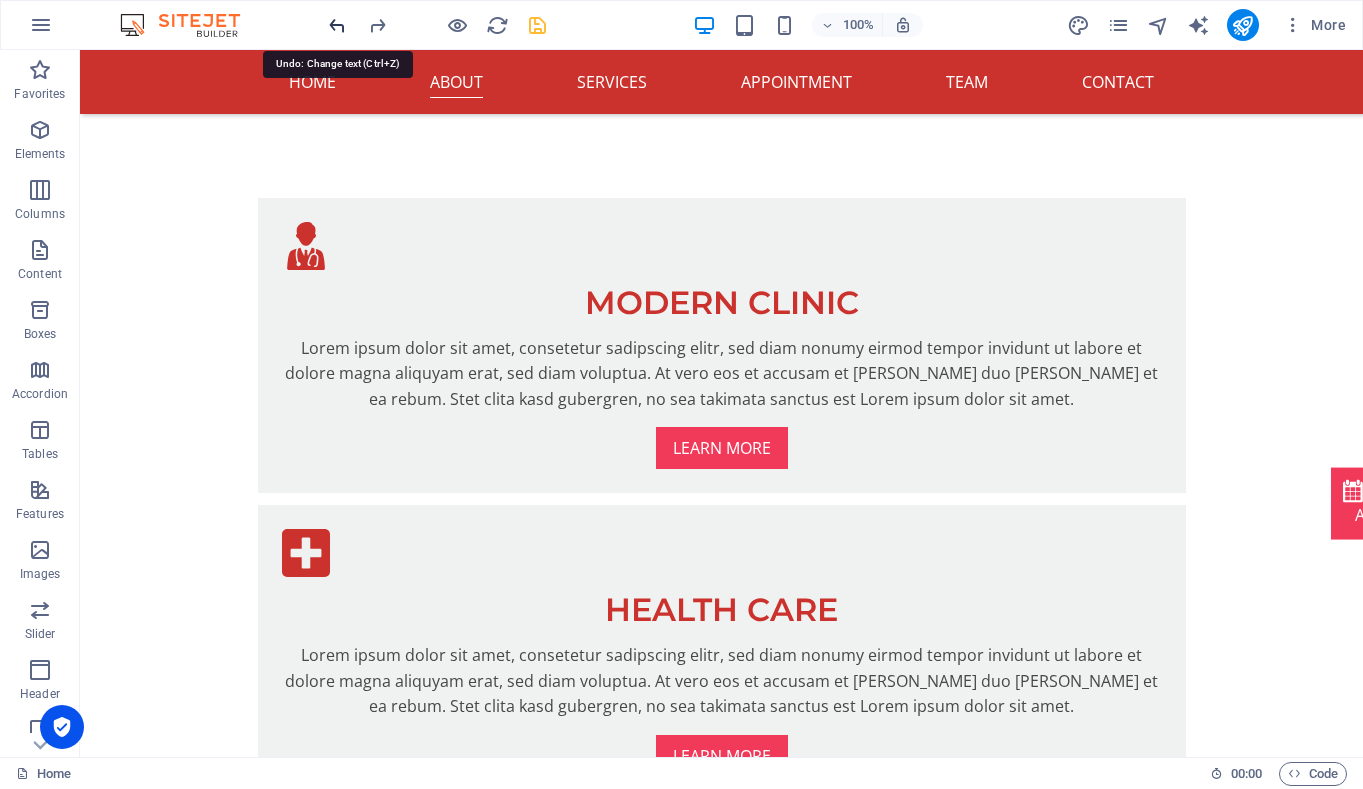 click at bounding box center [337, 25] 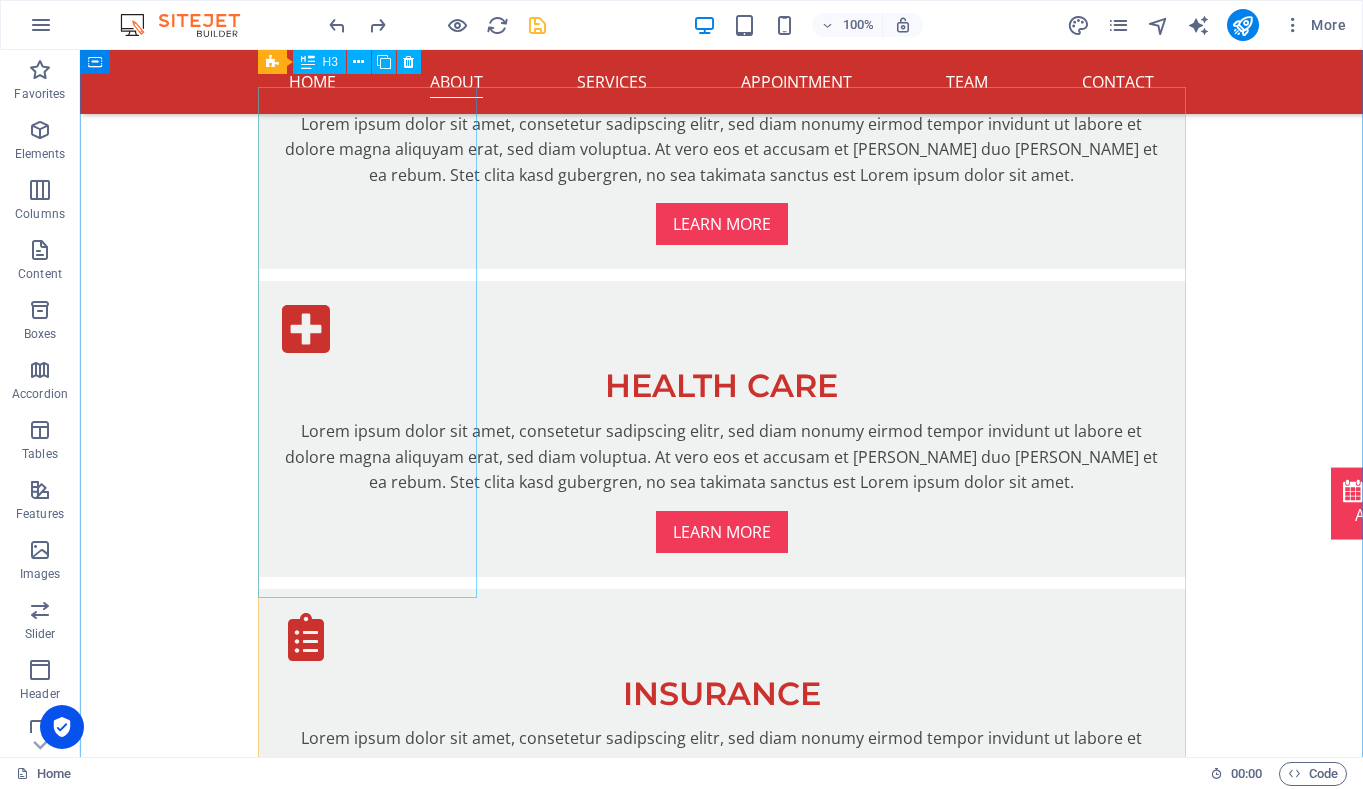 scroll, scrollTop: 1293, scrollLeft: 0, axis: vertical 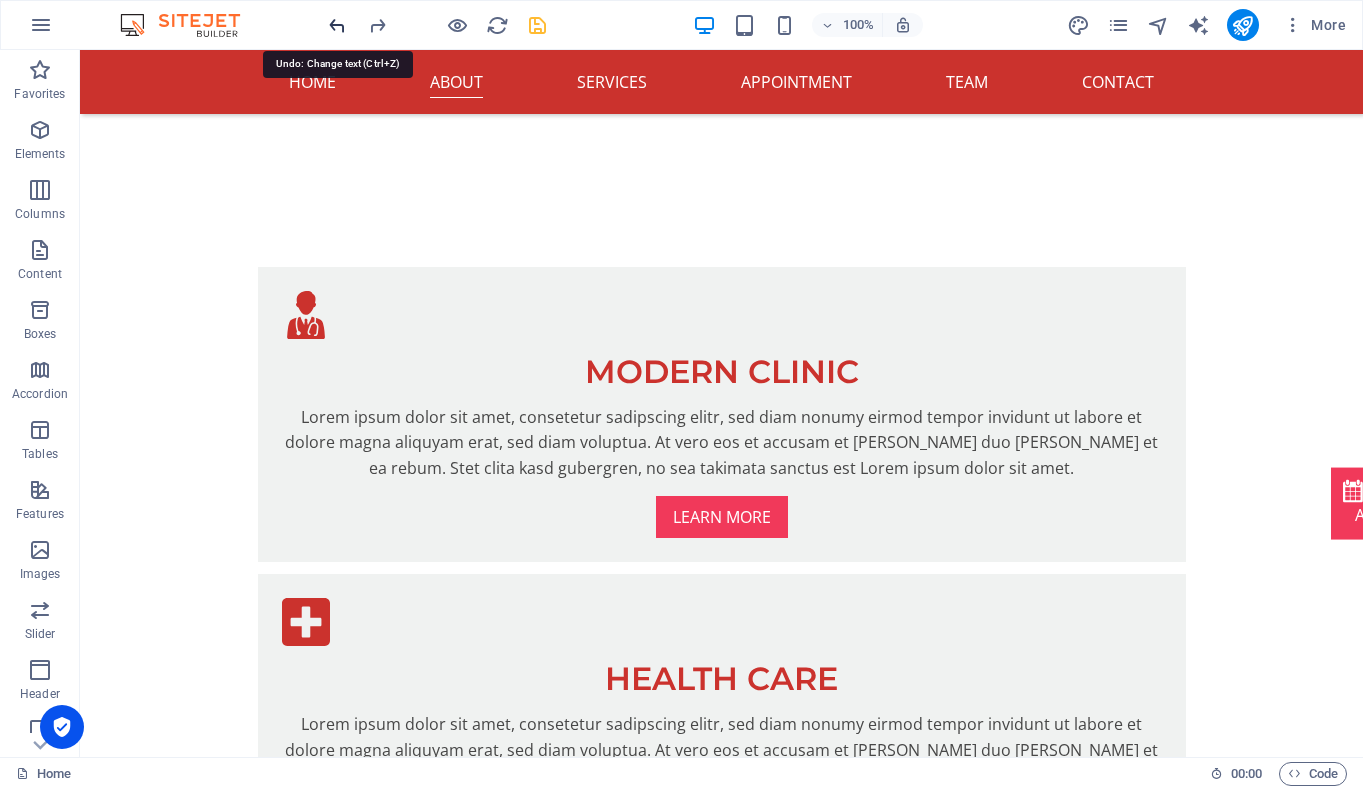 click at bounding box center [337, 25] 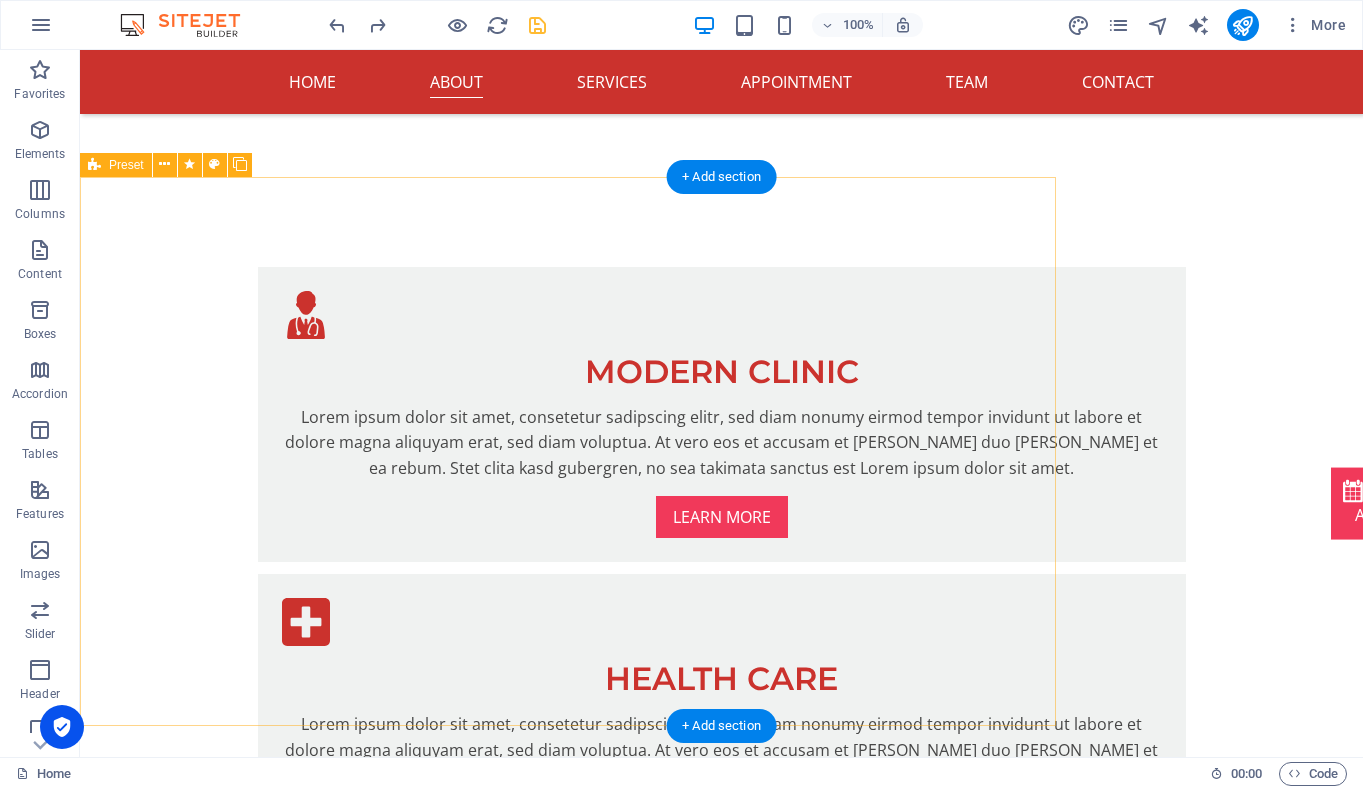 click on "About the Clinic MAP Clinic  was founded not to be the biggest or most advanced — but to meet a very real and growing need. As a general physician working in [GEOGRAPHIC_DATA],  Dr [PERSON_NAME]  began seeing more and more patients with unexplained collapses, dizziness, and fatigue. Their stories were strikingly similar: years without a diagnosis, many feeling dismissed or misunderstood. Telling patients they had  POTS or [MEDICAL_DATA]  brought relief — but also sadness. “I could see it in their eyes,” Dr [PERSON_NAME] says. “They were grateful, but it had taken too long.” That moment — the mix of hope and frustration — became the starting point for  MAP Clinic . Dr [PERSON_NAME] didn’t set out to build a specialised clinic. But over time, as more of these patients came through his care, it became clear that  the current system wasn’t equipped  to help them. The tools were limited. The pathways unclear. One clinician couldn’t carry it all. So he drew on experience from research work in [GEOGRAPHIC_DATA], where" at bounding box center (568, 1531) 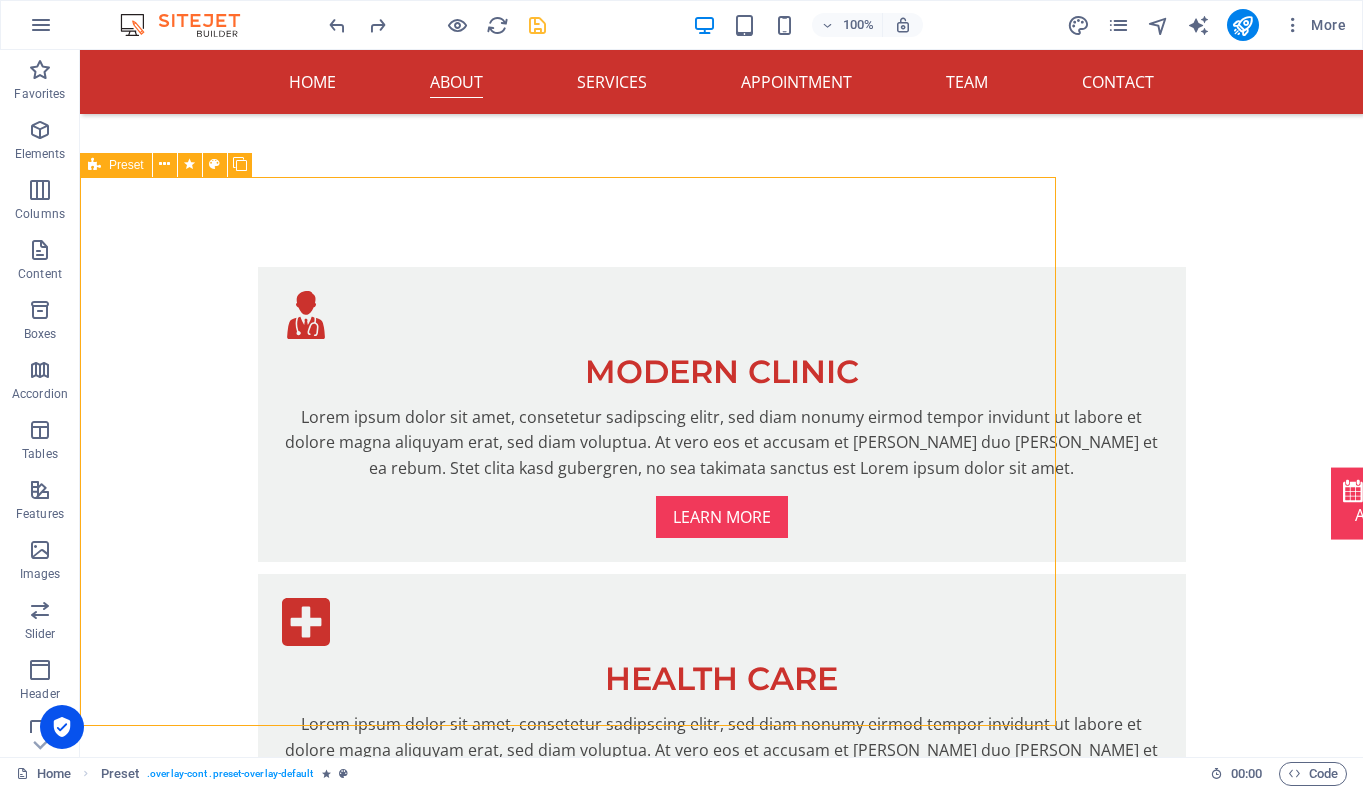 click on "Preset" at bounding box center (126, 165) 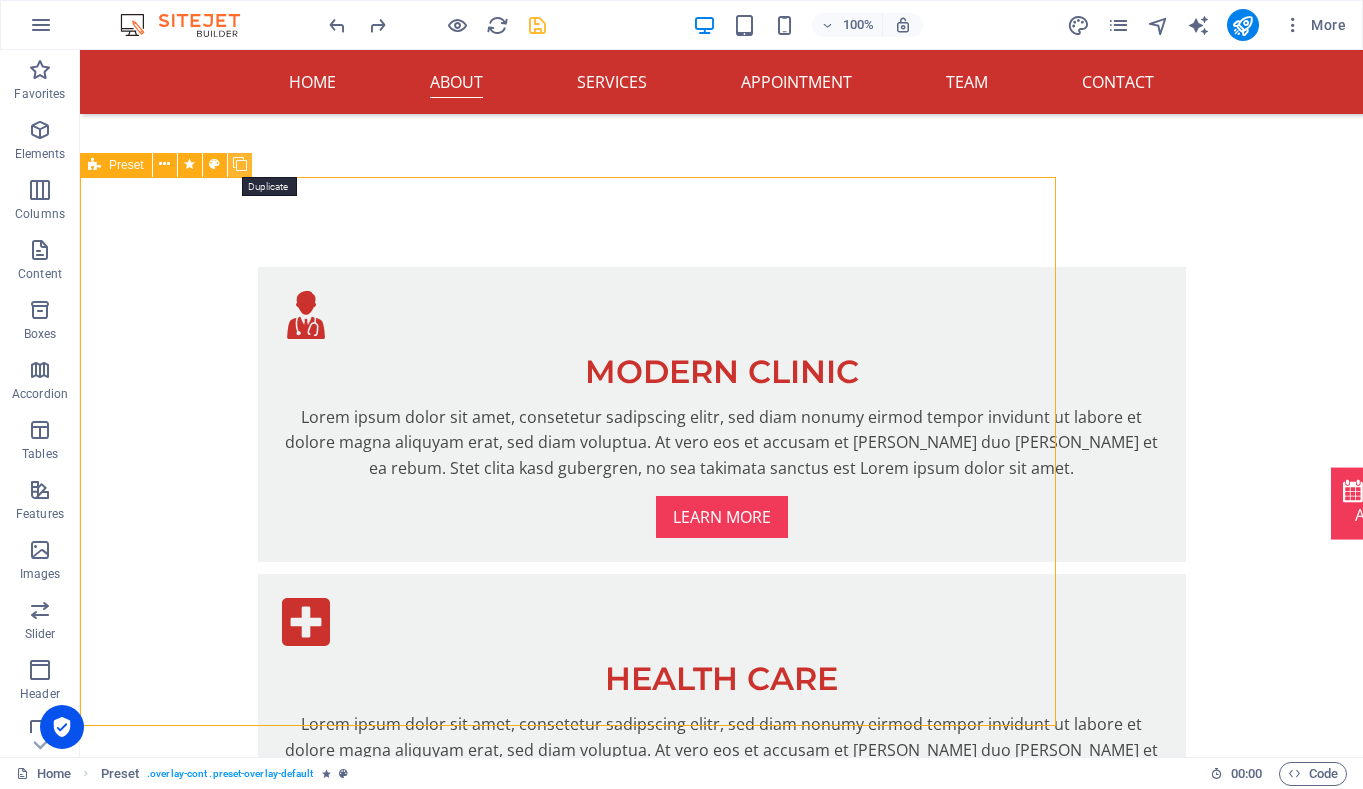 click at bounding box center (240, 164) 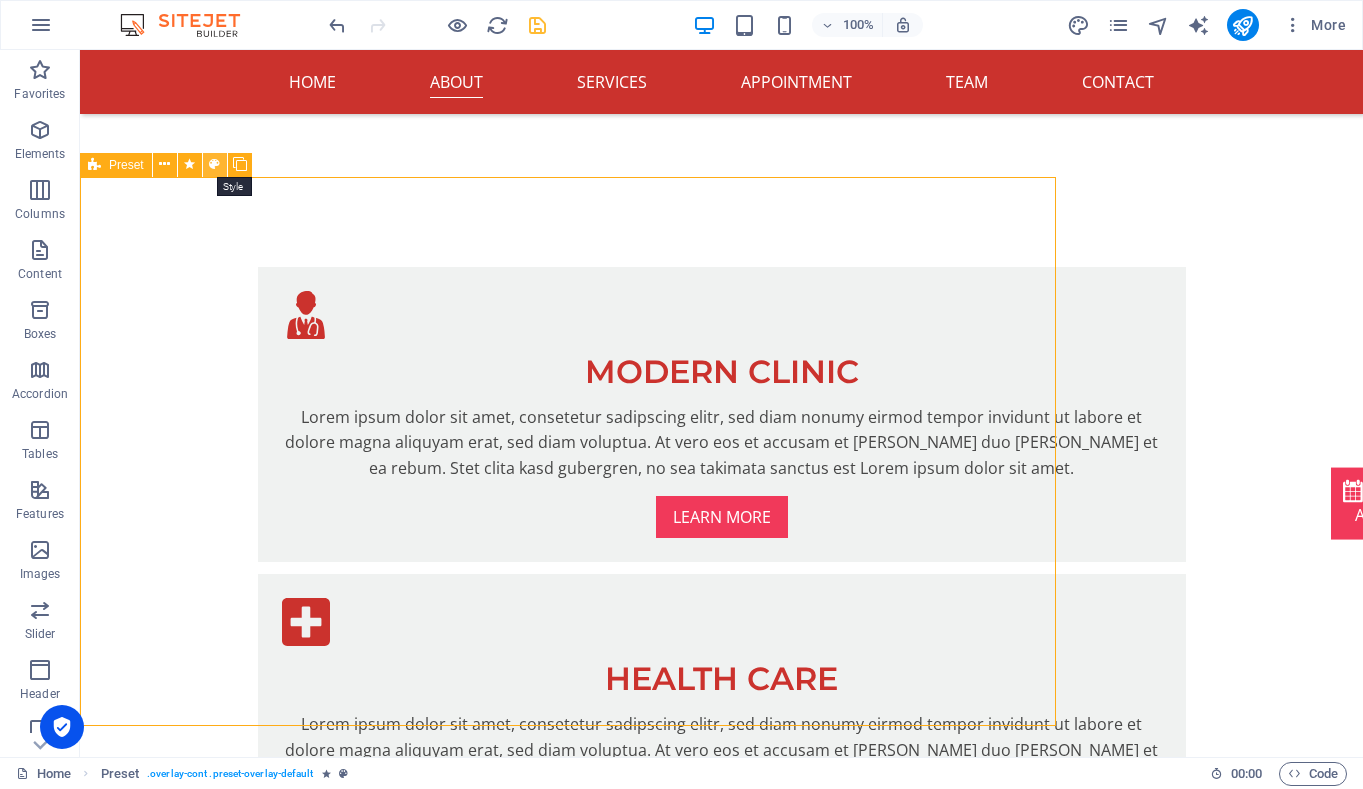 click at bounding box center (214, 164) 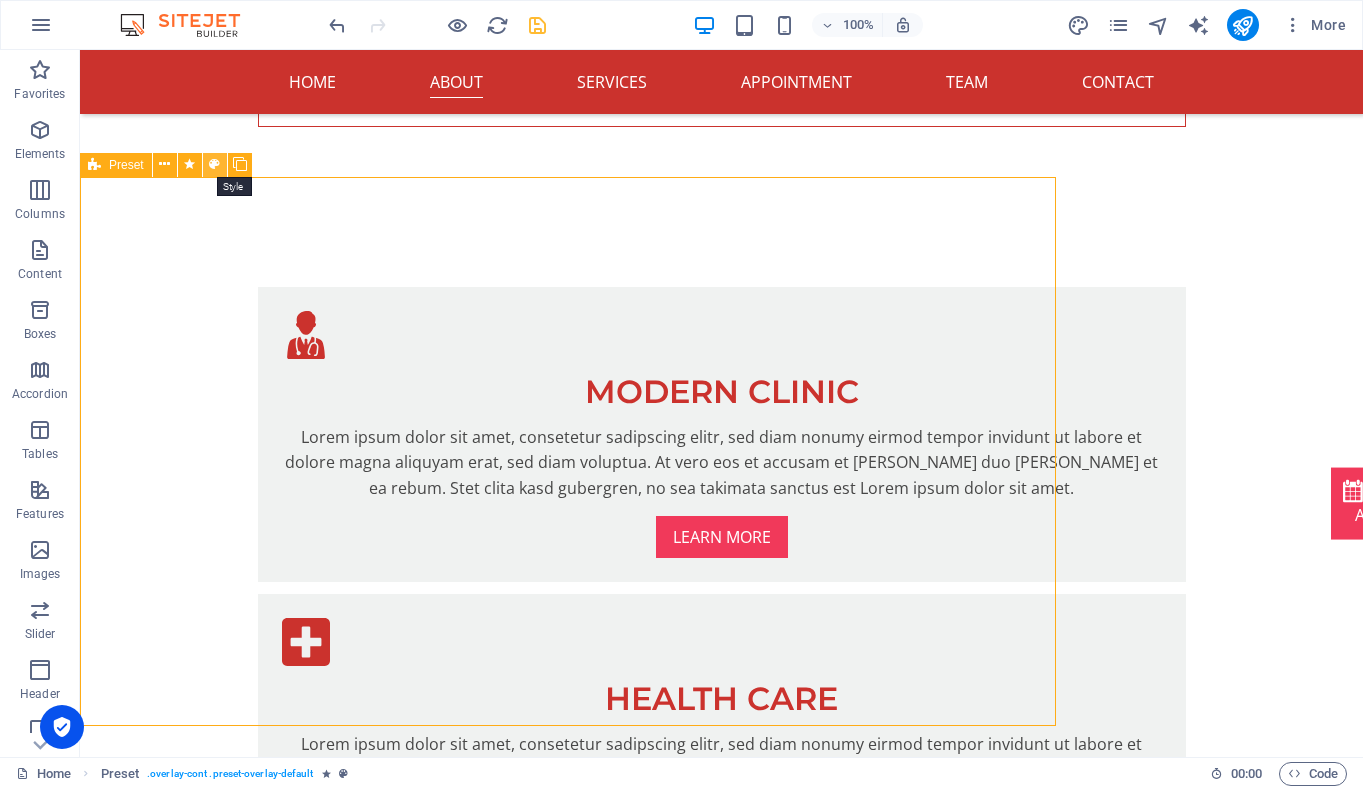 scroll, scrollTop: 1313, scrollLeft: 0, axis: vertical 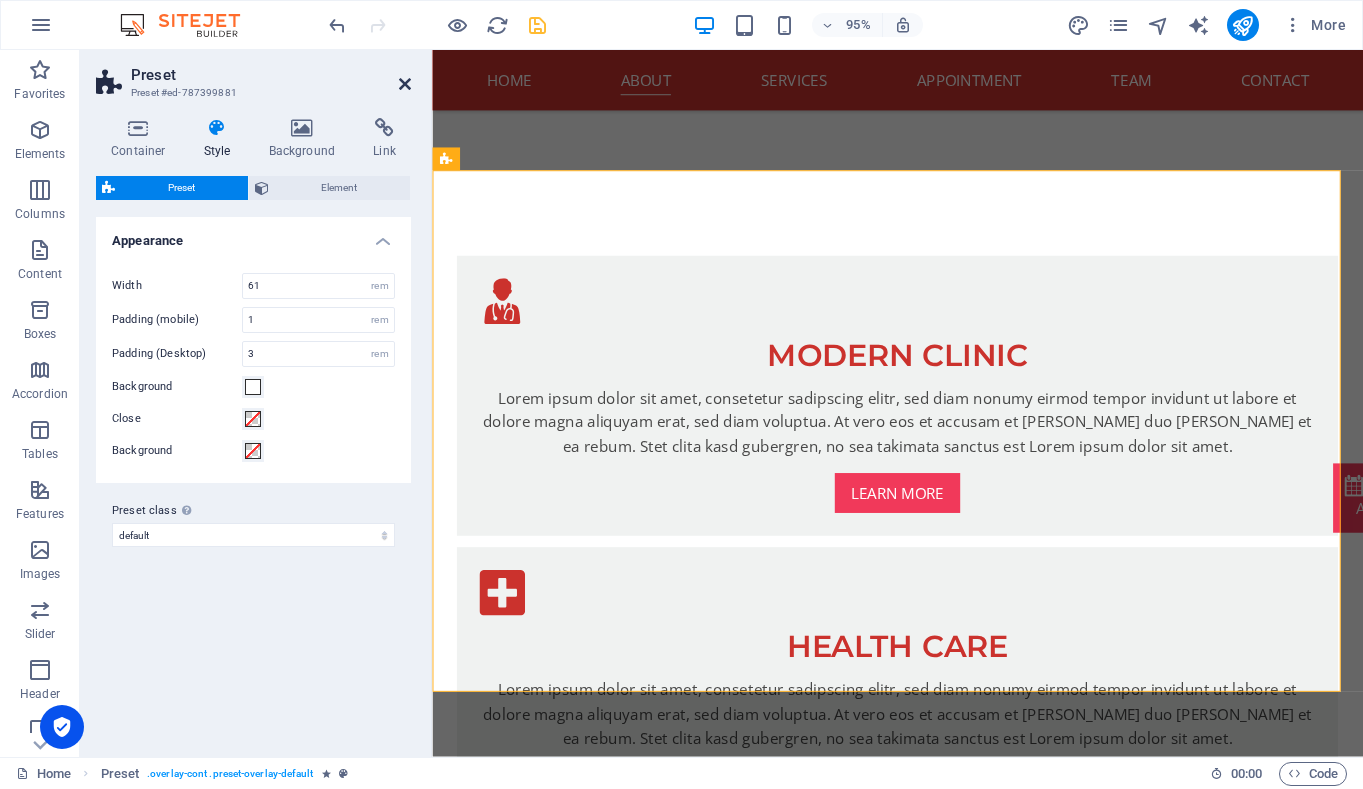 click at bounding box center [405, 84] 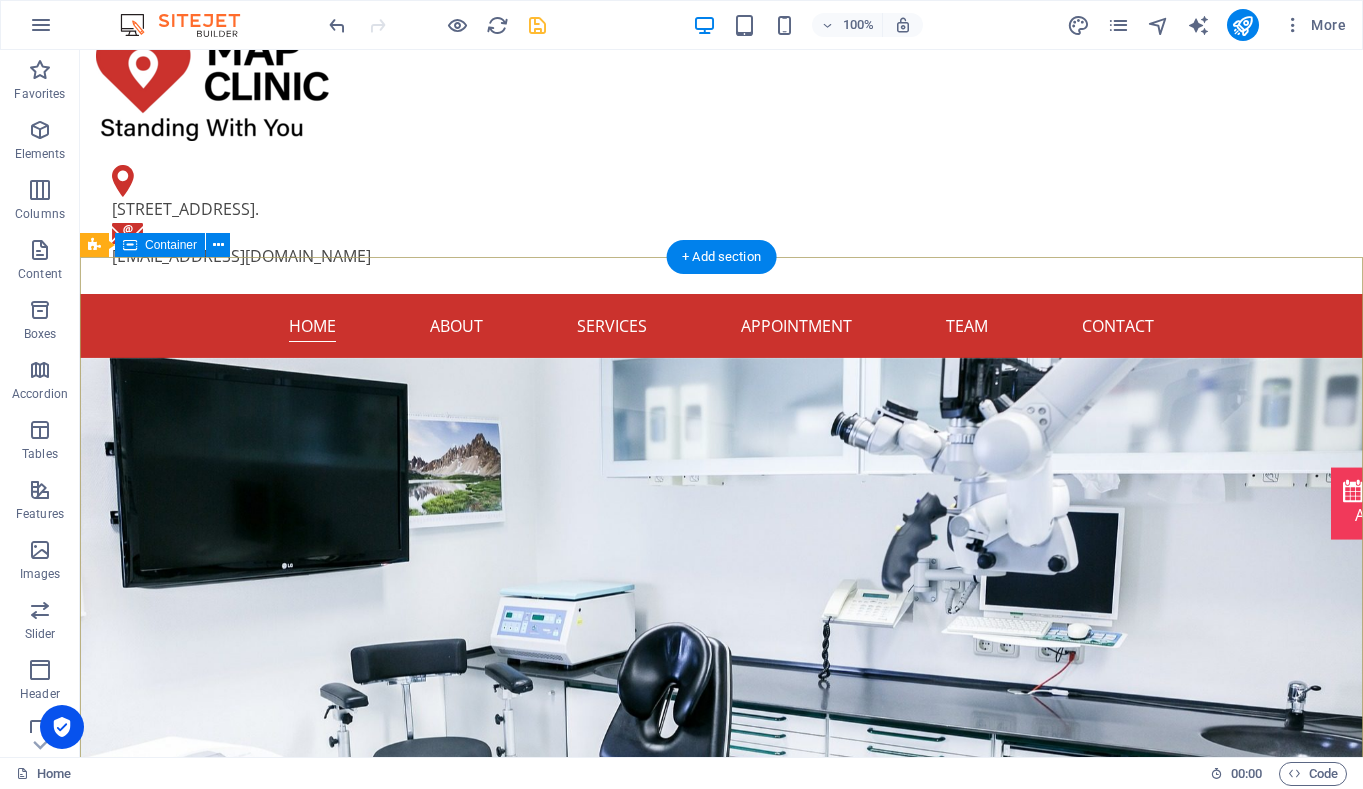 scroll, scrollTop: 0, scrollLeft: 0, axis: both 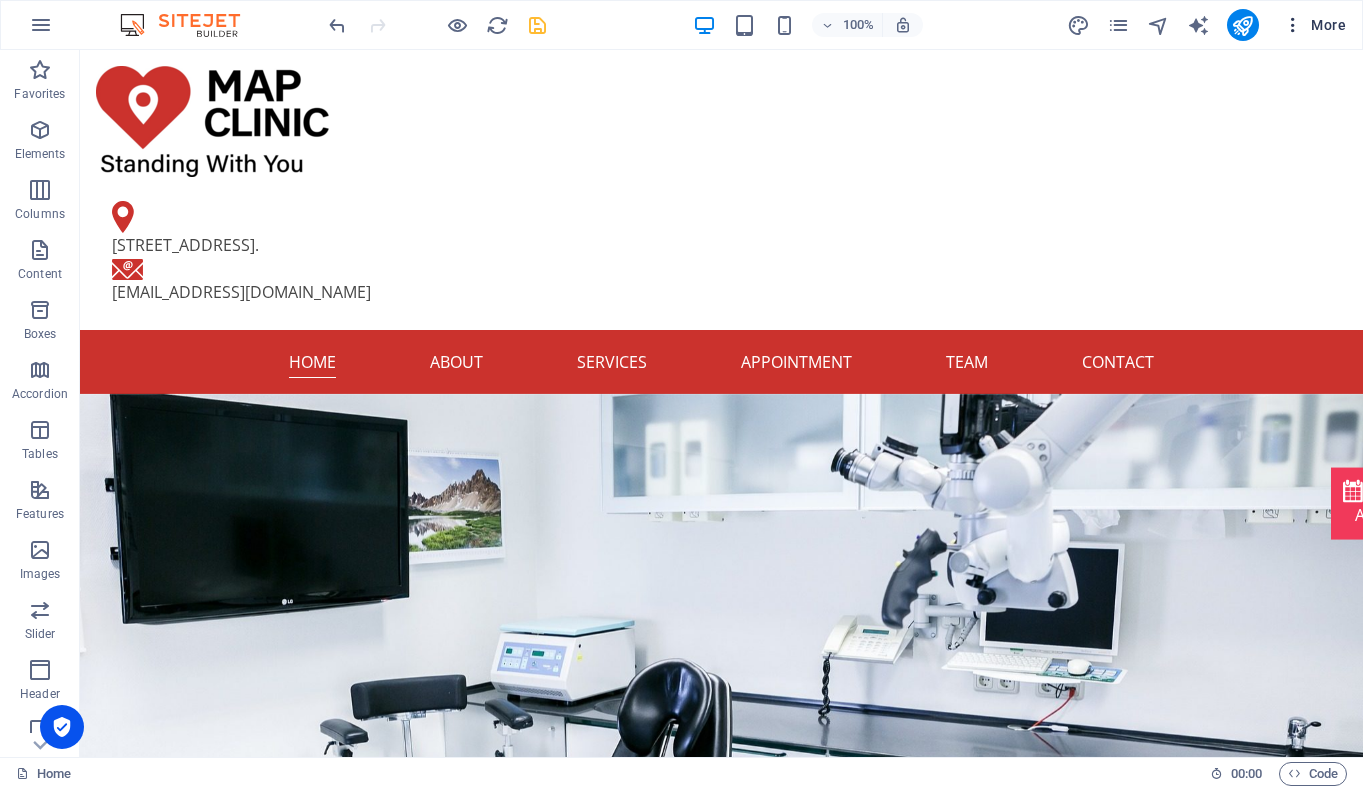 click on "More" at bounding box center (1314, 25) 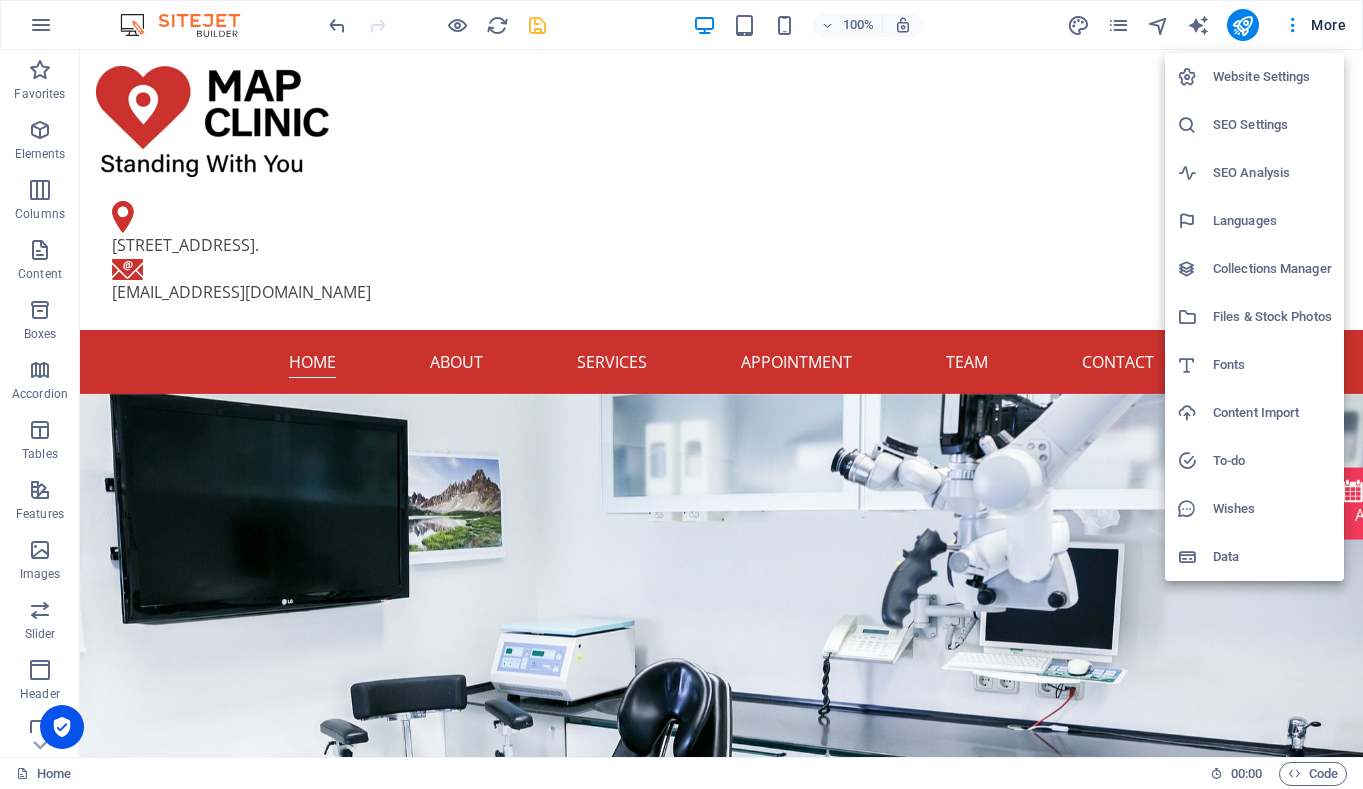 click on "Website Settings" at bounding box center [1272, 77] 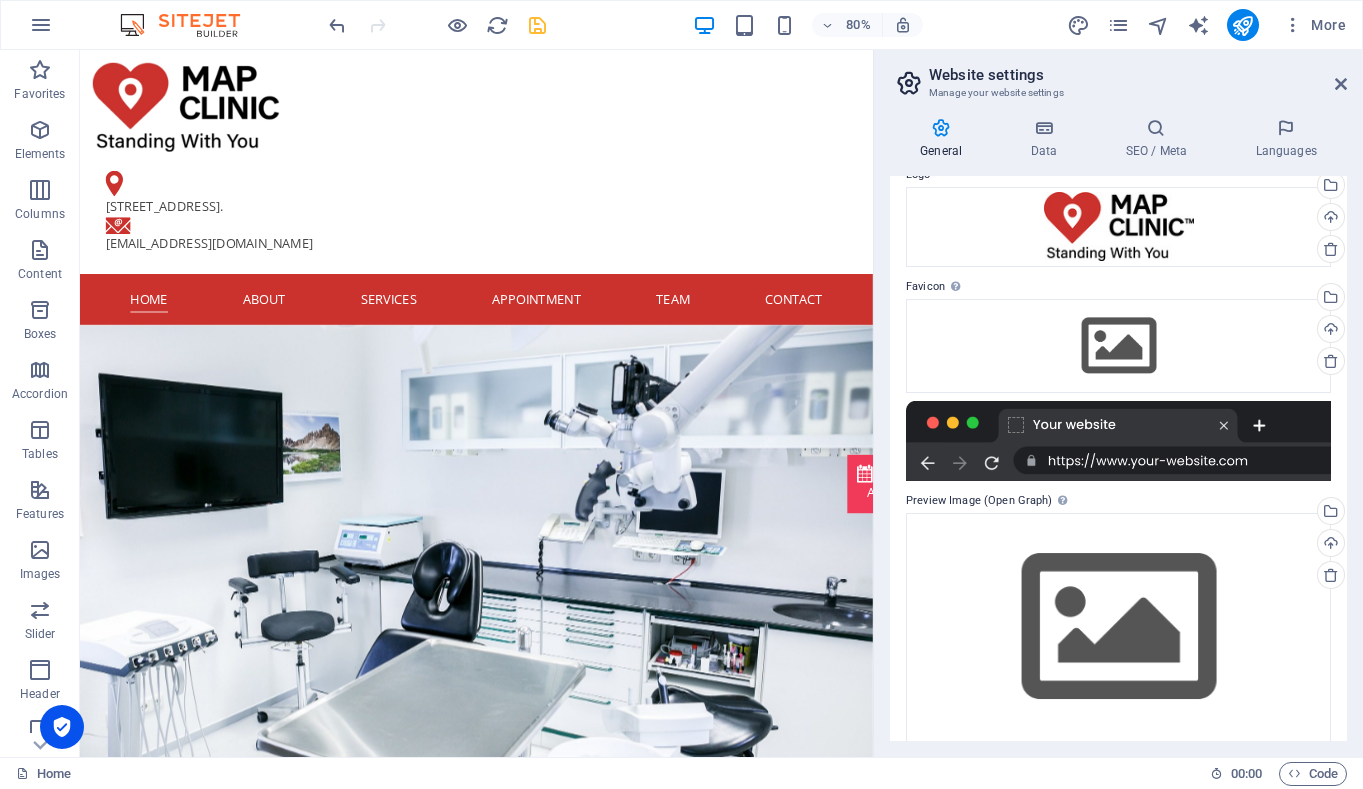 scroll, scrollTop: 102, scrollLeft: 0, axis: vertical 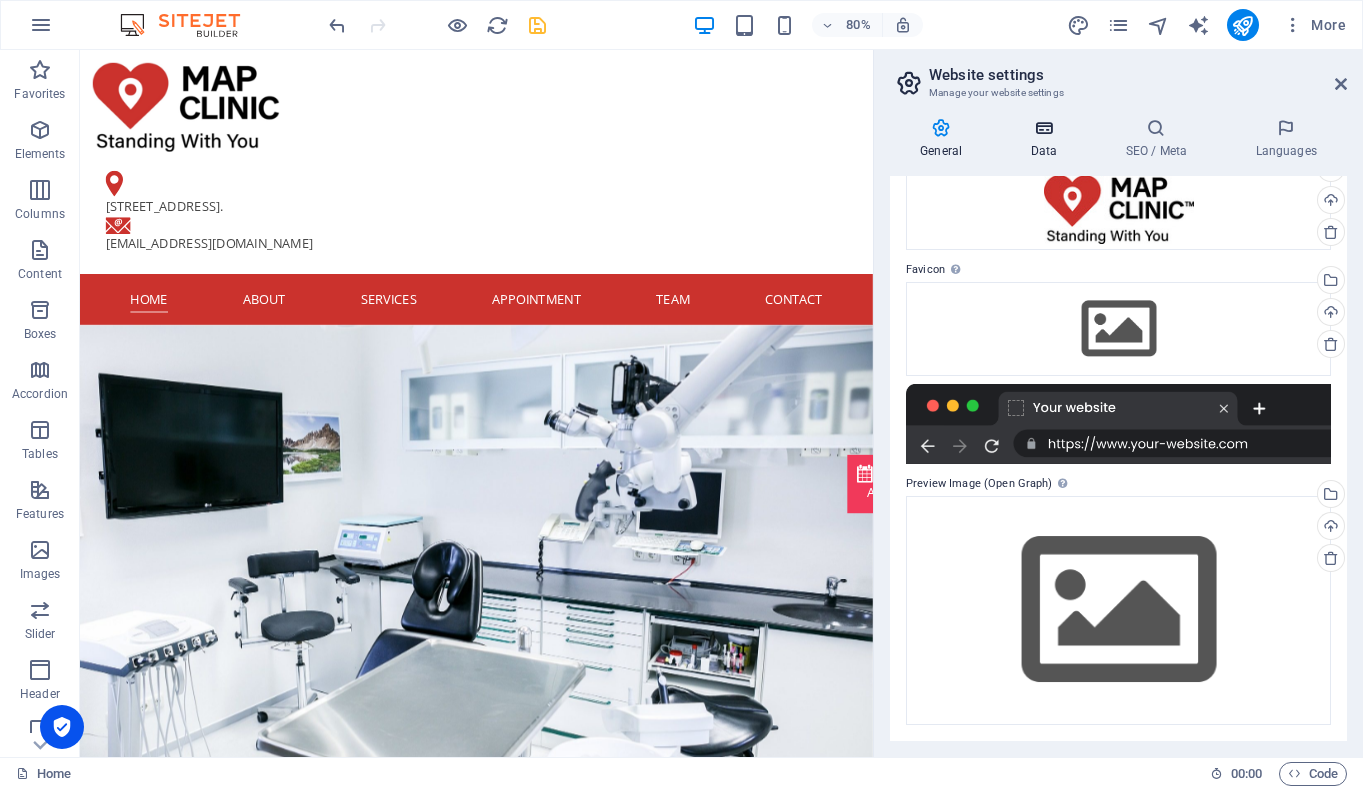 click at bounding box center (1043, 128) 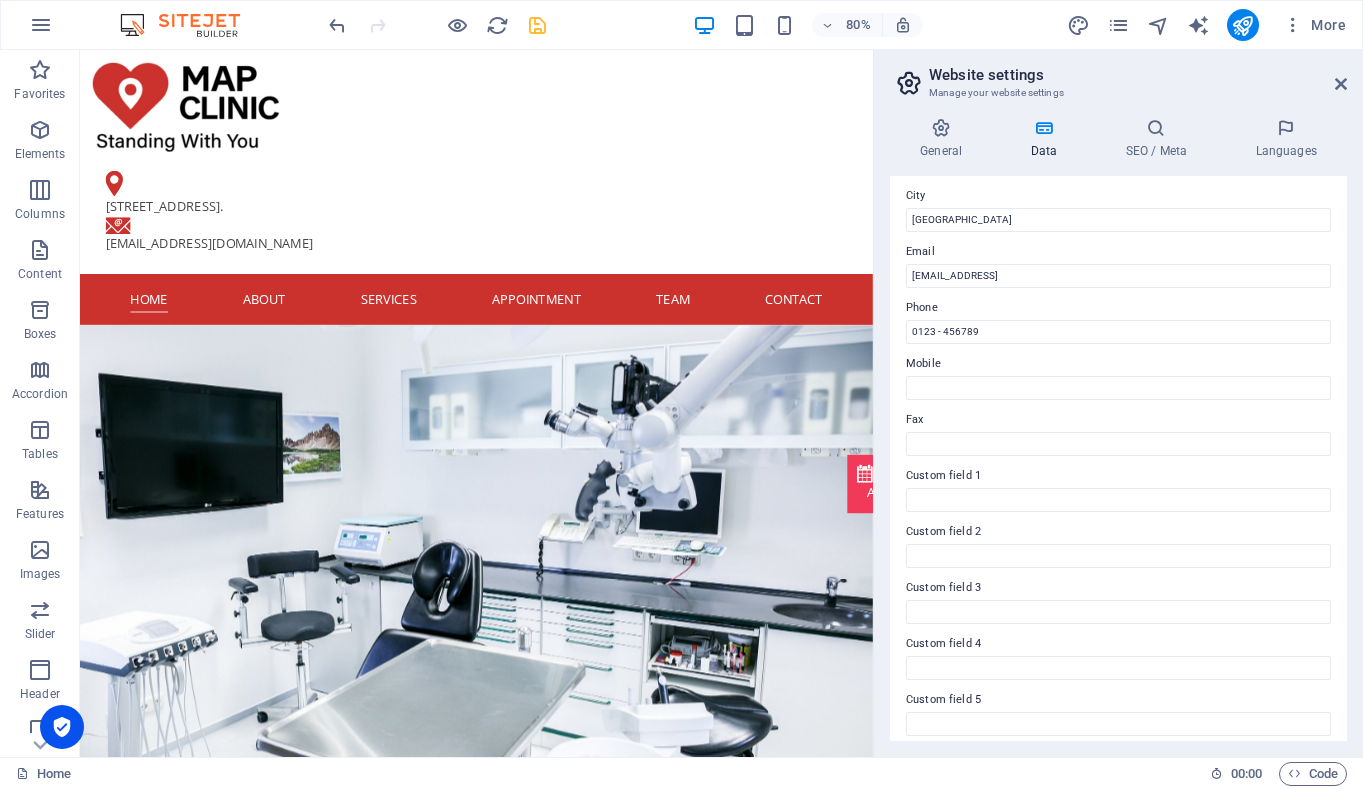 scroll, scrollTop: 395, scrollLeft: 0, axis: vertical 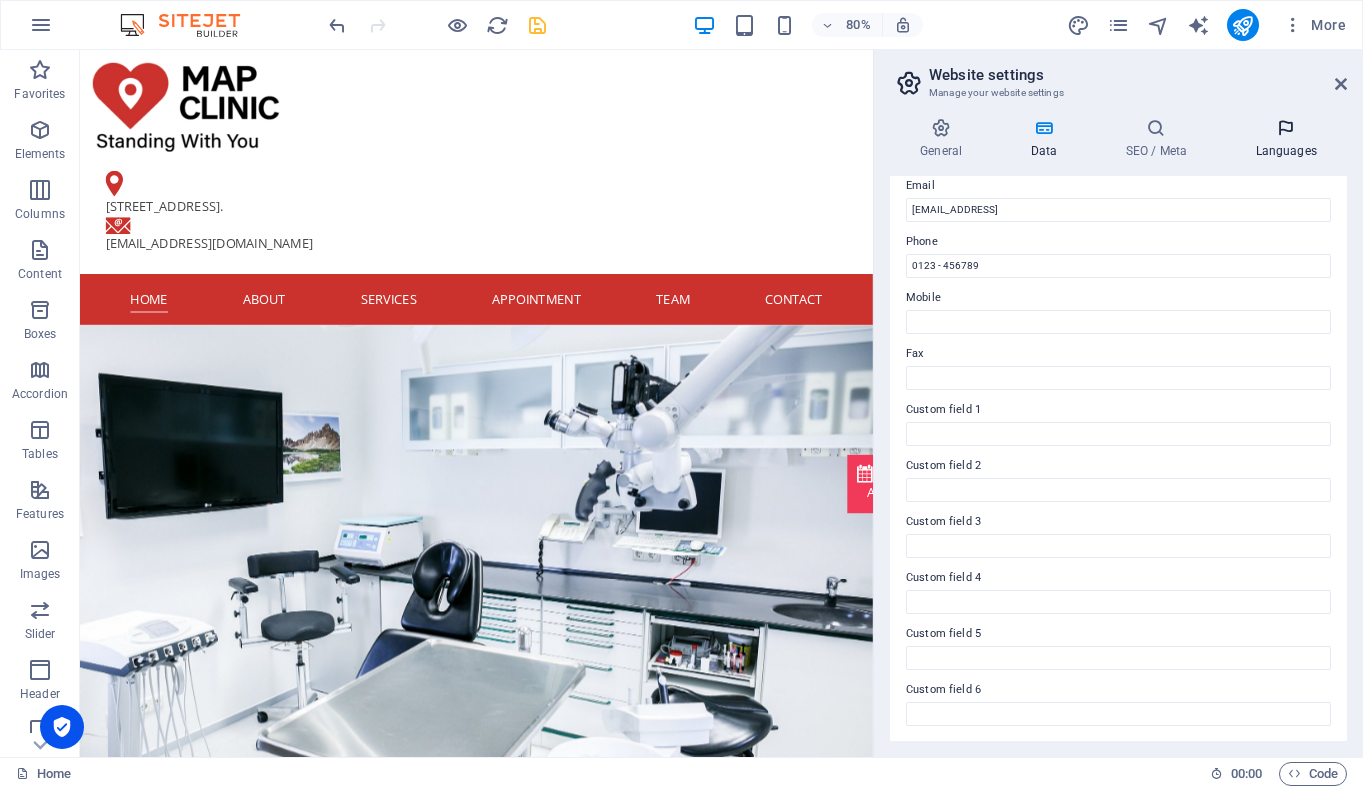 click at bounding box center [1286, 128] 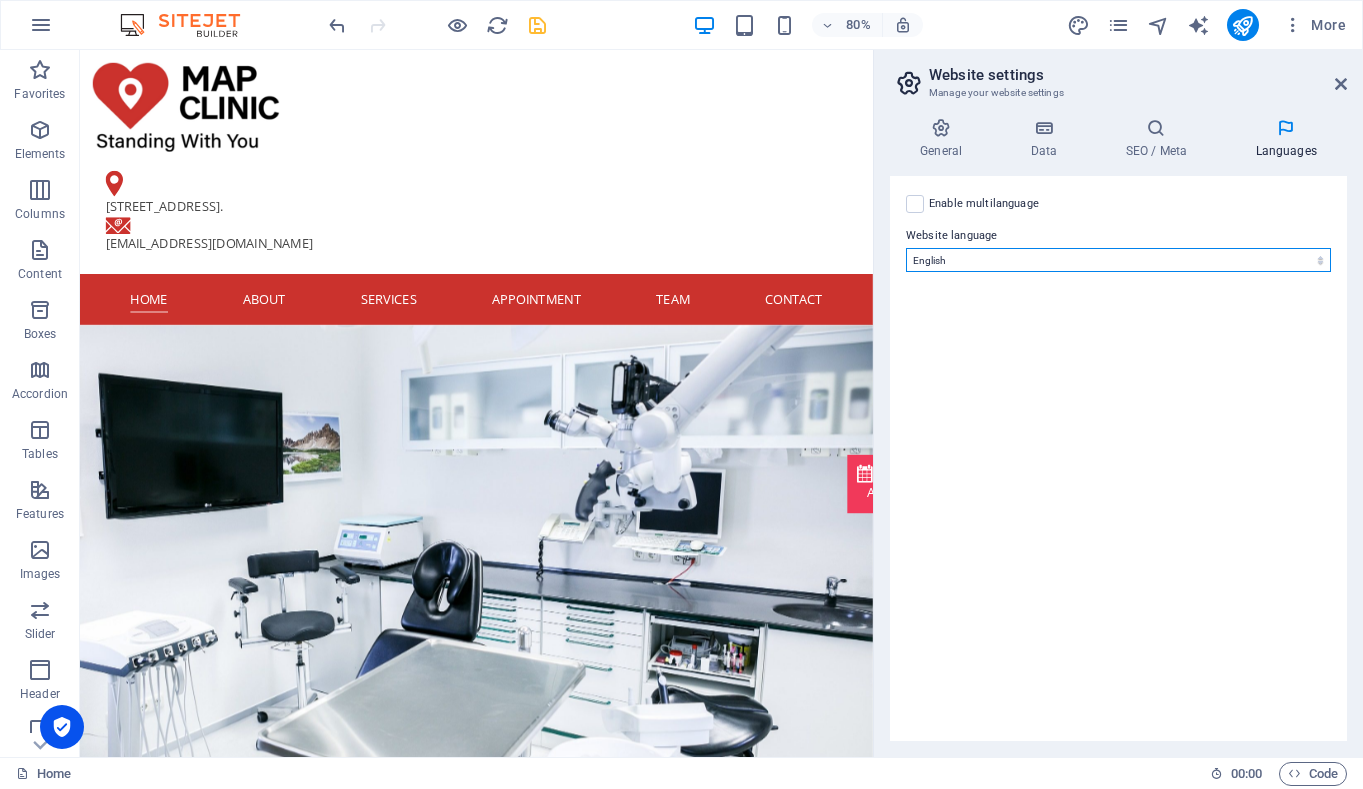 click on "Abkhazian Afar Afrikaans Akan Albanian Amharic Arabic Aragonese Armenian Assamese Avaric Avestan Aymara Azerbaijani Bambara Bashkir Basque Belarusian Bengali Bihari languages Bislama Bokmål Bosnian Breton Bulgarian Burmese Catalan Central Khmer Chamorro Chechen Chinese Church Slavic Chuvash Cornish Corsican Cree Croatian Czech Danish Dutch Dzongkha English Esperanto Estonian Ewe Faroese Farsi (Persian) Fijian Finnish French Fulah Gaelic Galician Ganda Georgian German Greek Greenlandic Guaraní Gujarati Haitian Creole Hausa Hebrew Herero Hindi Hiri Motu Hungarian Icelandic Ido Igbo Indonesian Interlingua Interlingue Inuktitut Inupiaq Irish Italian Japanese Javanese Kannada Kanuri Kashmiri Kazakh Kikuyu Kinyarwanda Komi Kongo Korean Kurdish Kwanyama Kyrgyz Lao Latin Latvian Limburgish Lingala Lithuanian Luba-Katanga Luxembourgish Macedonian Malagasy Malay Malayalam Maldivian Maltese Manx Maori Marathi Marshallese Mongolian [GEOGRAPHIC_DATA] Navajo [GEOGRAPHIC_DATA] Nepali North Ndebele Northern Sami Norwegian Norwegian Nynorsk Nuosu" at bounding box center (1118, 260) 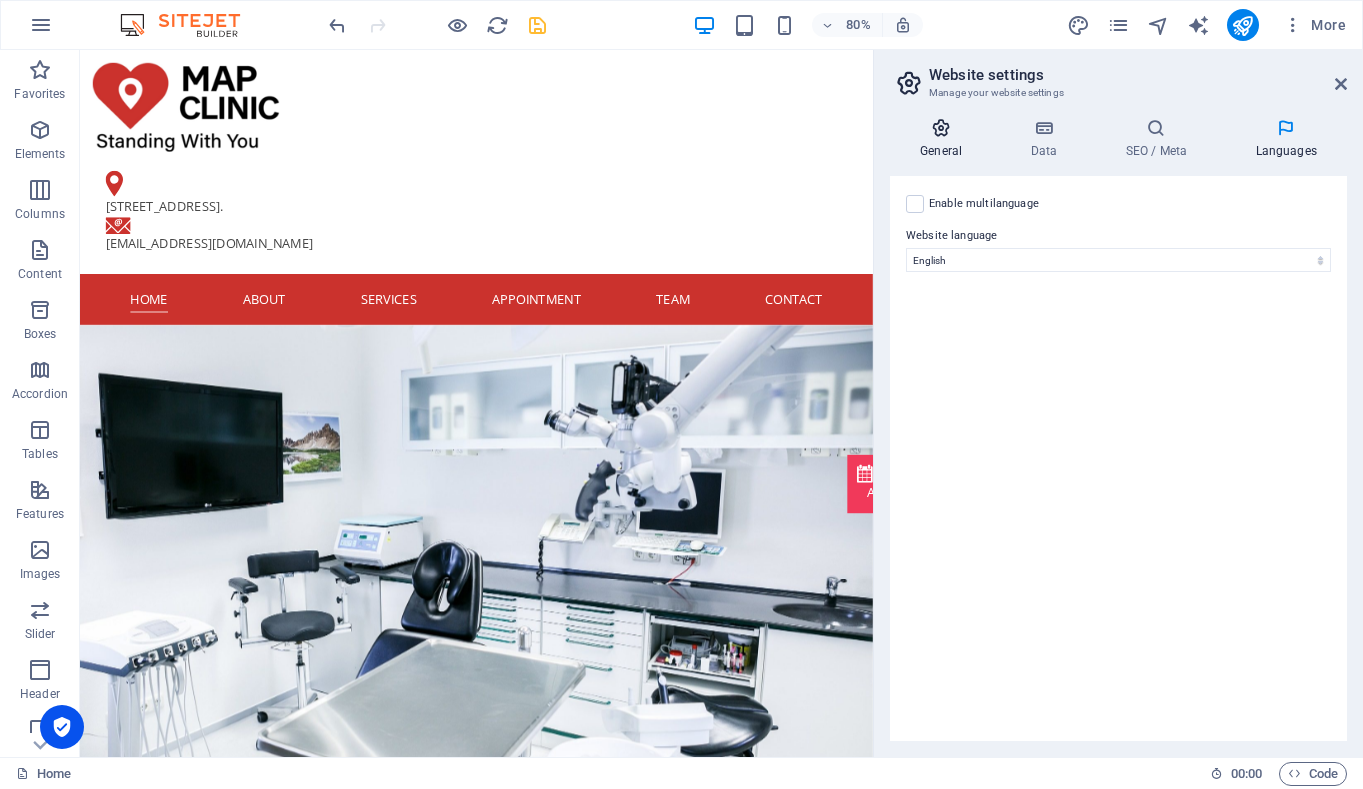 click at bounding box center [941, 128] 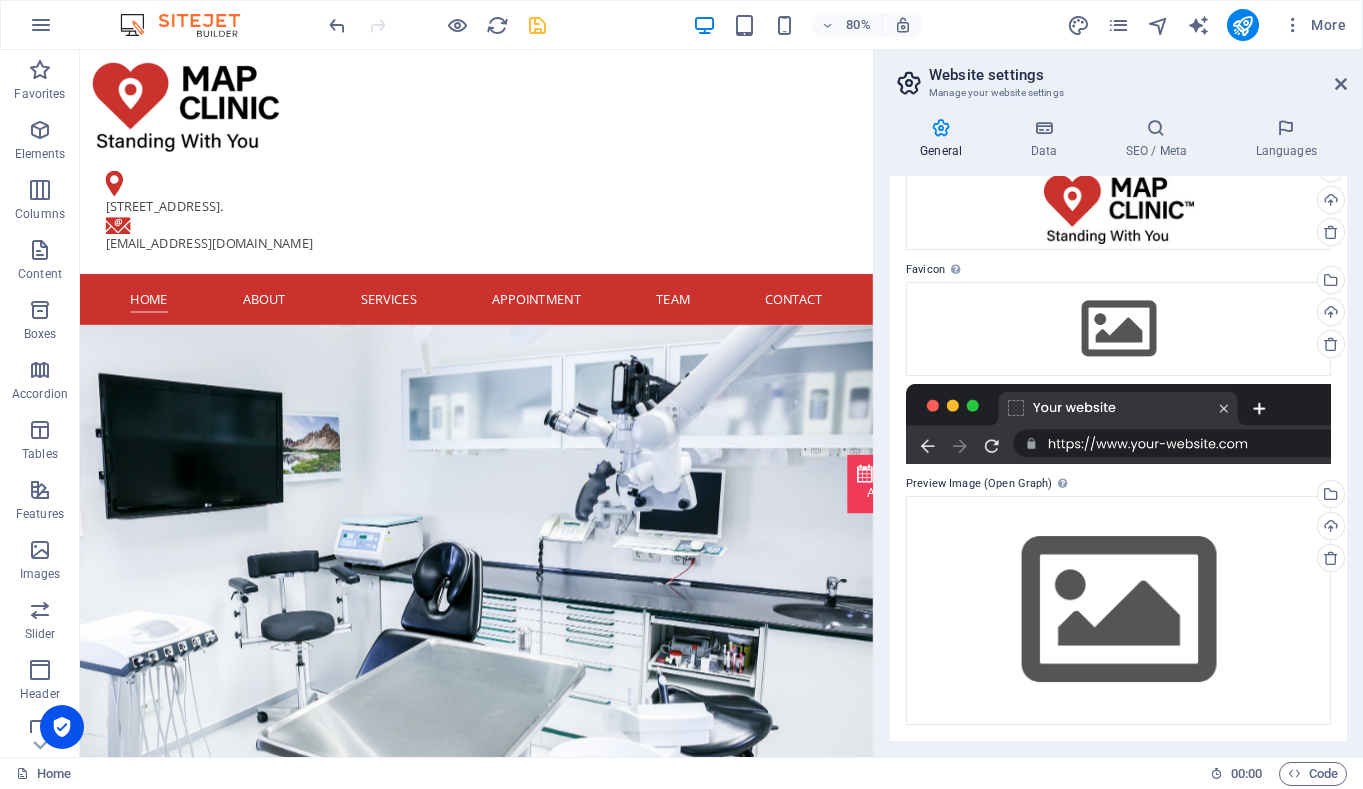 click at bounding box center [909, 83] 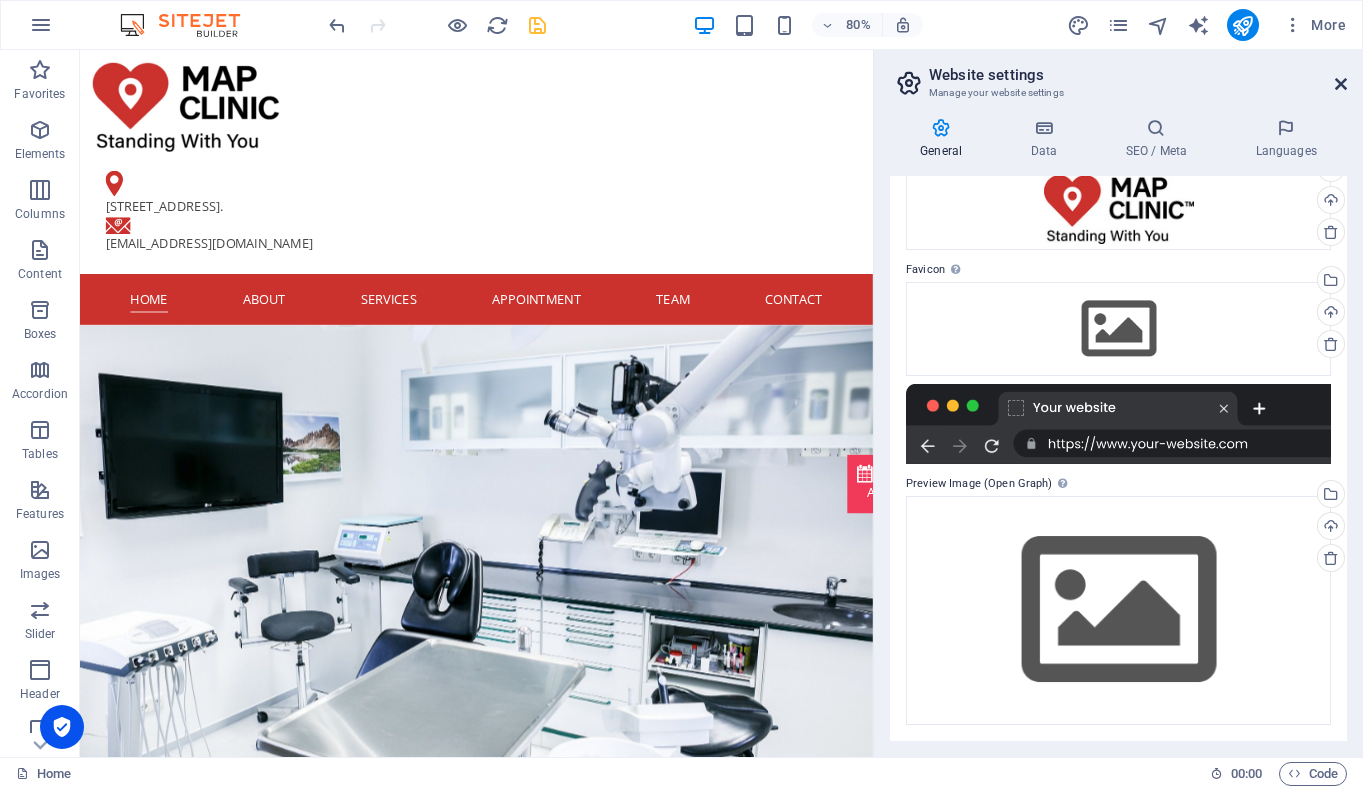 click at bounding box center (1341, 84) 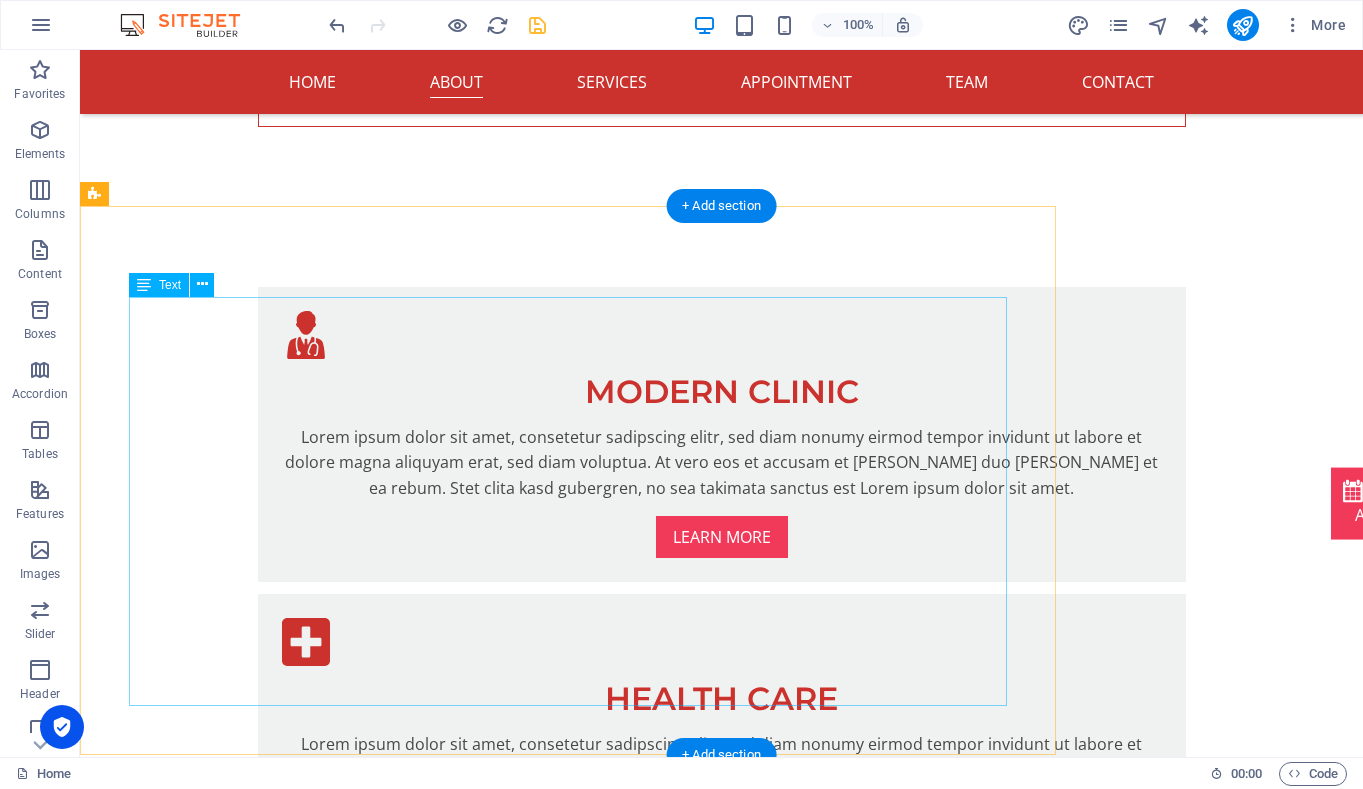 scroll, scrollTop: 1265, scrollLeft: 0, axis: vertical 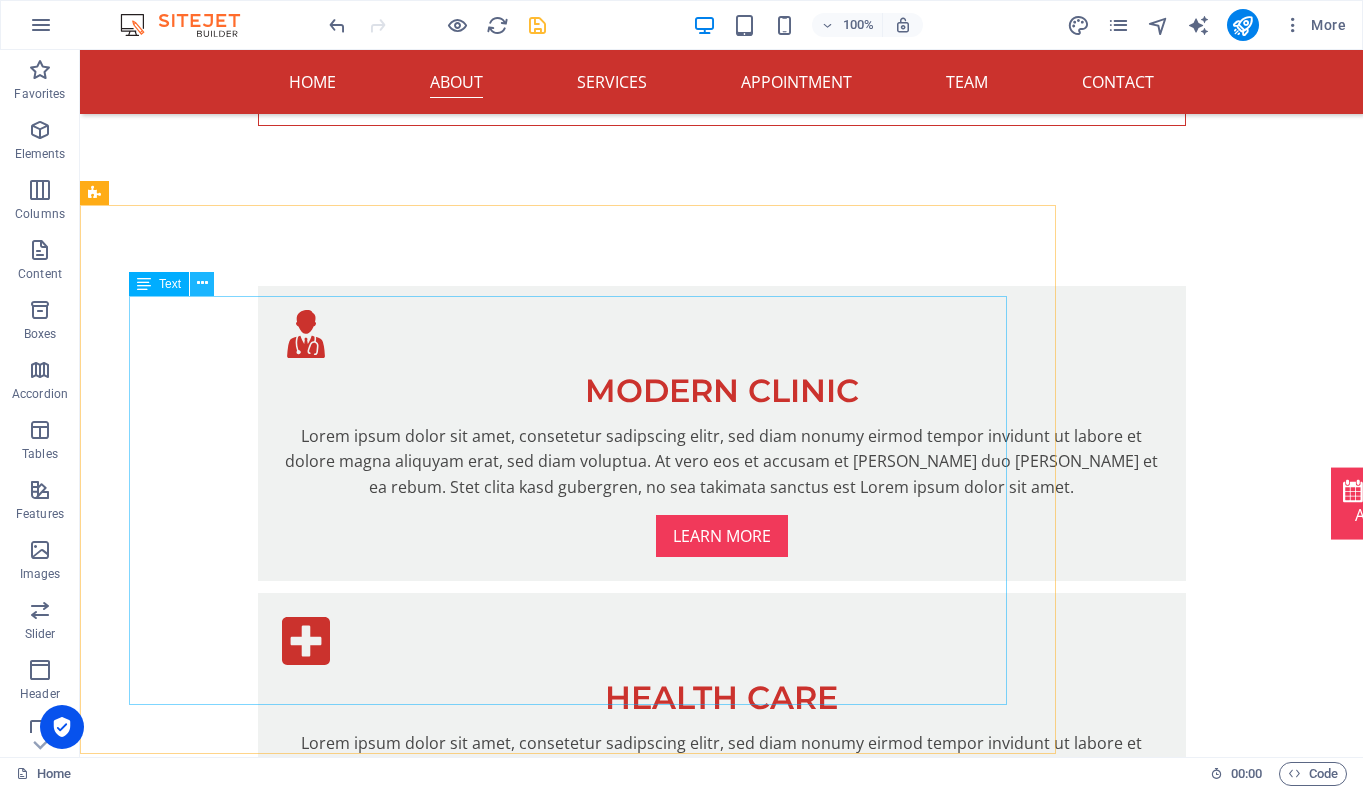 click at bounding box center [202, 283] 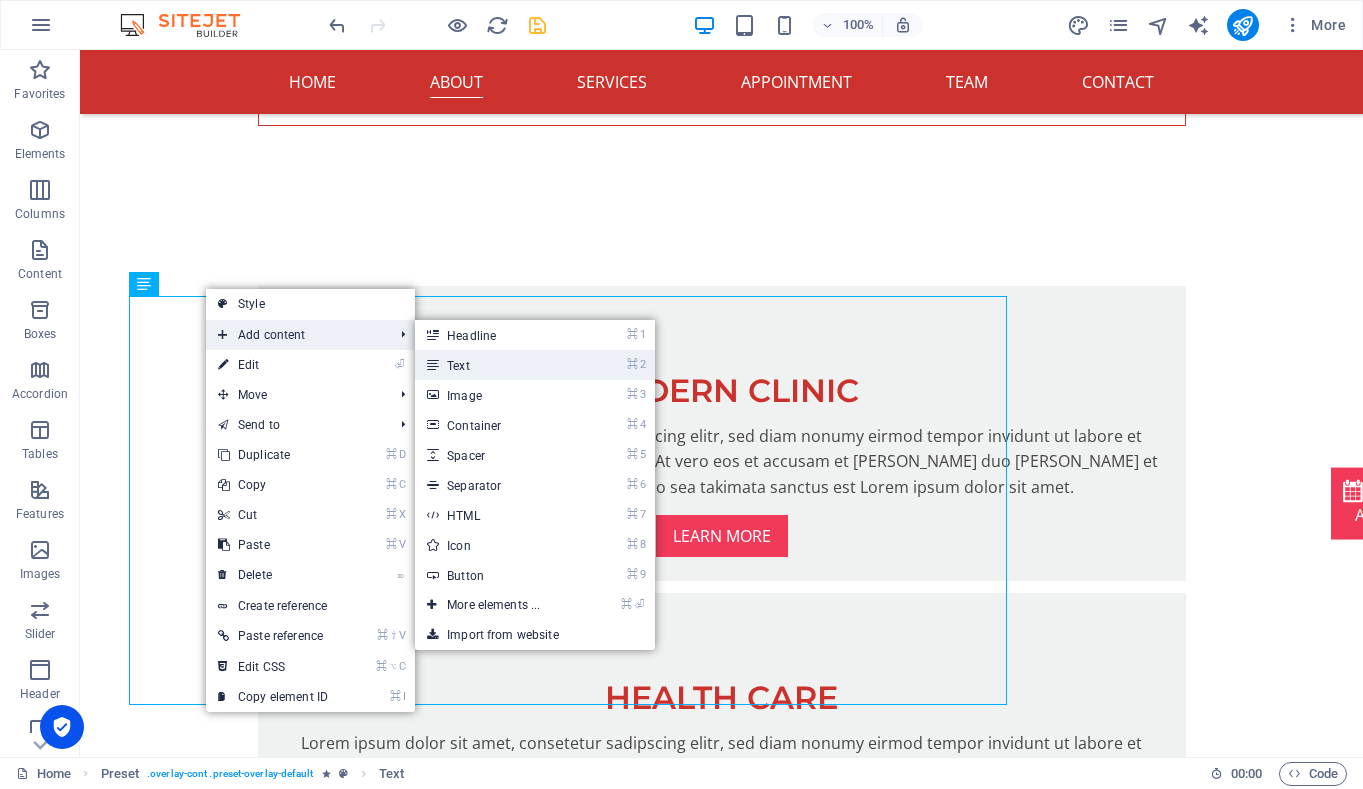 click on "⌘ 2  Text" at bounding box center (497, 365) 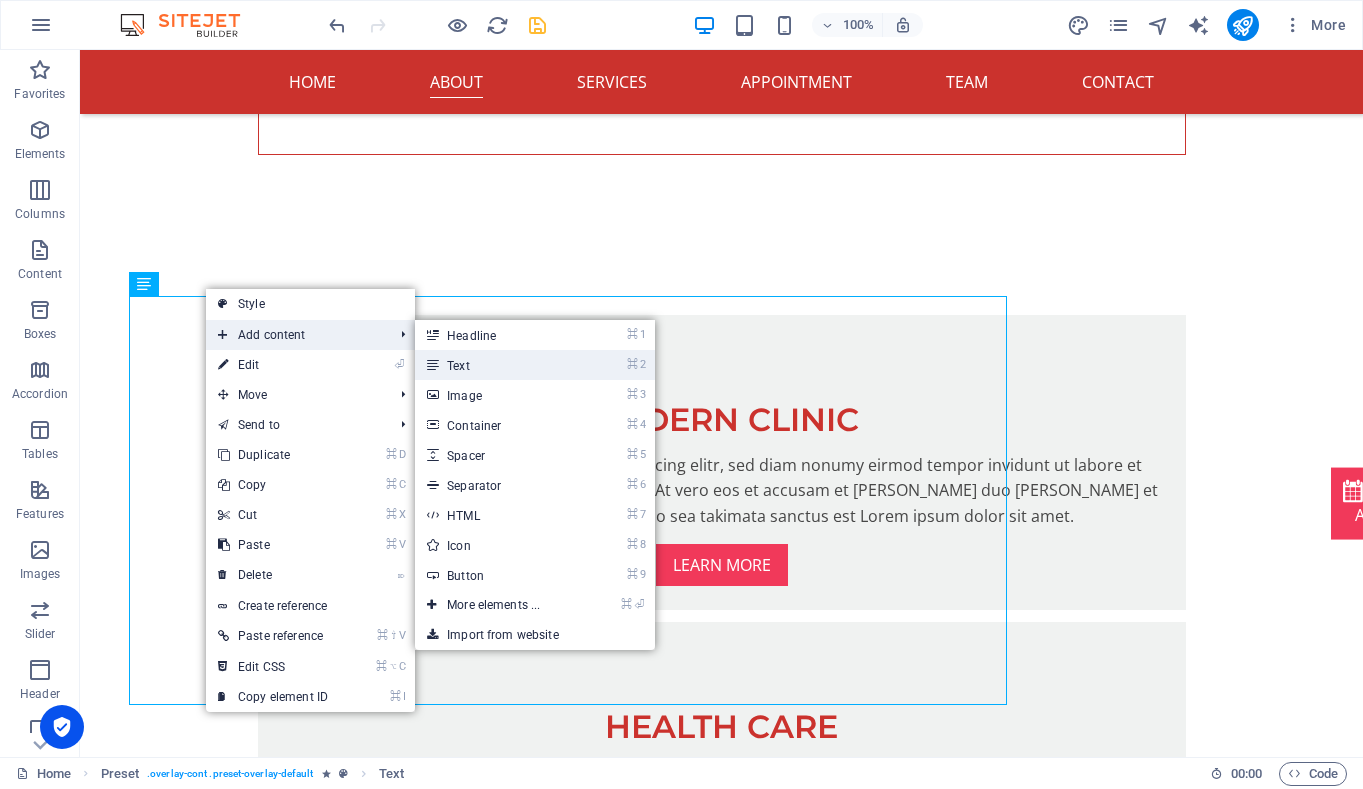 scroll, scrollTop: 1285, scrollLeft: 0, axis: vertical 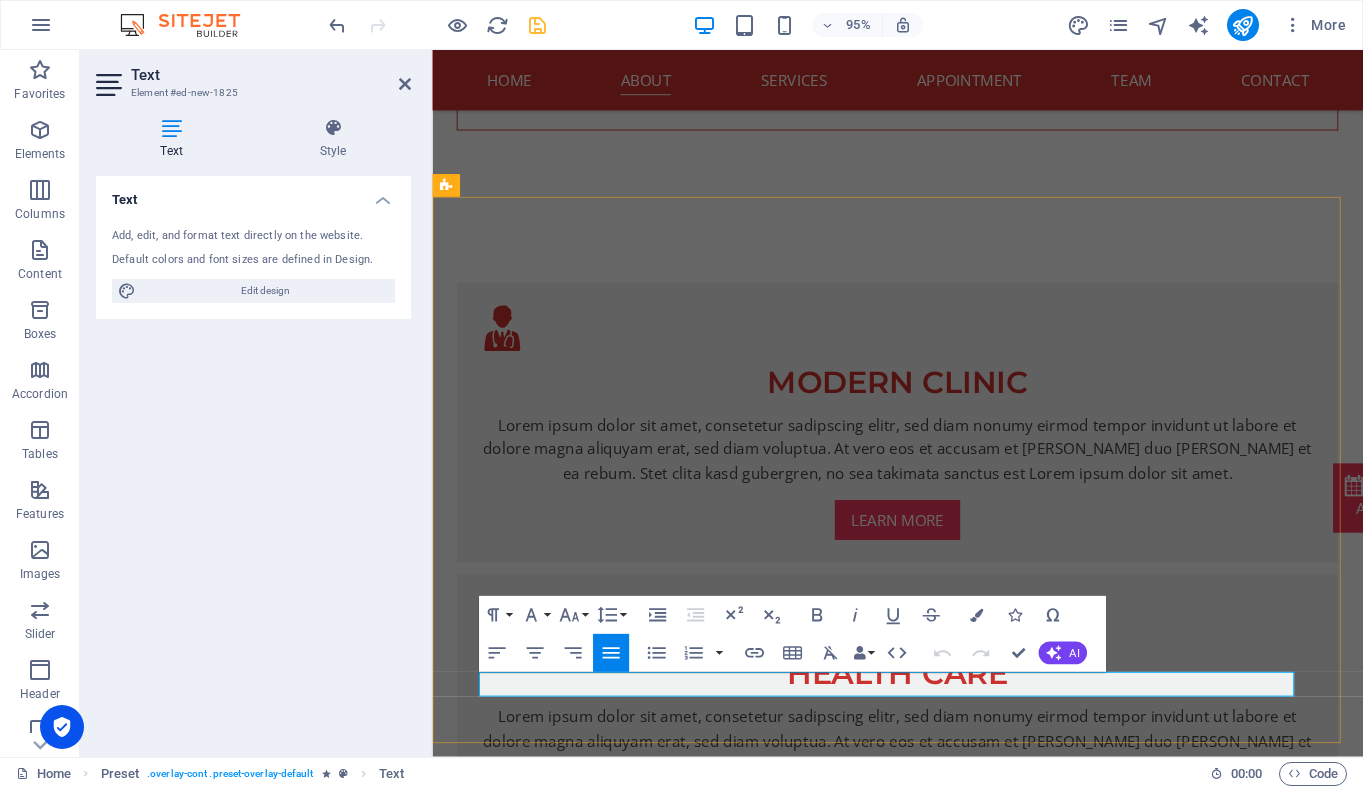 click on "New text element" at bounding box center (910, 1798) 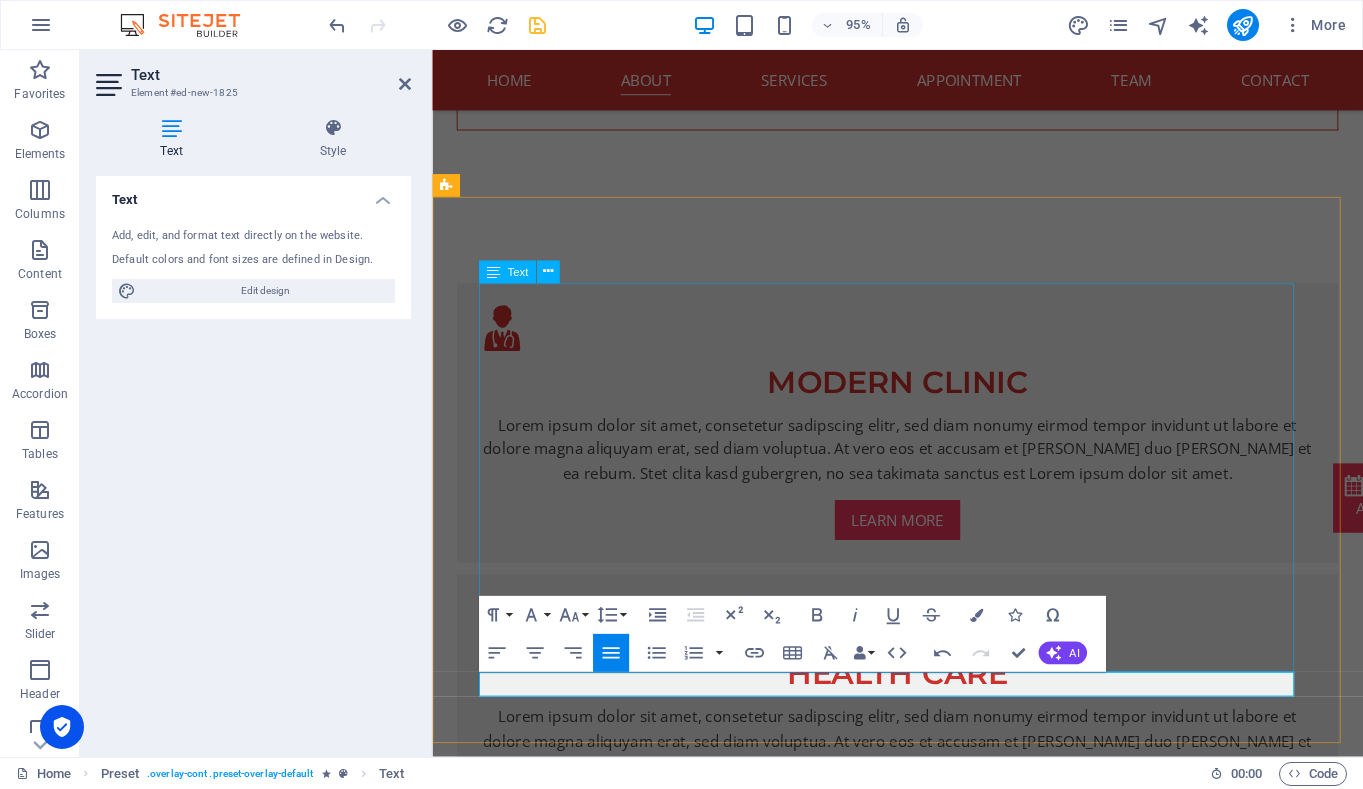 click on "MAP Clinic  was founded not to be the biggest or most advanced — but to meet a very real and growing need. As a general physician working in [GEOGRAPHIC_DATA],  Dr [PERSON_NAME]  began seeing more and more patients with unexplained collapses, dizziness, and fatigue. Their stories were strikingly similar: years without a diagnosis, many feeling dismissed or misunderstood. Telling patients they had  POTS or [MEDICAL_DATA]  brought relief — but also sadness. “I could see it in their eyes,” Dr [PERSON_NAME] says. “They were grateful, but it had taken too long.” That moment — the mix of hope and frustration — became the starting point for  MAP Clinic . Dr [PERSON_NAME] didn’t set out to build a specialised clinic. But over time, as more of these patients came through his care, it became clear that  the current system wasn’t equipped  to help them. The tools were limited. The pathways unclear. One clinician couldn’t carry it all. So he drew on experience from research work in [GEOGRAPHIC_DATA], where  CART testing" at bounding box center [910, 1581] 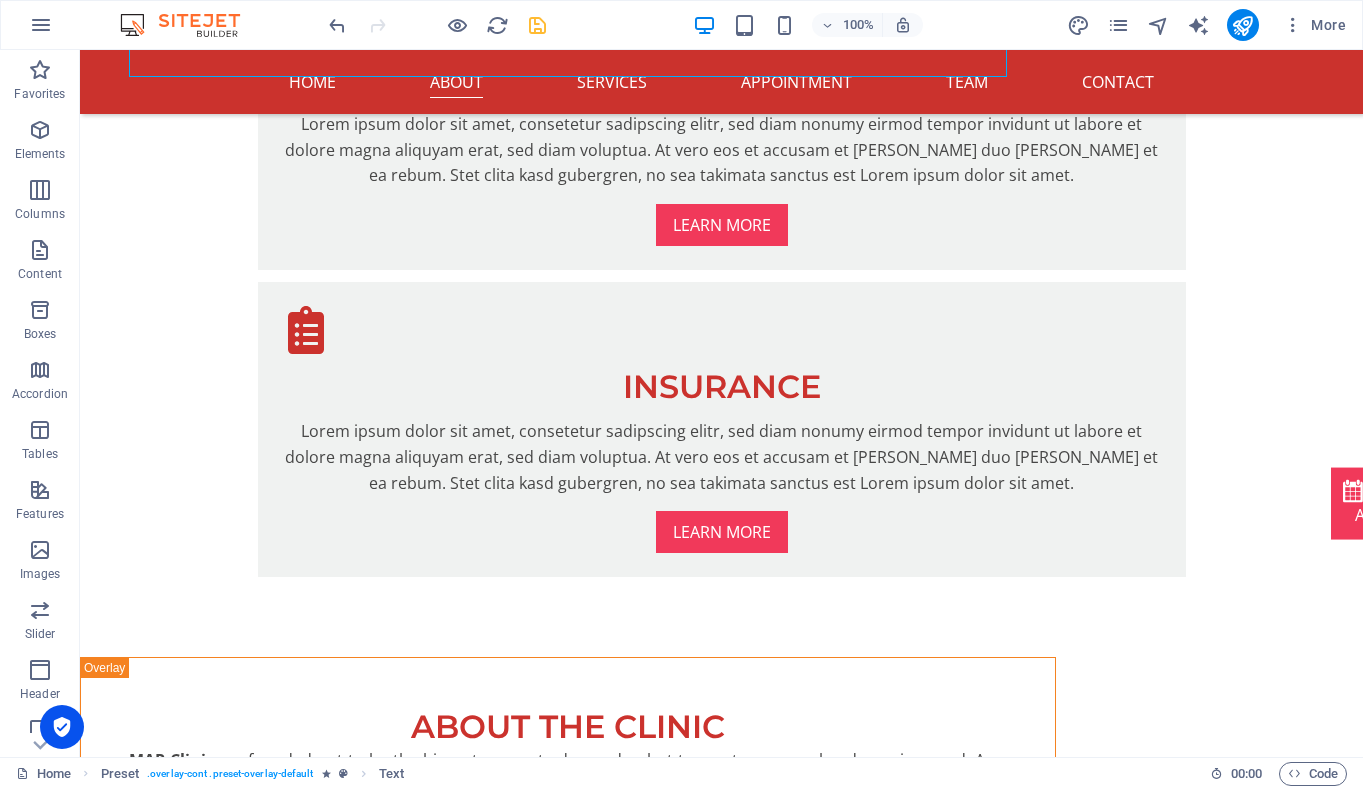 scroll, scrollTop: 1931, scrollLeft: 0, axis: vertical 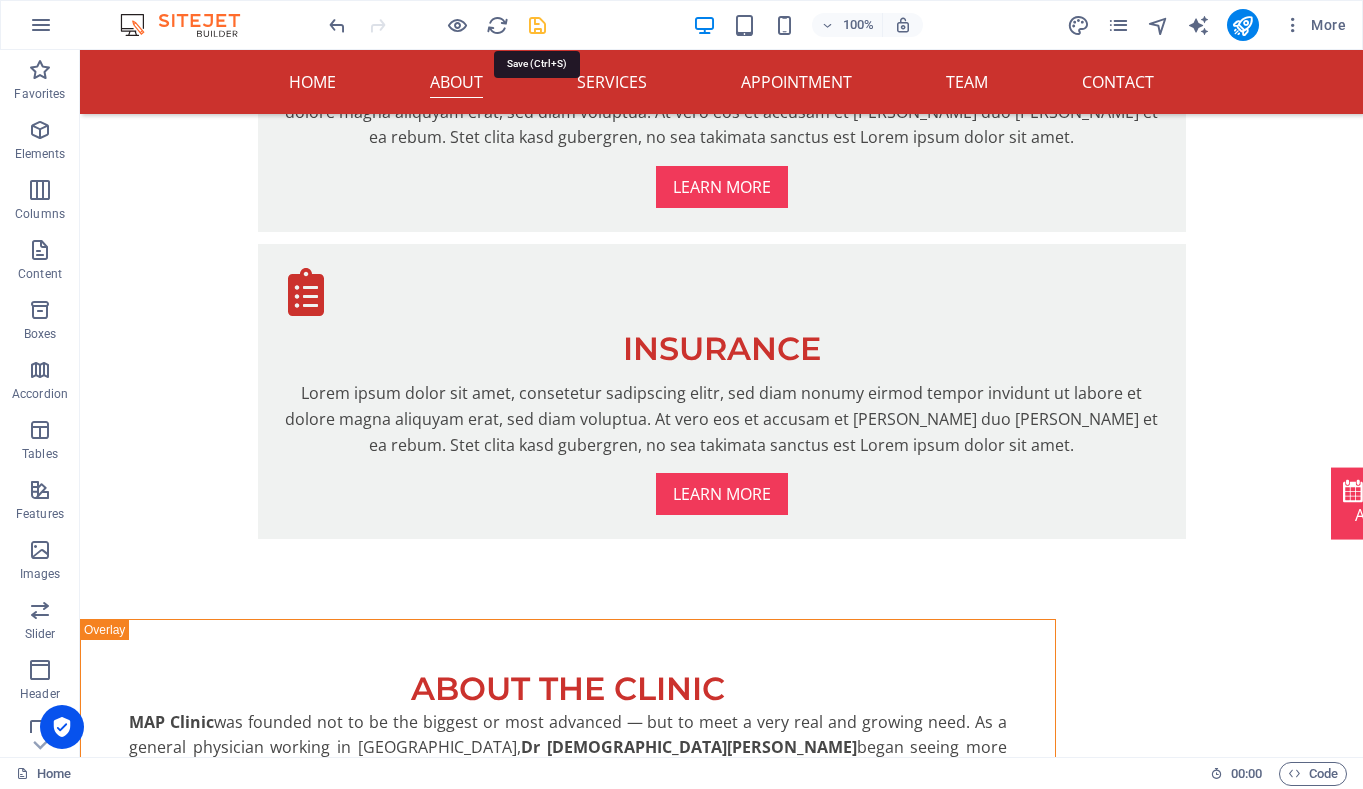 click at bounding box center [537, 25] 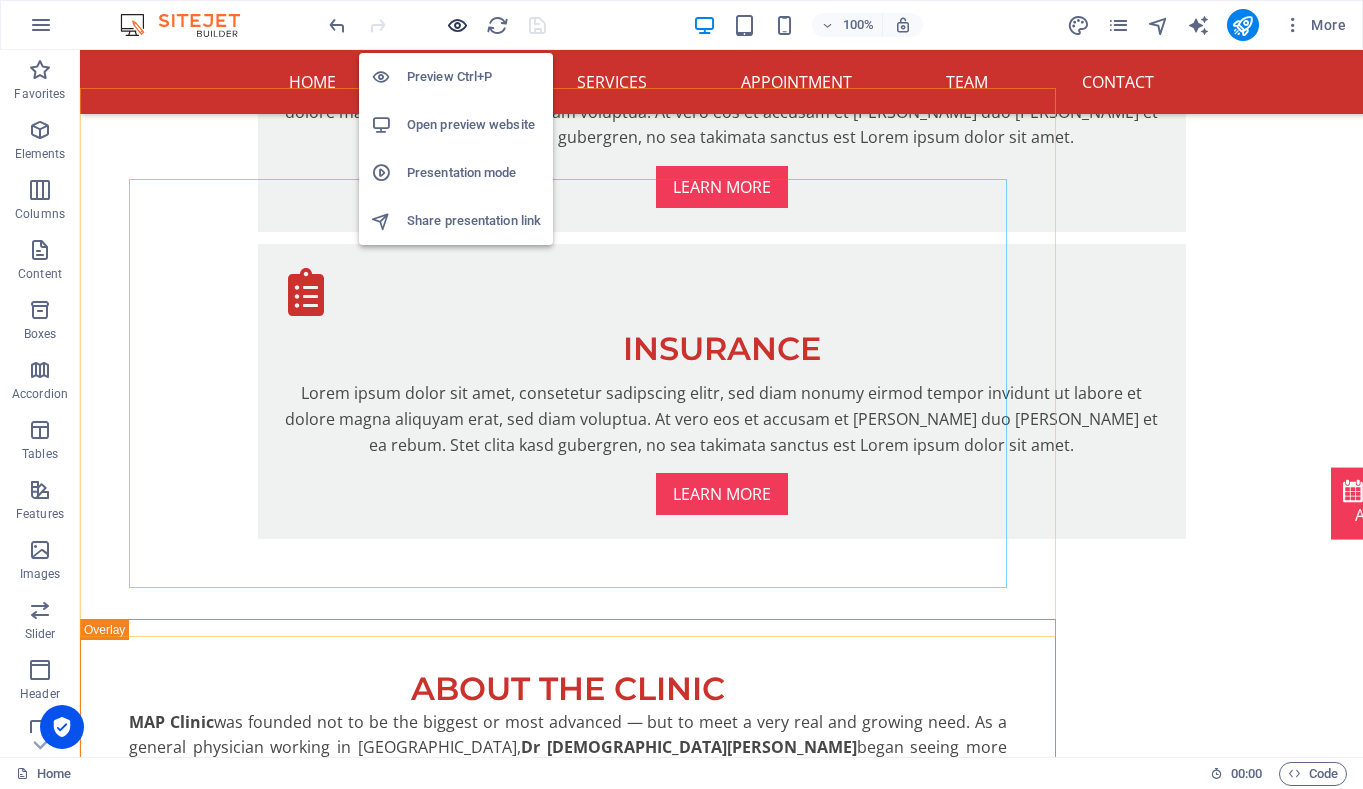 click at bounding box center [457, 25] 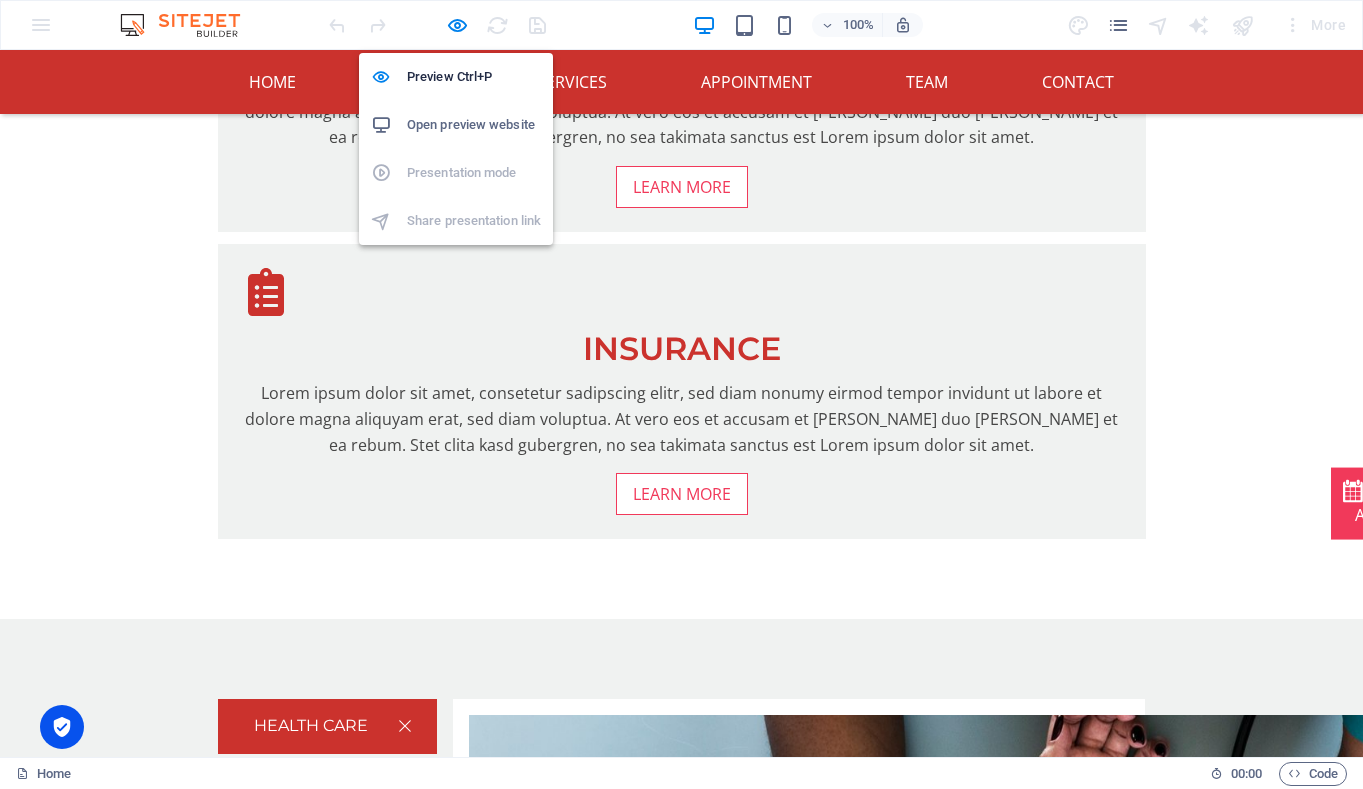 click on "Open preview website" at bounding box center [474, 125] 